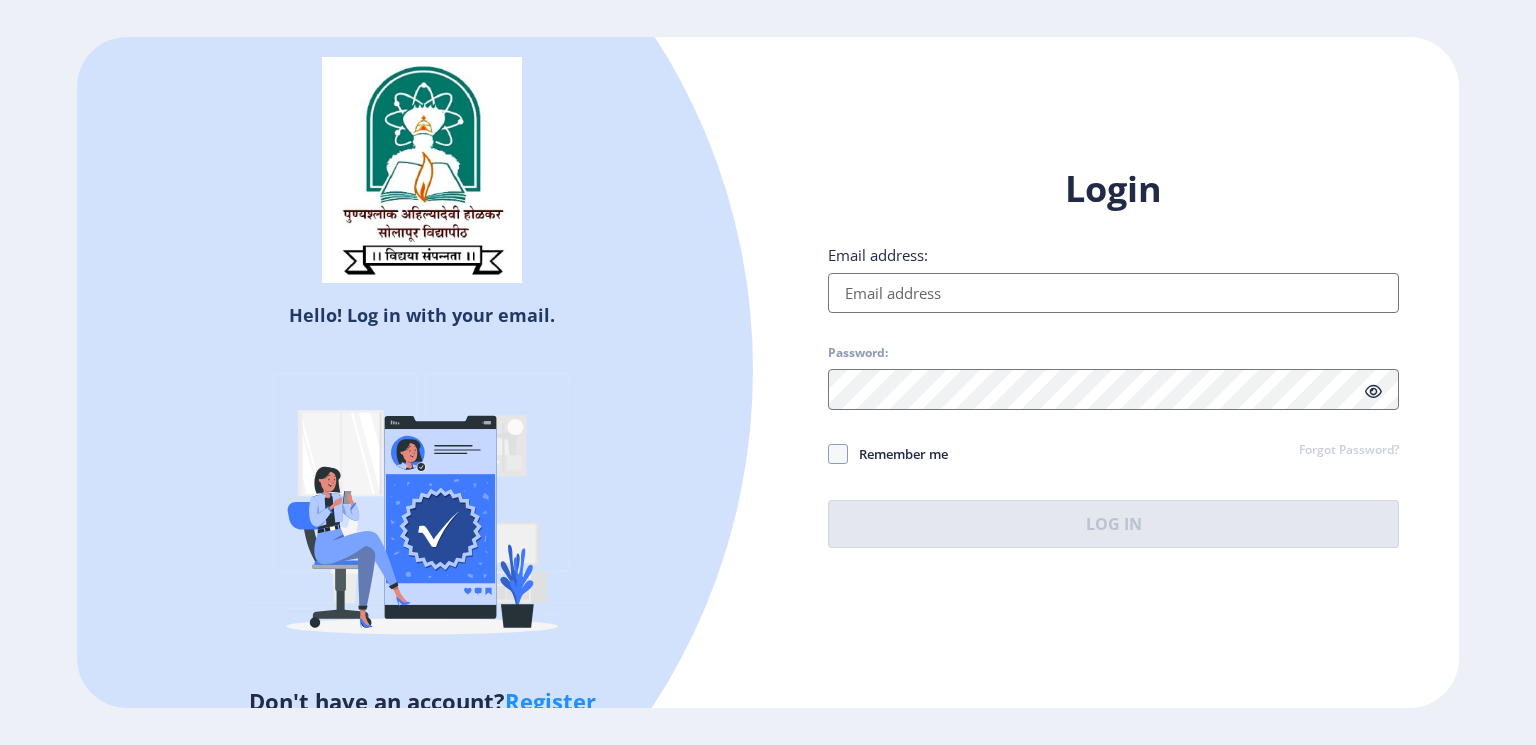 scroll, scrollTop: 0, scrollLeft: 0, axis: both 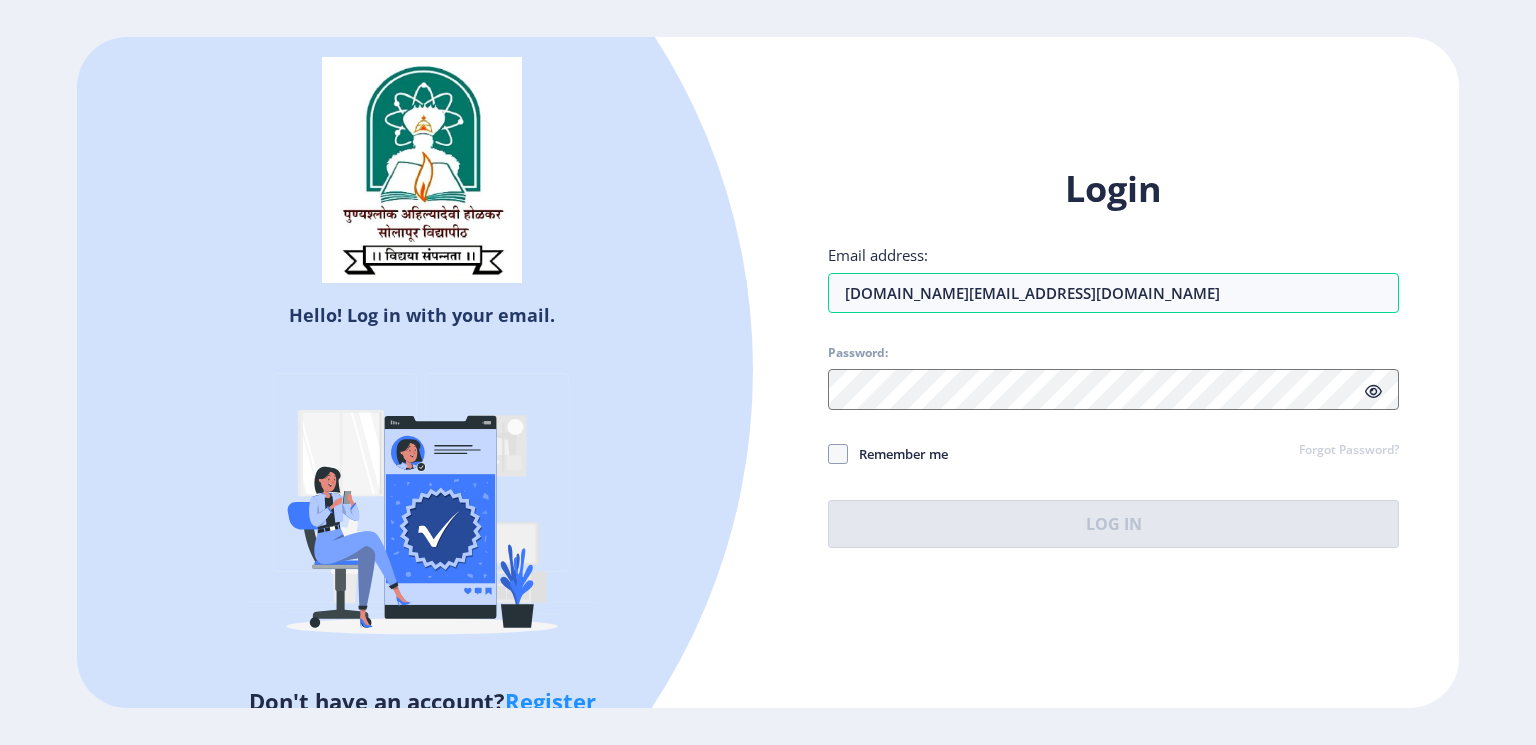 type on "[DOMAIN_NAME][EMAIL_ADDRESS][DOMAIN_NAME]" 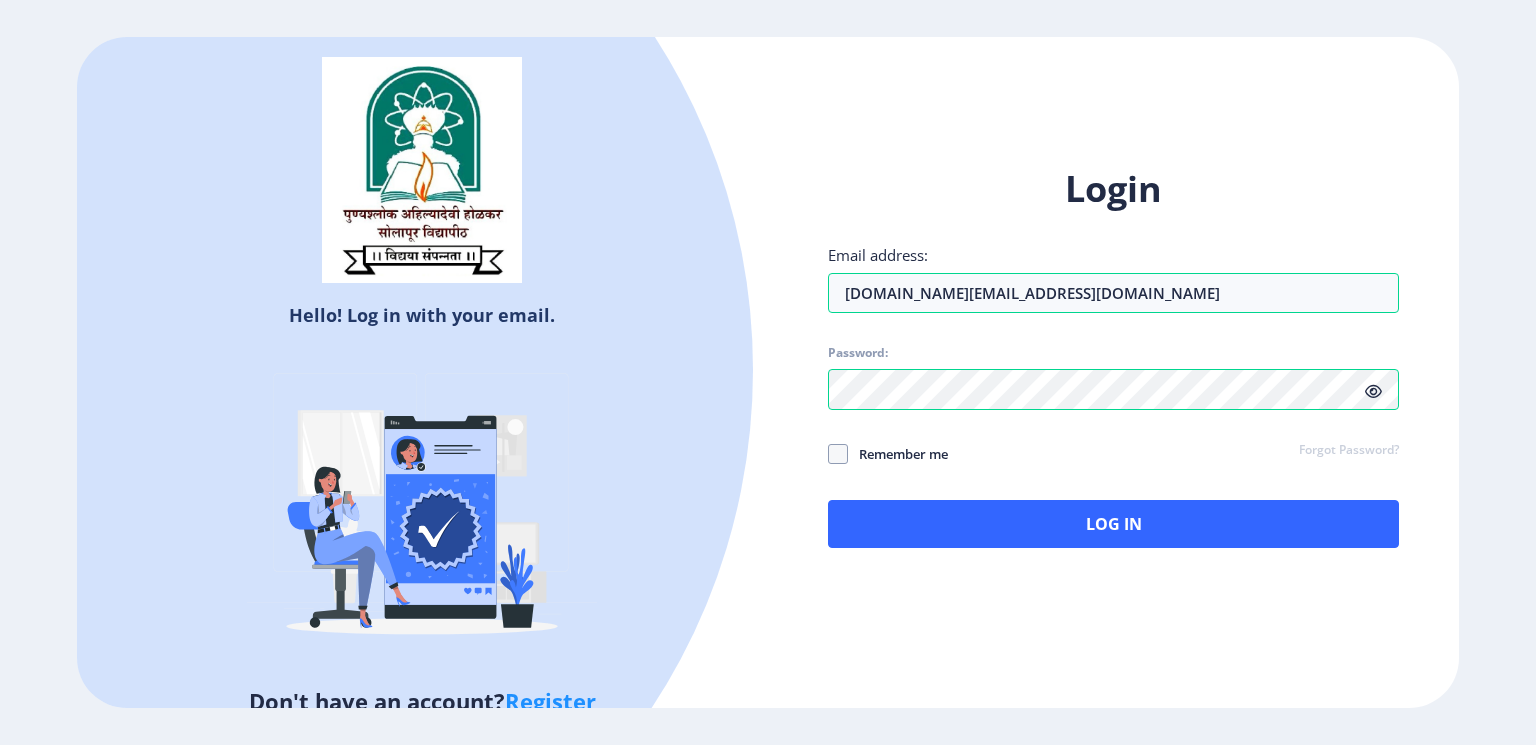 click 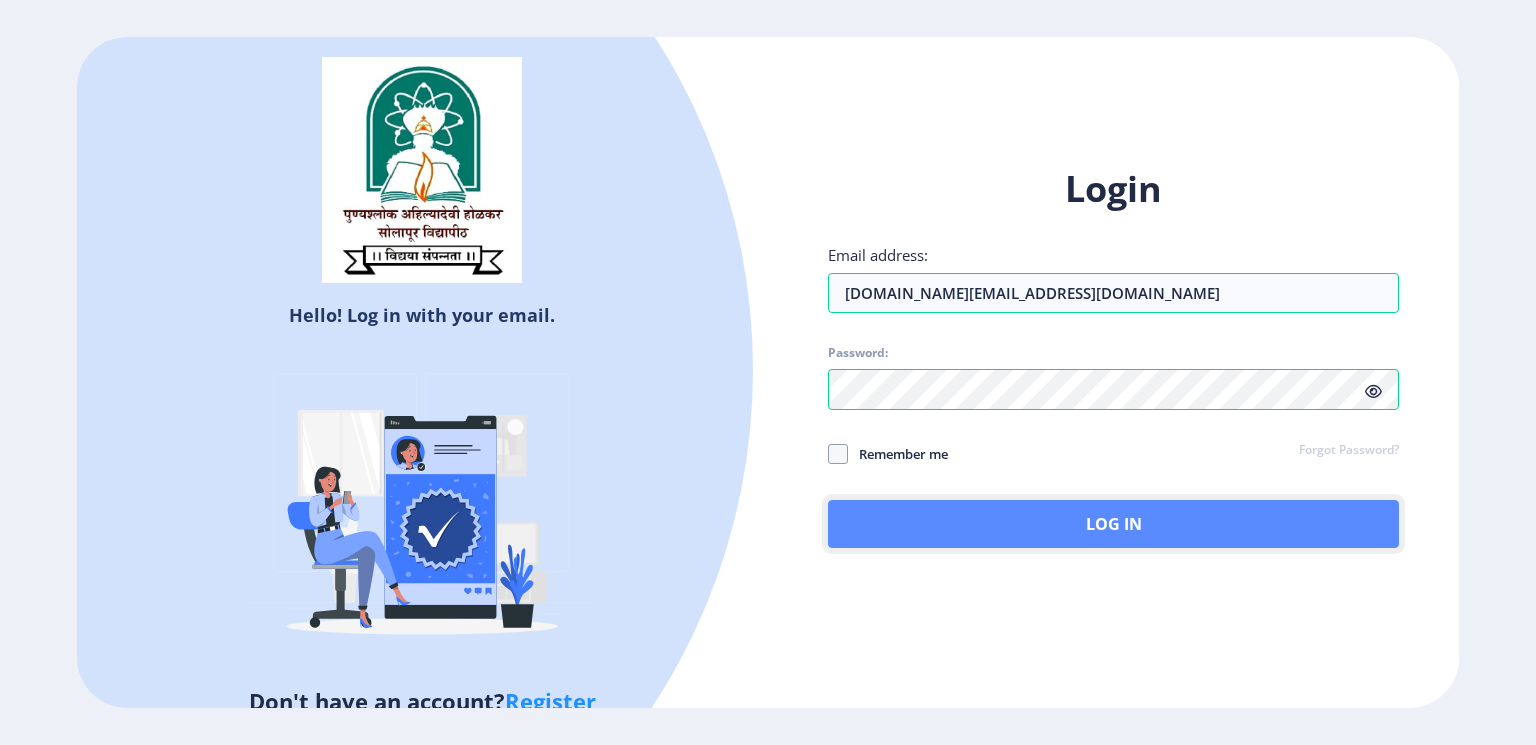 click on "Log In" 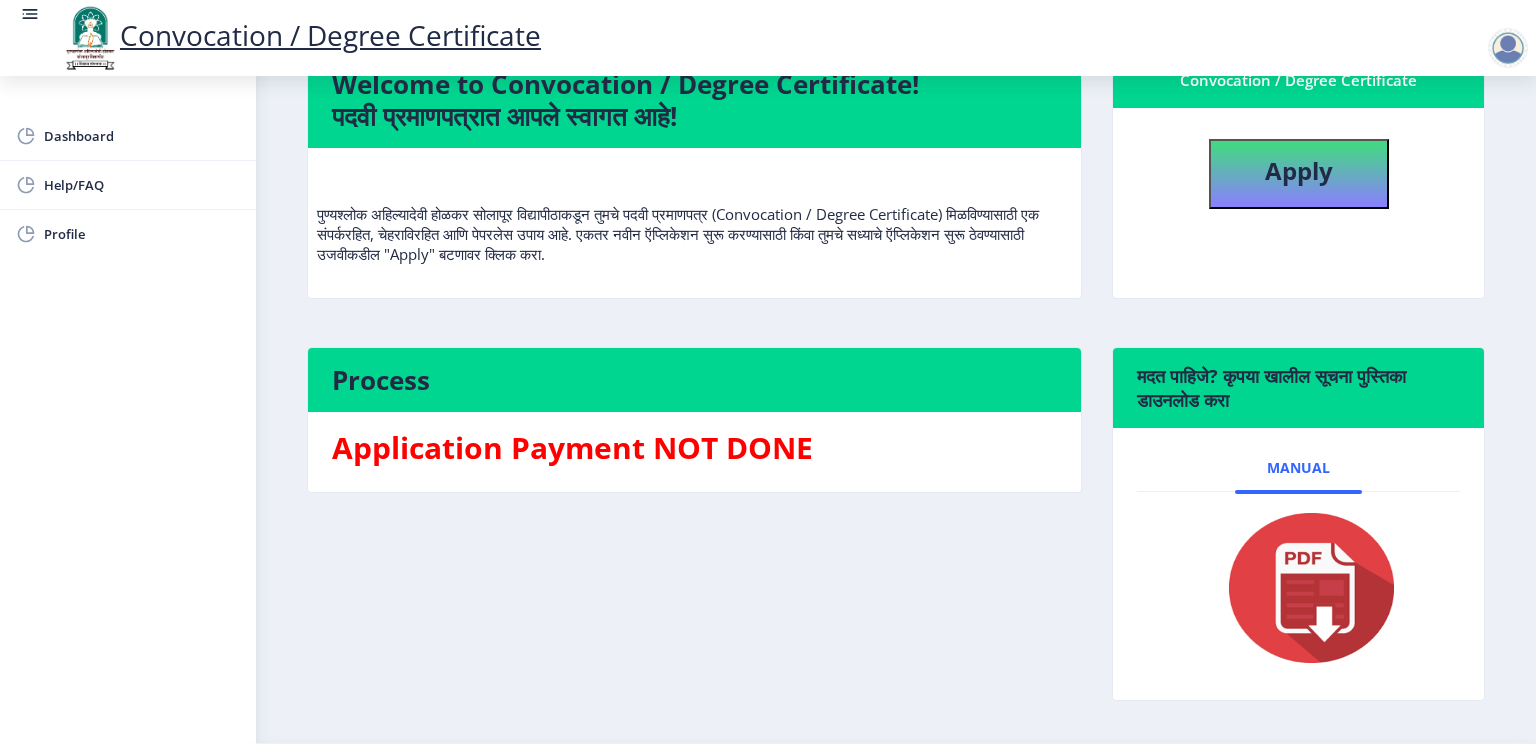 scroll, scrollTop: 0, scrollLeft: 0, axis: both 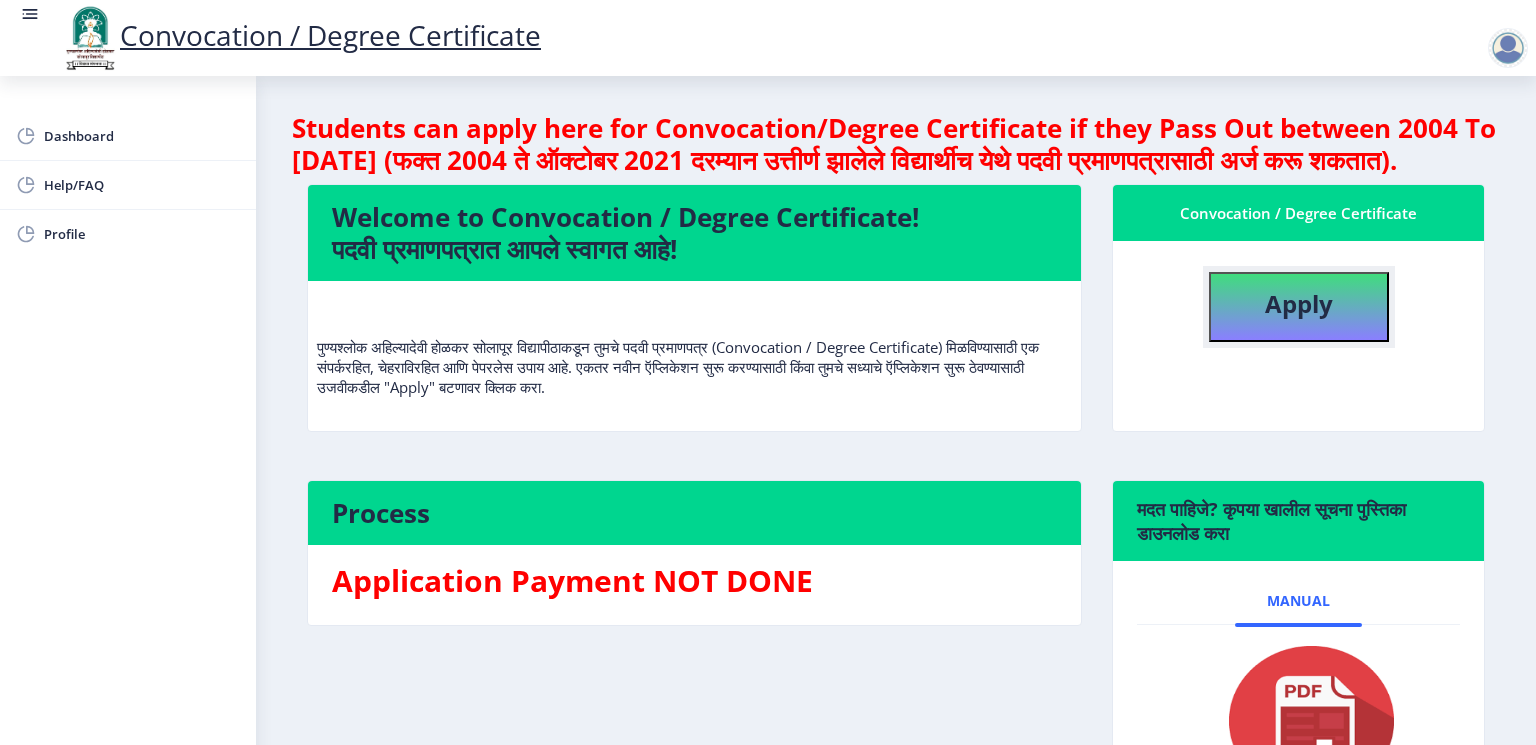 click on "Apply" 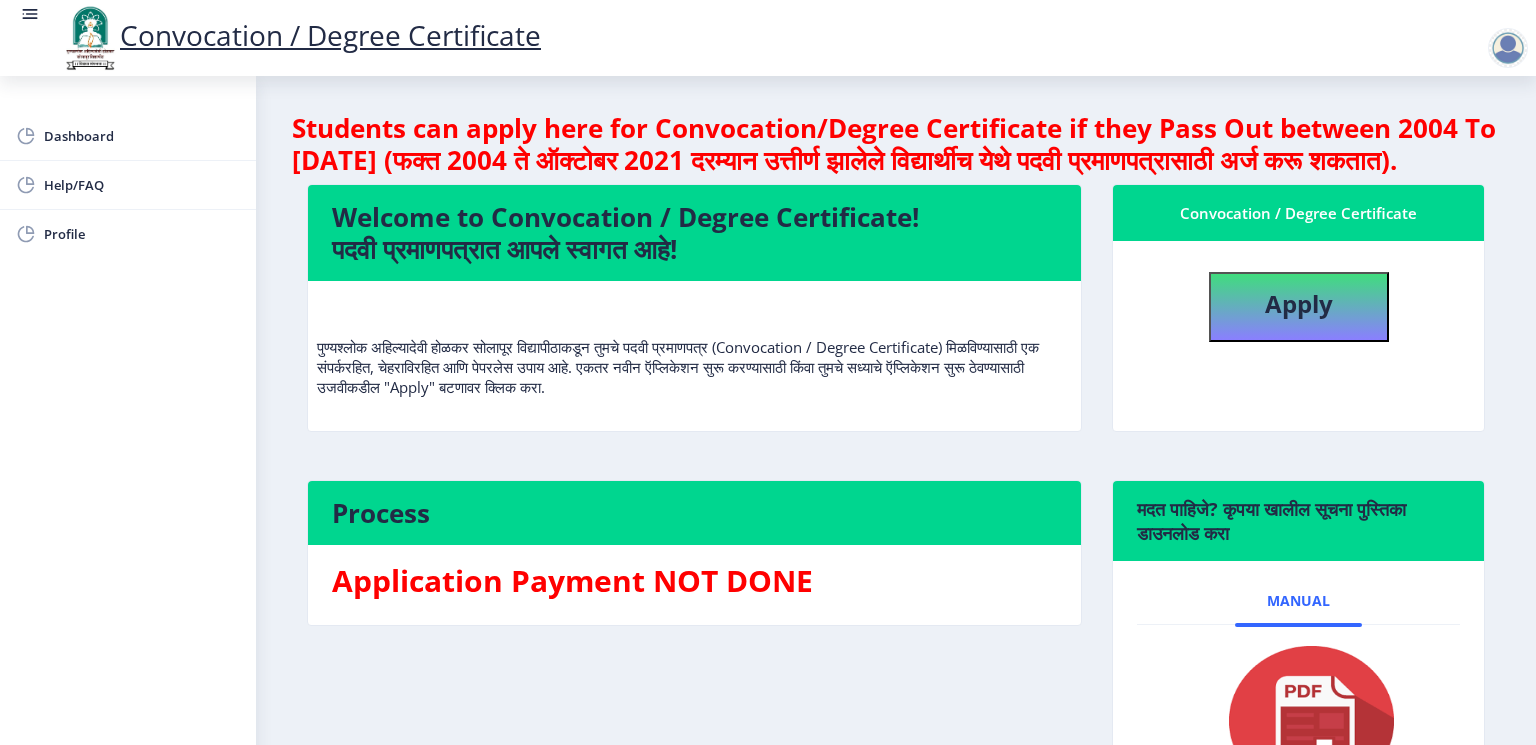 select 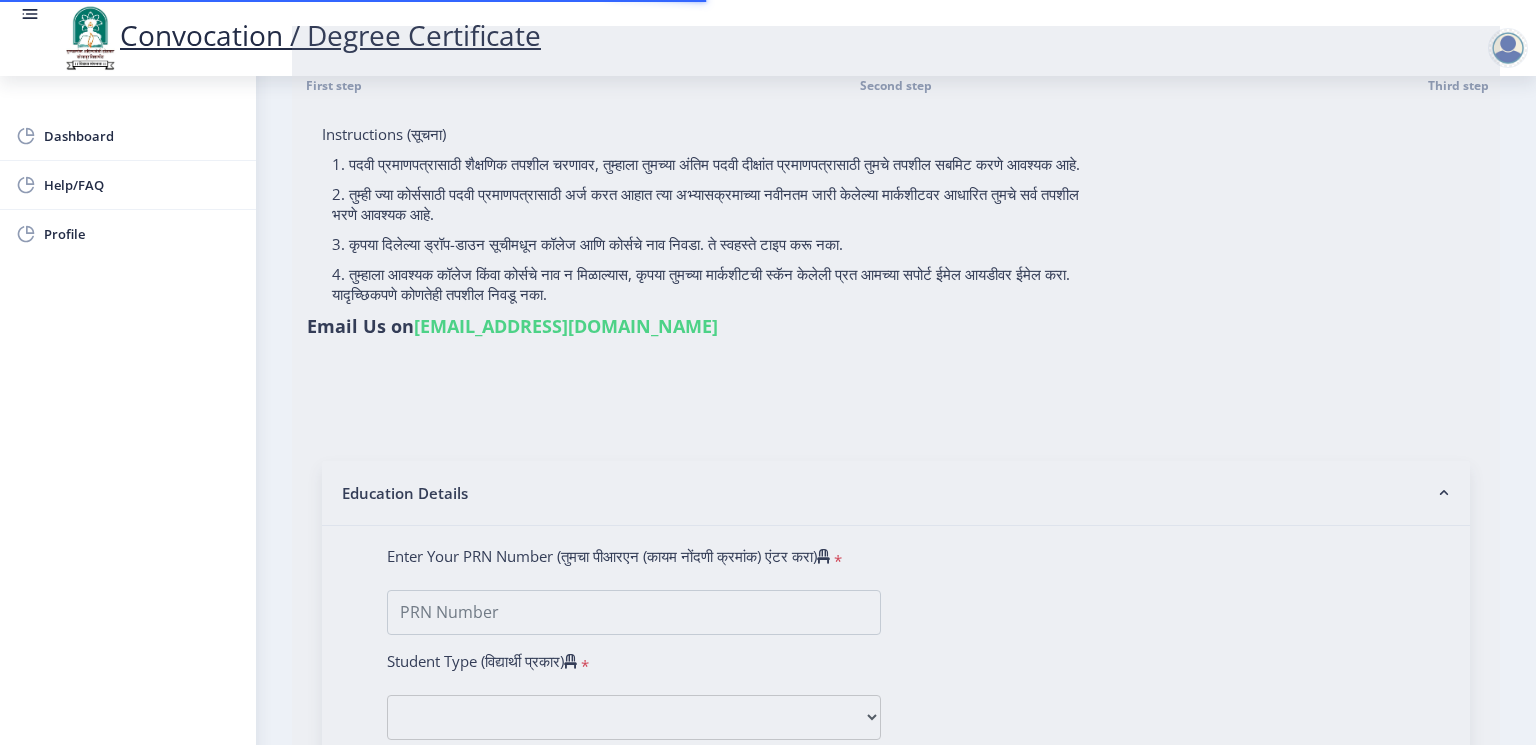 type on "[PERSON_NAME]" 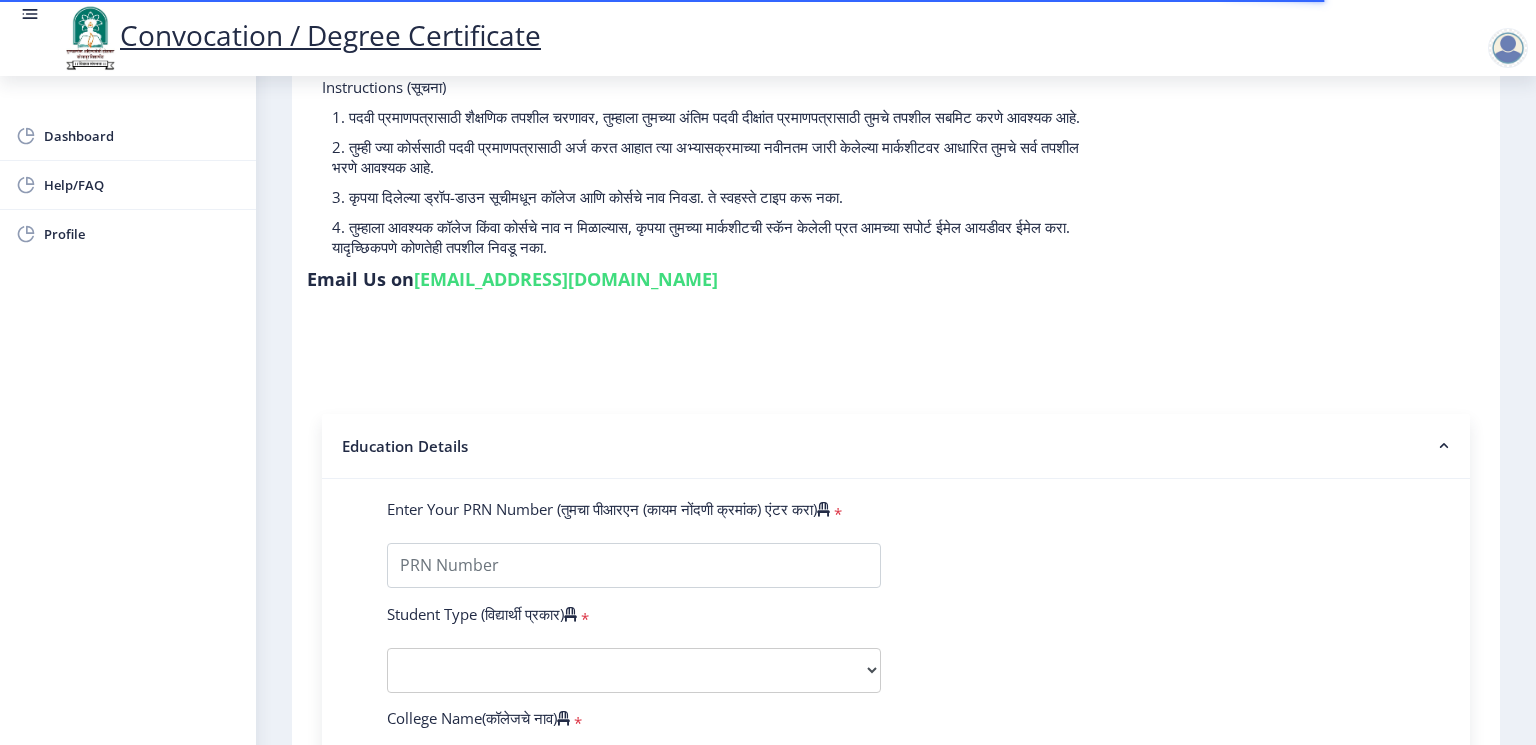 scroll, scrollTop: 266, scrollLeft: 0, axis: vertical 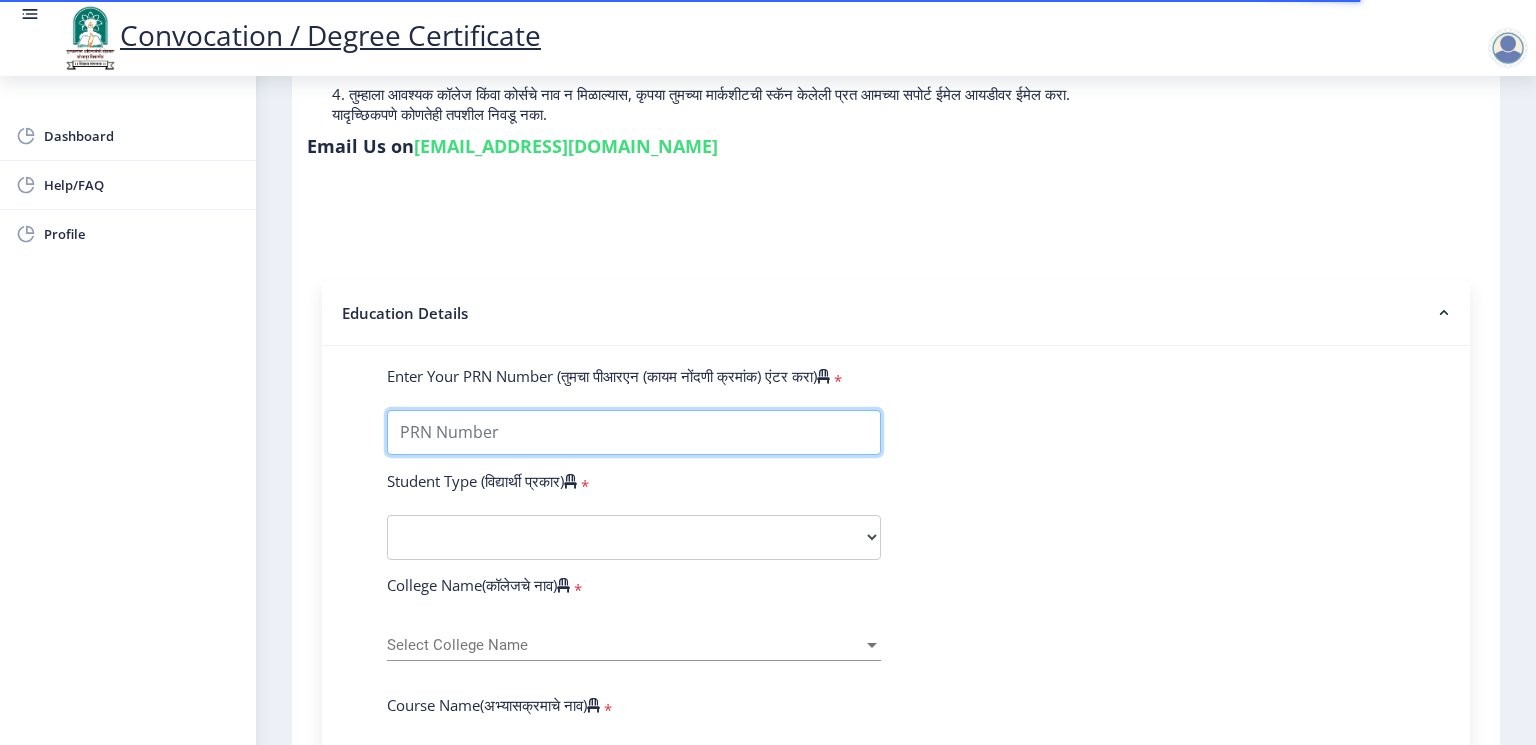 drag, startPoint x: 733, startPoint y: 418, endPoint x: 710, endPoint y: 439, distance: 31.144823 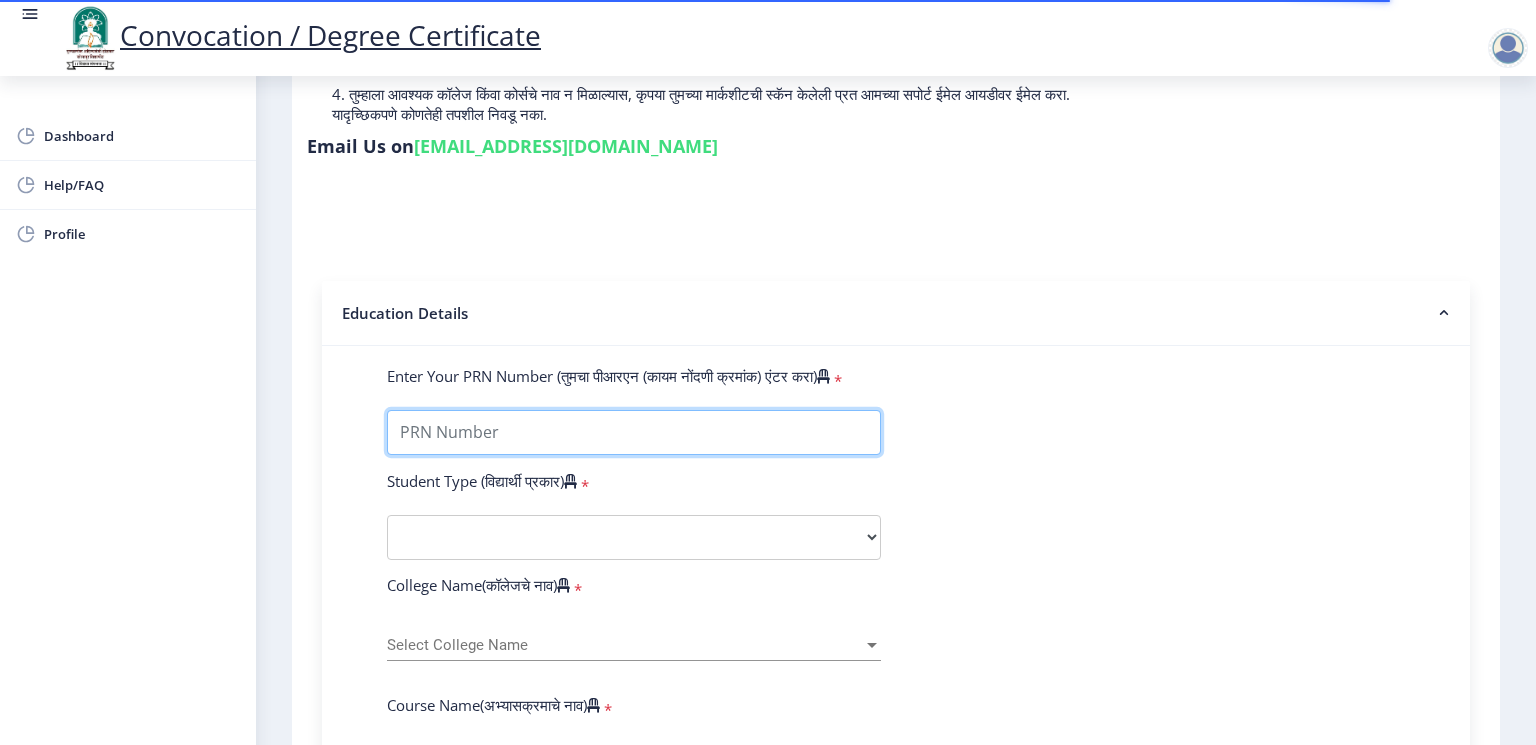 type on "2016032500258405" 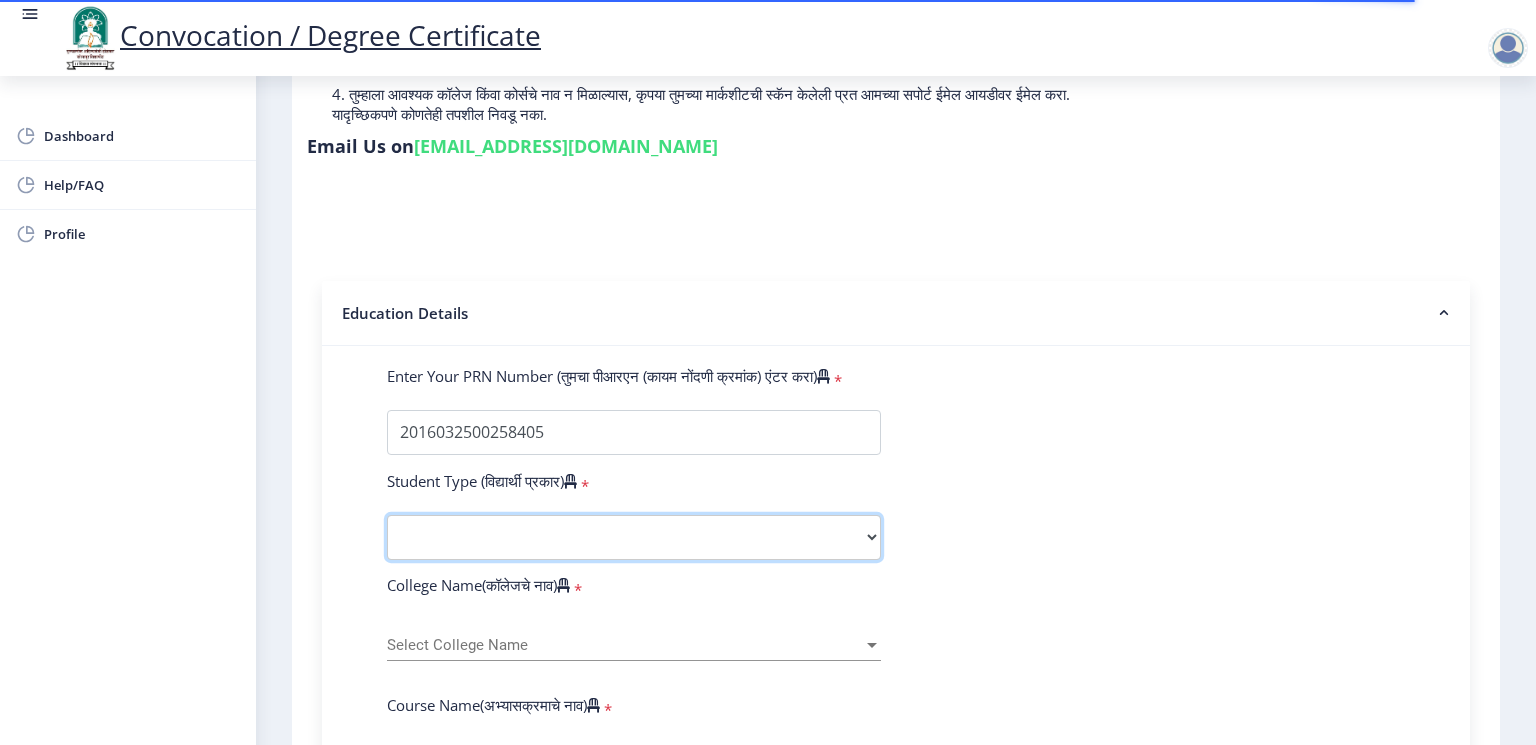 drag, startPoint x: 621, startPoint y: 512, endPoint x: 622, endPoint y: 529, distance: 17.029387 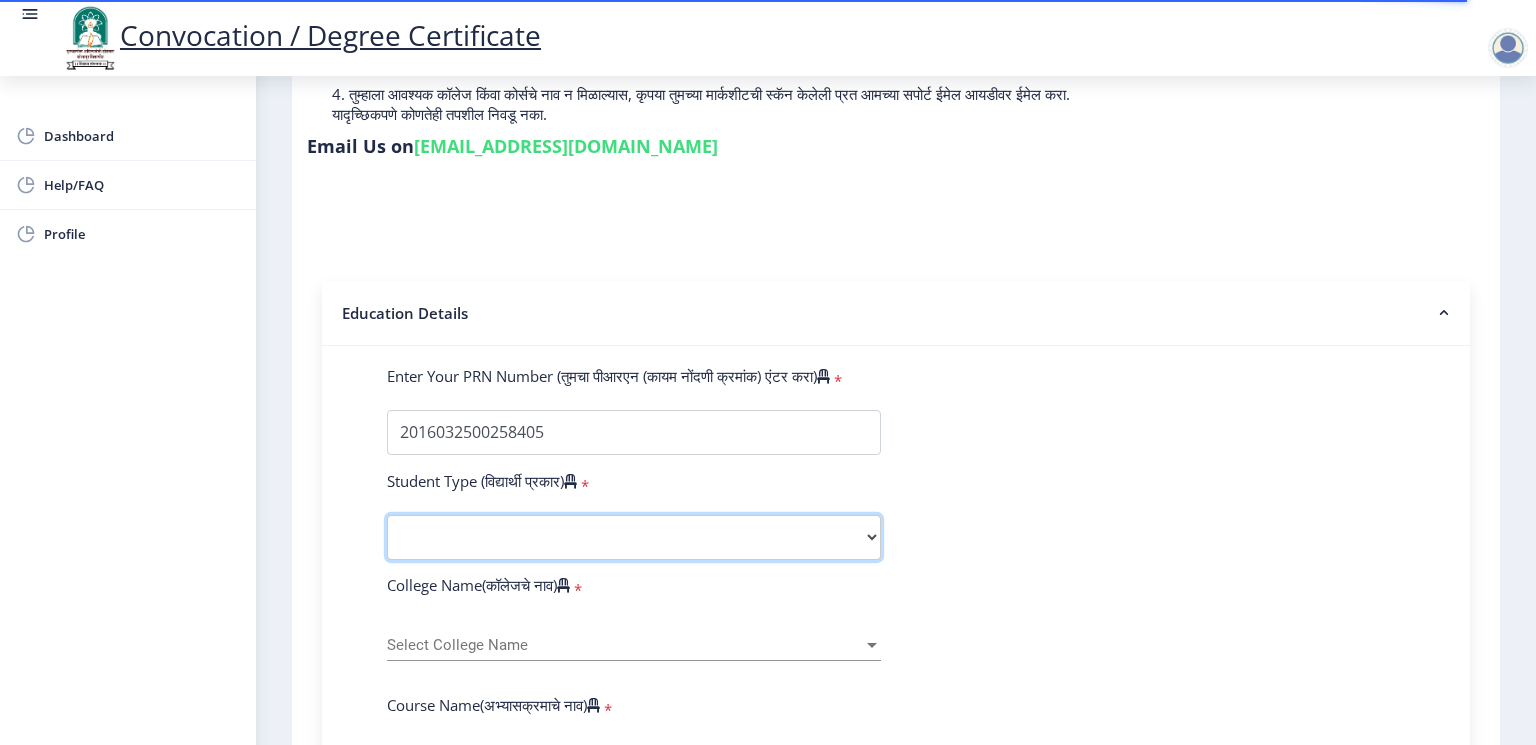 select on "External" 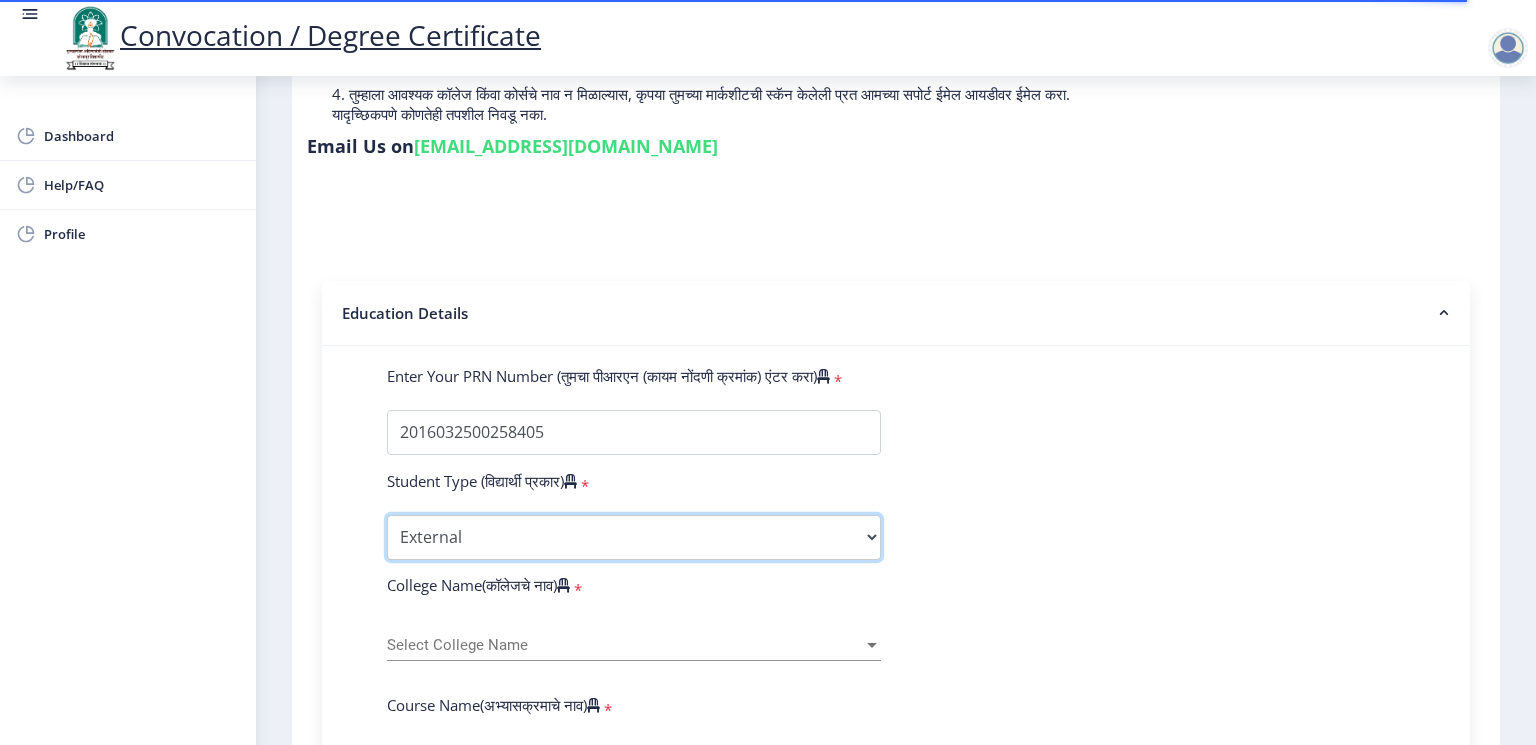 click on "Select Student Type Regular External" at bounding box center (634, 537) 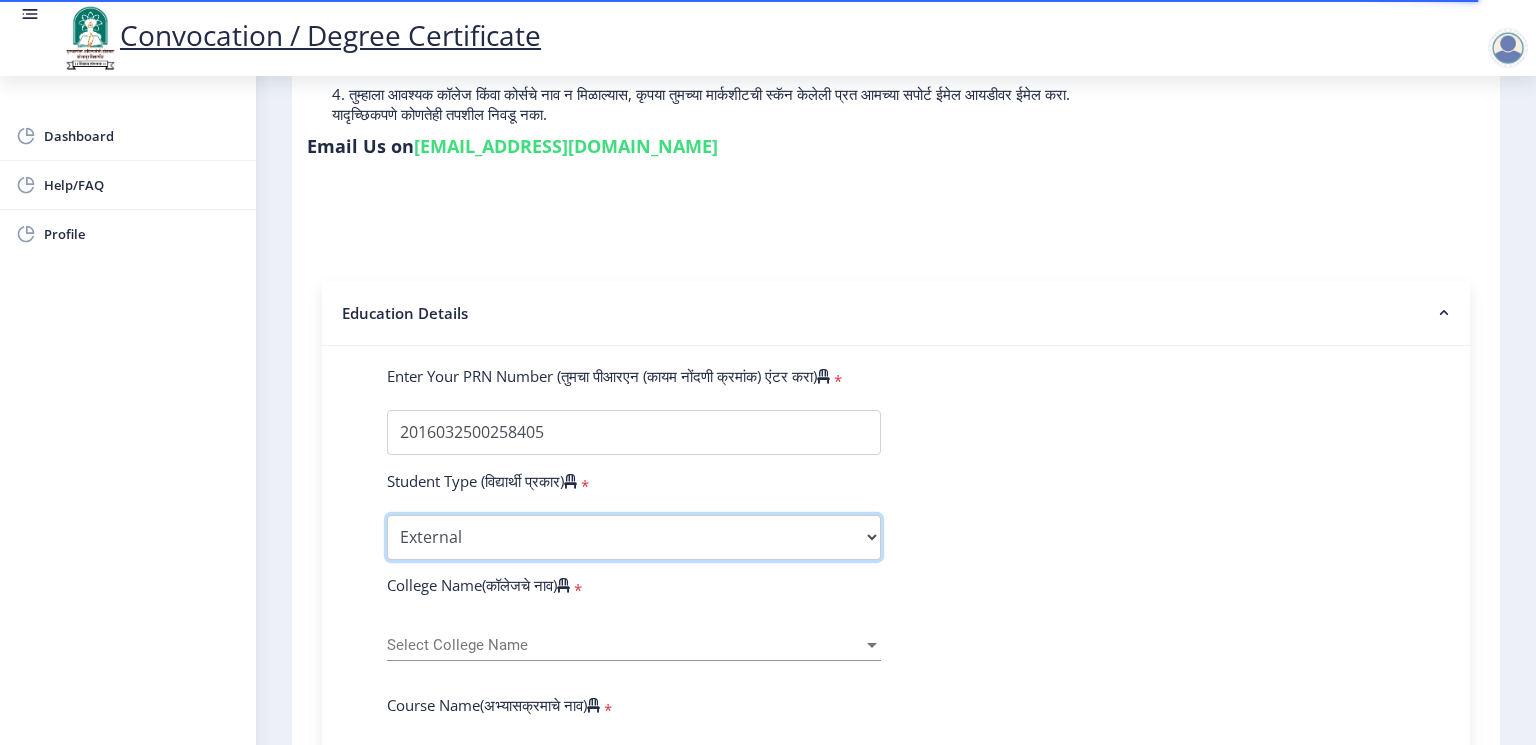 scroll, scrollTop: 400, scrollLeft: 0, axis: vertical 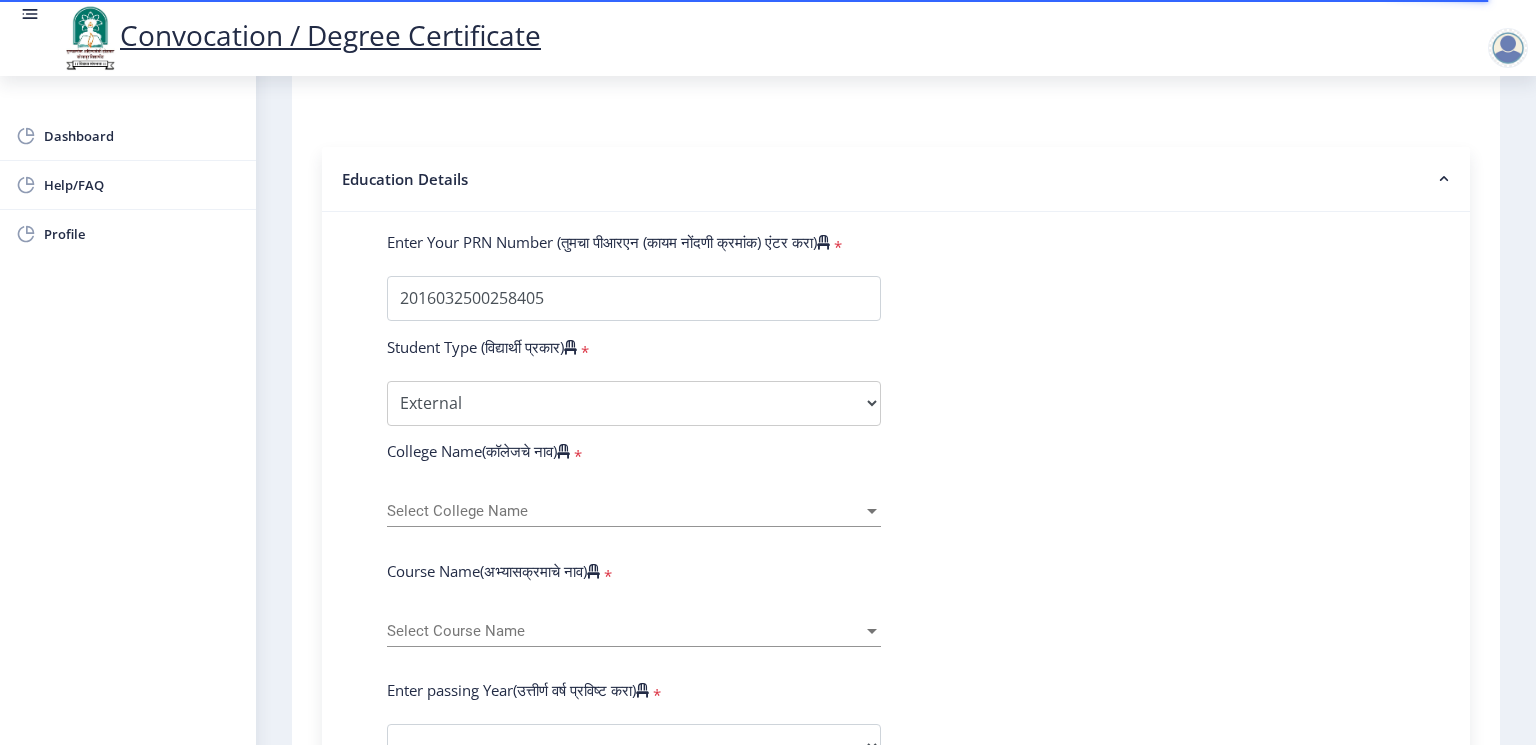 click on "Select College Name Select College Name" 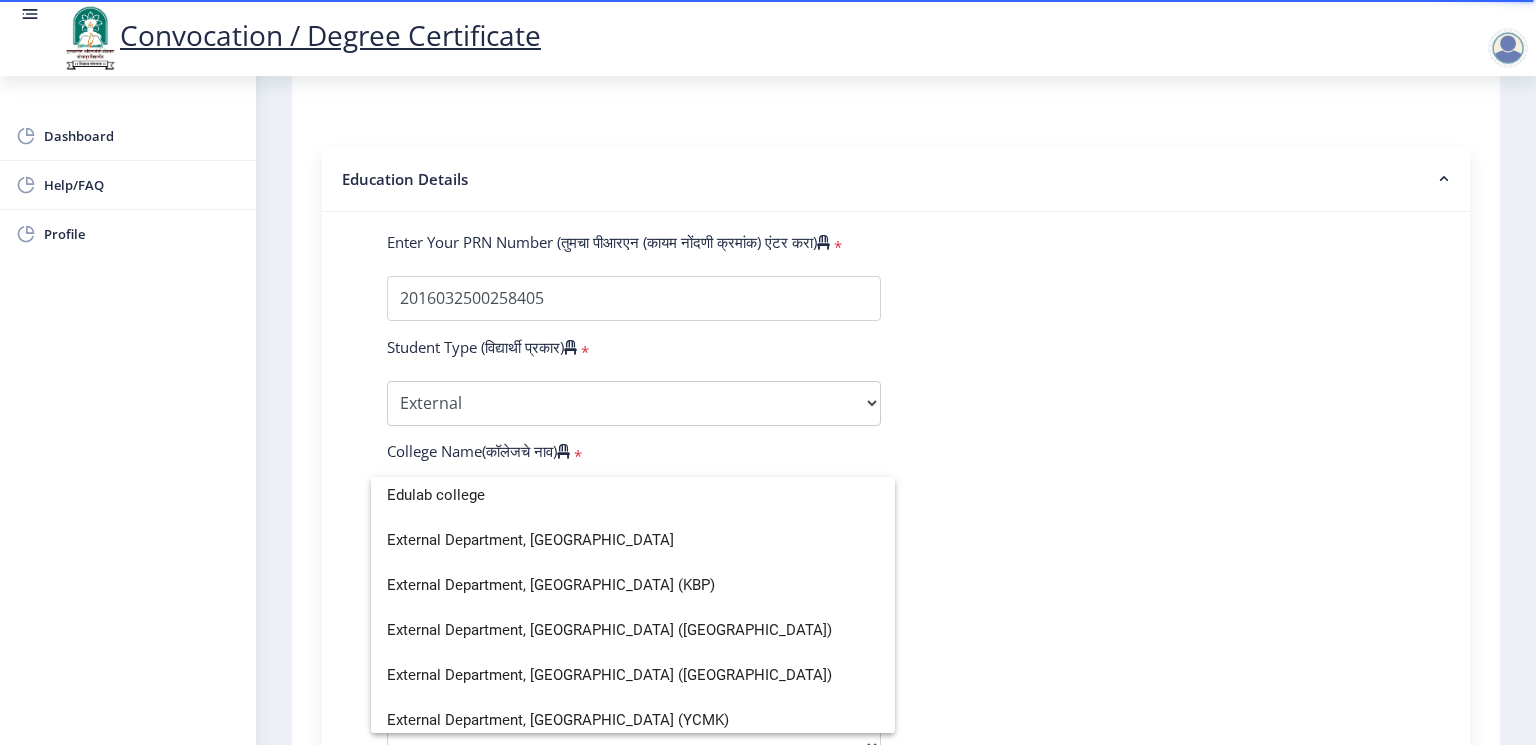 scroll, scrollTop: 1733, scrollLeft: 0, axis: vertical 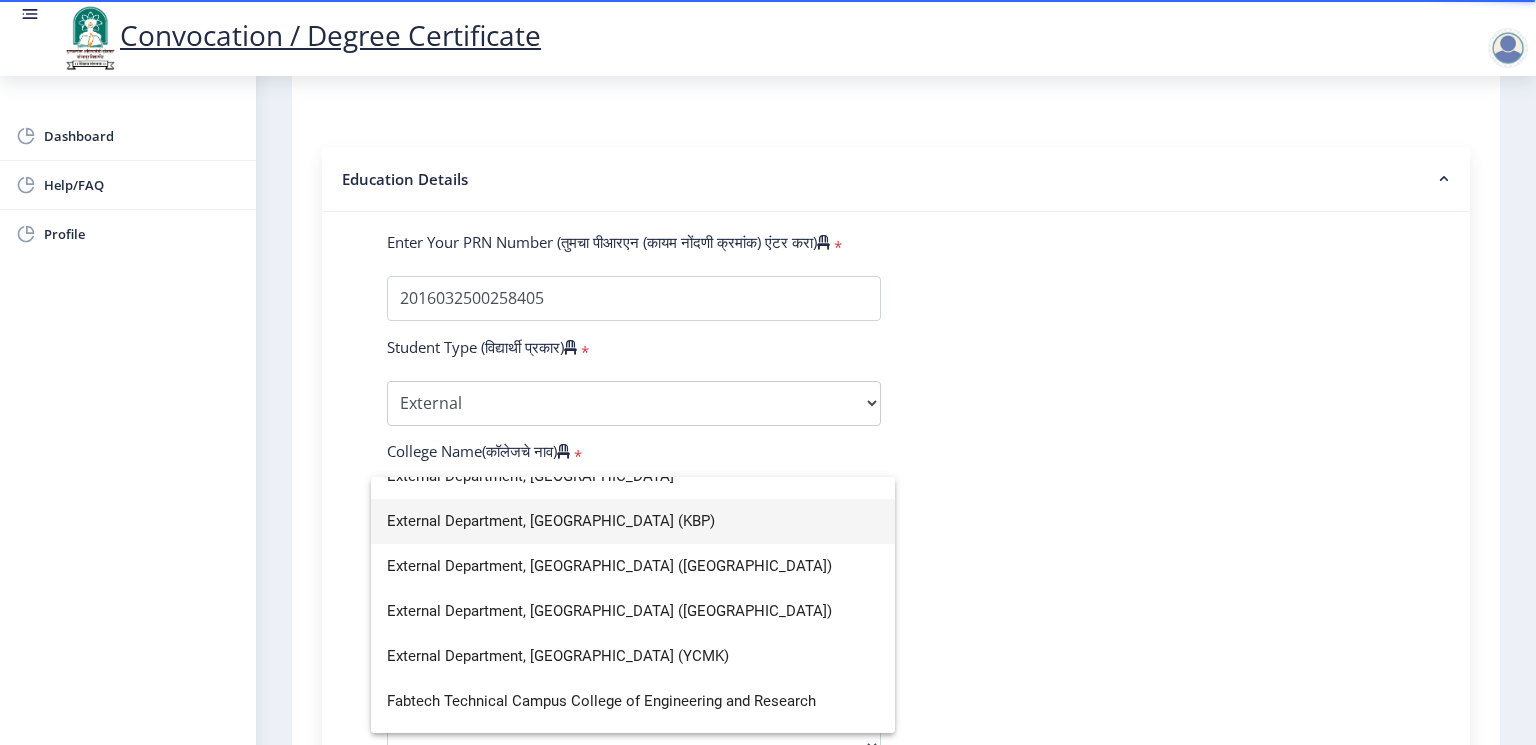 click on "External Department, Solapur University (KBP)" at bounding box center [633, 521] 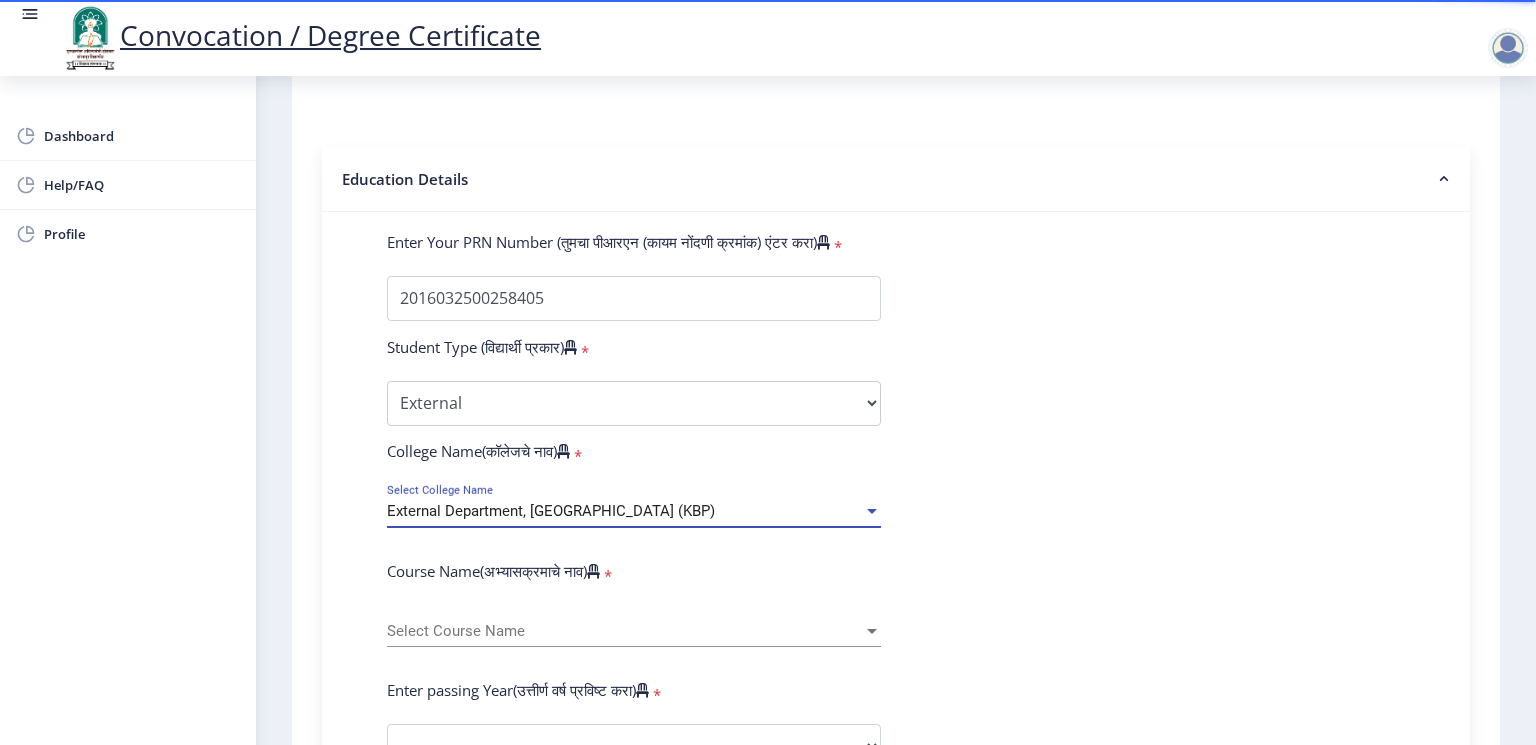 click on "Select Course Name" at bounding box center (625, 631) 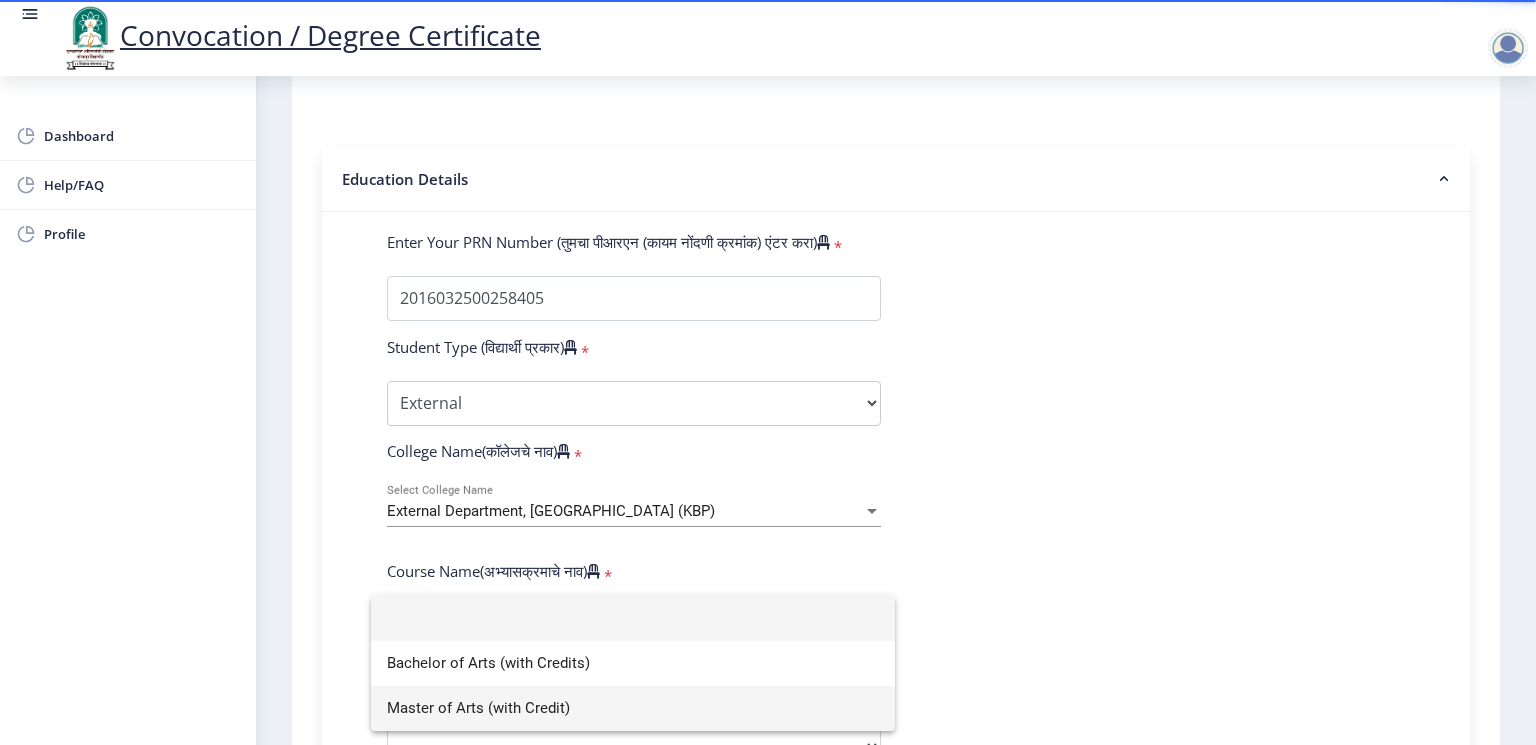 click on "Master of Arts (with Credit)" at bounding box center [633, 708] 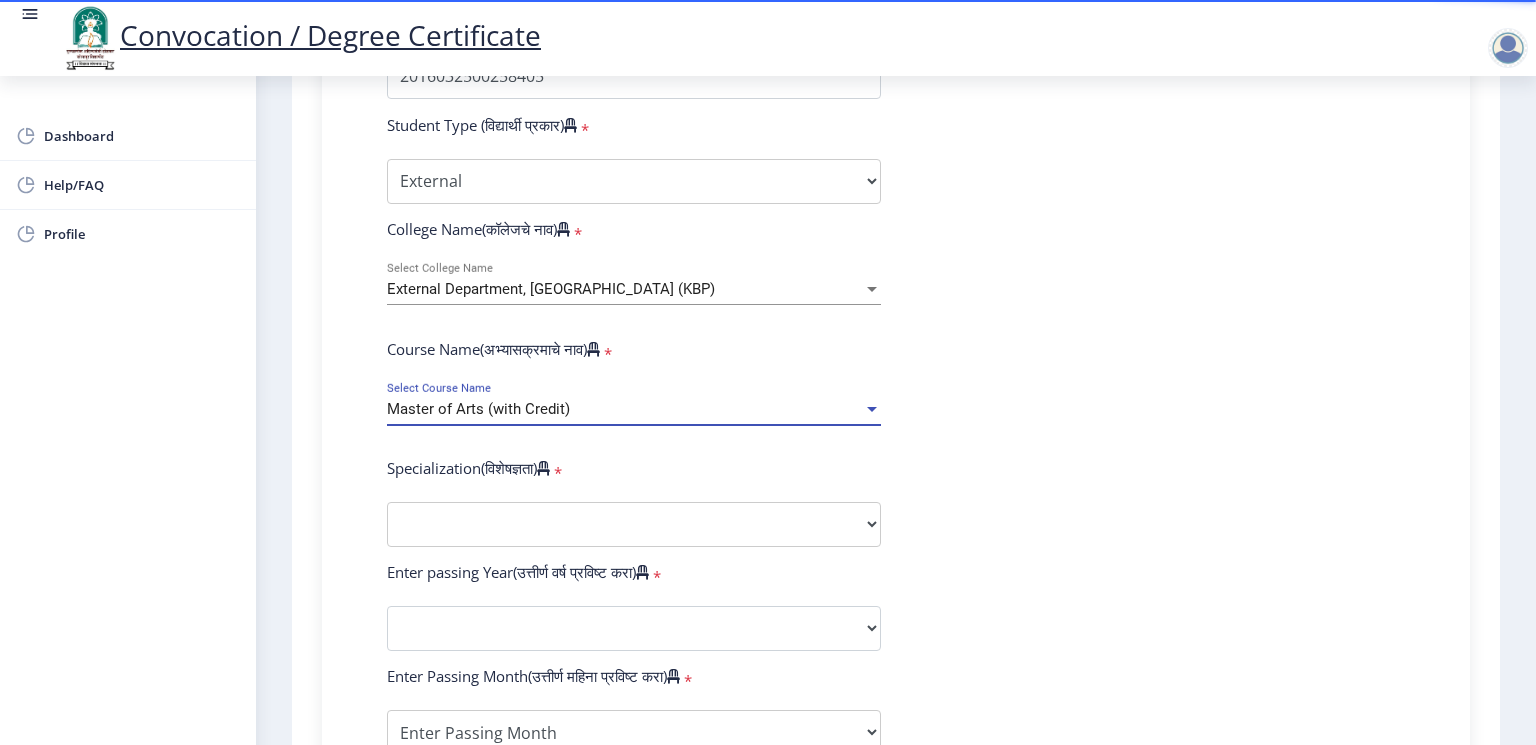 scroll, scrollTop: 666, scrollLeft: 0, axis: vertical 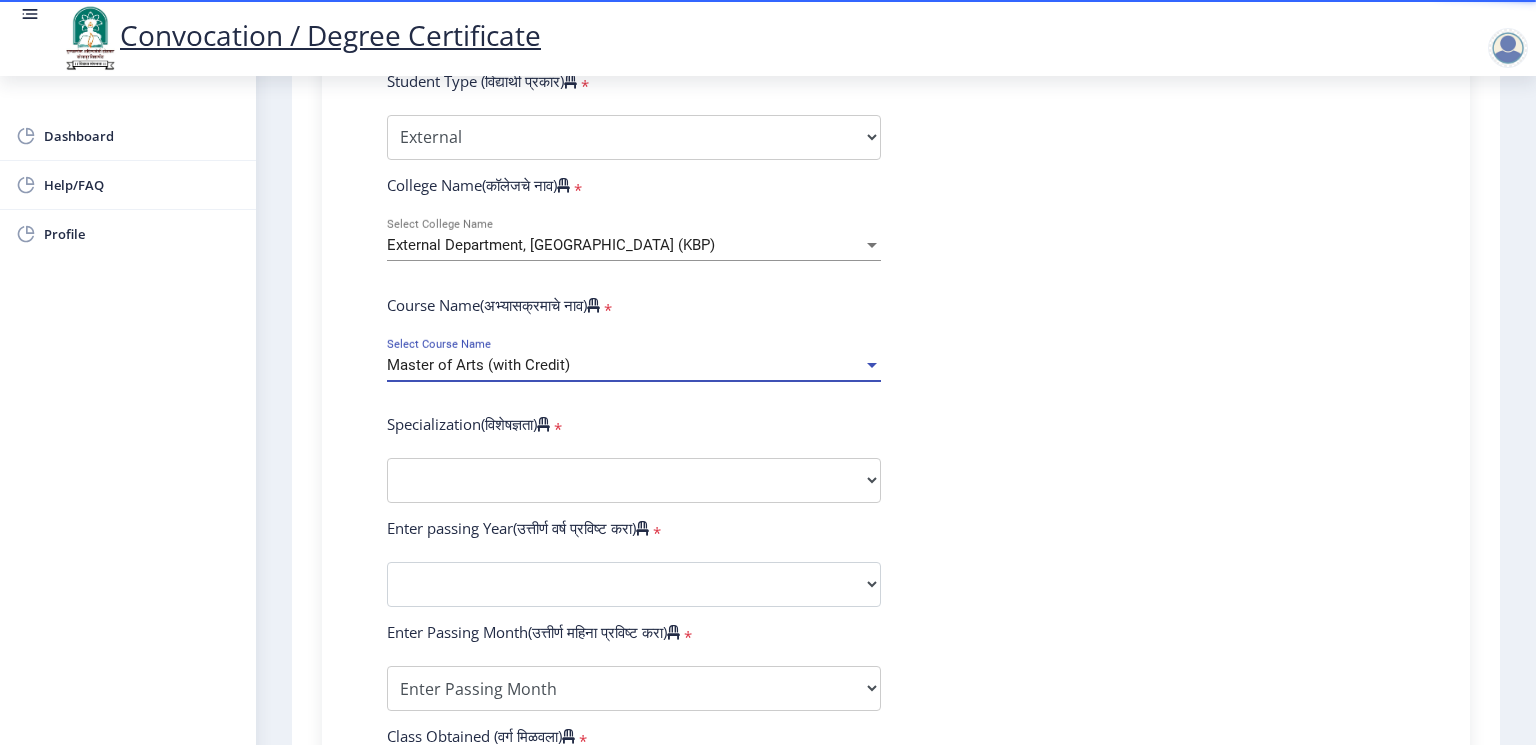 click on "Master of Arts (with Credit)" at bounding box center (625, 365) 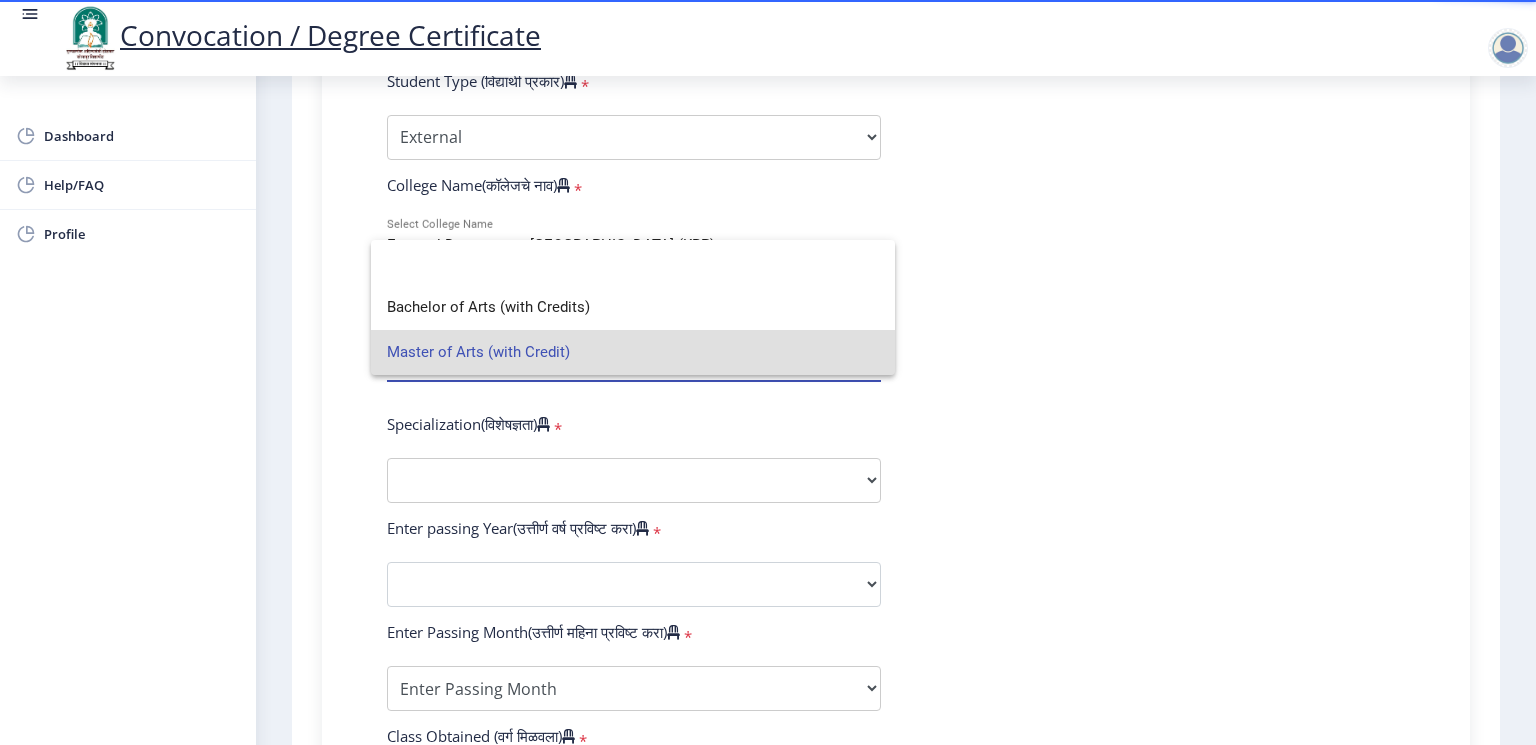 click on "Master of Arts (with Credit)" at bounding box center [633, 352] 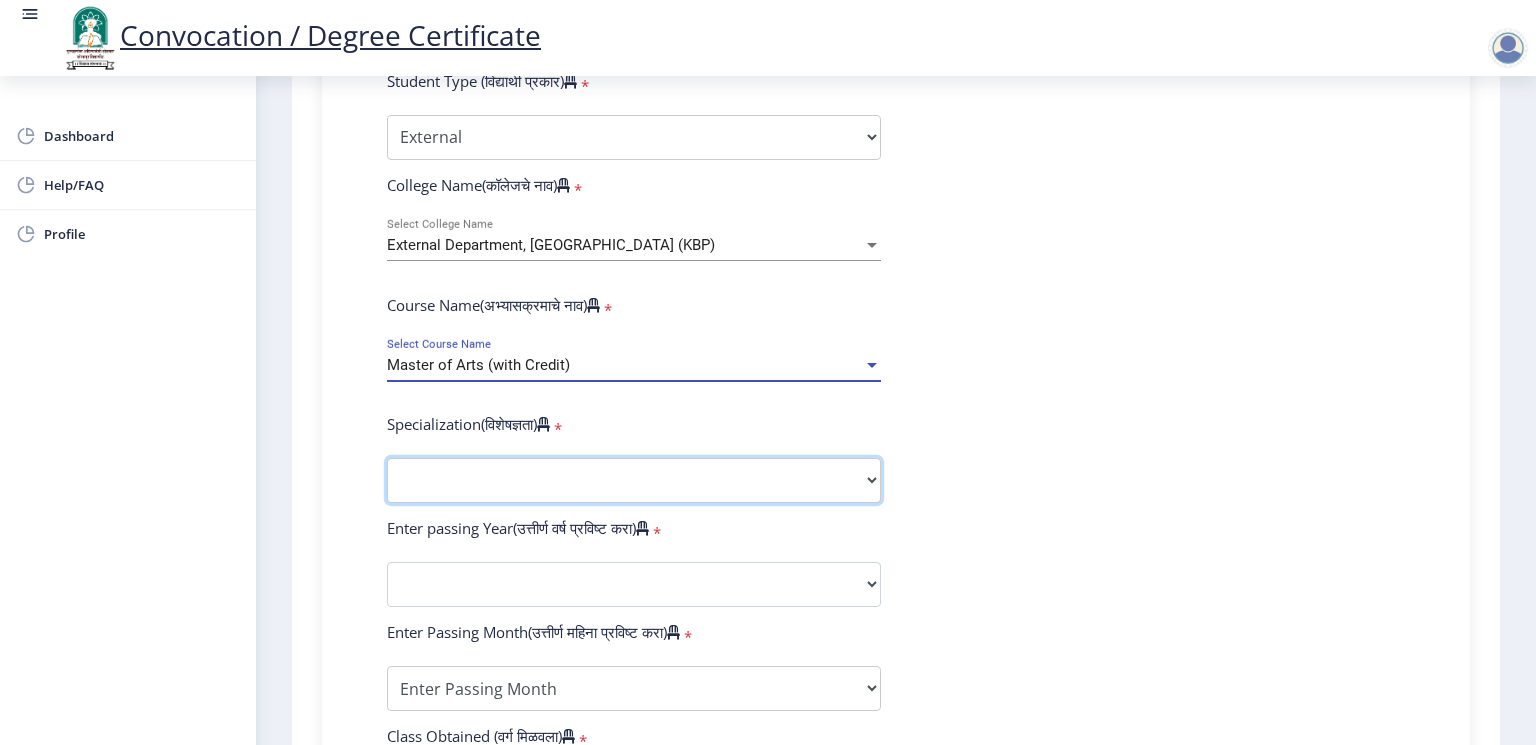 click on "Specialization English Hindi Marathi Urdu Ancient Indian History Culture & Archaeology Clinical Psychology Economics History Mass Communication Political Science Rural Development Sanskrit Sociology Applied Economics Kannada Geography Music (Tabla/Pakhavaj) Pali Prakrit Other" at bounding box center [634, 480] 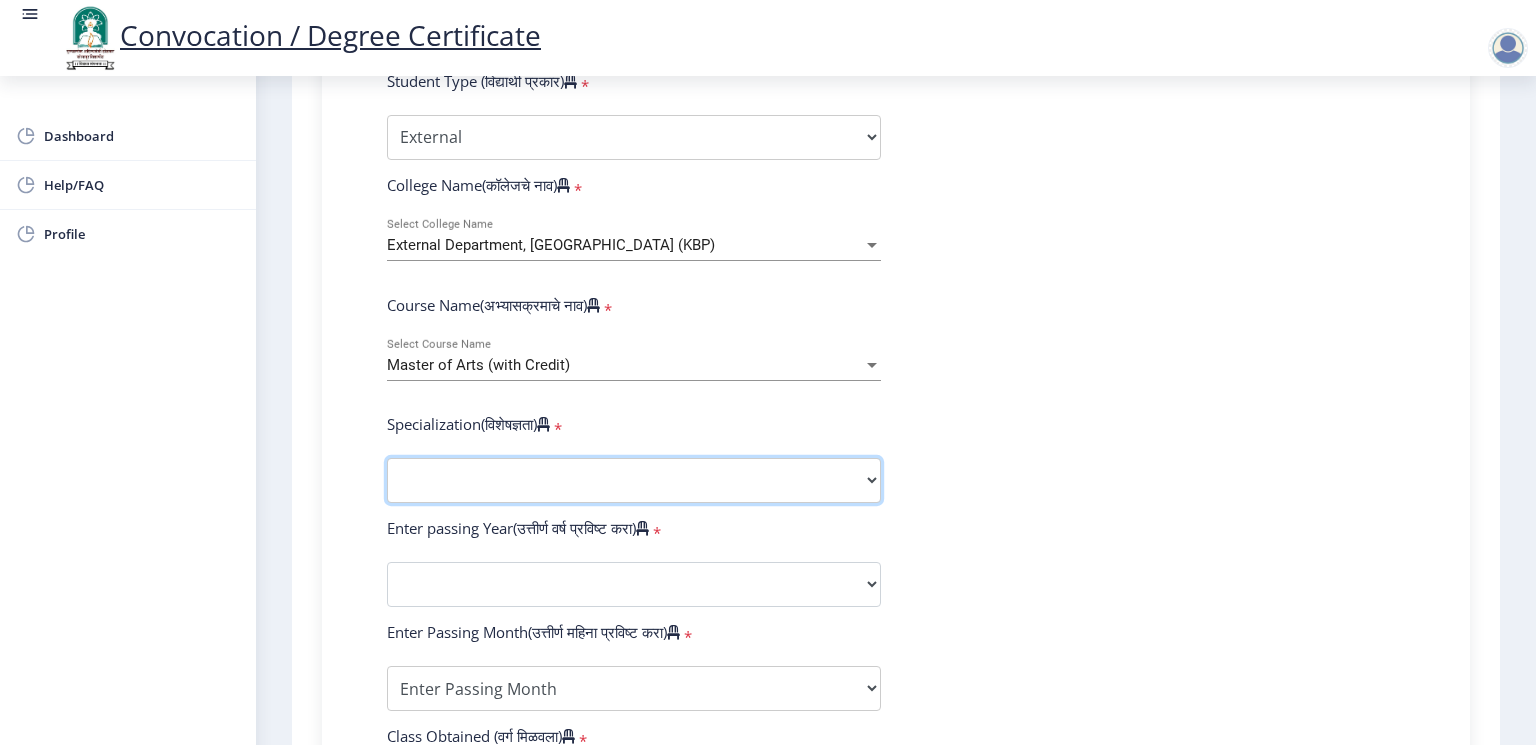 select on "Political Science" 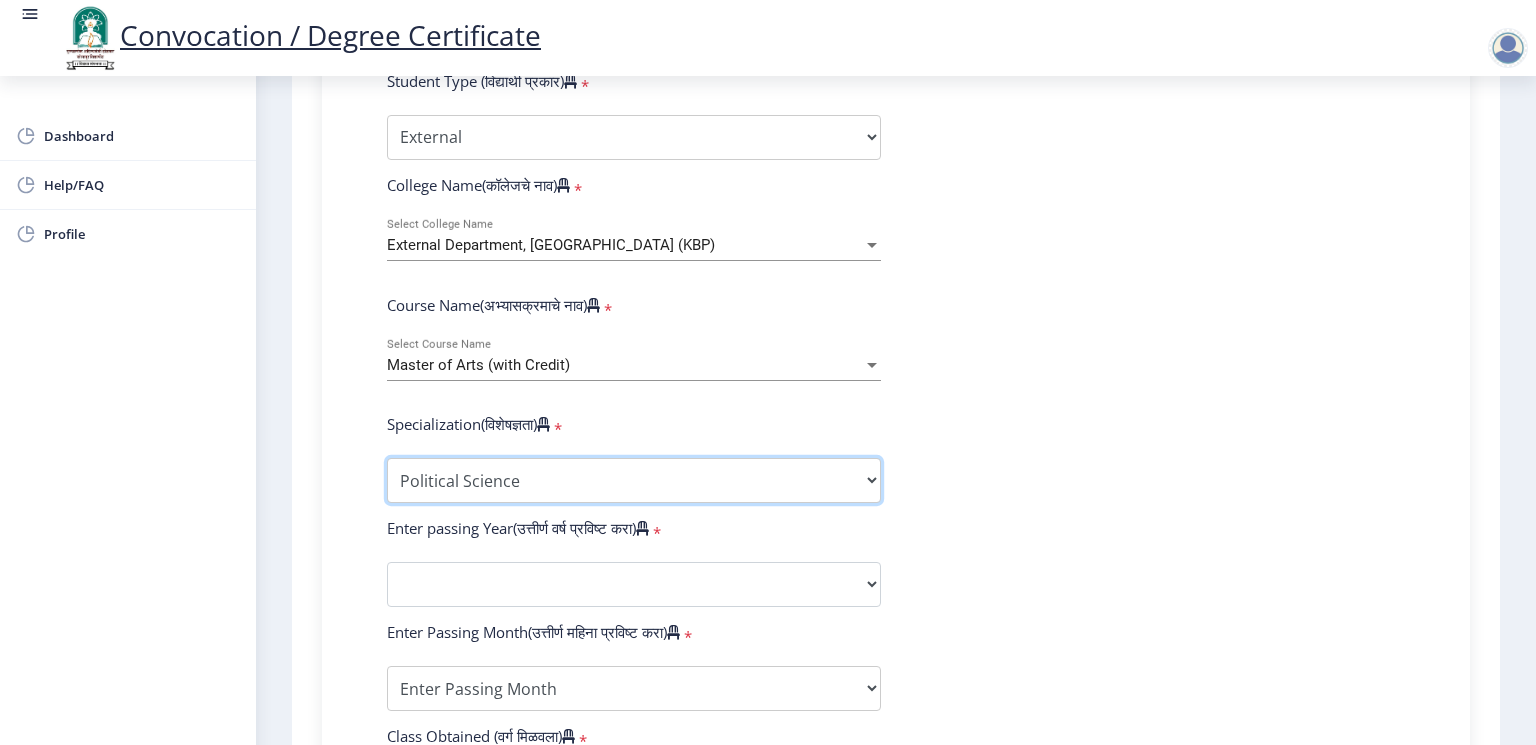 click on "Specialization English Hindi Marathi Urdu Ancient Indian History Culture & Archaeology Clinical Psychology Economics History Mass Communication Political Science Rural Development Sanskrit Sociology Applied Economics Kannada Geography Music (Tabla/Pakhavaj) Pali Prakrit Other" at bounding box center [634, 480] 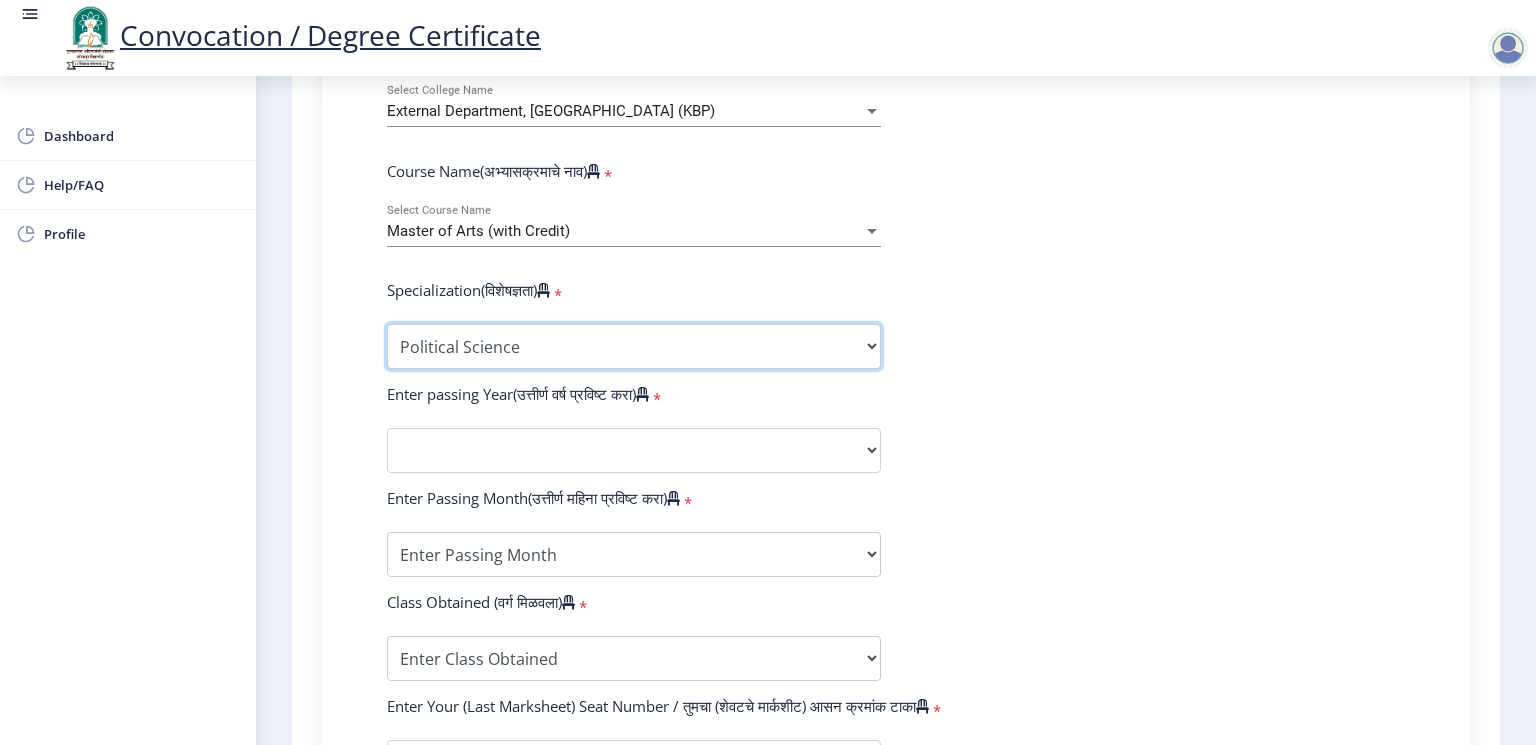 scroll, scrollTop: 933, scrollLeft: 0, axis: vertical 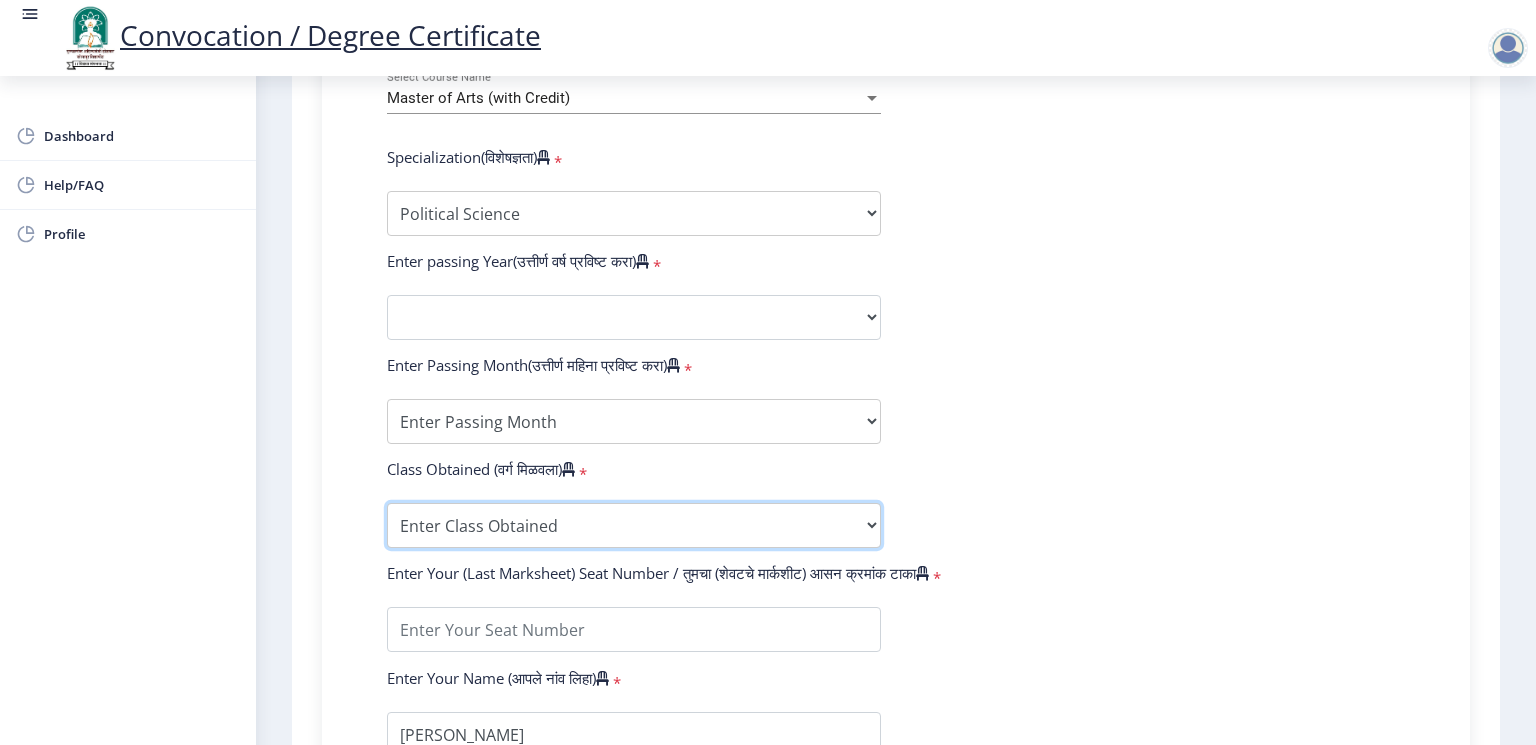 drag, startPoint x: 597, startPoint y: 500, endPoint x: 585, endPoint y: 520, distance: 23.323807 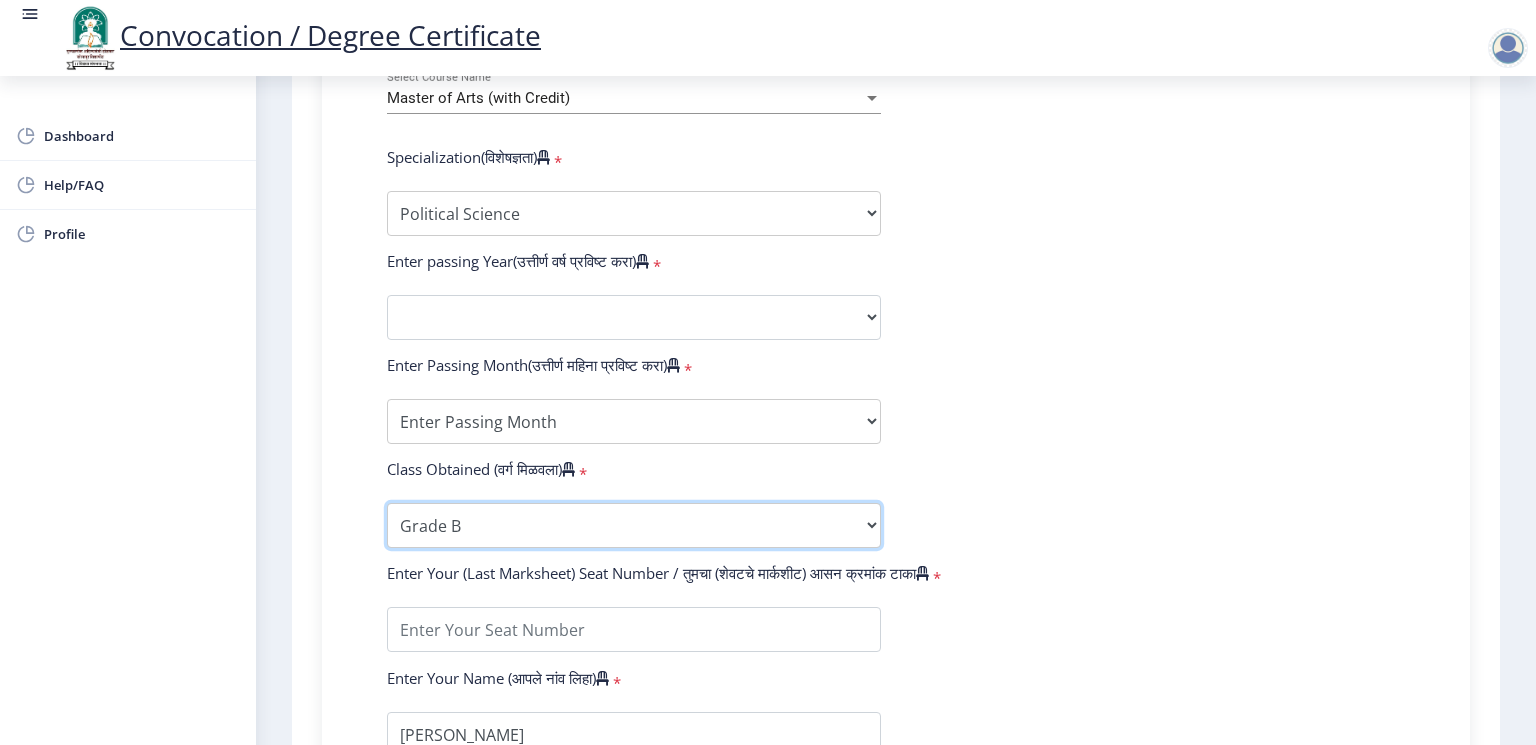 click on "Enter Class Obtained FIRST CLASS WITH DISTINCTION FIRST CLASS HIGHER SECOND CLASS SECOND CLASS PASS CLASS Grade O Grade A+ Grade A Grade B+ Grade B Grade C+ Grade C Grade D Grade E" at bounding box center [634, 525] 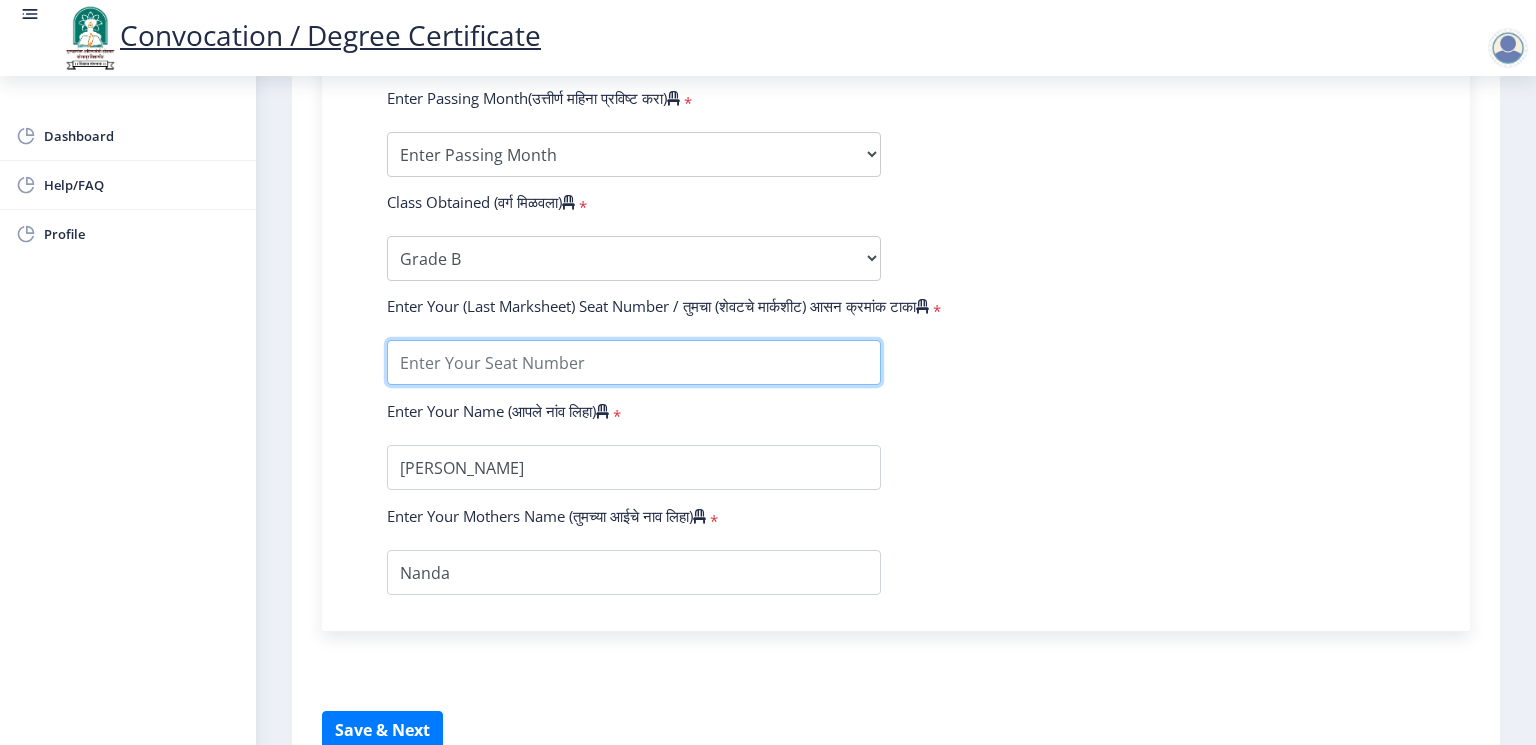 click at bounding box center [634, 362] 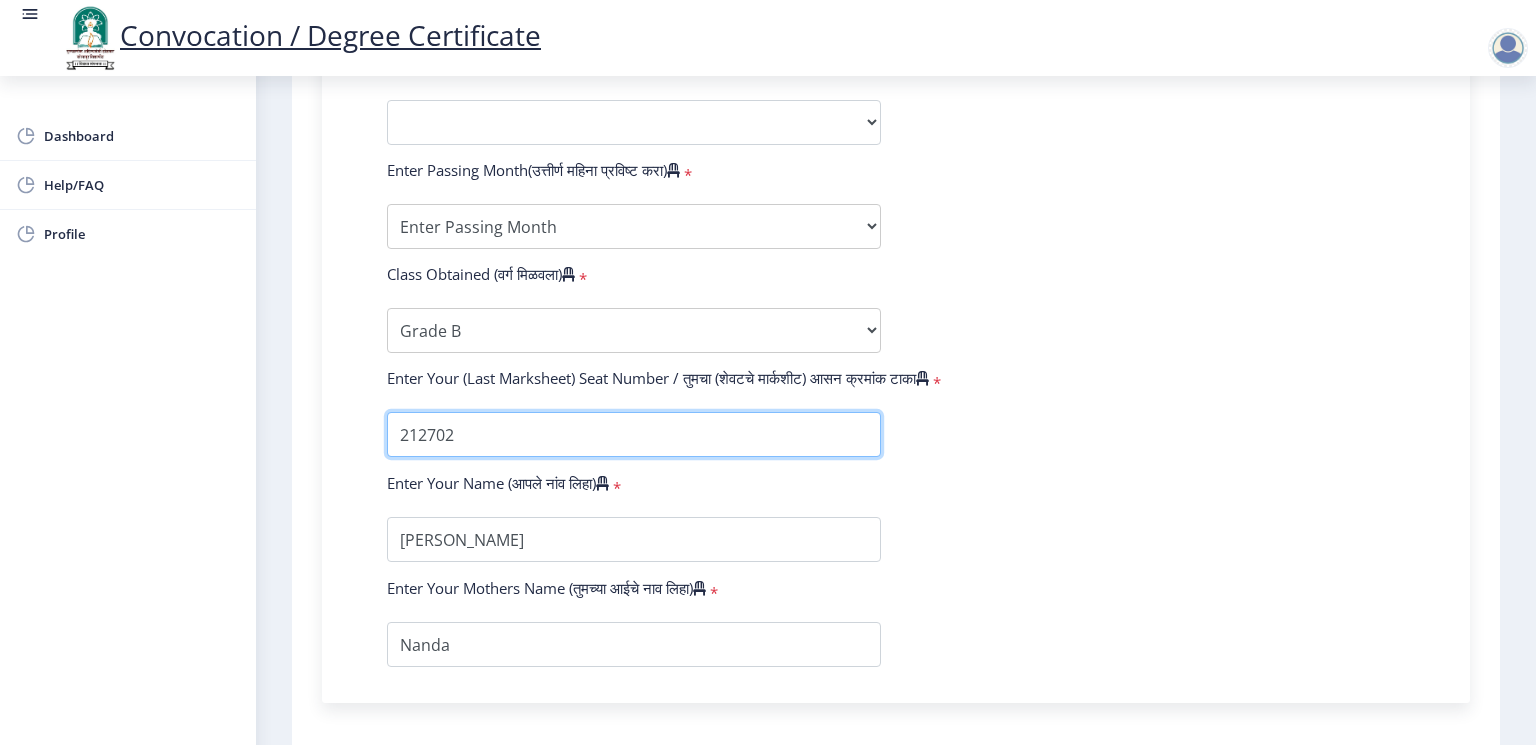 scroll, scrollTop: 1066, scrollLeft: 0, axis: vertical 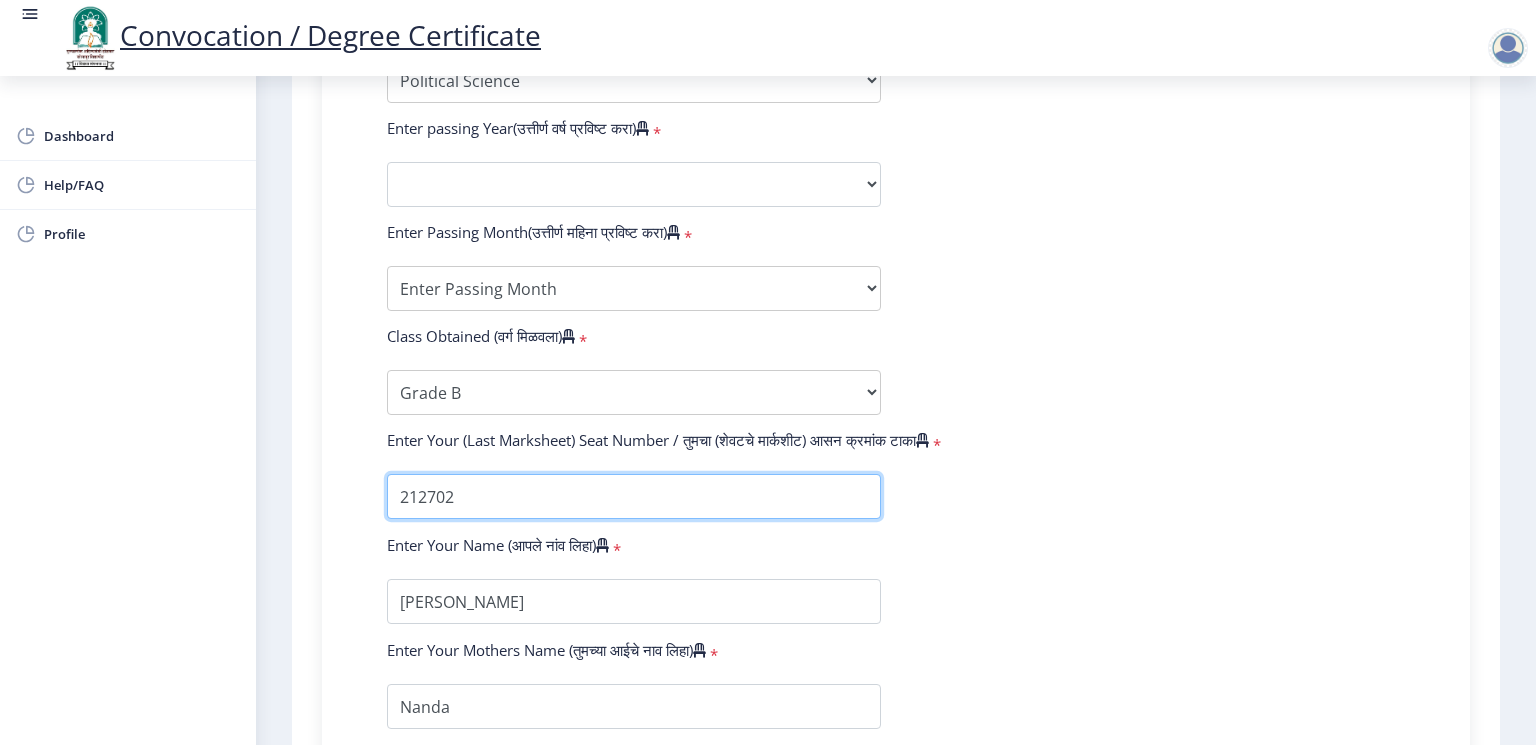 type on "212702" 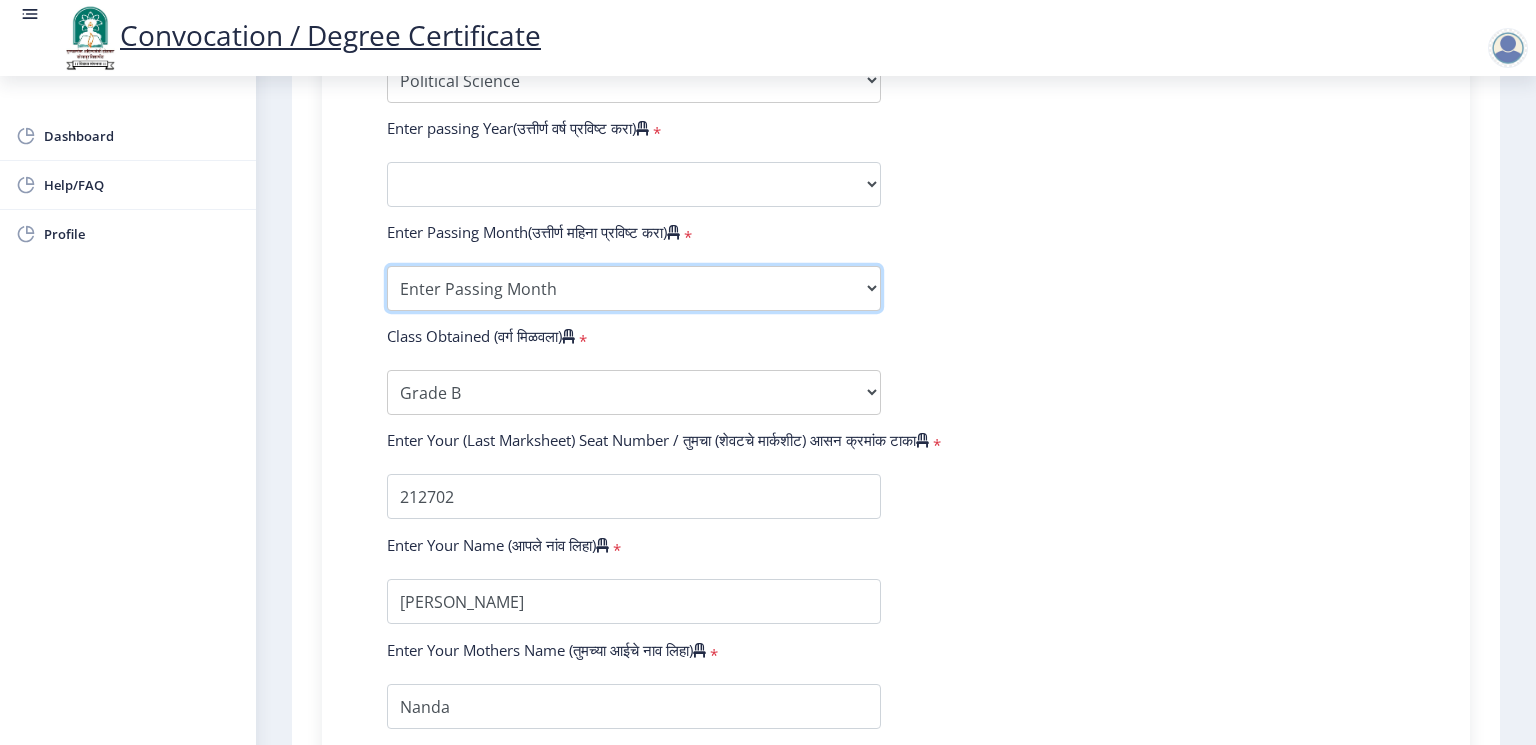 click on "Enter Passing Month March April May October November December" at bounding box center [634, 288] 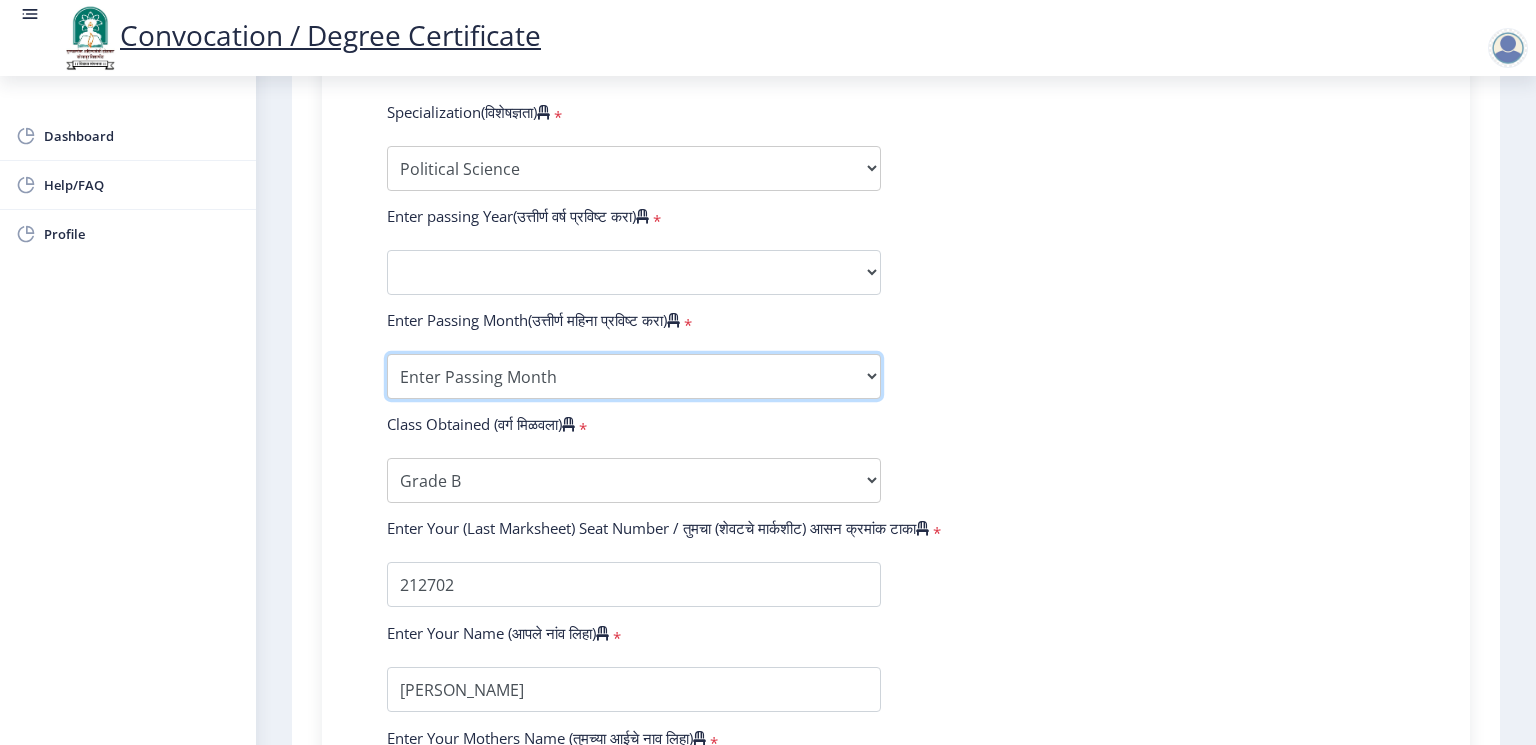 scroll, scrollTop: 933, scrollLeft: 0, axis: vertical 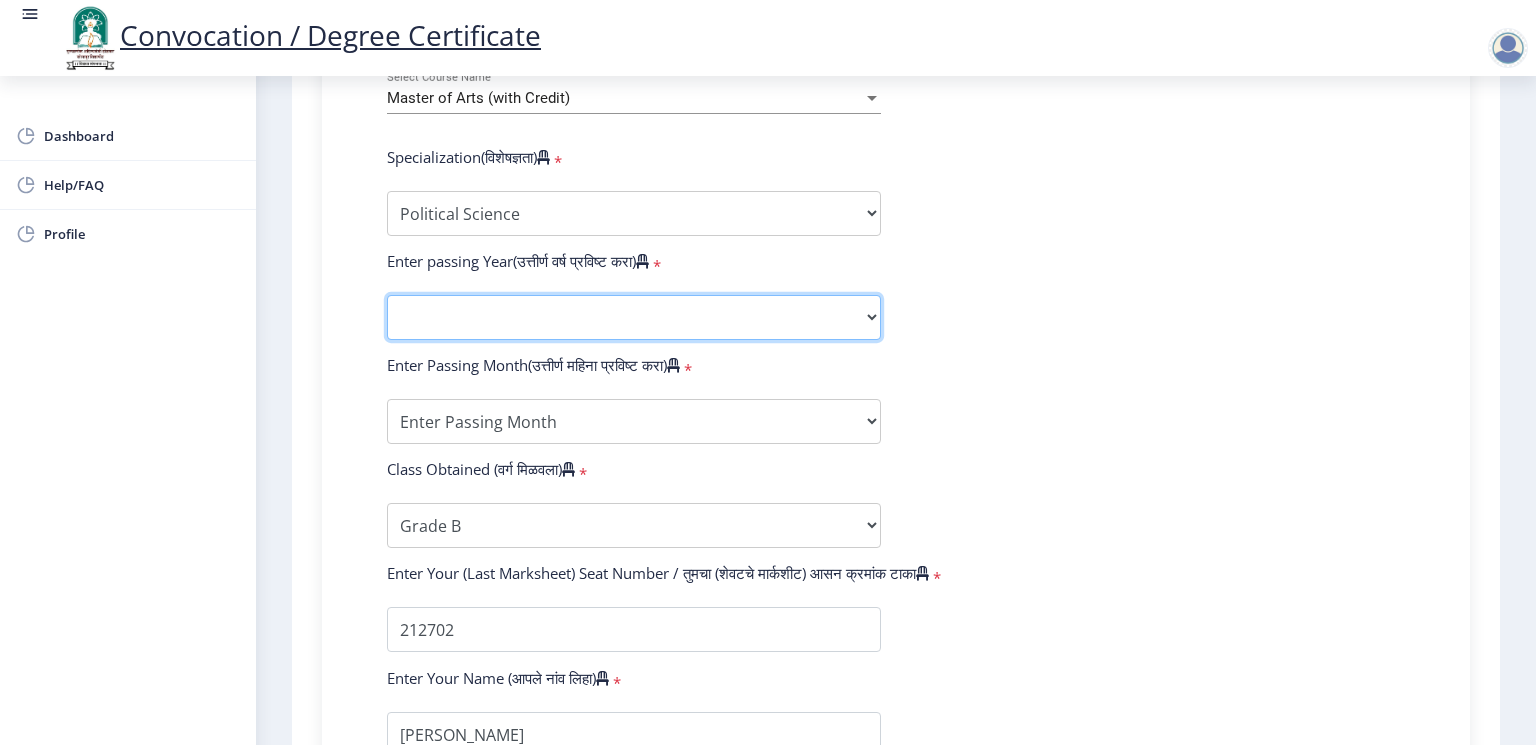 click on "2025   2024   2023   2022   2021   2020   2019   2018   2017   2016   2015   2014   2013   2012   2011   2010   2009   2008   2007   2006   2005   2004   2003   2002   2001   2000   1999   1998   1997   1996   1995   1994   1993   1992   1991   1990   1989   1988   1987   1986   1985   1984   1983   1982   1981   1980   1979   1978   1977   1976" 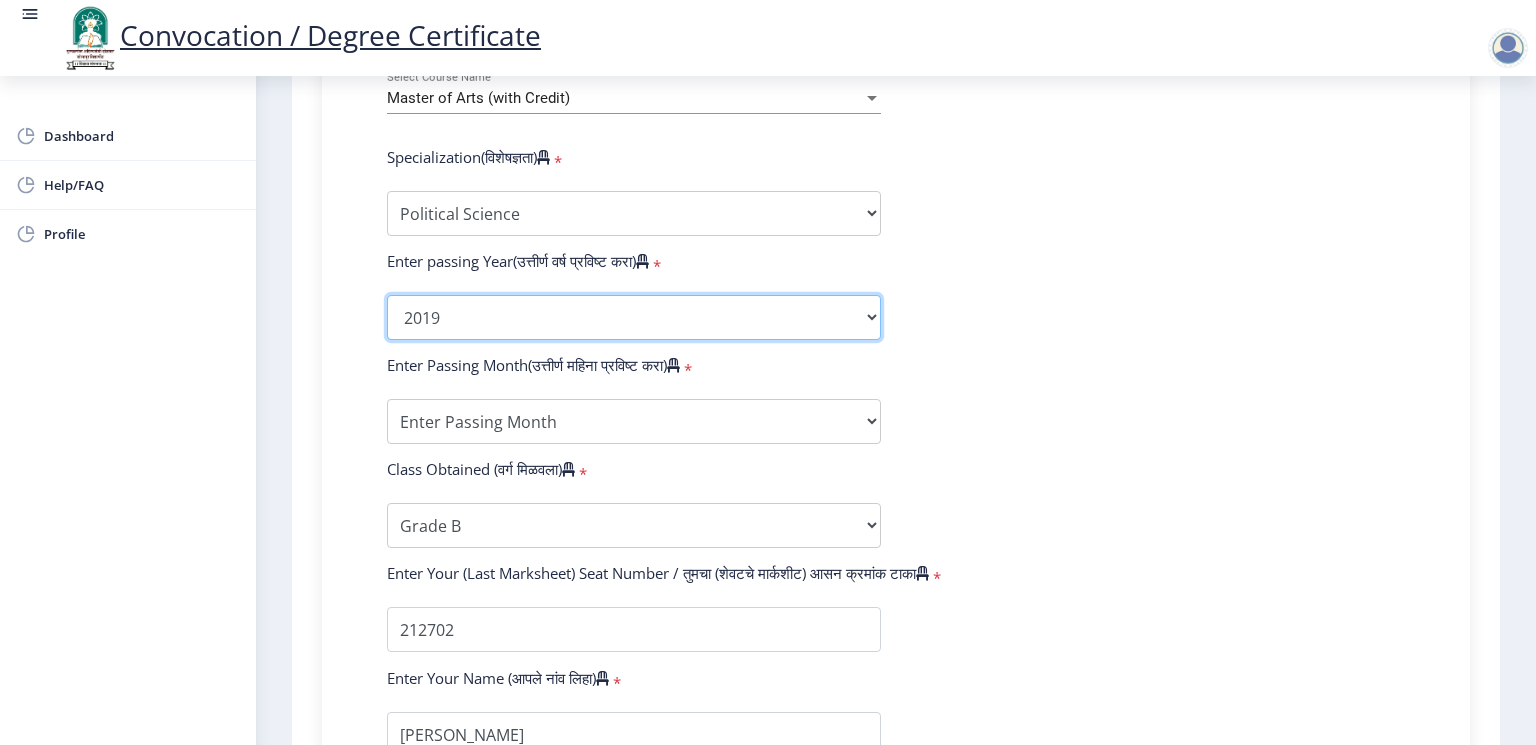 click on "2025   2024   2023   2022   2021   2020   2019   2018   2017   2016   2015   2014   2013   2012   2011   2010   2009   2008   2007   2006   2005   2004   2003   2002   2001   2000   1999   1998   1997   1996   1995   1994   1993   1992   1991   1990   1989   1988   1987   1986   1985   1984   1983   1982   1981   1980   1979   1978   1977   1976" 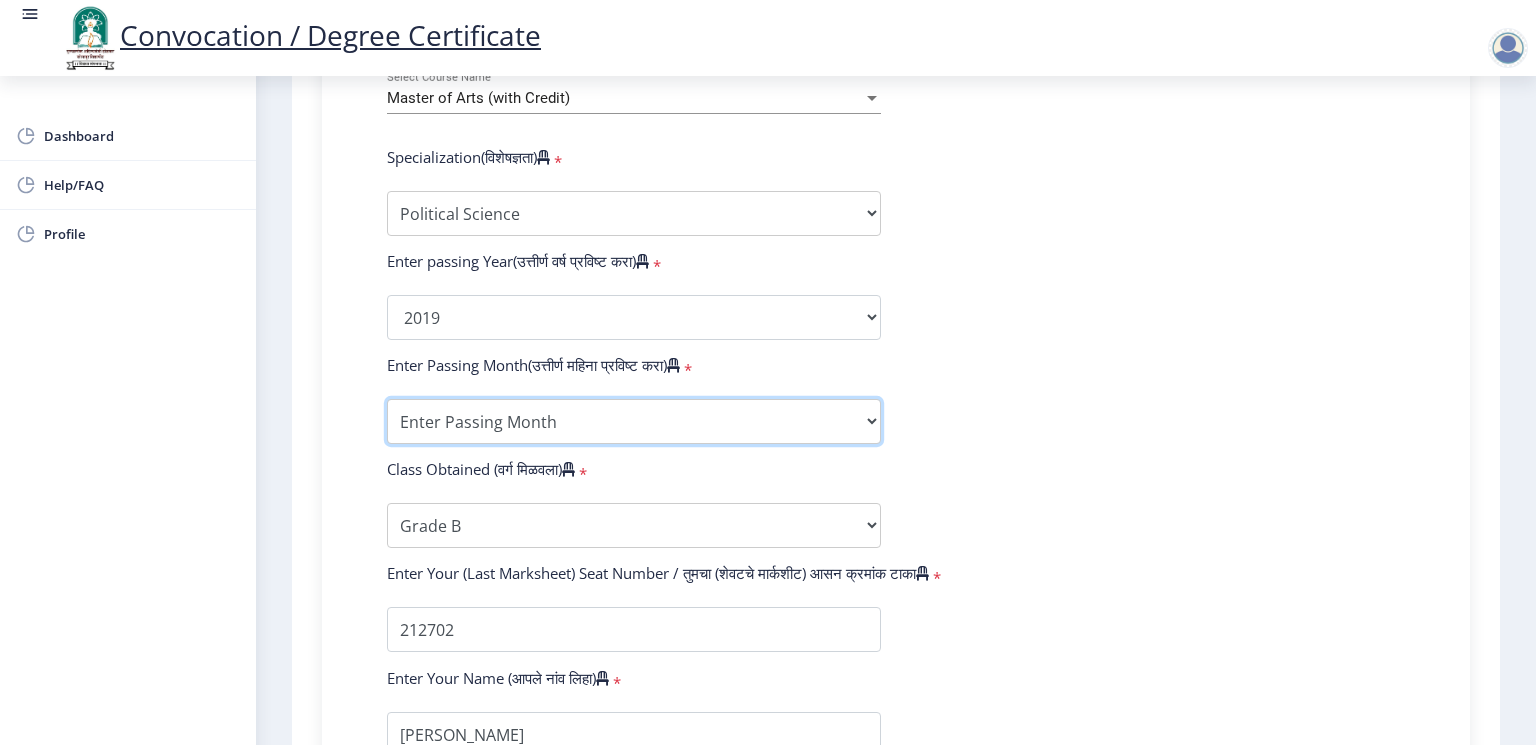 click on "Enter Passing Month March April May October November December" at bounding box center [634, 421] 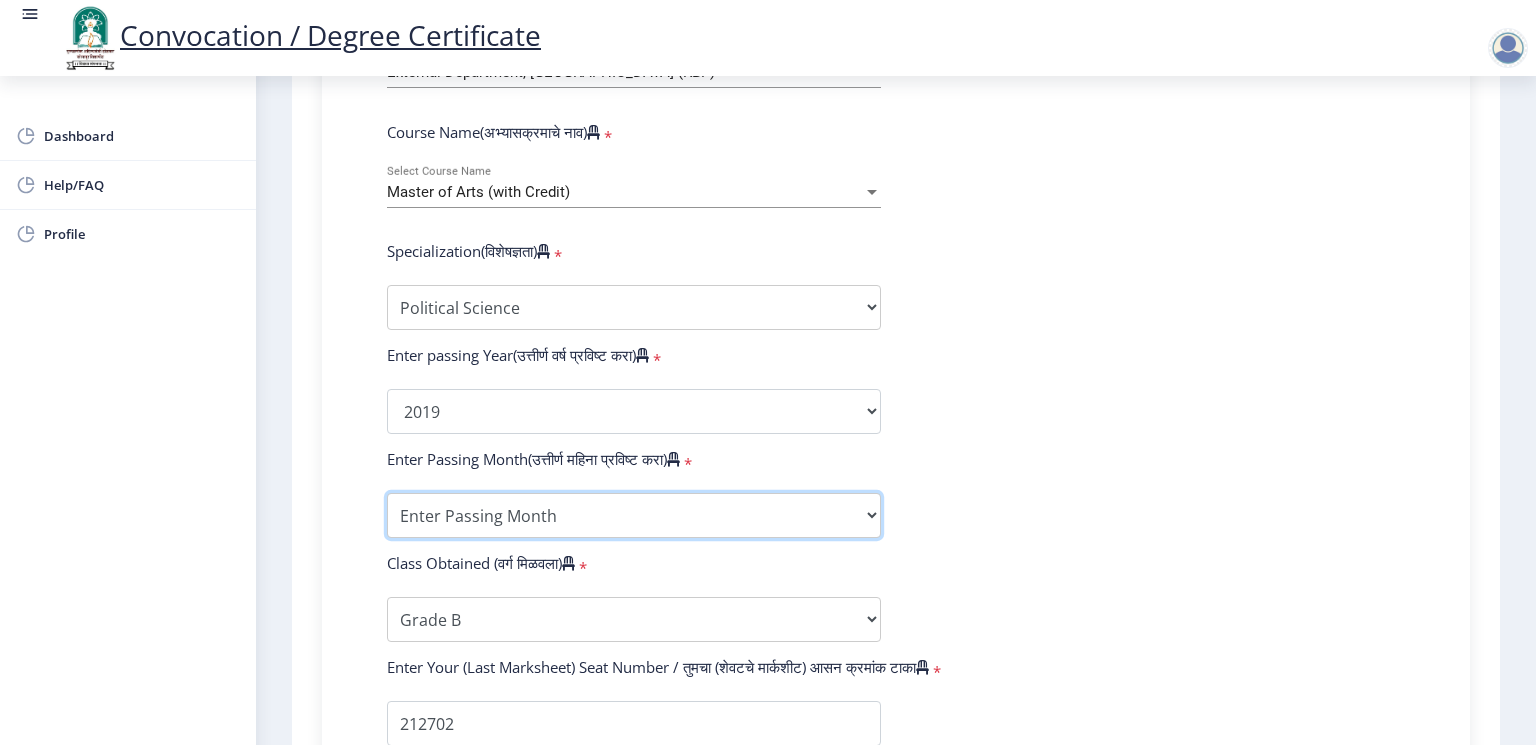 scroll, scrollTop: 800, scrollLeft: 0, axis: vertical 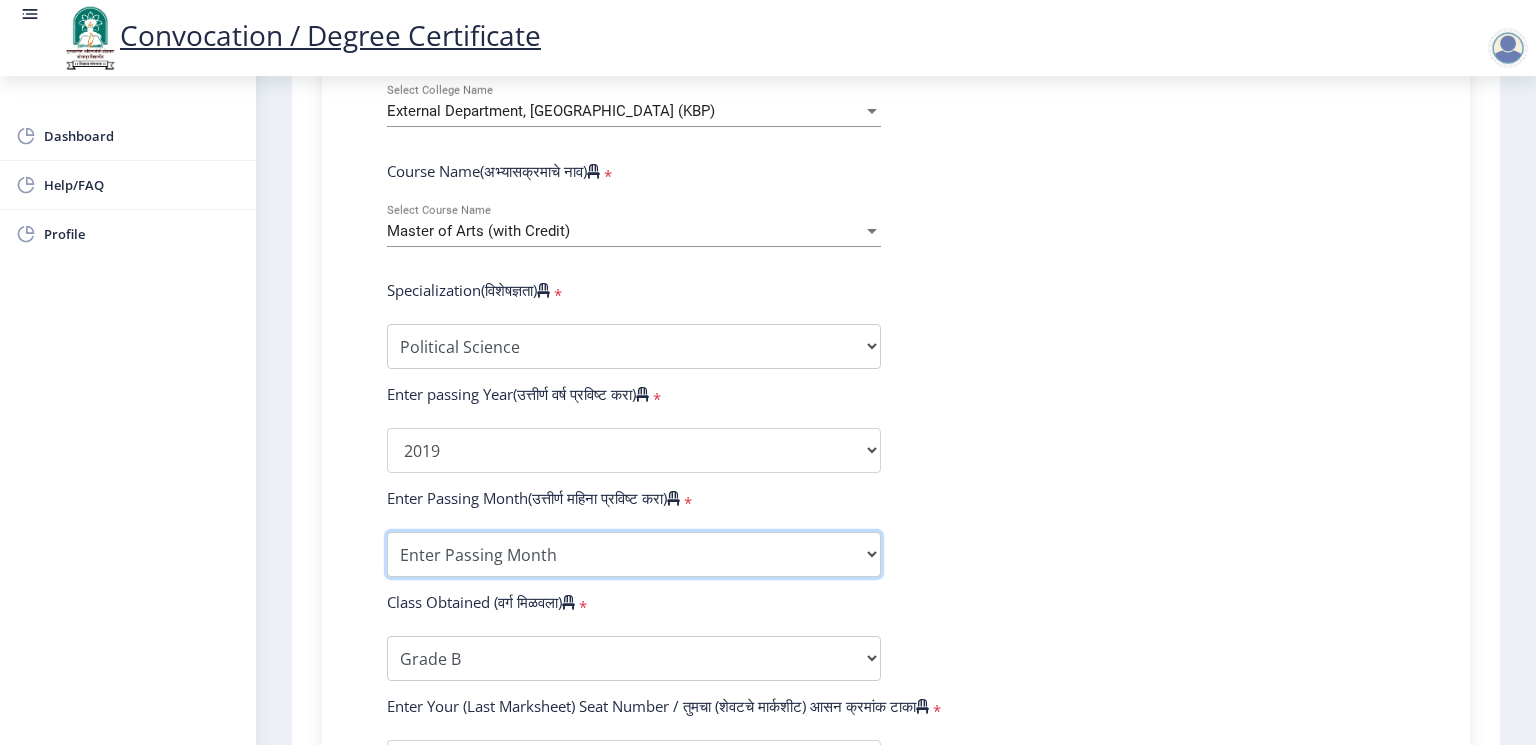 click on "Enter Passing Month March April May October November December" at bounding box center (634, 554) 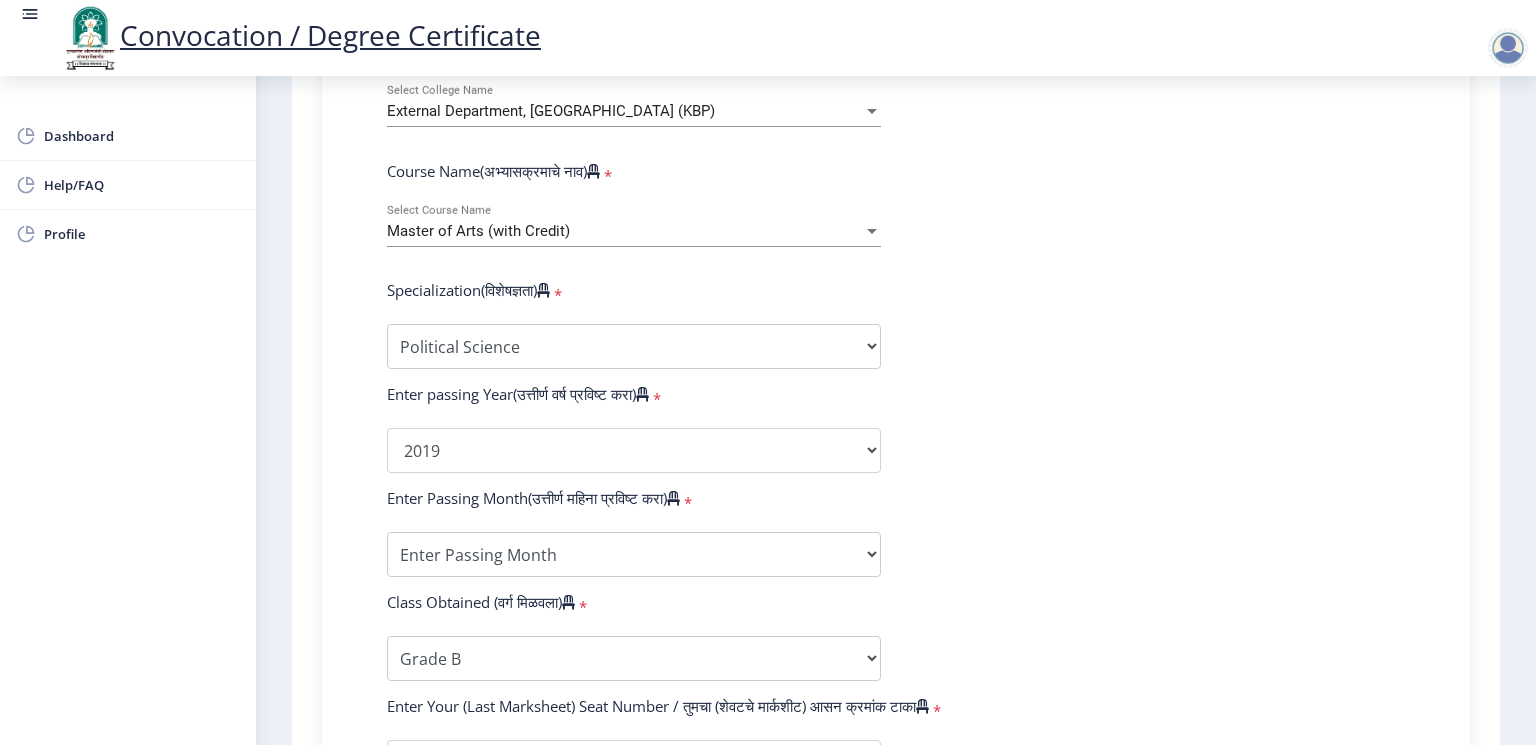 click on "Enter Your PRN Number (तुमचा पीआरएन (कायम नोंदणी क्रमांक) एंटर करा)   * Student Type (विद्यार्थी प्रकार)    * Select Student Type Regular External College Name(कॉलेजचे नाव)   * External Department, Solapur University (KBP) Select College Name Course Name(अभ्यासक्रमाचे नाव)   * Master of Arts (with Credit) Select Course Name  Specialization(विशेषज्ञता)   * Specialization English Hindi Marathi Urdu Ancient Indian History Culture & Archaeology Clinical Psychology Economics History Mass Communication Political Science Rural Development Sanskrit Sociology Applied Economics Kannada Geography Music (Tabla/Pakhavaj) Pali Prakrit Other Enter passing Year(उत्तीर्ण वर्ष प्रविष्ट करा)   *  2025   2024   2023   2022   2021   2020   2019   2018   2017   2016   2015   2014   2013   2012   2011" 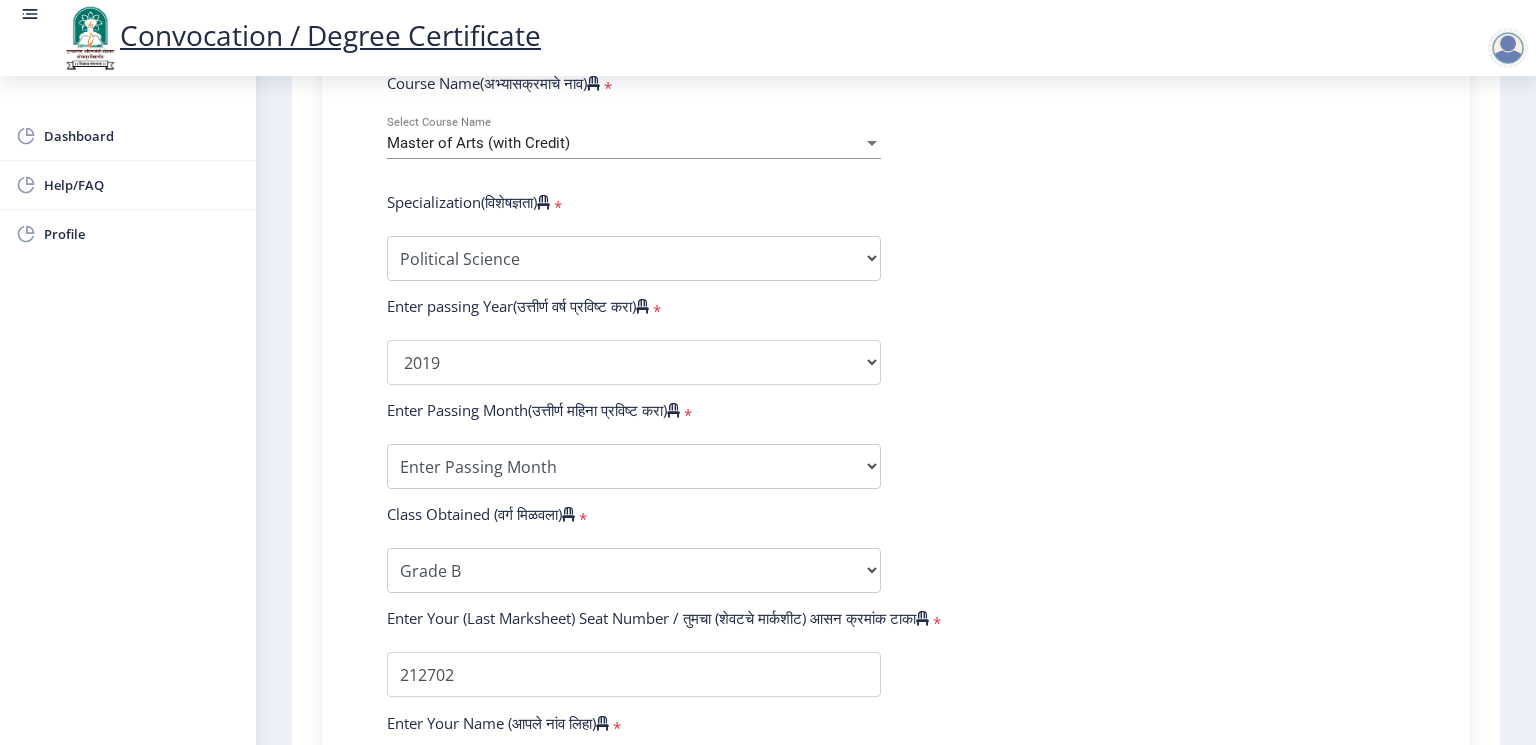 scroll, scrollTop: 933, scrollLeft: 0, axis: vertical 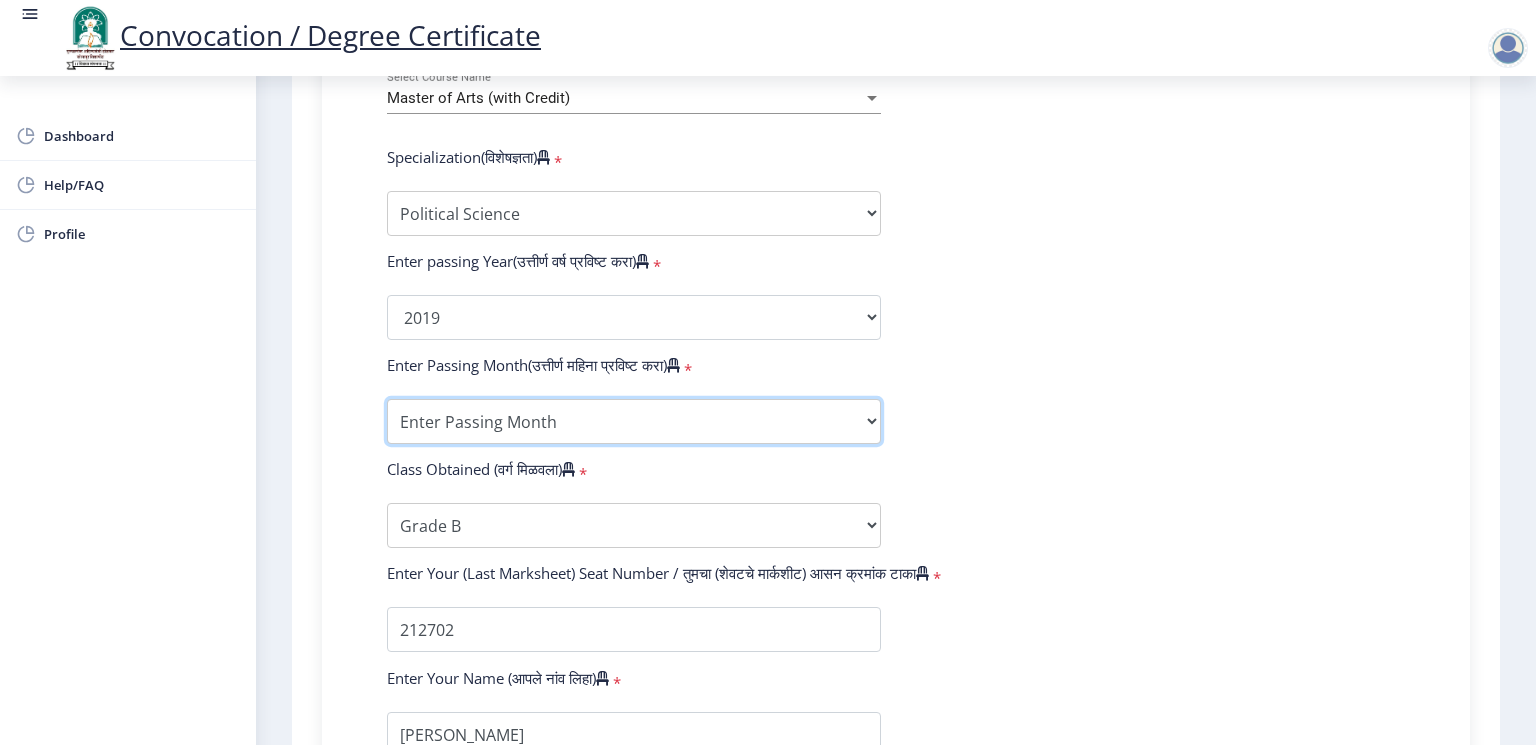 click on "Enter Passing Month March April May October November December" at bounding box center (634, 421) 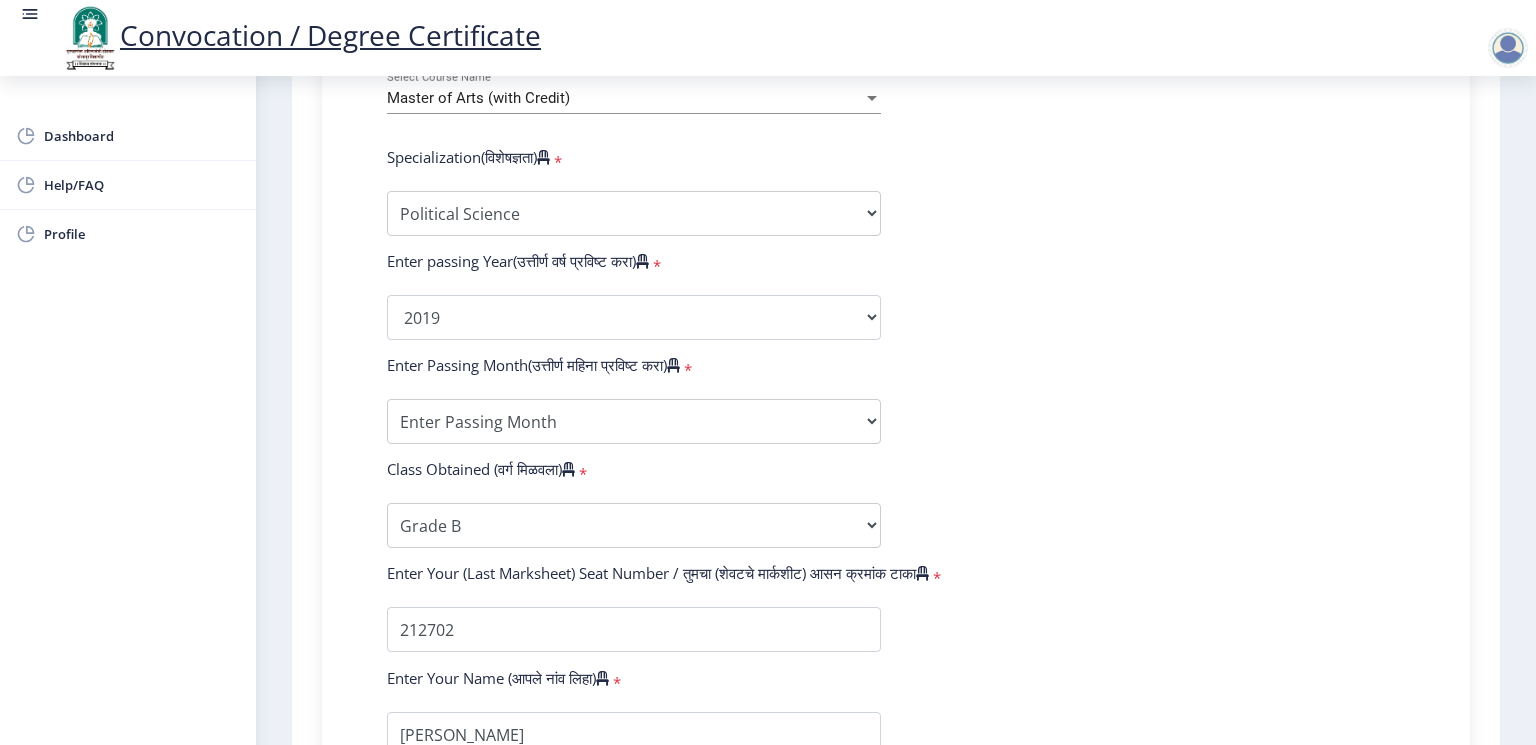 click on "Enter Your PRN Number (तुमचा पीआरएन (कायम नोंदणी क्रमांक) एंटर करा)   * Student Type (विद्यार्थी प्रकार)    * Select Student Type Regular External College Name(कॉलेजचे नाव)   * External Department, Solapur University (KBP) Select College Name Course Name(अभ्यासक्रमाचे नाव)   * Master of Arts (with Credit) Select Course Name  Specialization(विशेषज्ञता)   * Specialization English Hindi Marathi Urdu Ancient Indian History Culture & Archaeology Clinical Psychology Economics History Mass Communication Political Science Rural Development Sanskrit Sociology Applied Economics Kannada Geography Music (Tabla/Pakhavaj) Pali Prakrit Other Enter passing Year(उत्तीर्ण वर्ष प्रविष्ट करा)   *  2025   2024   2023   2022   2021   2020   2019   2018   2017   2016   2015   2014   2013   2012   2011" 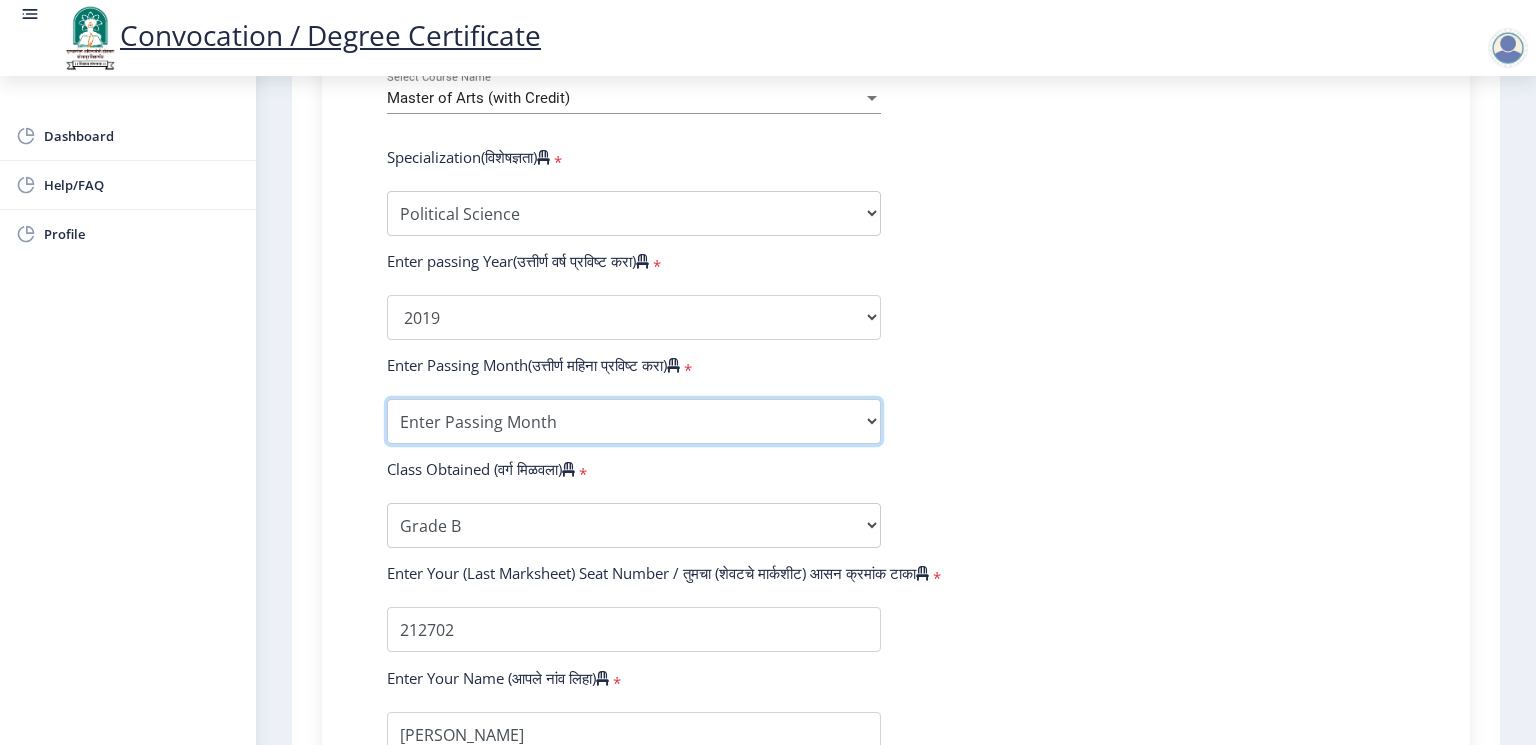 click on "Enter Passing Month March April May October November December" at bounding box center (634, 421) 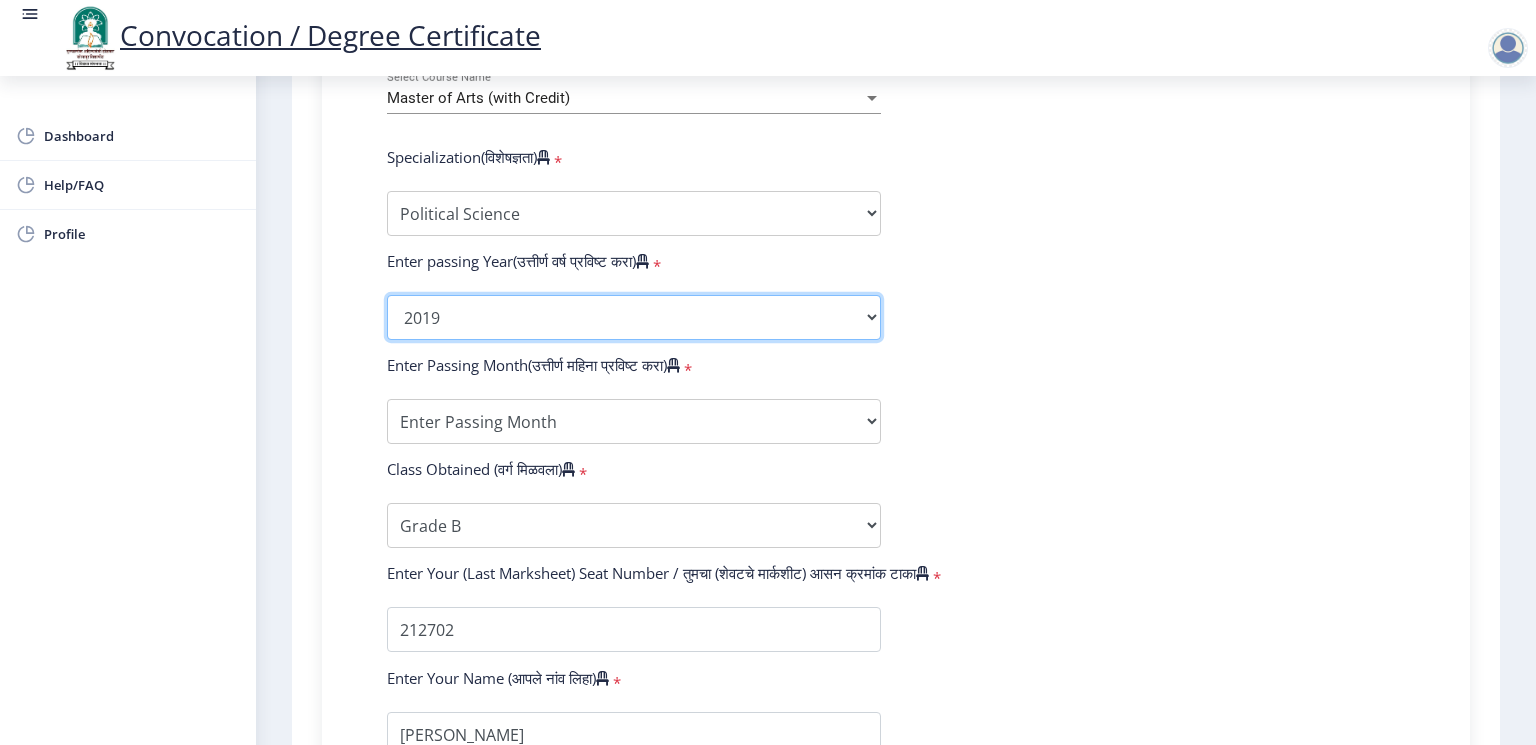 click on "2025   2024   2023   2022   2021   2020   2019   2018   2017   2016   2015   2014   2013   2012   2011   2010   2009   2008   2007   2006   2005   2004   2003   2002   2001   2000   1999   1998   1997   1996   1995   1994   1993   1992   1991   1990   1989   1988   1987   1986   1985   1984   1983   1982   1981   1980   1979   1978   1977   1976" 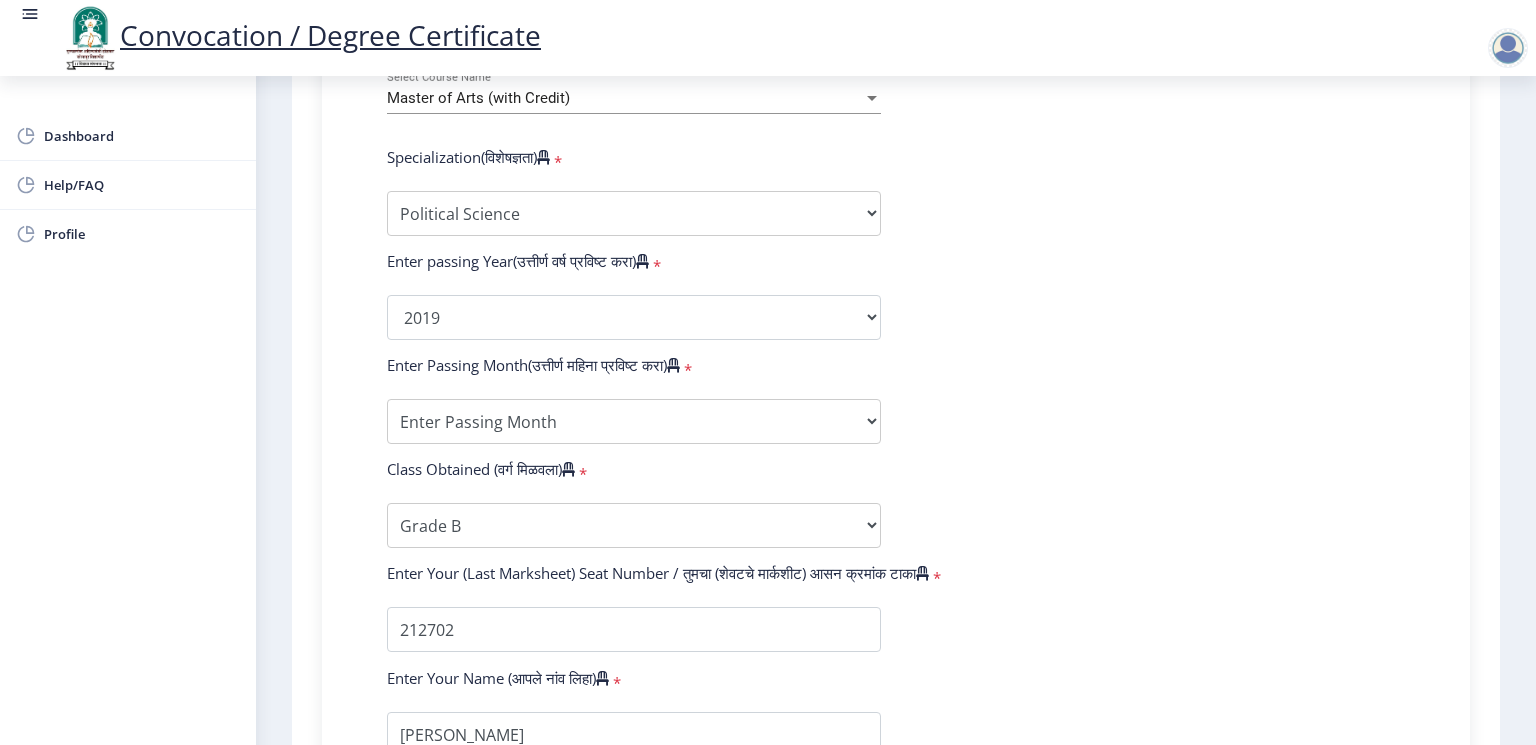 click on "Enter Your PRN Number (तुमचा पीआरएन (कायम नोंदणी क्रमांक) एंटर करा)   * Student Type (विद्यार्थी प्रकार)    * Select Student Type Regular External College Name(कॉलेजचे नाव)   * External Department, Solapur University (KBP) Select College Name Course Name(अभ्यासक्रमाचे नाव)   * Master of Arts (with Credit) Select Course Name  Specialization(विशेषज्ञता)   * Specialization English Hindi Marathi Urdu Ancient Indian History Culture & Archaeology Clinical Psychology Economics History Mass Communication Political Science Rural Development Sanskrit Sociology Applied Economics Kannada Geography Music (Tabla/Pakhavaj) Pali Prakrit Other Enter passing Year(उत्तीर्ण वर्ष प्रविष्ट करा)   *  2025   2024   2023   2022   2021   2020   2019   2018   2017   2016   2015   2014   2013   2012   2011" 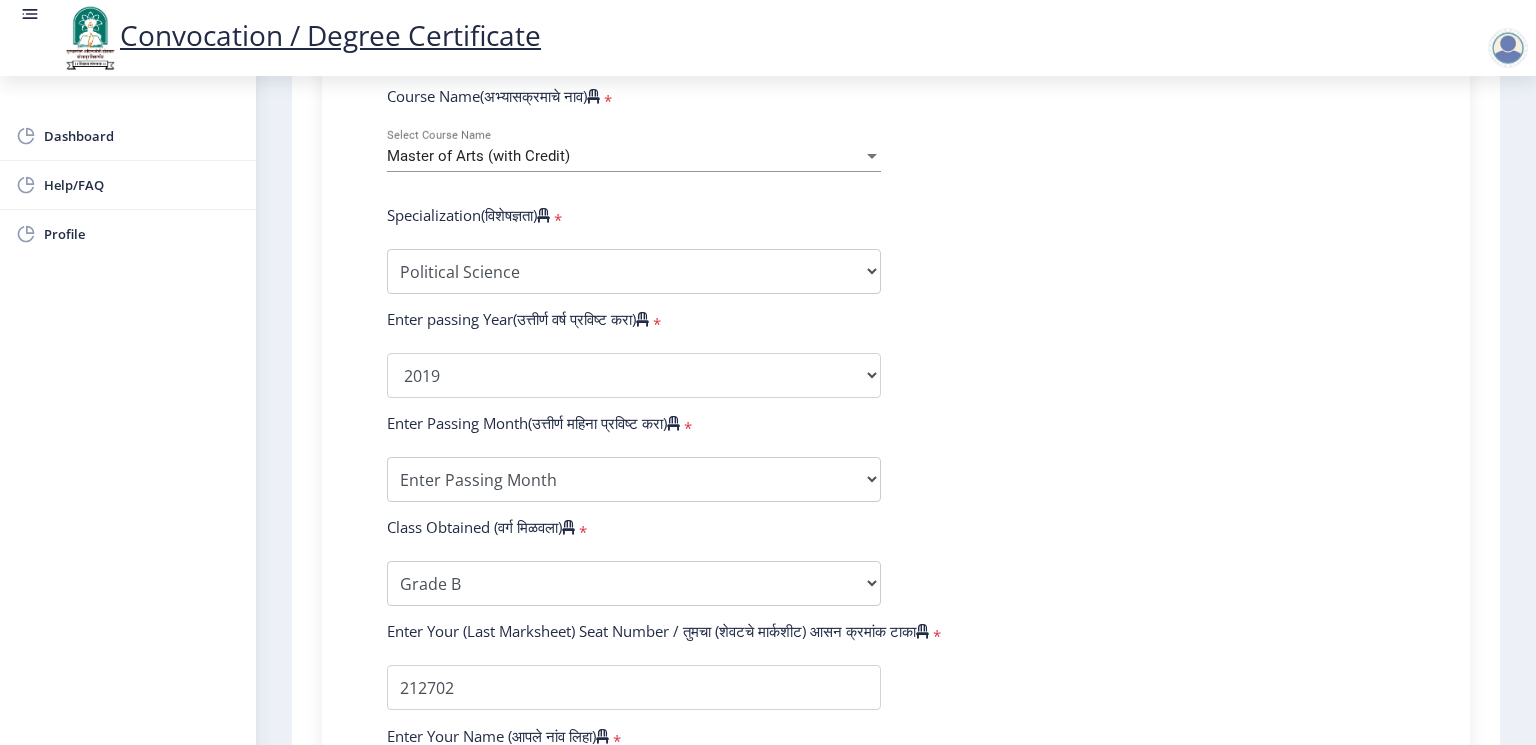 scroll, scrollTop: 800, scrollLeft: 0, axis: vertical 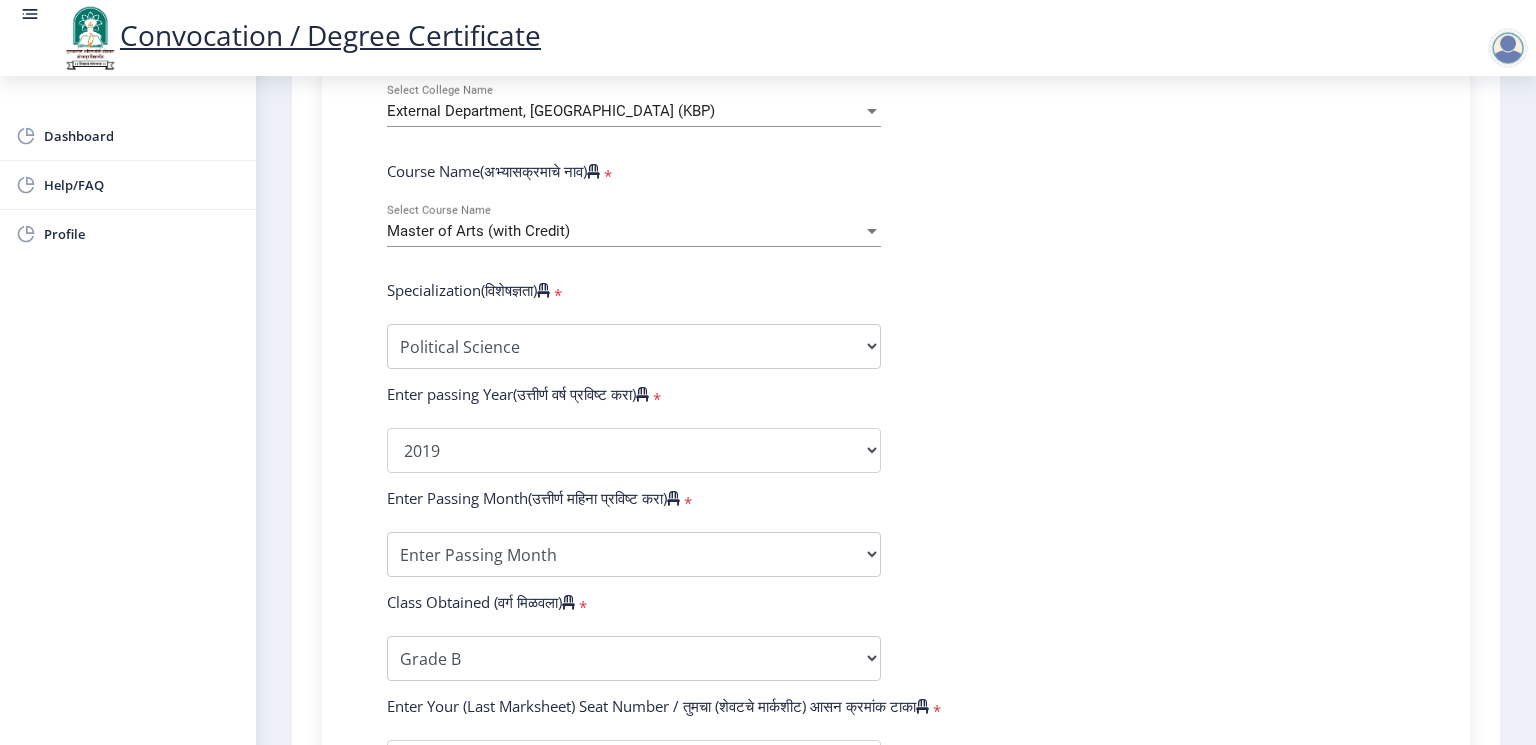 click on "*" 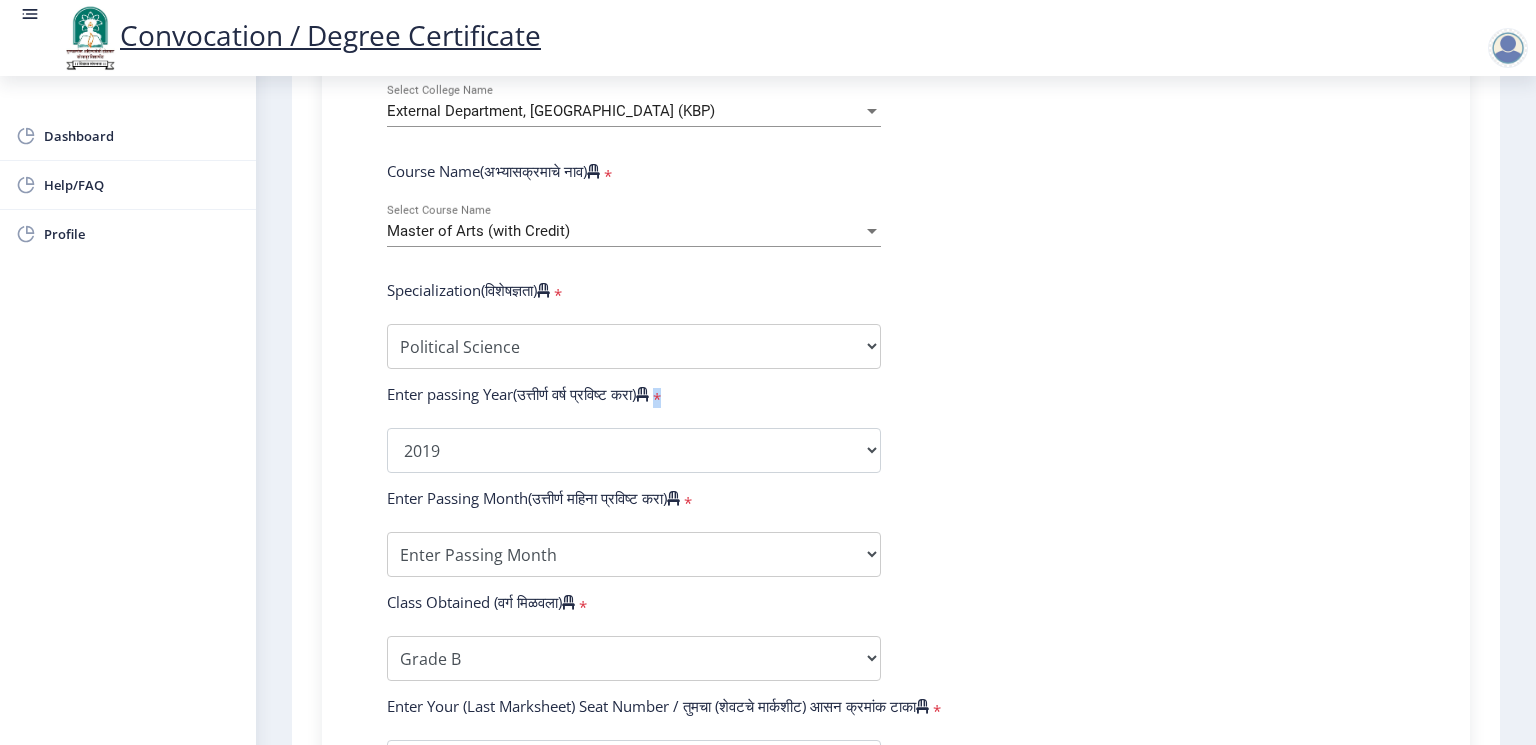 click on "*" 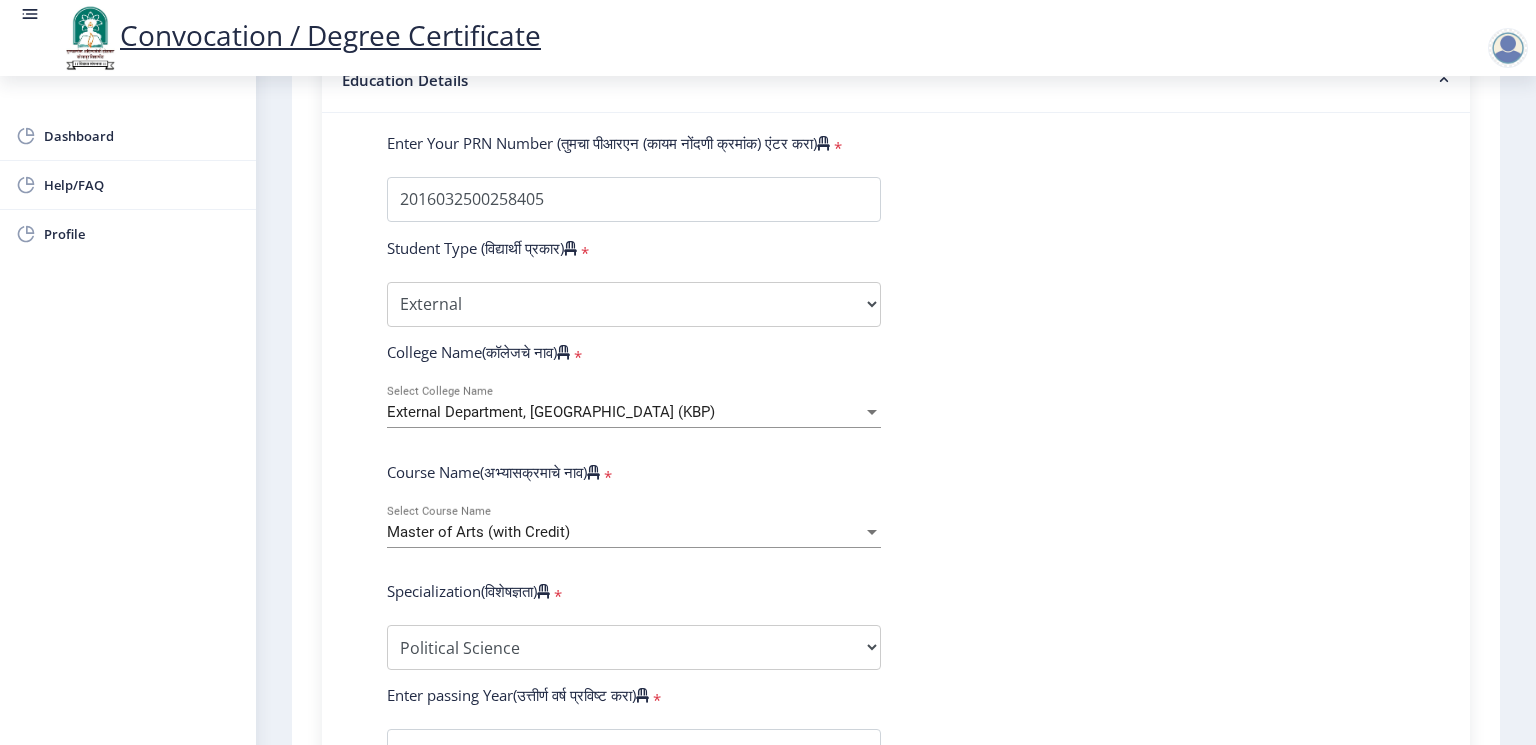 scroll, scrollTop: 533, scrollLeft: 0, axis: vertical 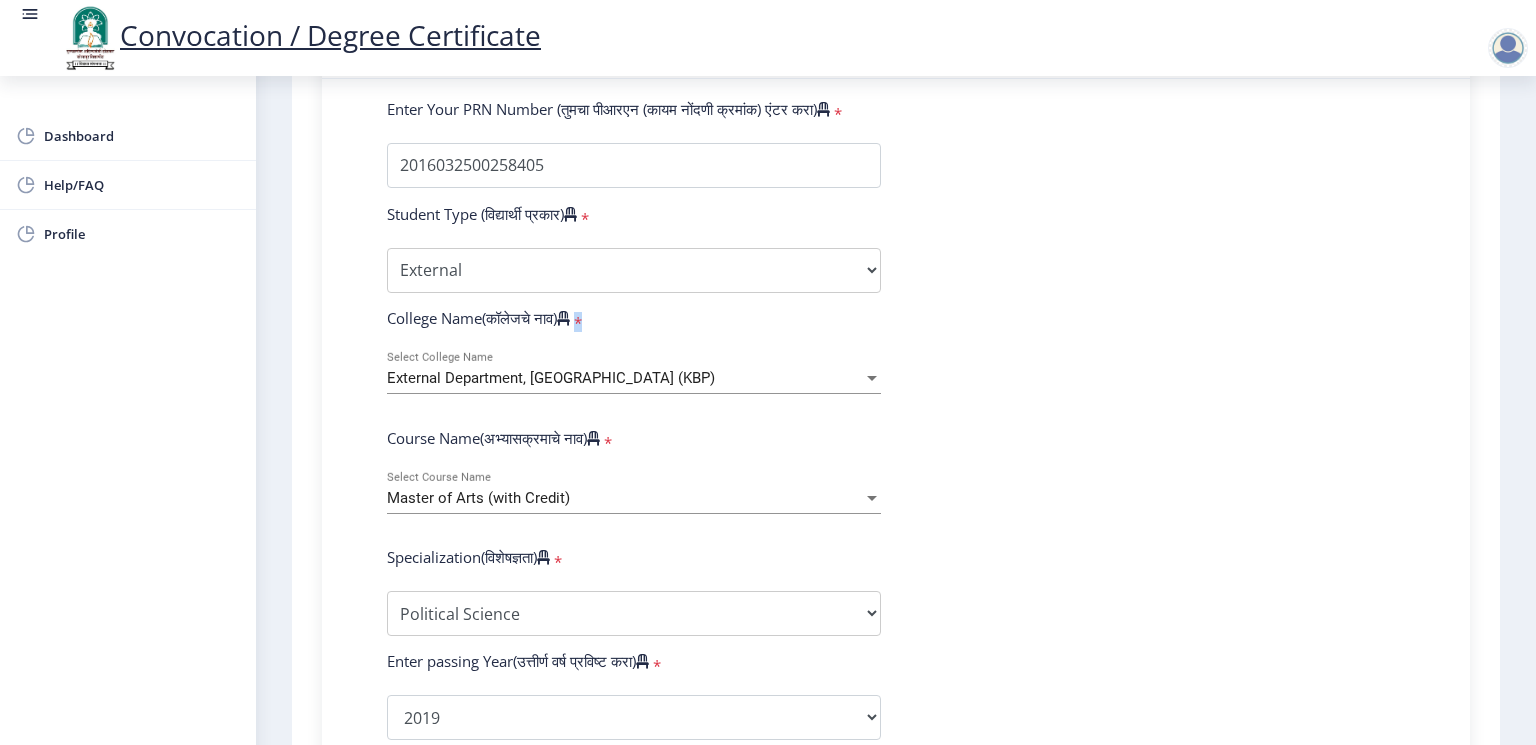 click on "*" 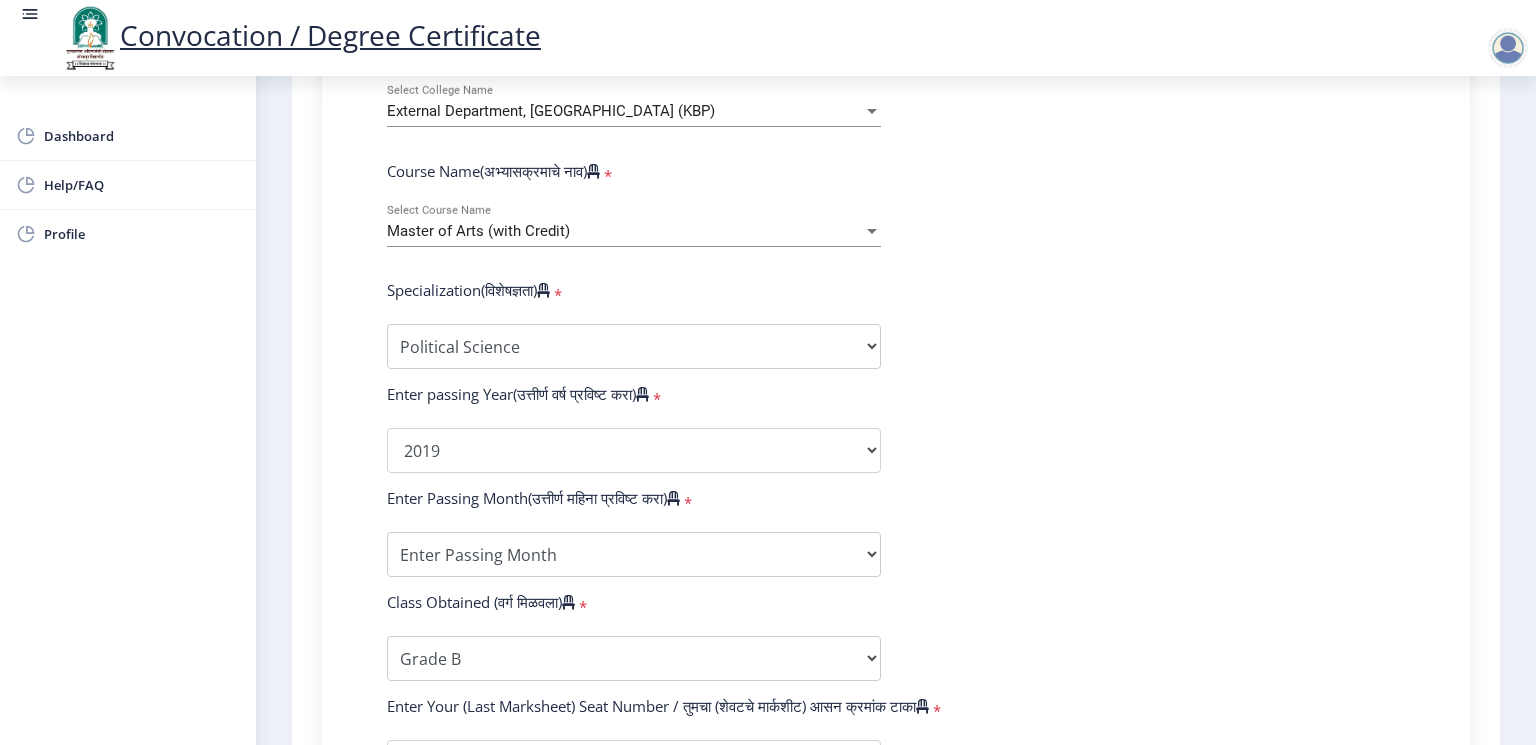 scroll, scrollTop: 933, scrollLeft: 0, axis: vertical 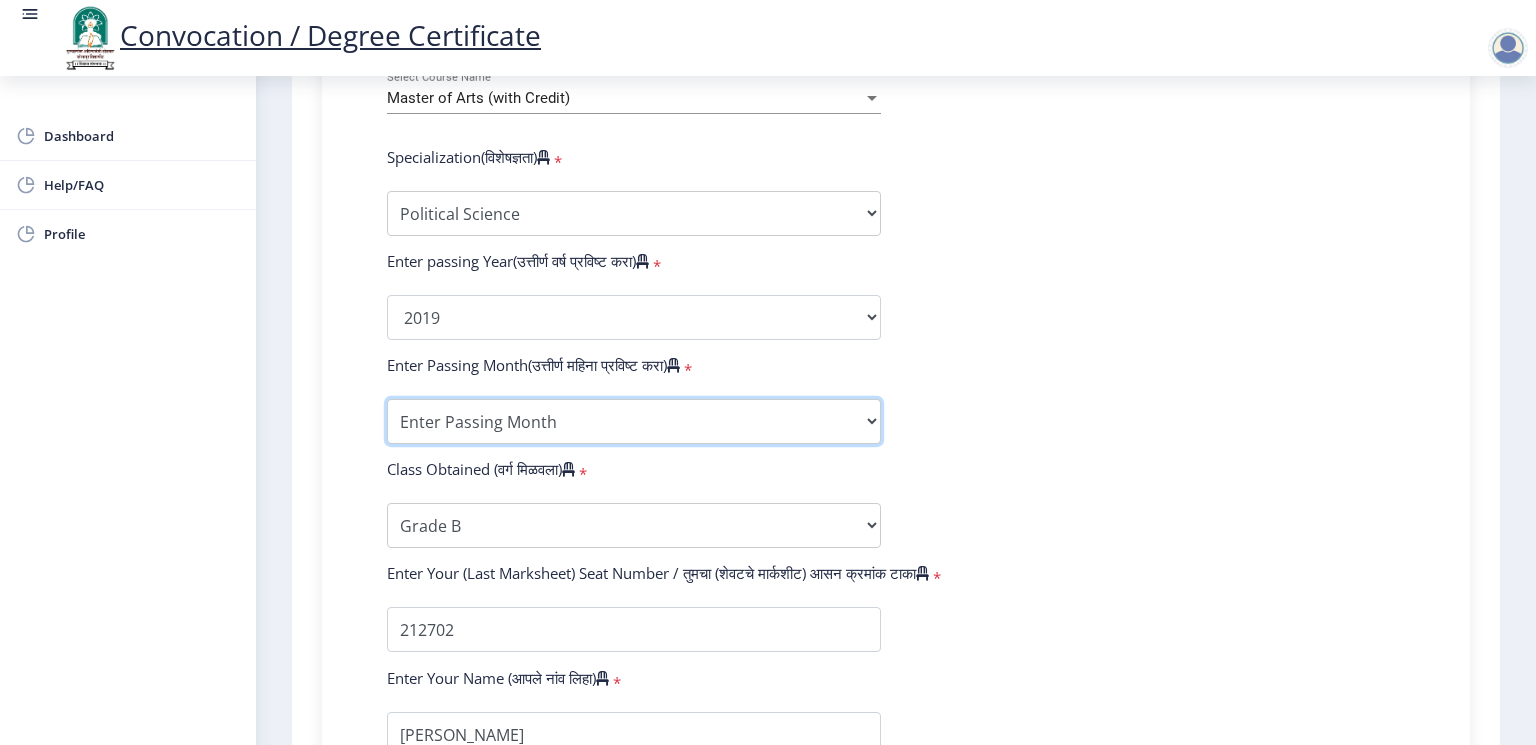 click on "Enter Passing Month March April May October November December" at bounding box center (634, 421) 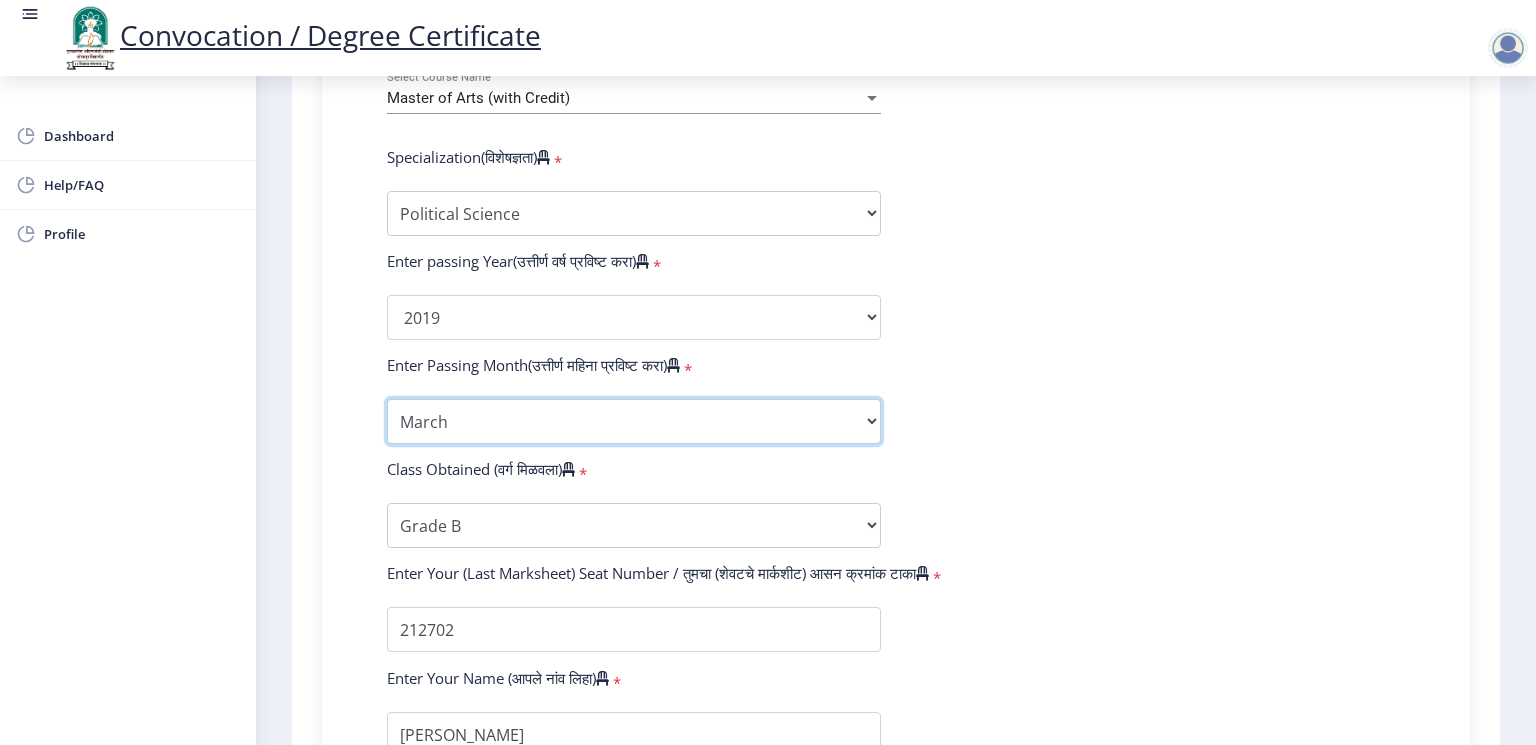 click on "Enter Passing Month March April May October November December" at bounding box center (634, 421) 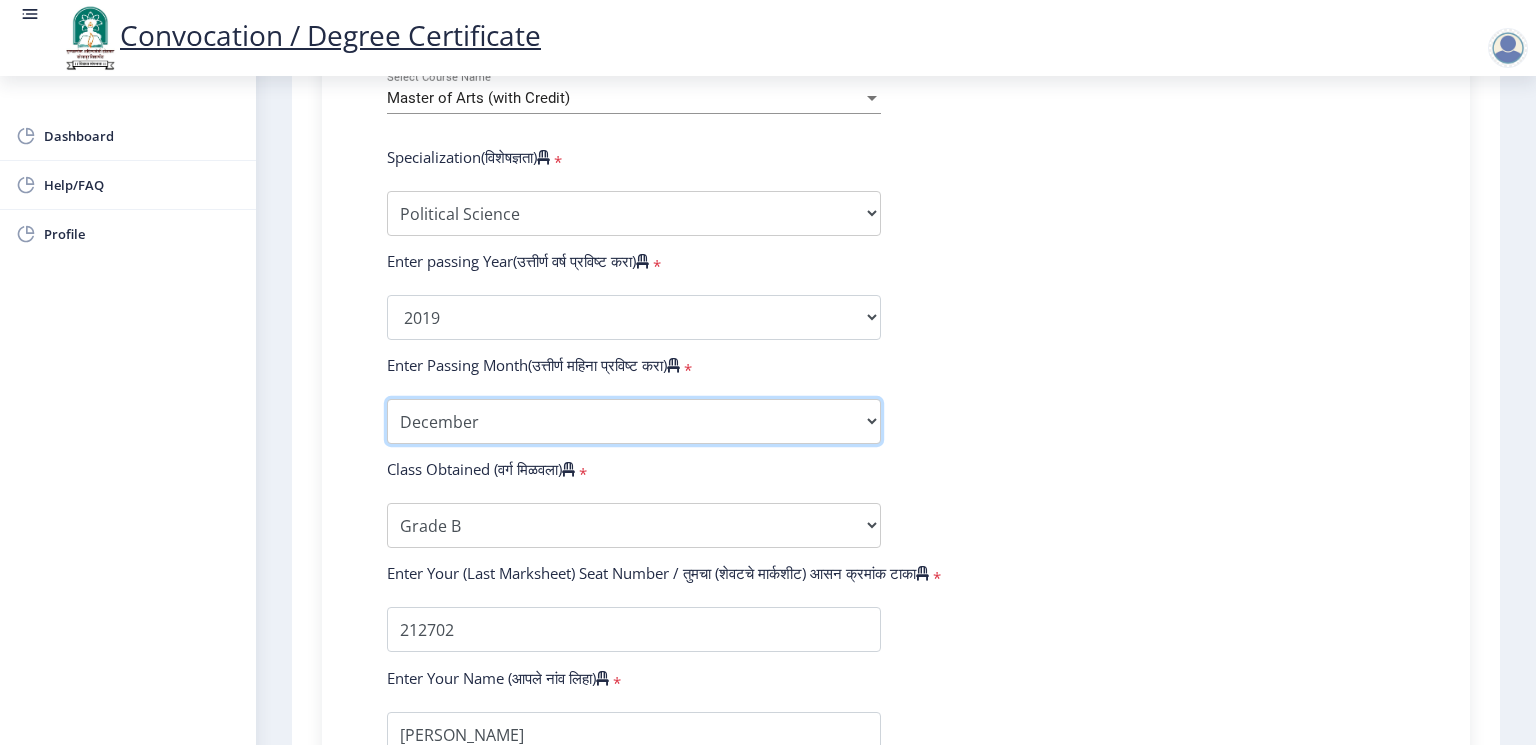 click on "Enter Passing Month March April May October November December" at bounding box center (634, 421) 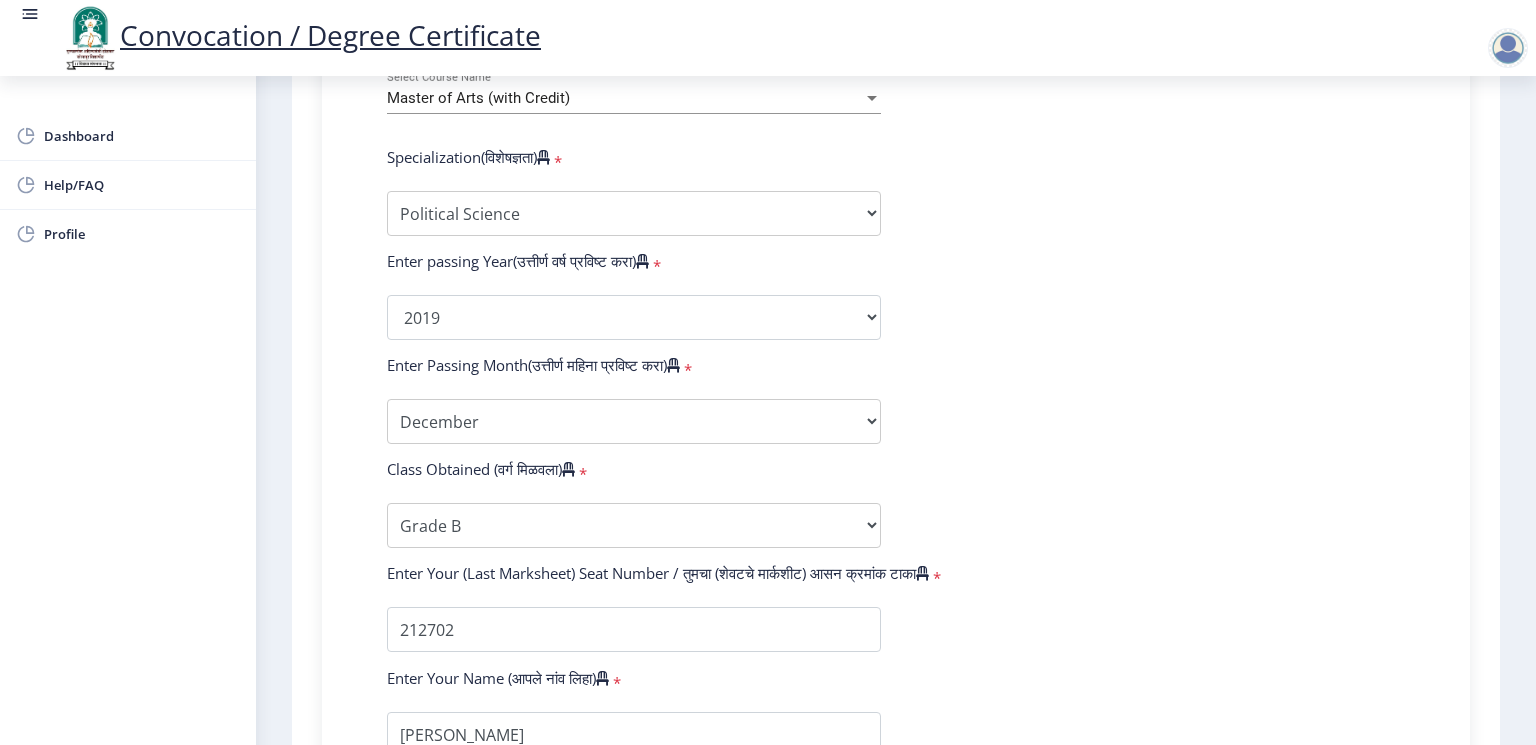 click on "Enter Your PRN Number (तुमचा पीआरएन (कायम नोंदणी क्रमांक) एंटर करा)   * Student Type (विद्यार्थी प्रकार)    * Select Student Type Regular External College Name(कॉलेजचे नाव)   * External Department, Solapur University (KBP) Select College Name Course Name(अभ्यासक्रमाचे नाव)   * Master of Arts (with Credit) Select Course Name  Specialization(विशेषज्ञता)   * Specialization English Hindi Marathi Urdu Ancient Indian History Culture & Archaeology Clinical Psychology Economics History Mass Communication Political Science Rural Development Sanskrit Sociology Applied Economics Kannada Geography Music (Tabla/Pakhavaj) Pali Prakrit Other Enter passing Year(उत्तीर्ण वर्ष प्रविष्ट करा)   *  2025   2024   2023   2022   2021   2020   2019   2018   2017   2016   2015   2014   2013   2012   2011" 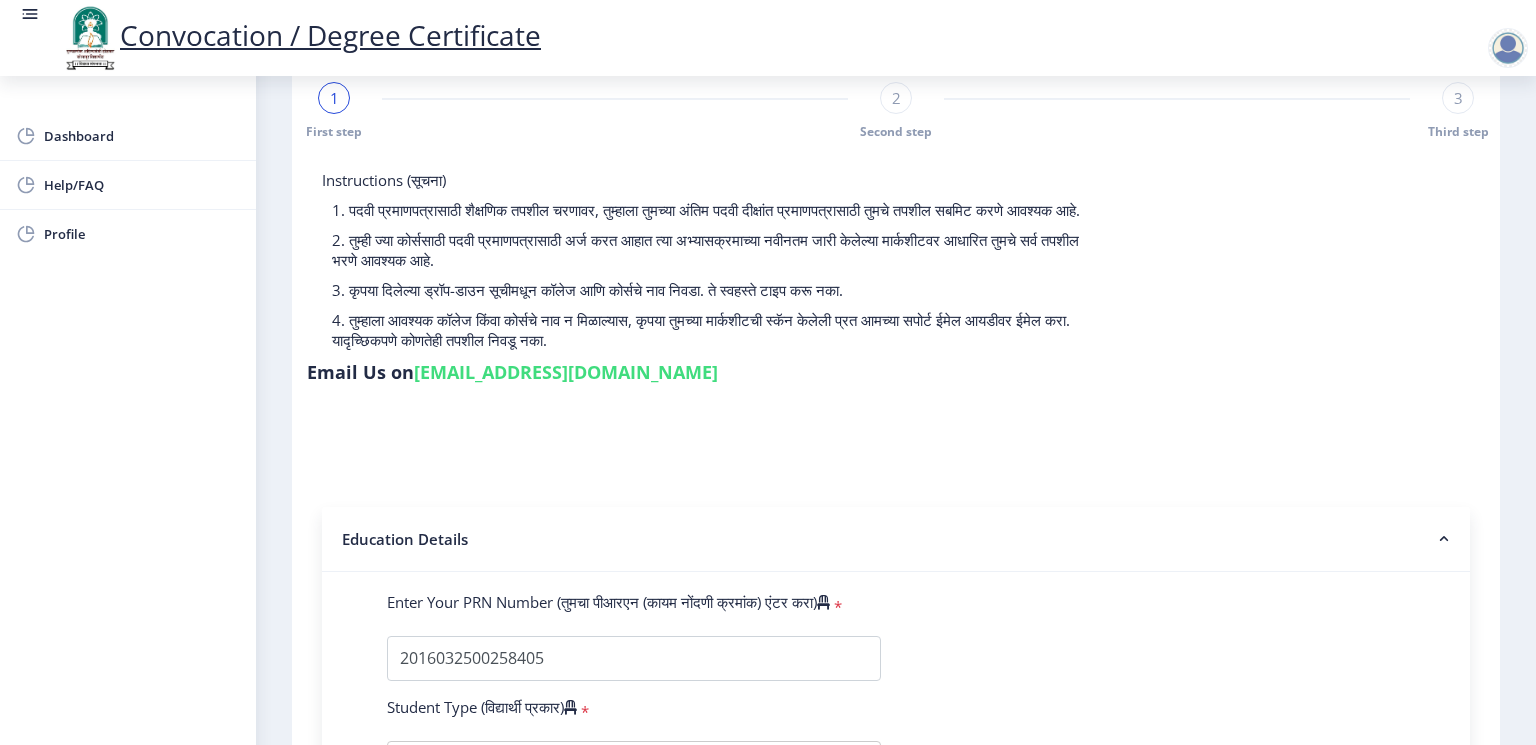 scroll, scrollTop: 0, scrollLeft: 0, axis: both 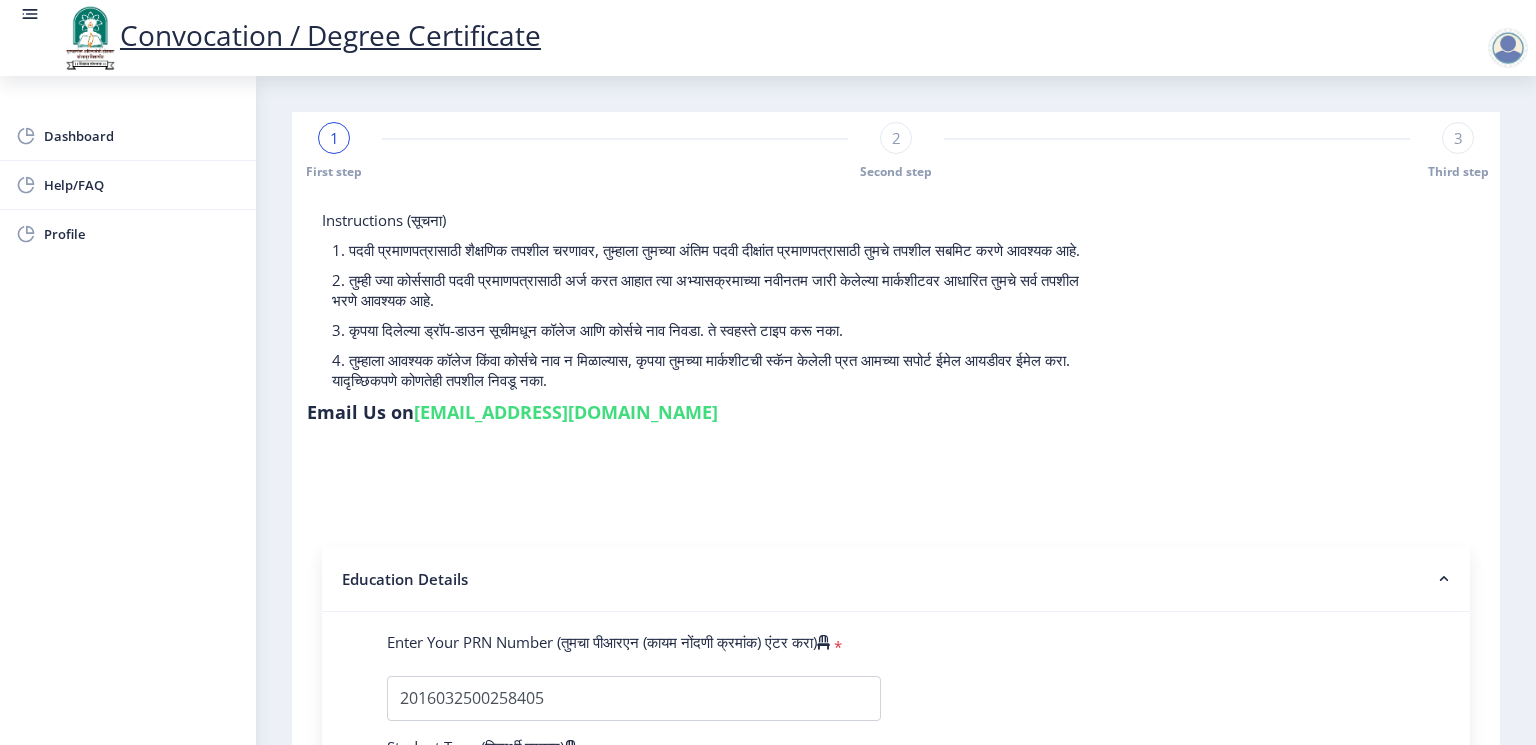 click 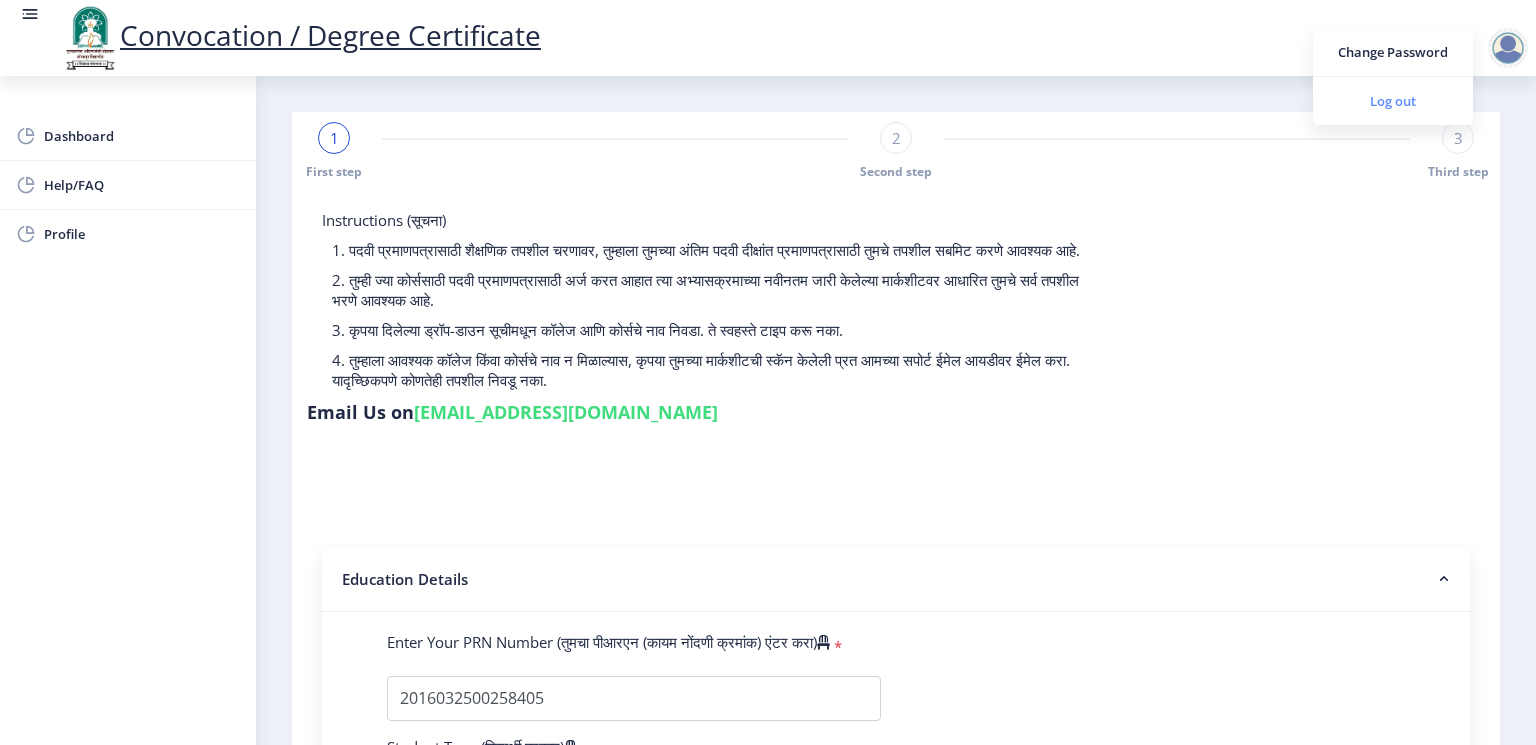 click on "Log out" at bounding box center [1393, 101] 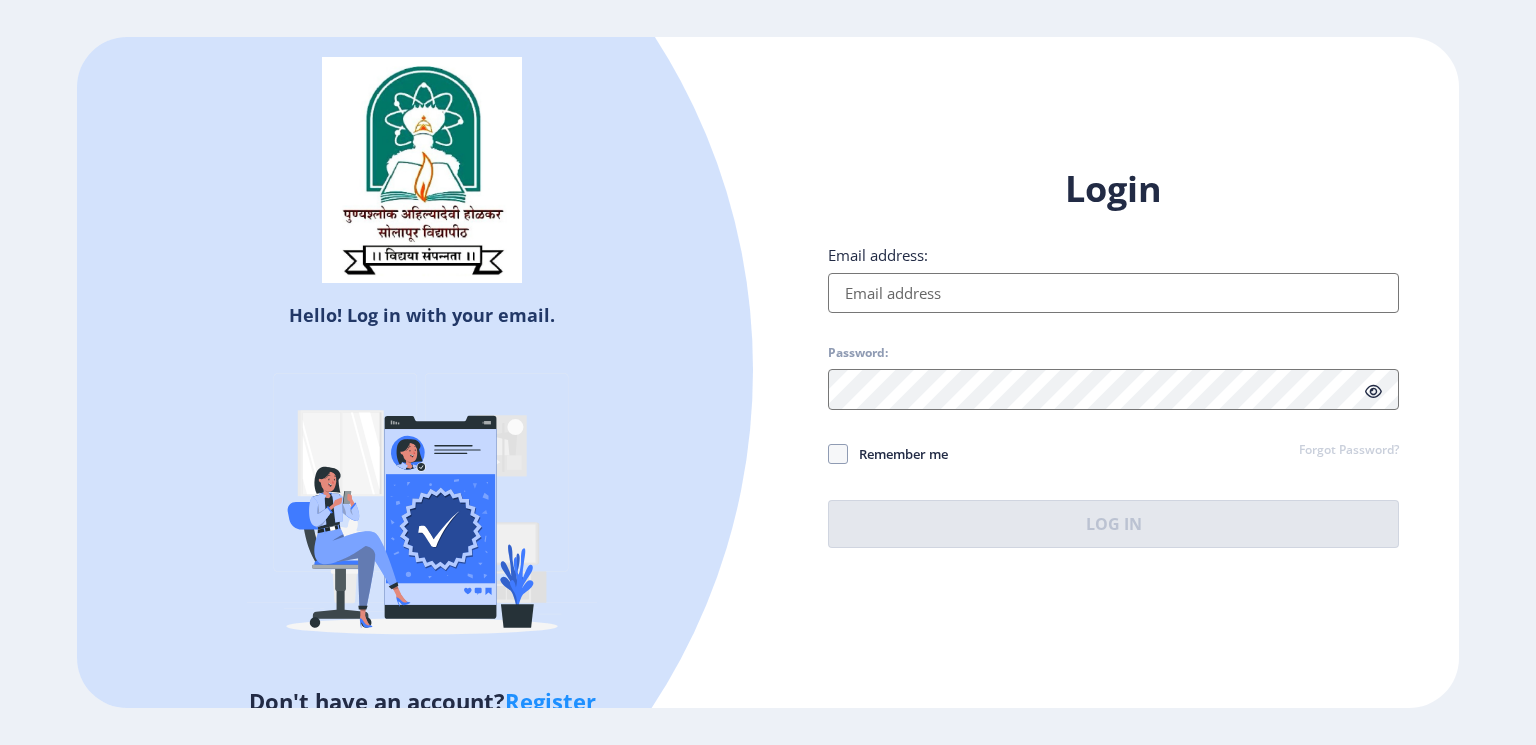 click on "Email address:" at bounding box center [1113, 293] 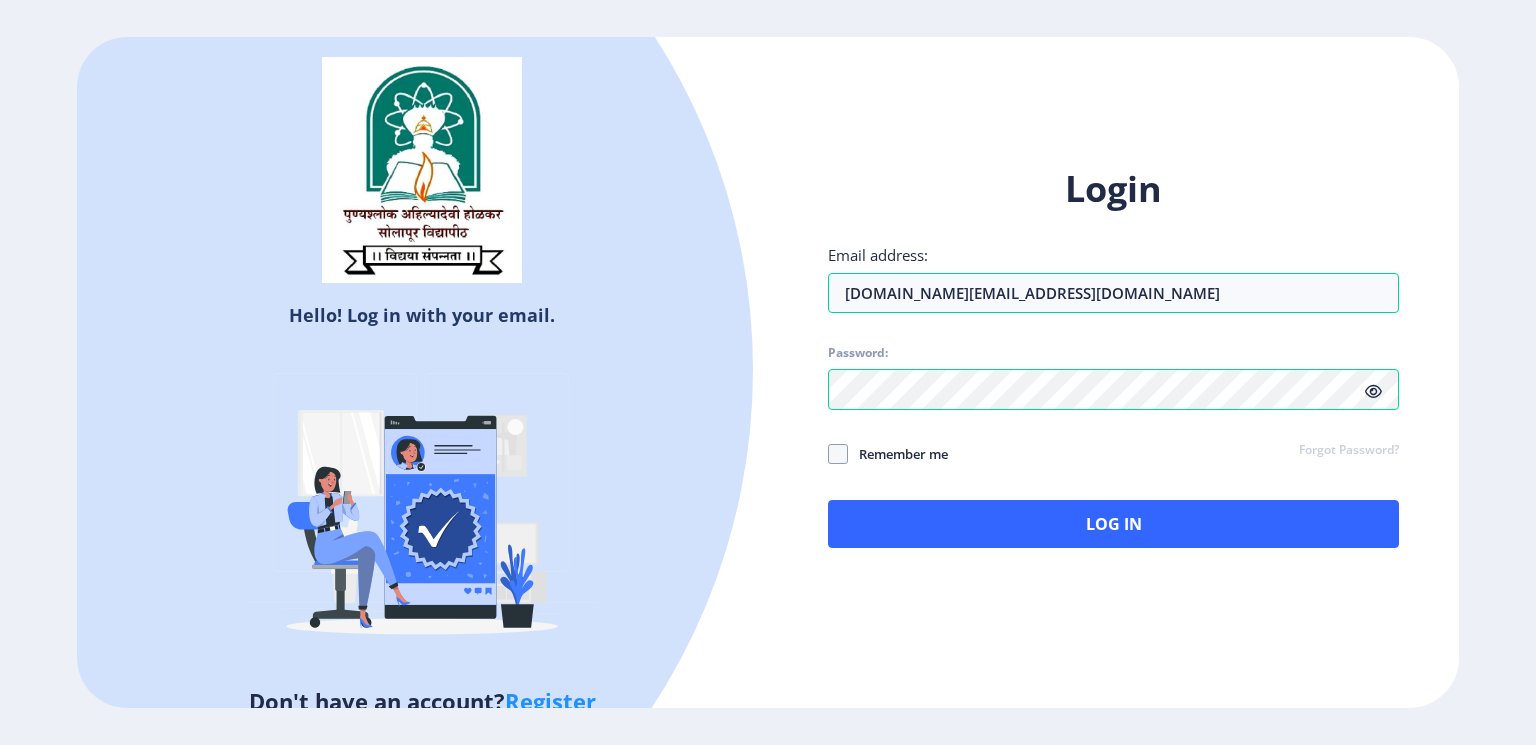click 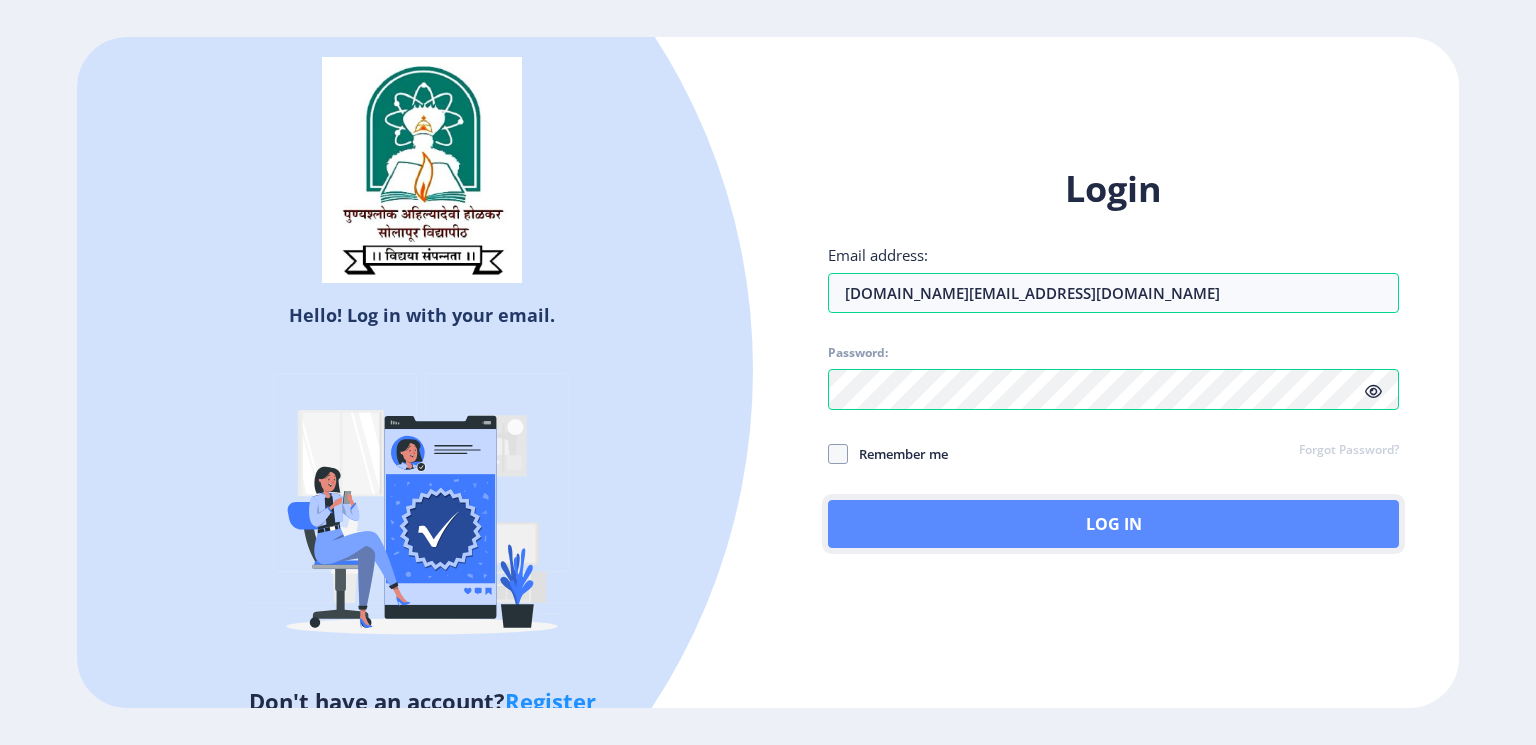 click on "Log In" 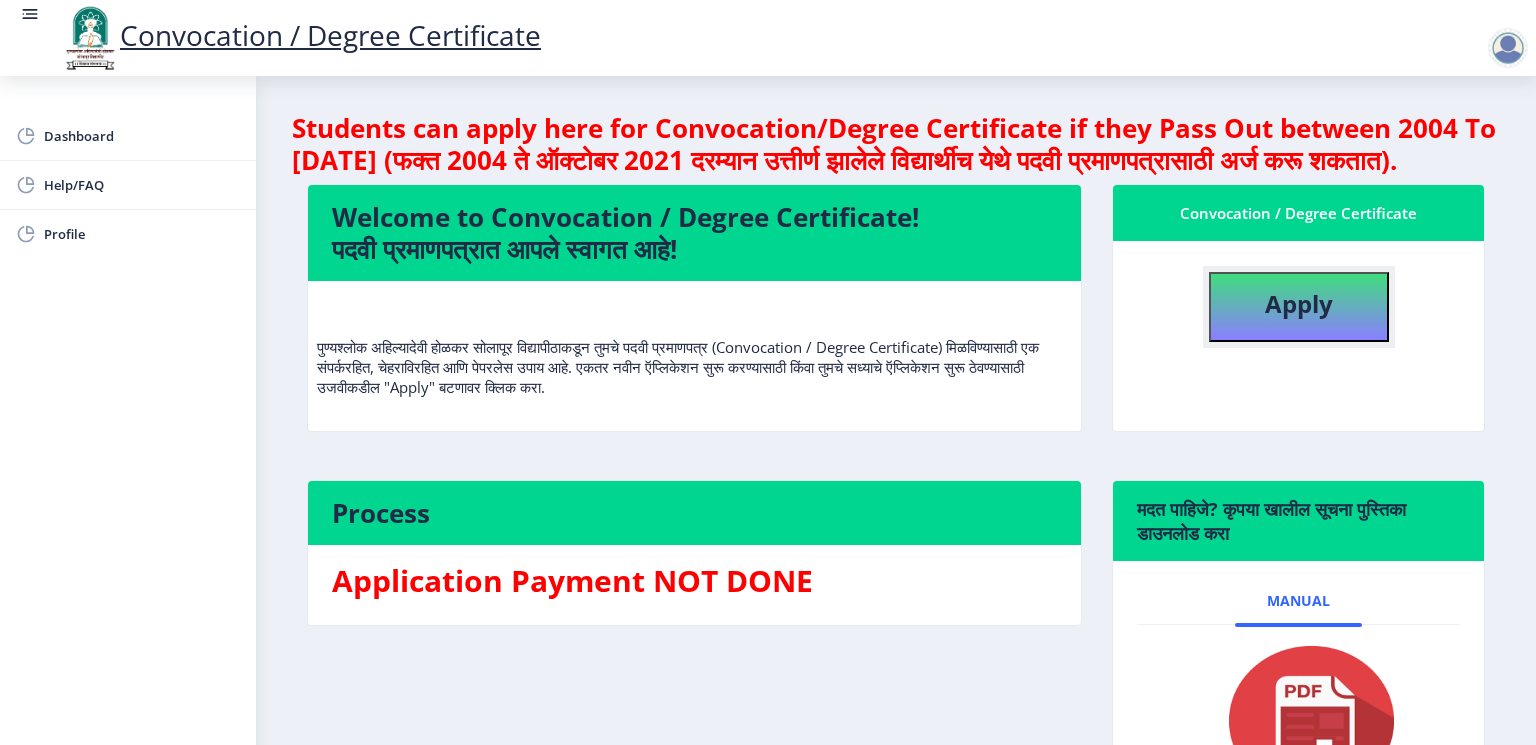 click on "Apply" 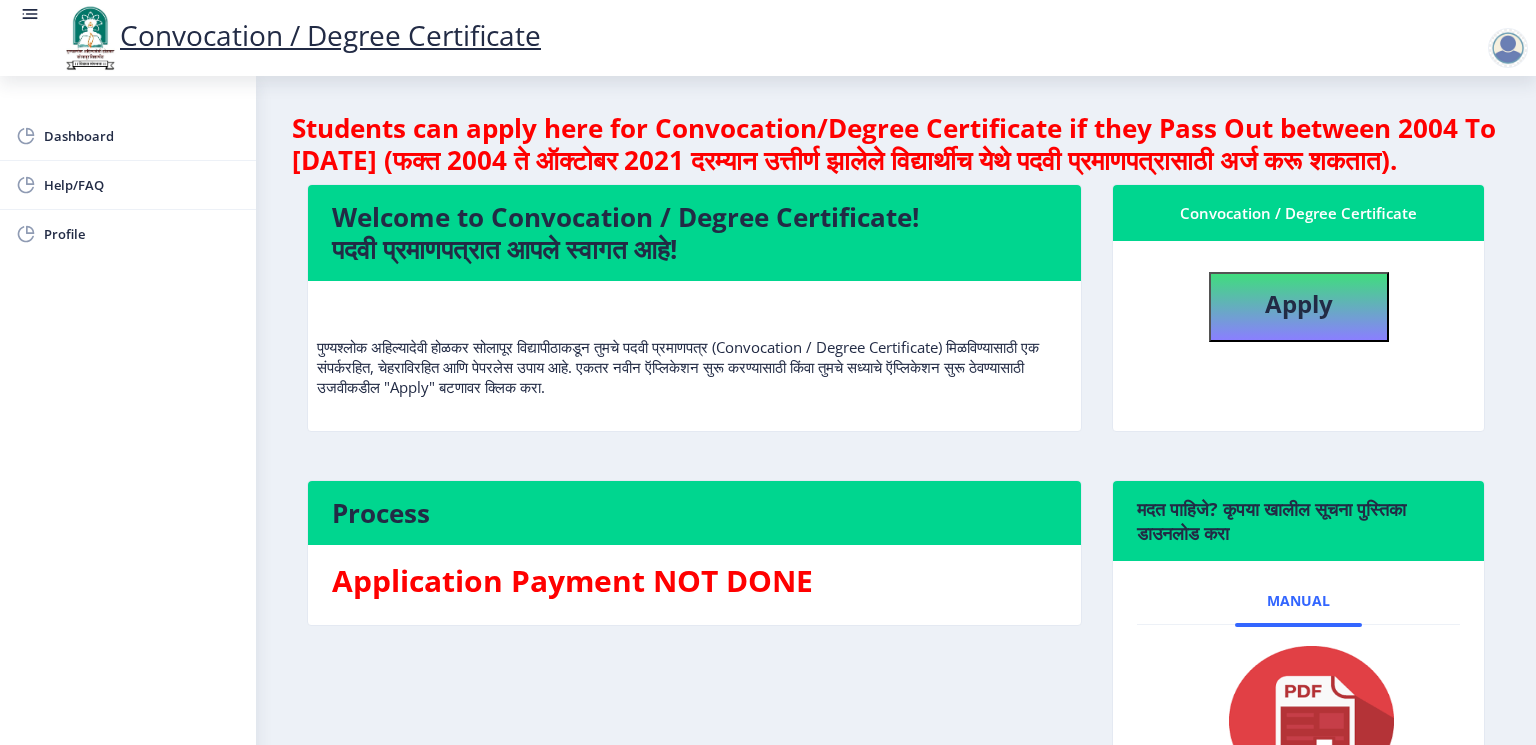 select 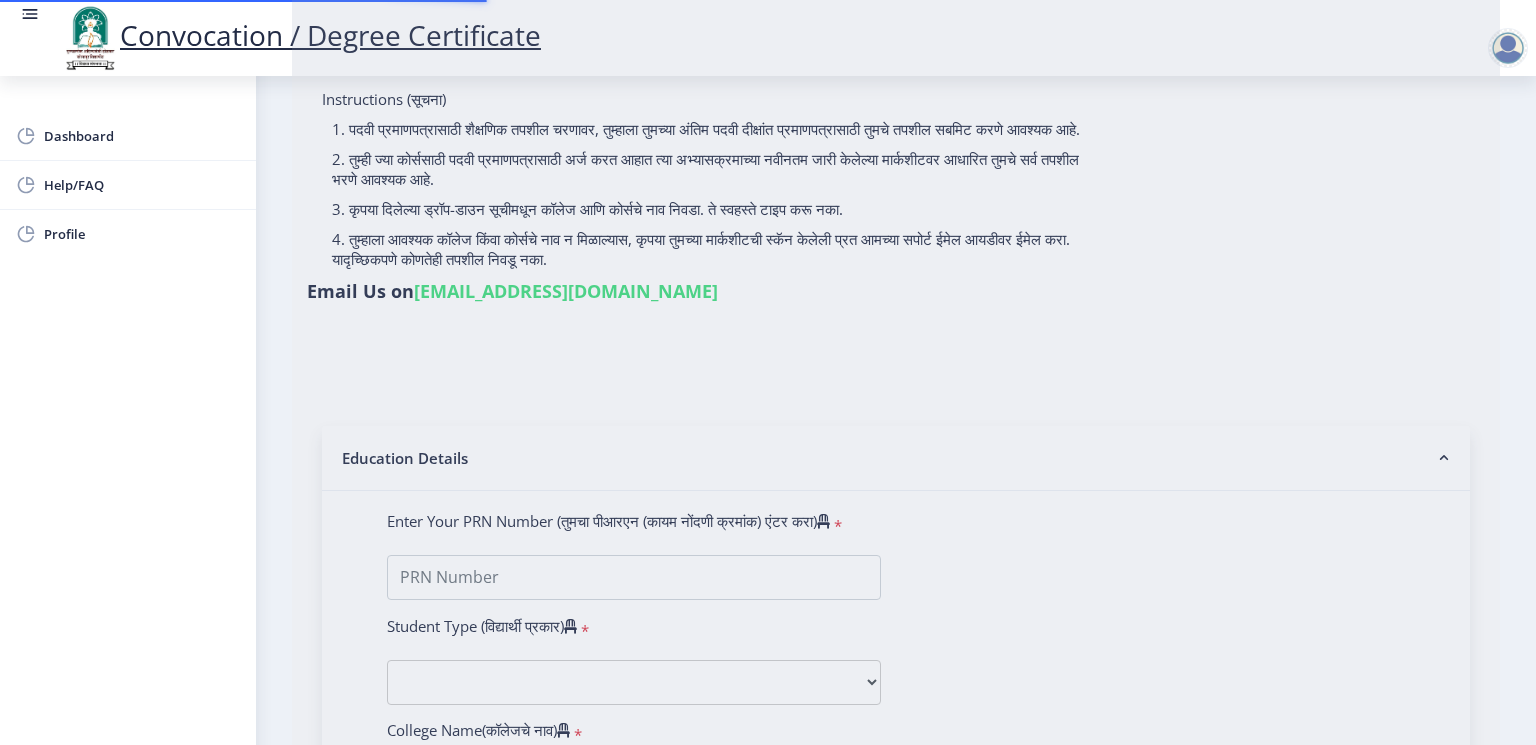scroll, scrollTop: 266, scrollLeft: 0, axis: vertical 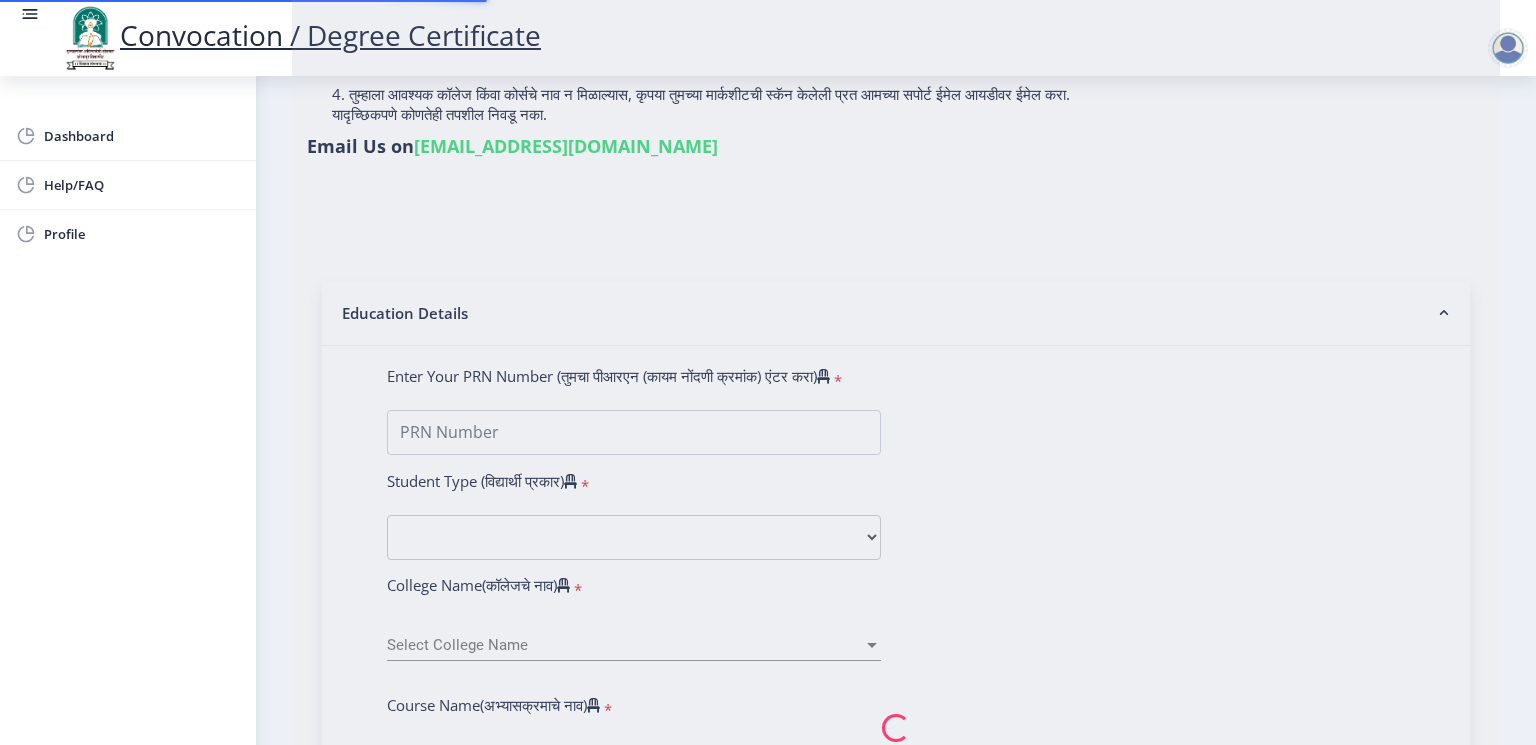 type on "[PERSON_NAME]" 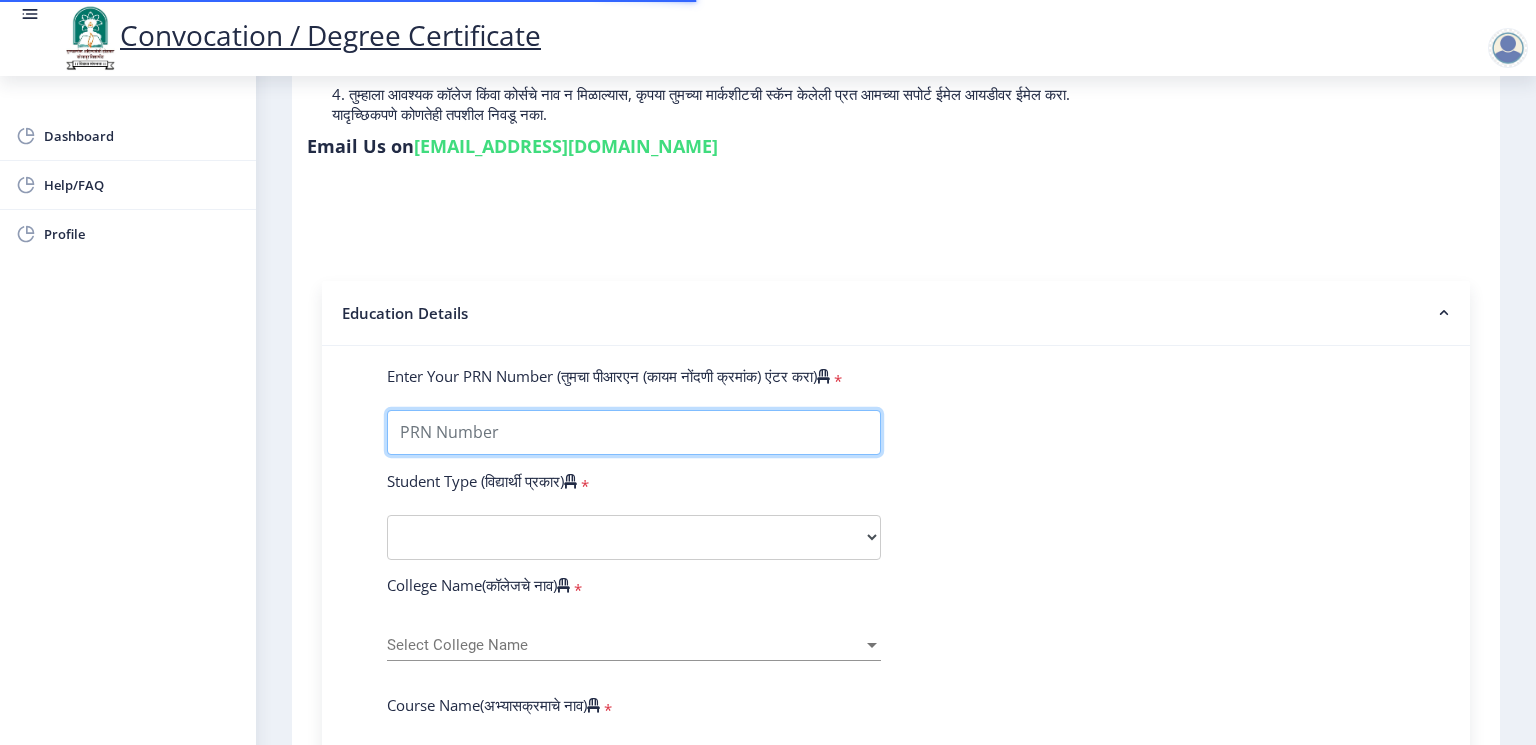 drag, startPoint x: 551, startPoint y: 417, endPoint x: 569, endPoint y: 427, distance: 20.59126 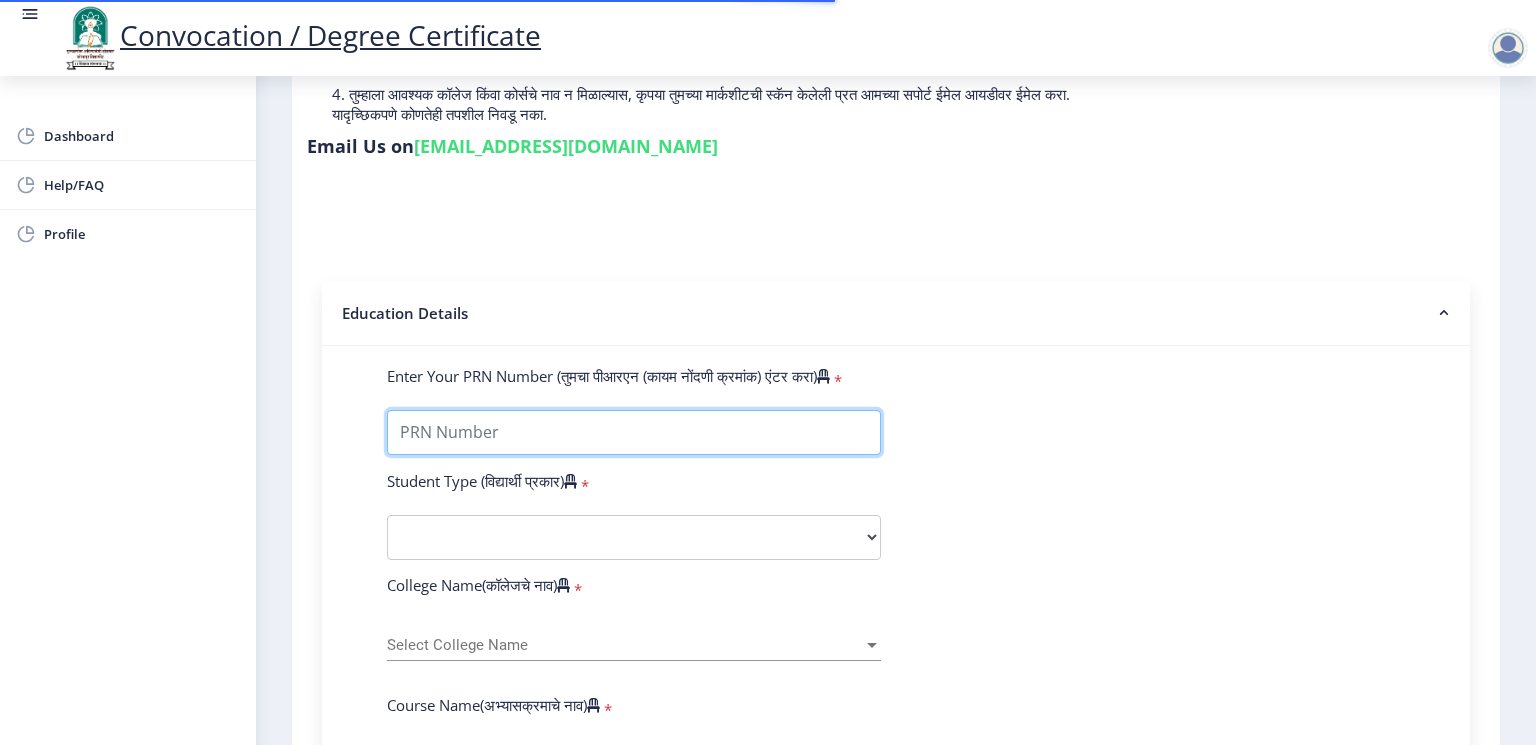 type on "2016032500258405" 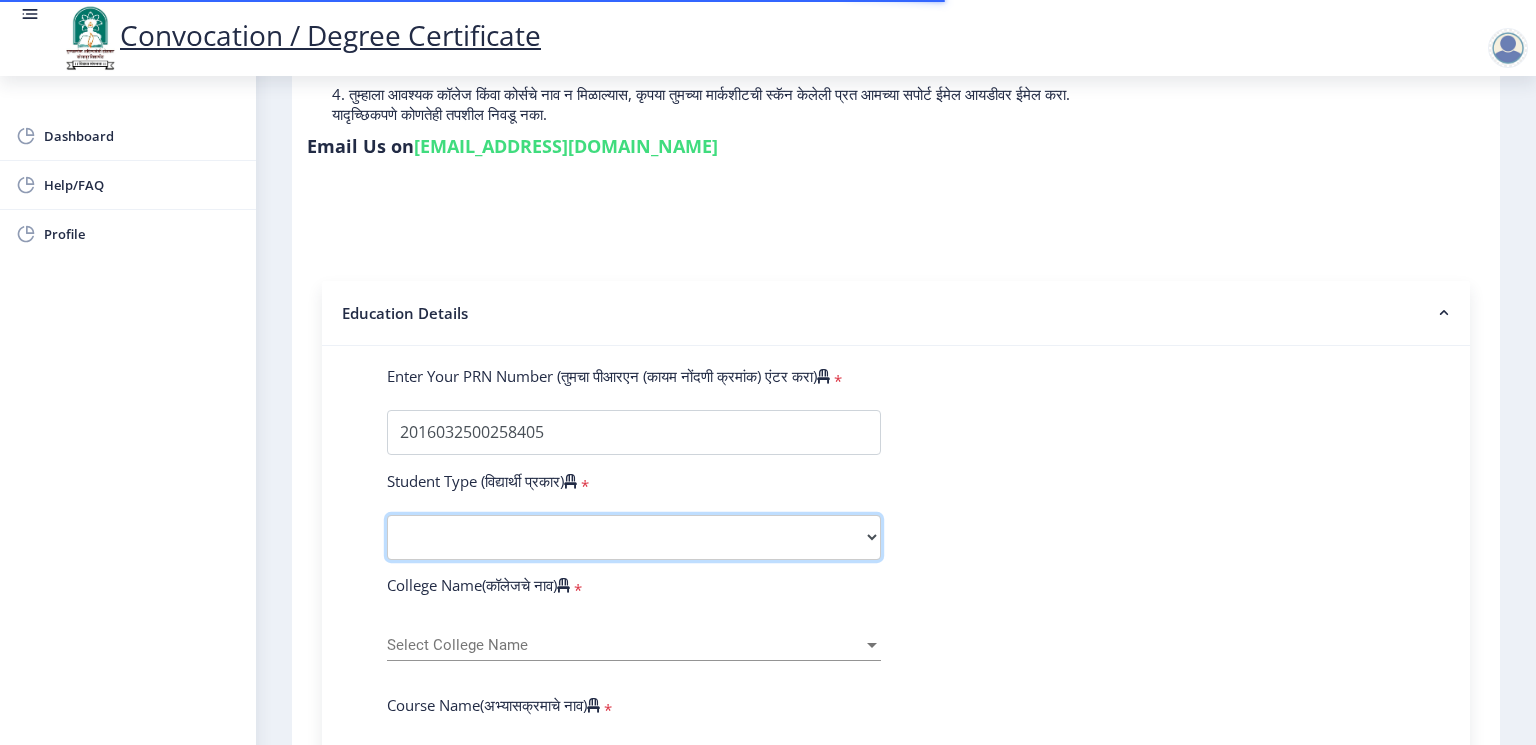 click on "Select Student Type Regular External" at bounding box center [634, 537] 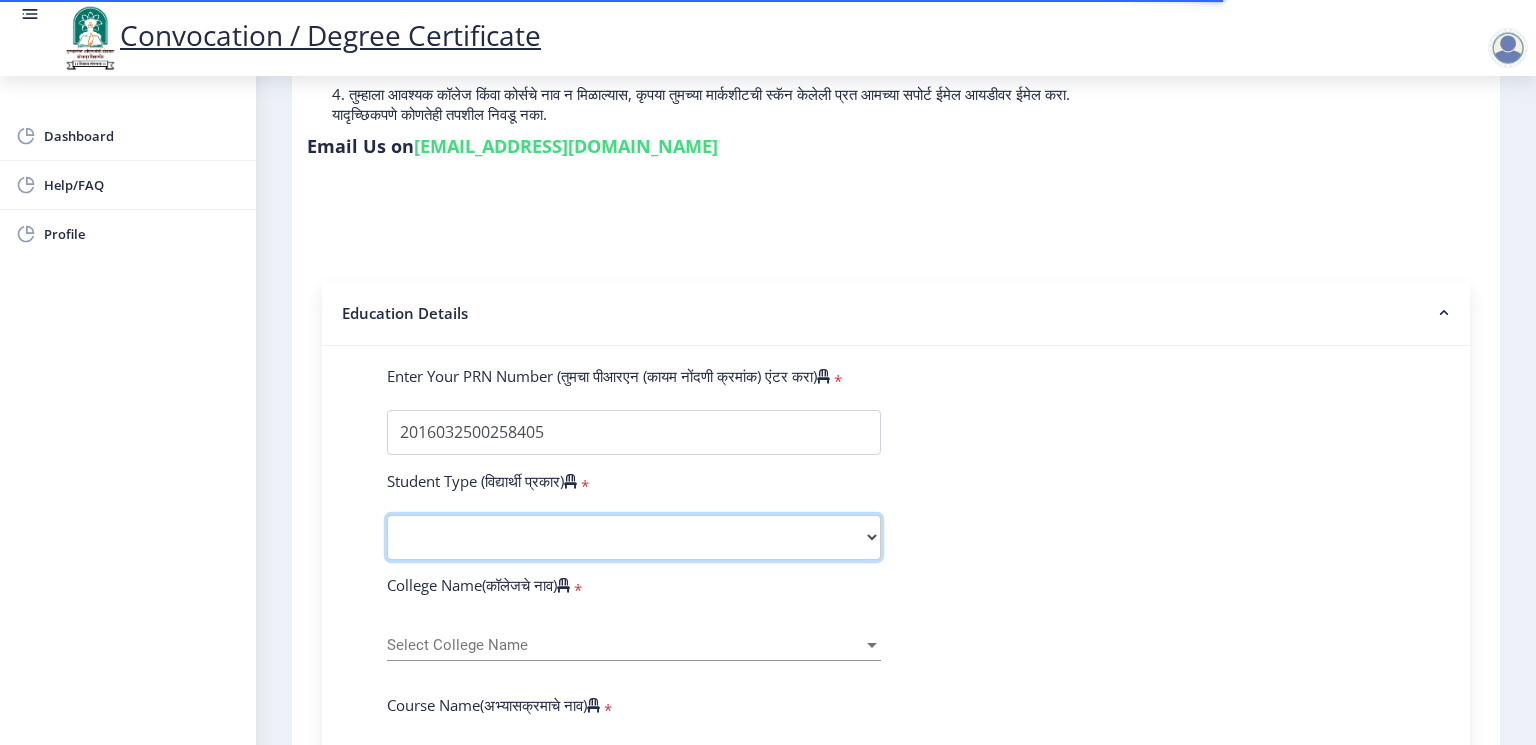 select on "External" 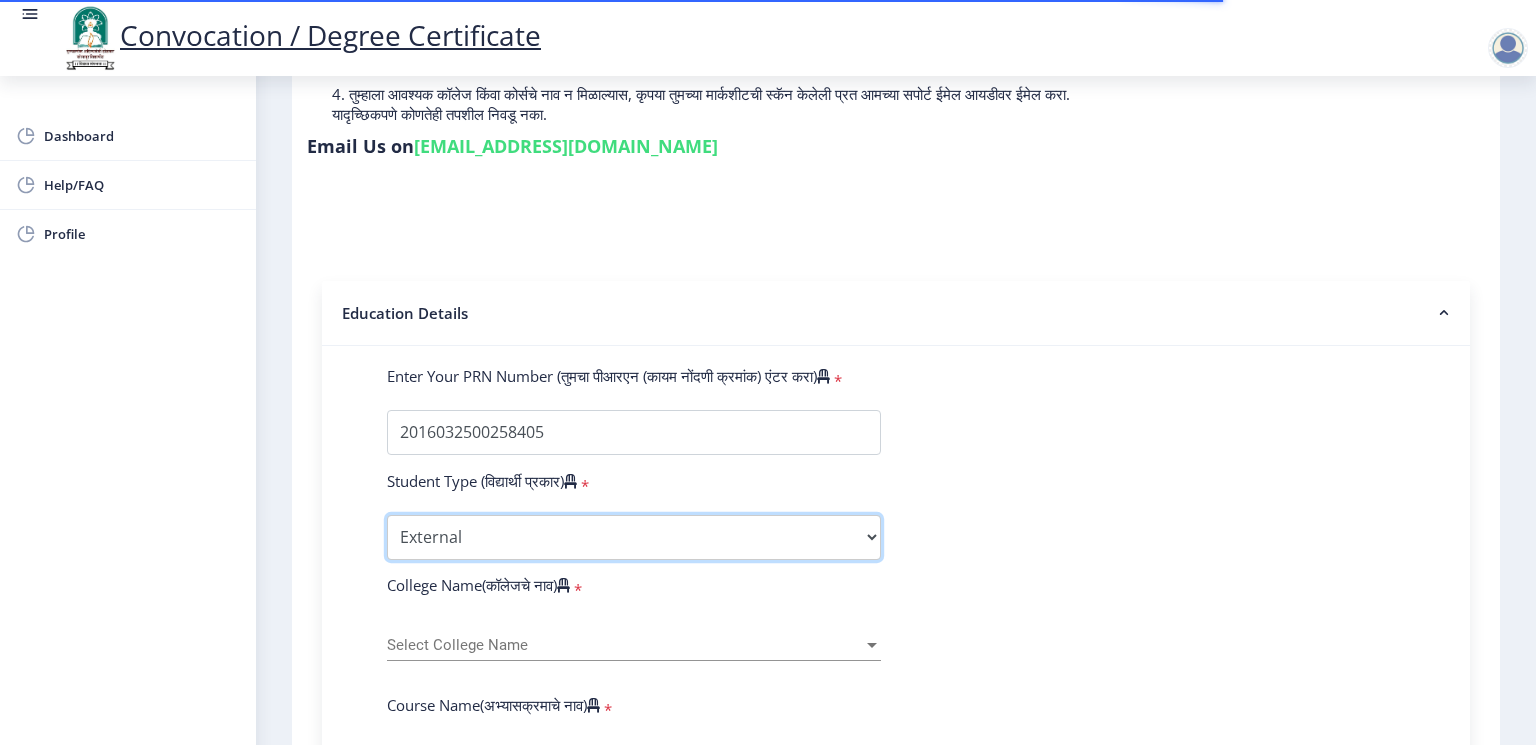 click on "Select Student Type Regular External" at bounding box center (634, 537) 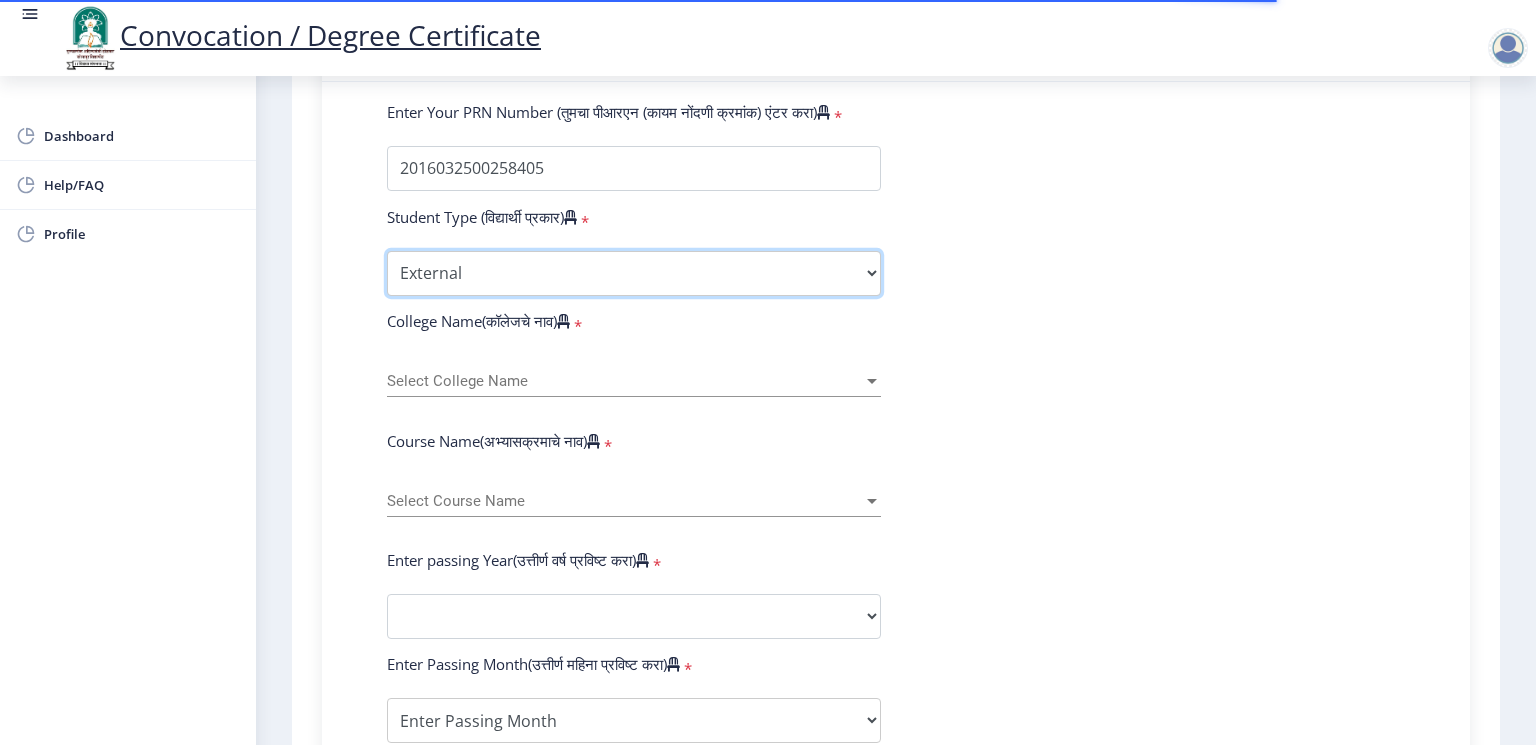scroll, scrollTop: 533, scrollLeft: 0, axis: vertical 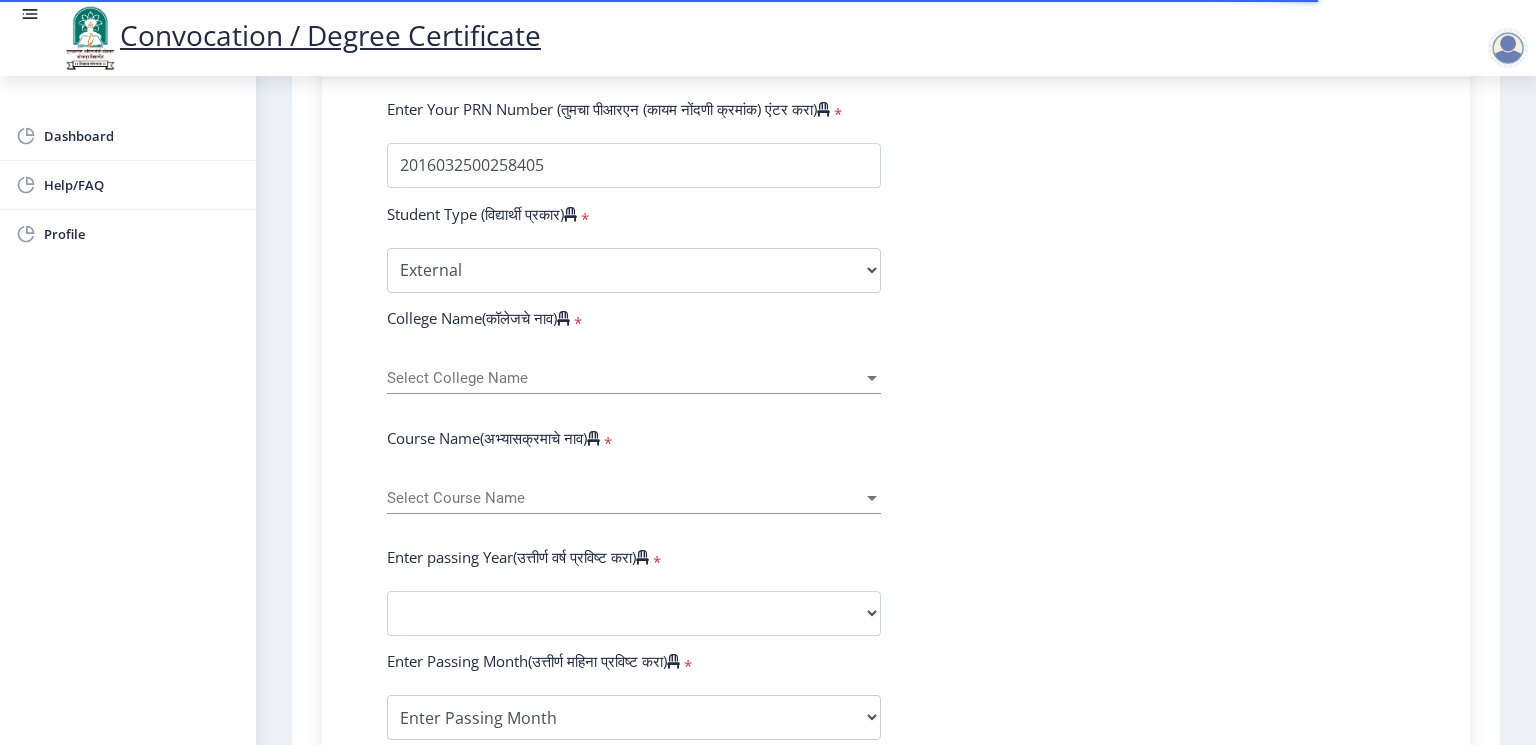 click on "Select College Name Select College Name" 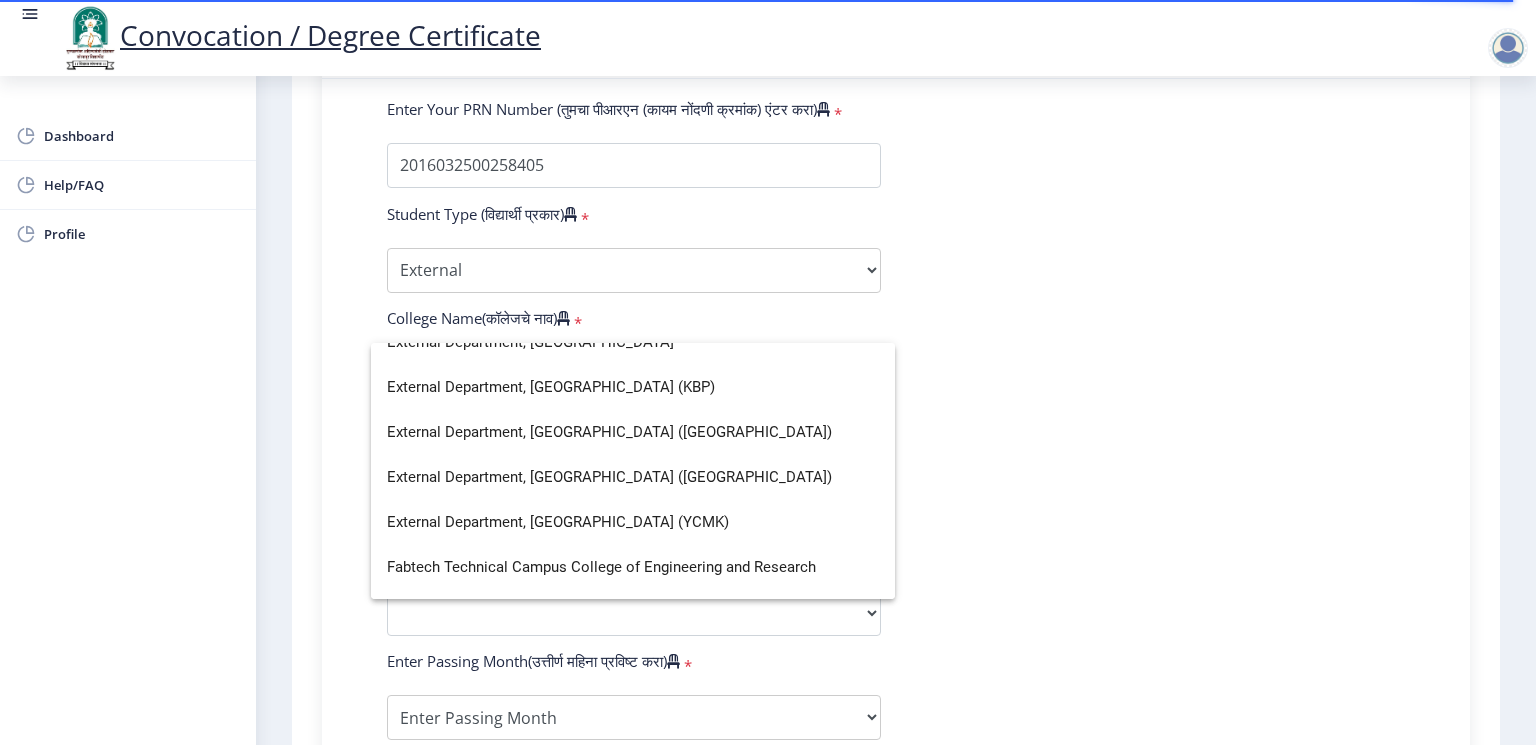 scroll, scrollTop: 1600, scrollLeft: 0, axis: vertical 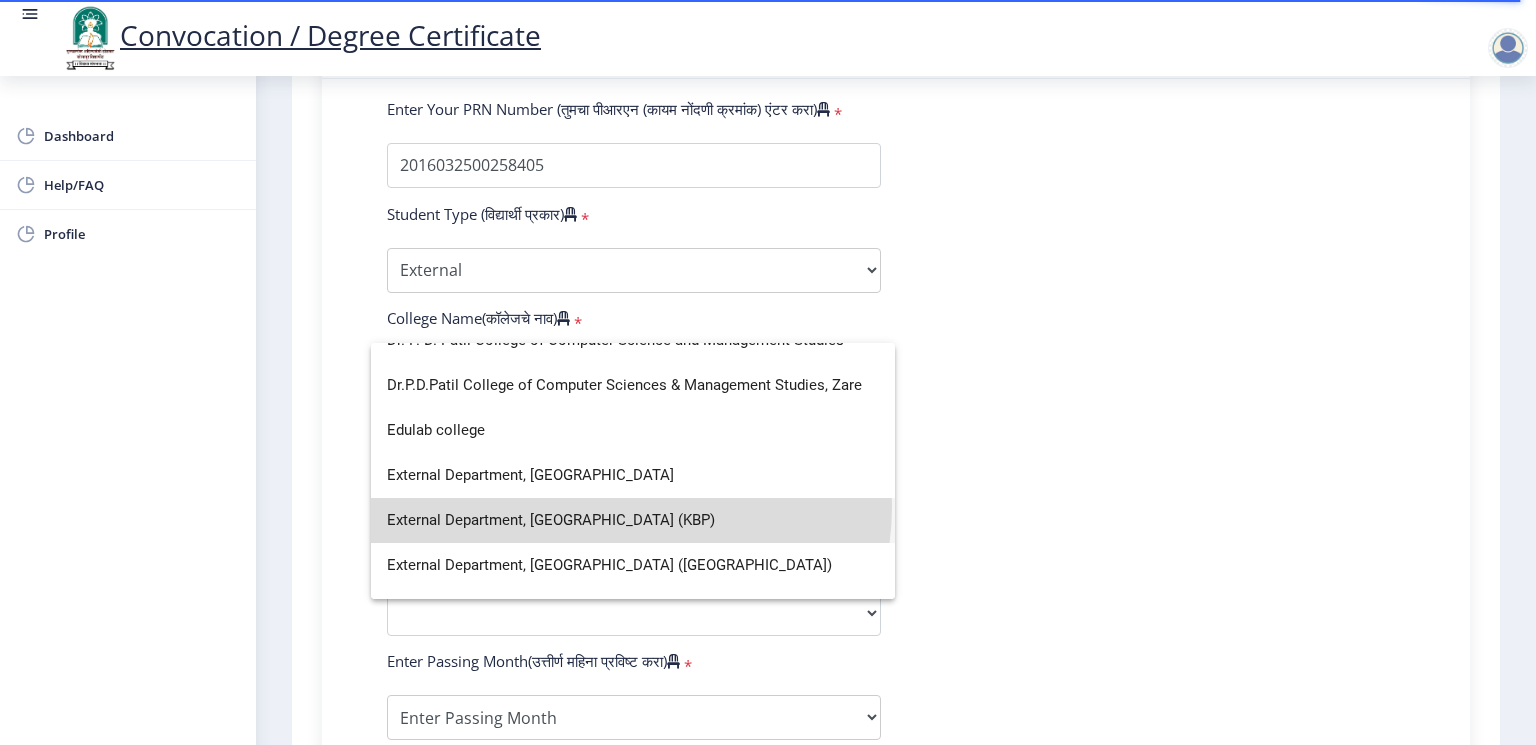 click on "External Department, Solapur University (KBP)" at bounding box center [633, 520] 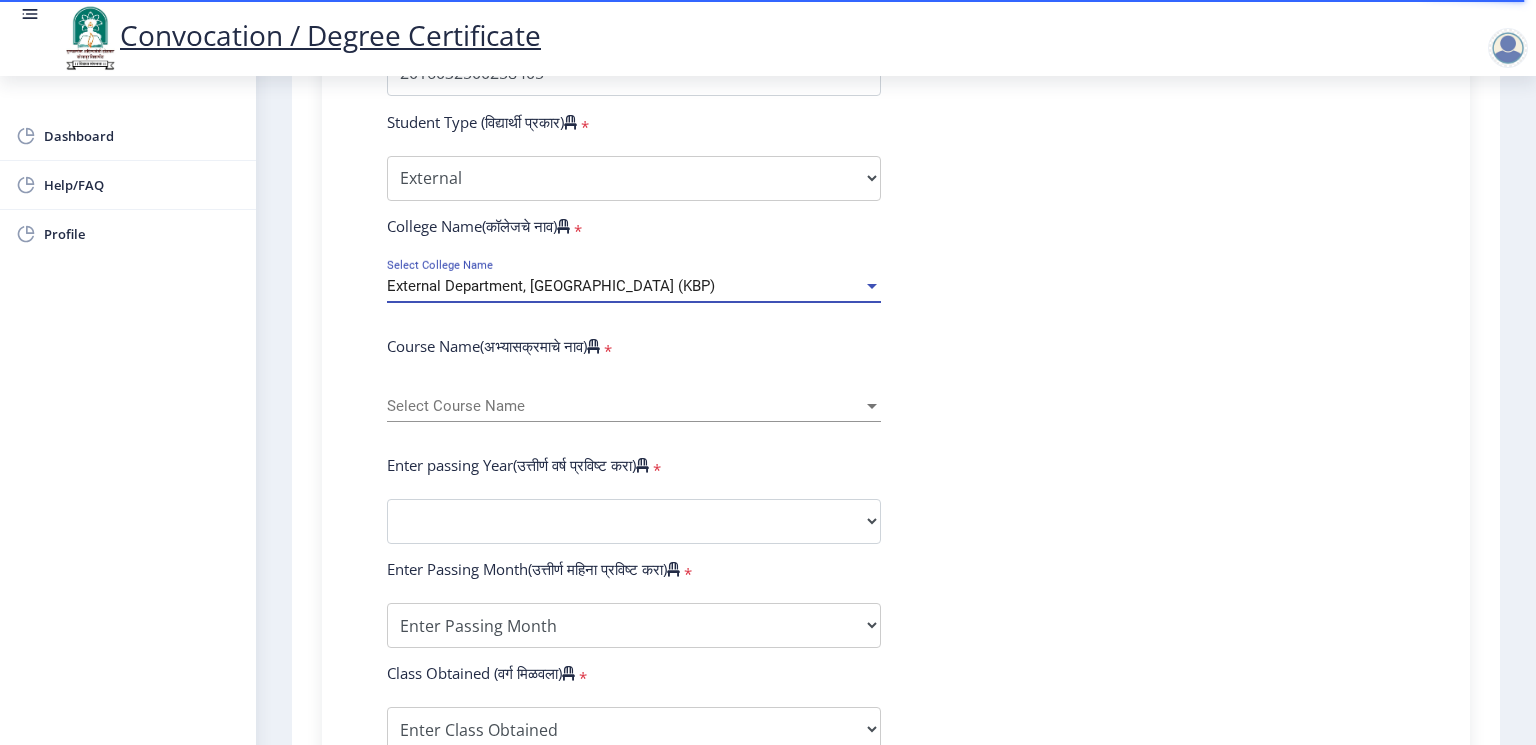 scroll, scrollTop: 666, scrollLeft: 0, axis: vertical 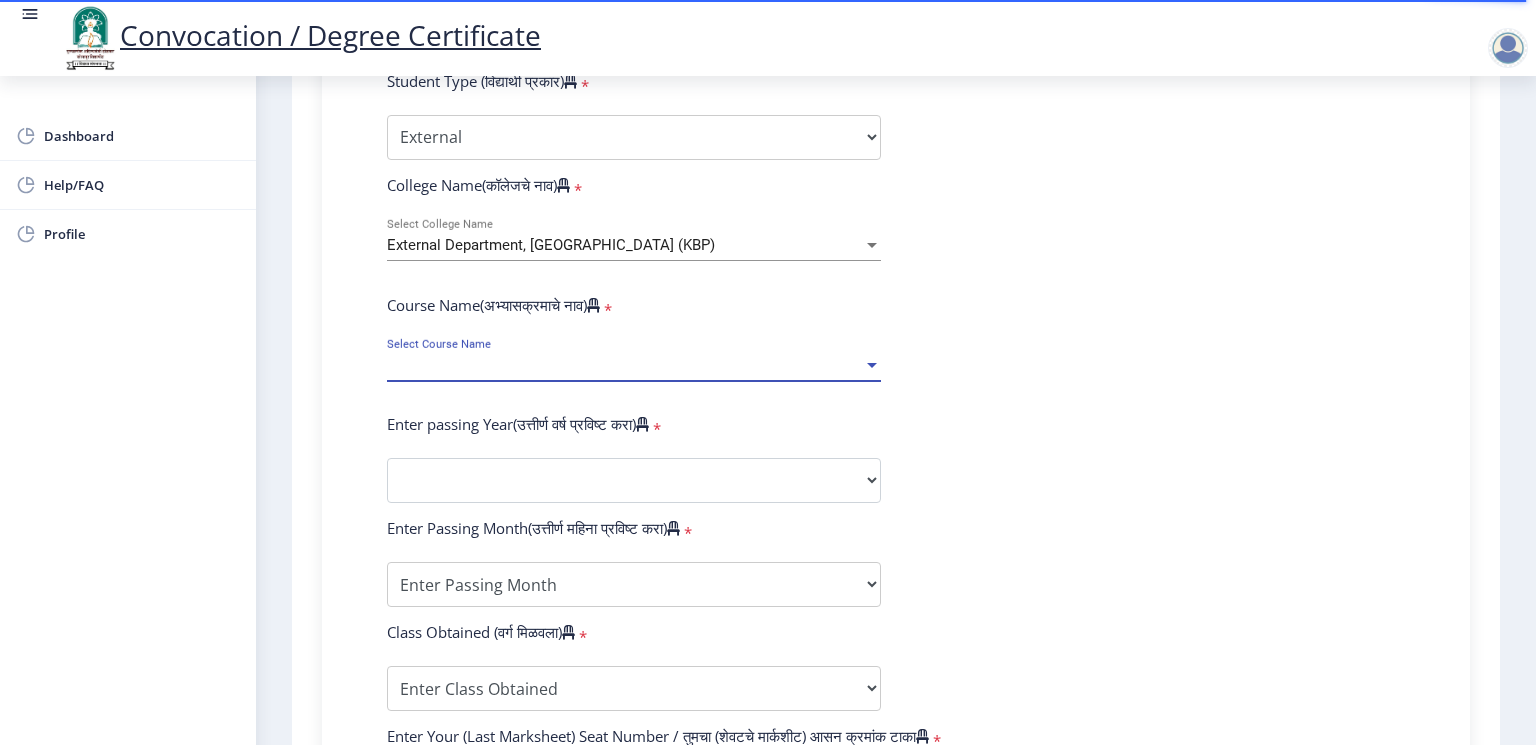 click on "Select Course Name" at bounding box center [625, 365] 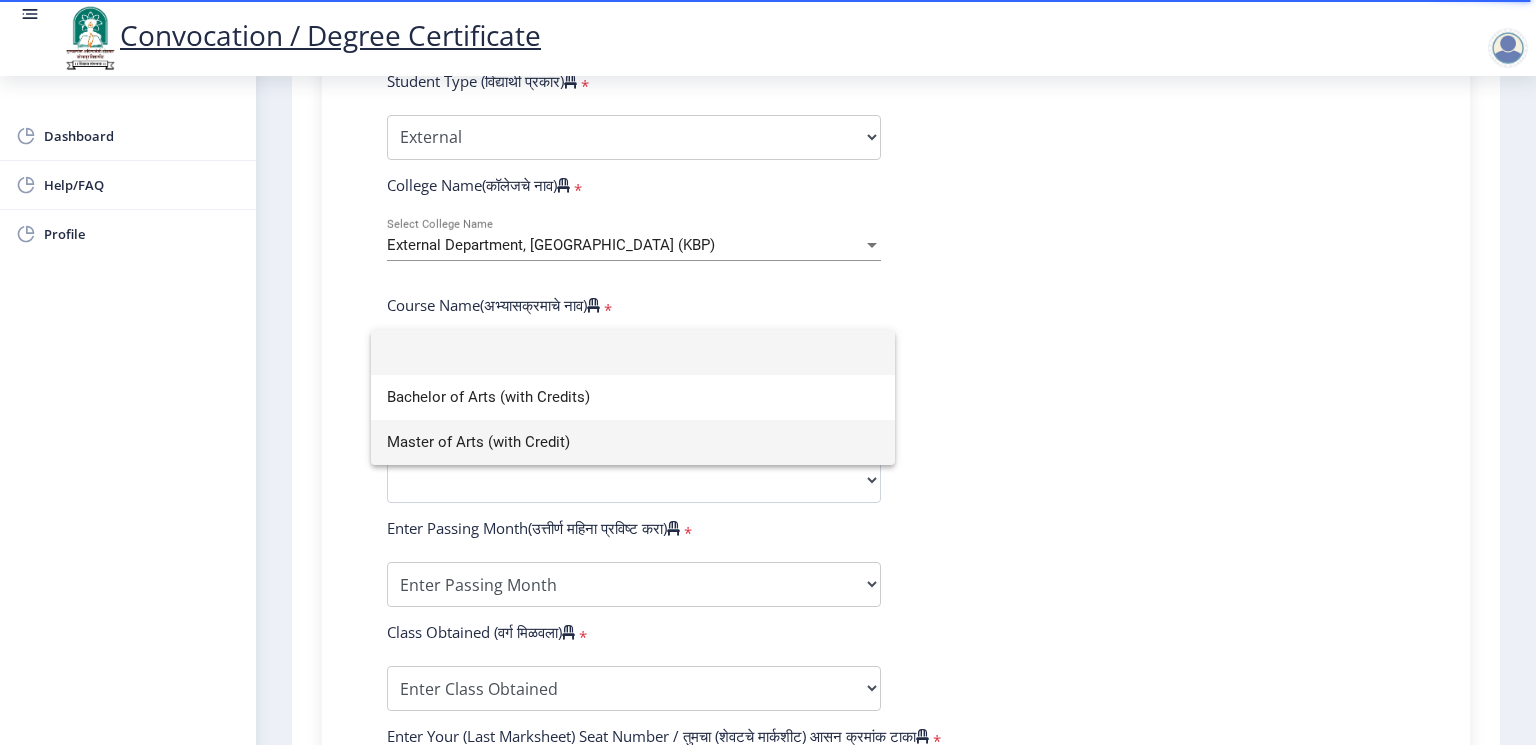 click on "Master of Arts (with Credit)" at bounding box center [633, 442] 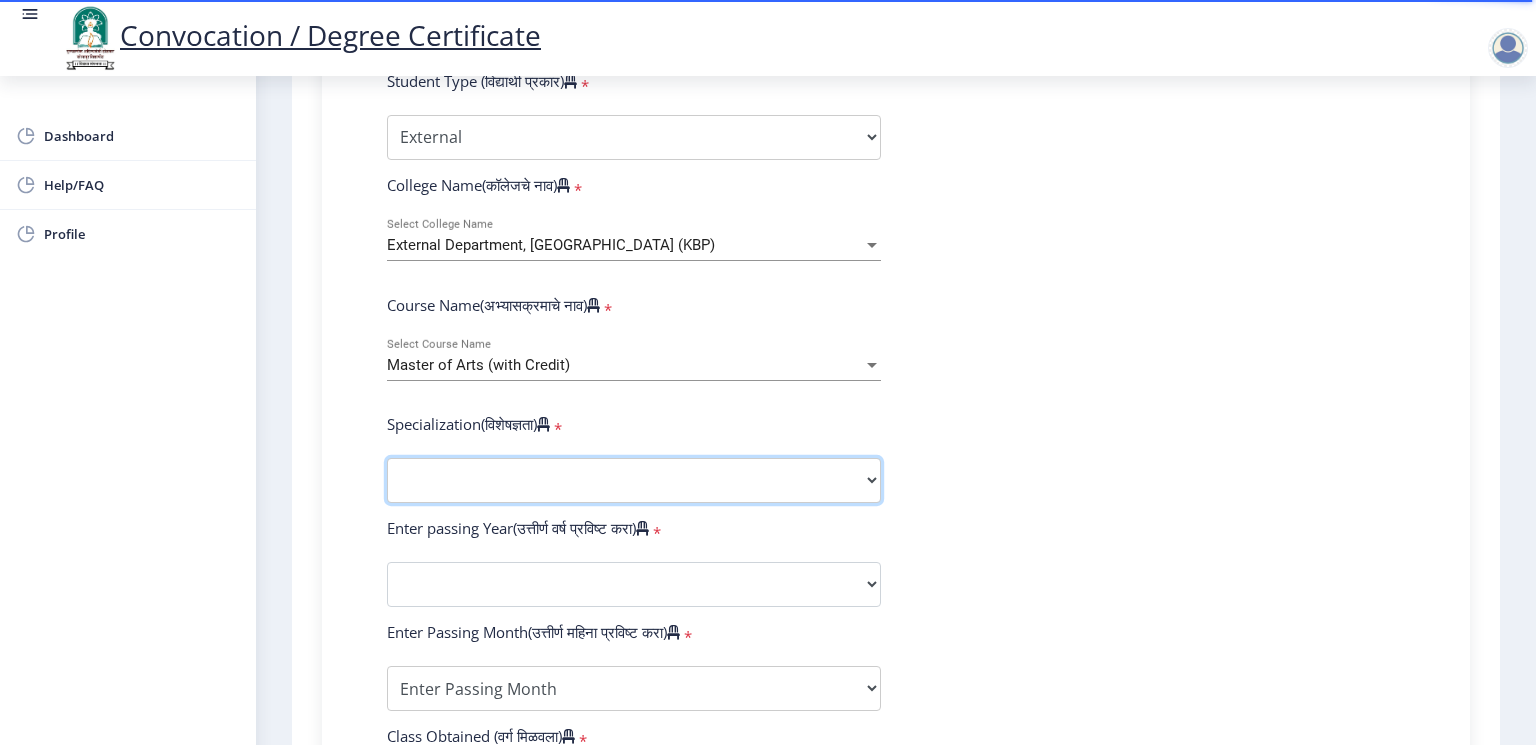 click on "Specialization English Hindi Marathi Urdu Ancient Indian History Culture & Archaeology Clinical Psychology Economics History Mass Communication Political Science Rural Development Sanskrit Sociology Applied Economics Kannada Geography Music (Tabla/Pakhavaj) Pali Prakrit Other" at bounding box center [634, 480] 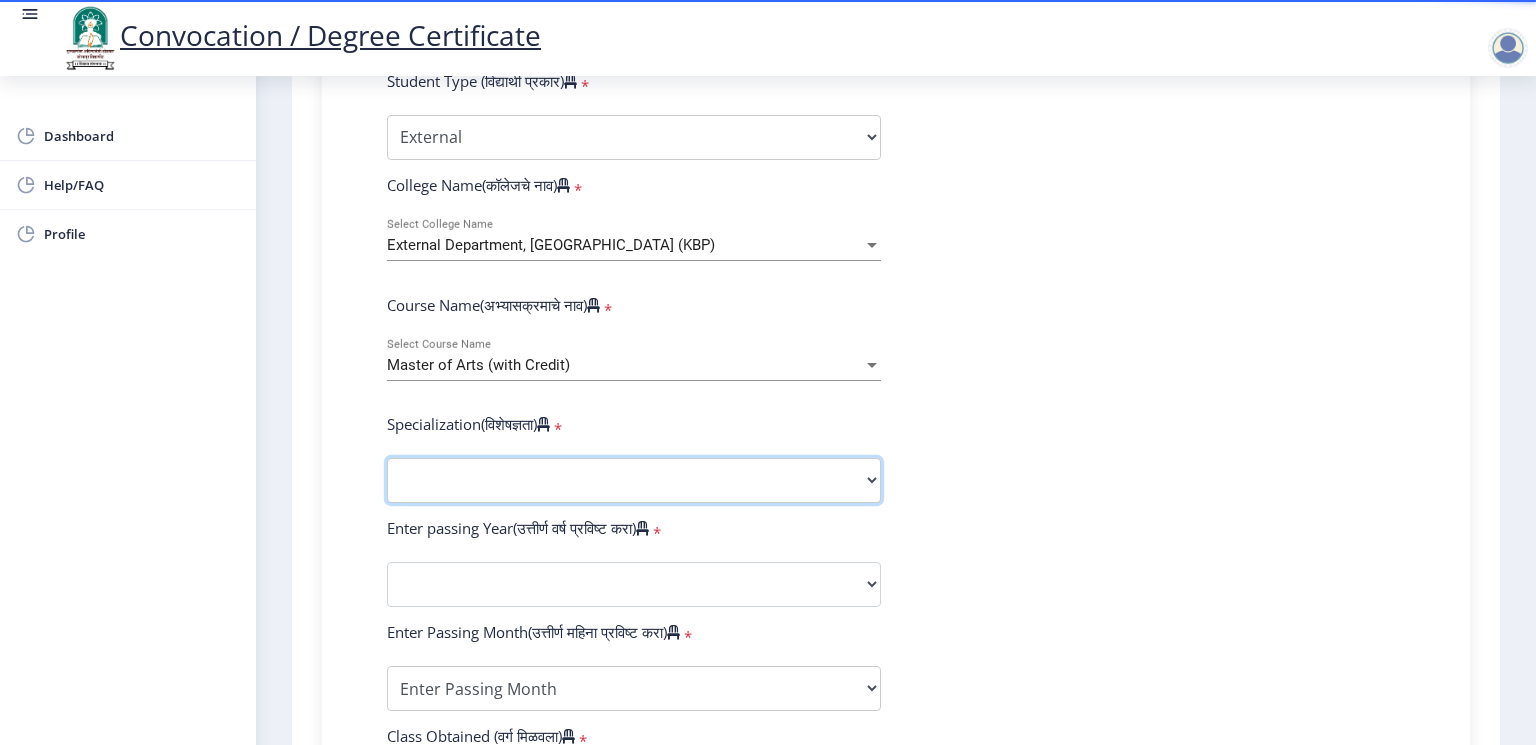 select on "Political Science" 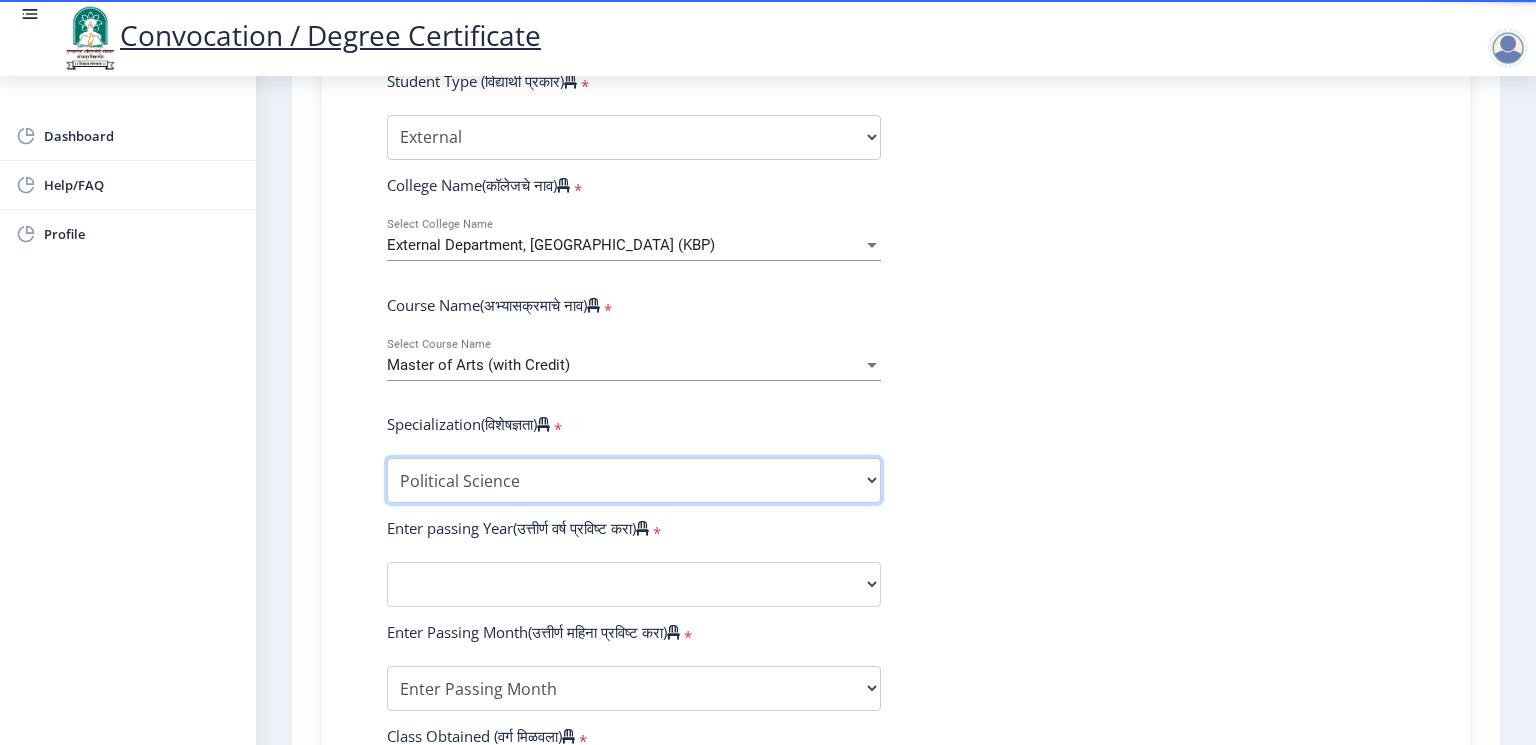 click on "Specialization English Hindi Marathi Urdu Ancient Indian History Culture & Archaeology Clinical Psychology Economics History Mass Communication Political Science Rural Development Sanskrit Sociology Applied Economics Kannada Geography Music (Tabla/Pakhavaj) Pali Prakrit Other" at bounding box center [634, 480] 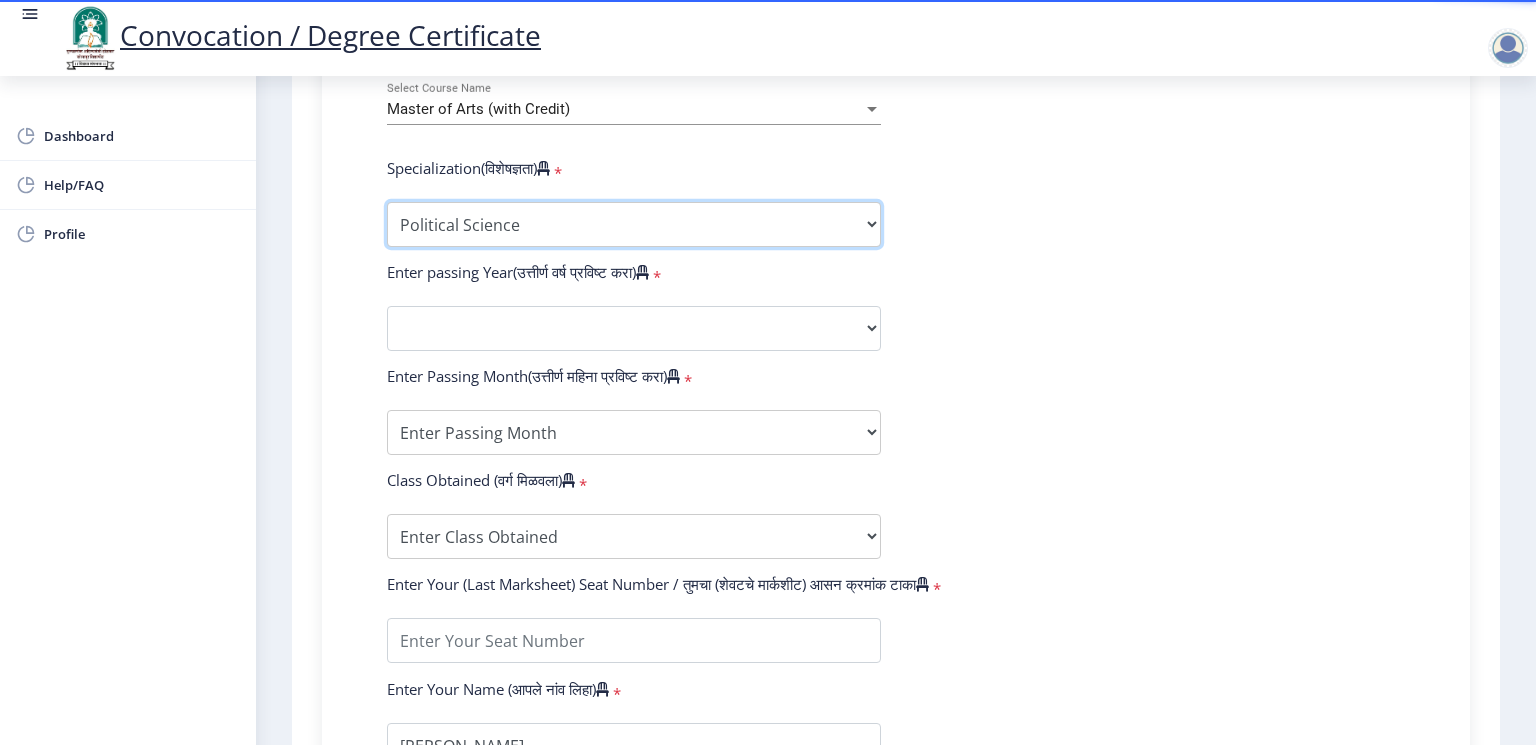 scroll, scrollTop: 933, scrollLeft: 0, axis: vertical 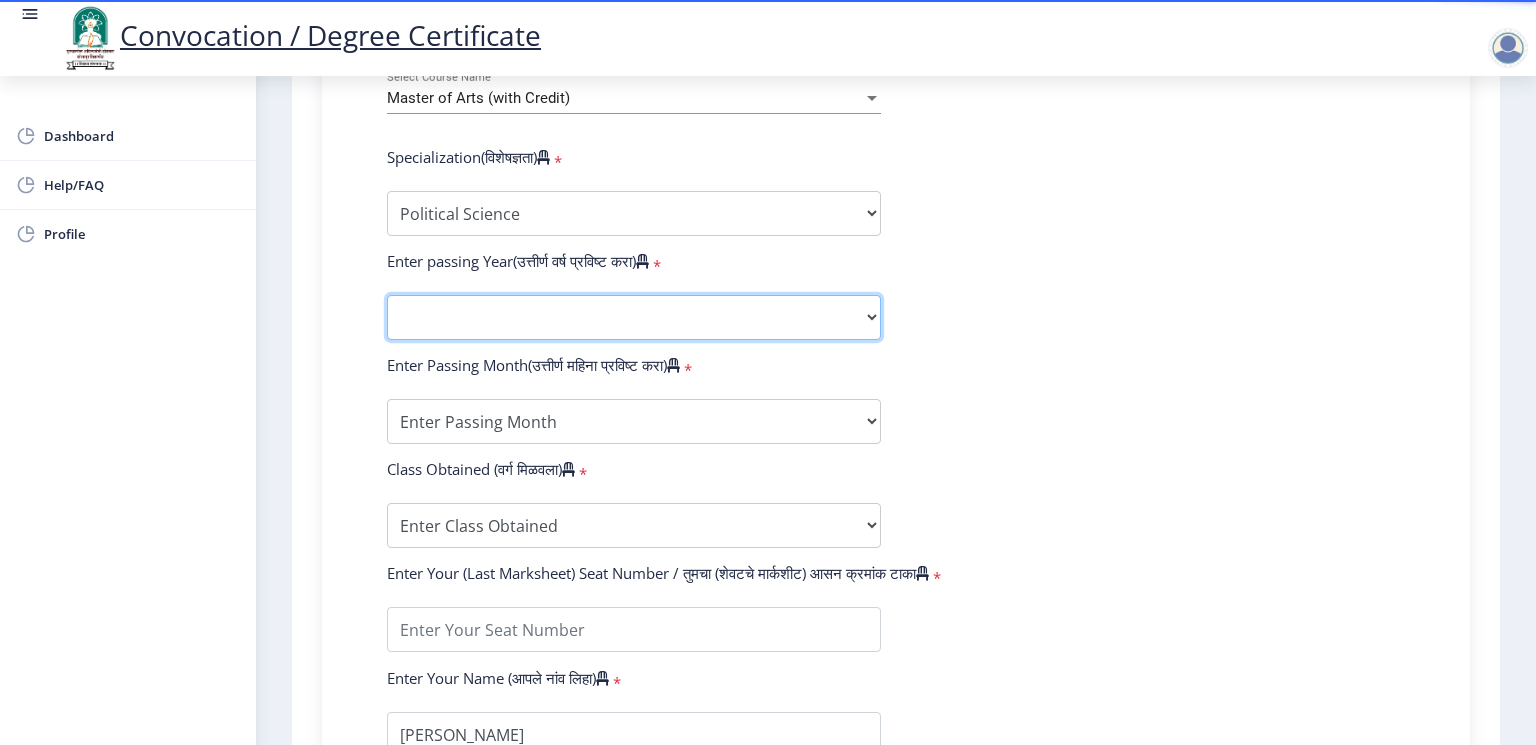 click on "2025   2024   2023   2022   2021   2020   2019   2018   2017   2016   2015   2014   2013   2012   2011   2010   2009   2008   2007   2006   2005   2004   2003   2002   2001   2000   1999   1998   1997   1996   1995   1994   1993   1992   1991   1990   1989   1988   1987   1986   1985   1984   1983   1982   1981   1980   1979   1978   1977   1976" 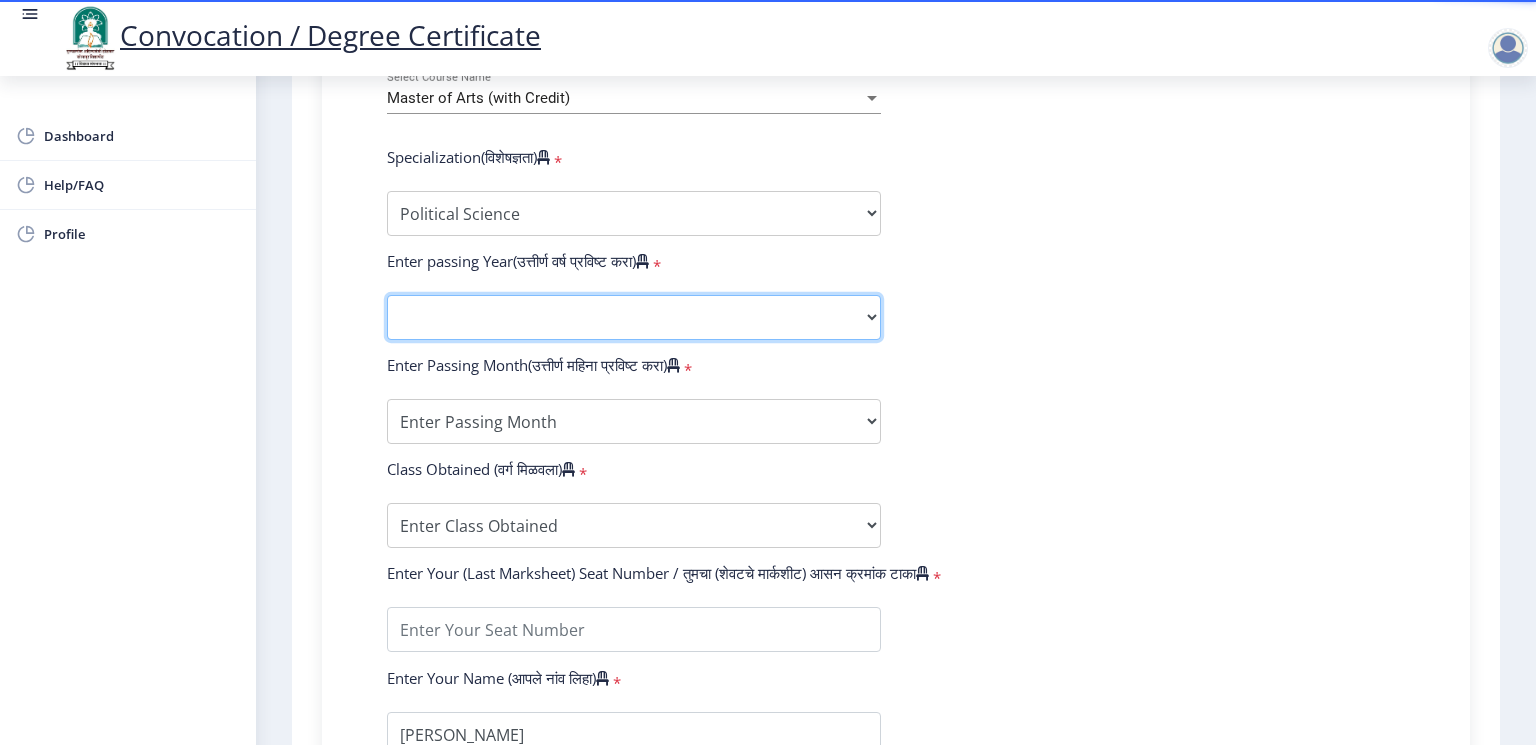 select on "2019" 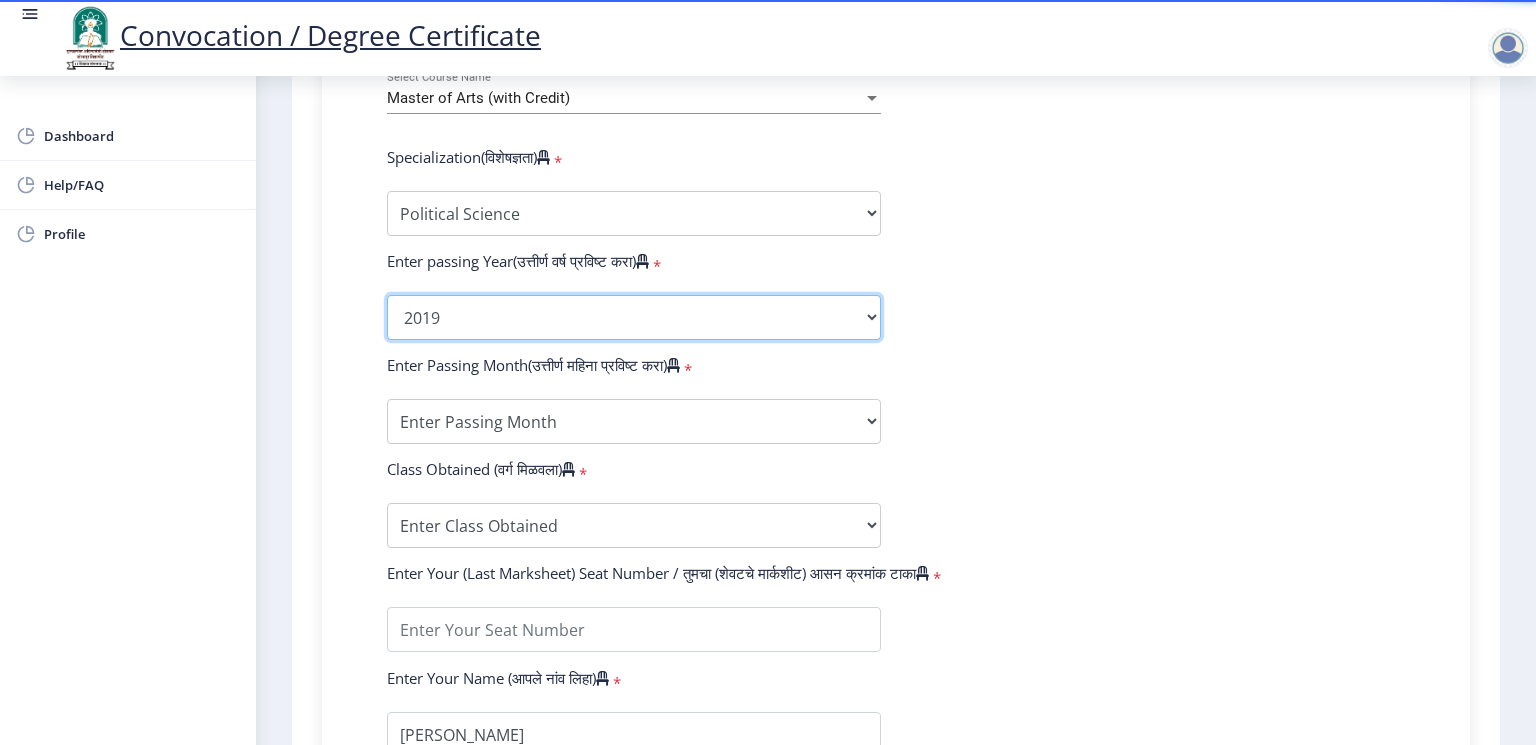 click on "2025   2024   2023   2022   2021   2020   2019   2018   2017   2016   2015   2014   2013   2012   2011   2010   2009   2008   2007   2006   2005   2004   2003   2002   2001   2000   1999   1998   1997   1996   1995   1994   1993   1992   1991   1990   1989   1988   1987   1986   1985   1984   1983   1982   1981   1980   1979   1978   1977   1976" 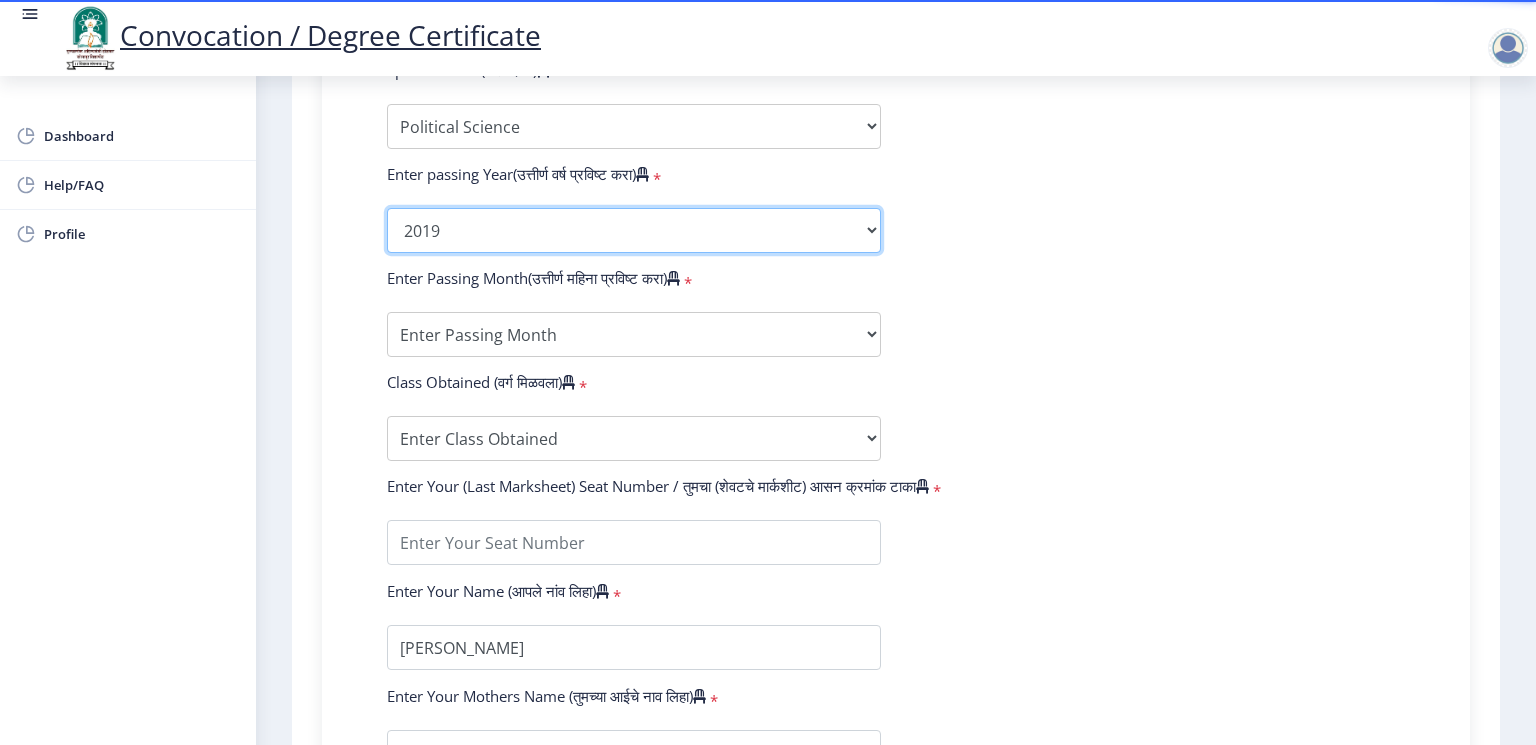 scroll, scrollTop: 1066, scrollLeft: 0, axis: vertical 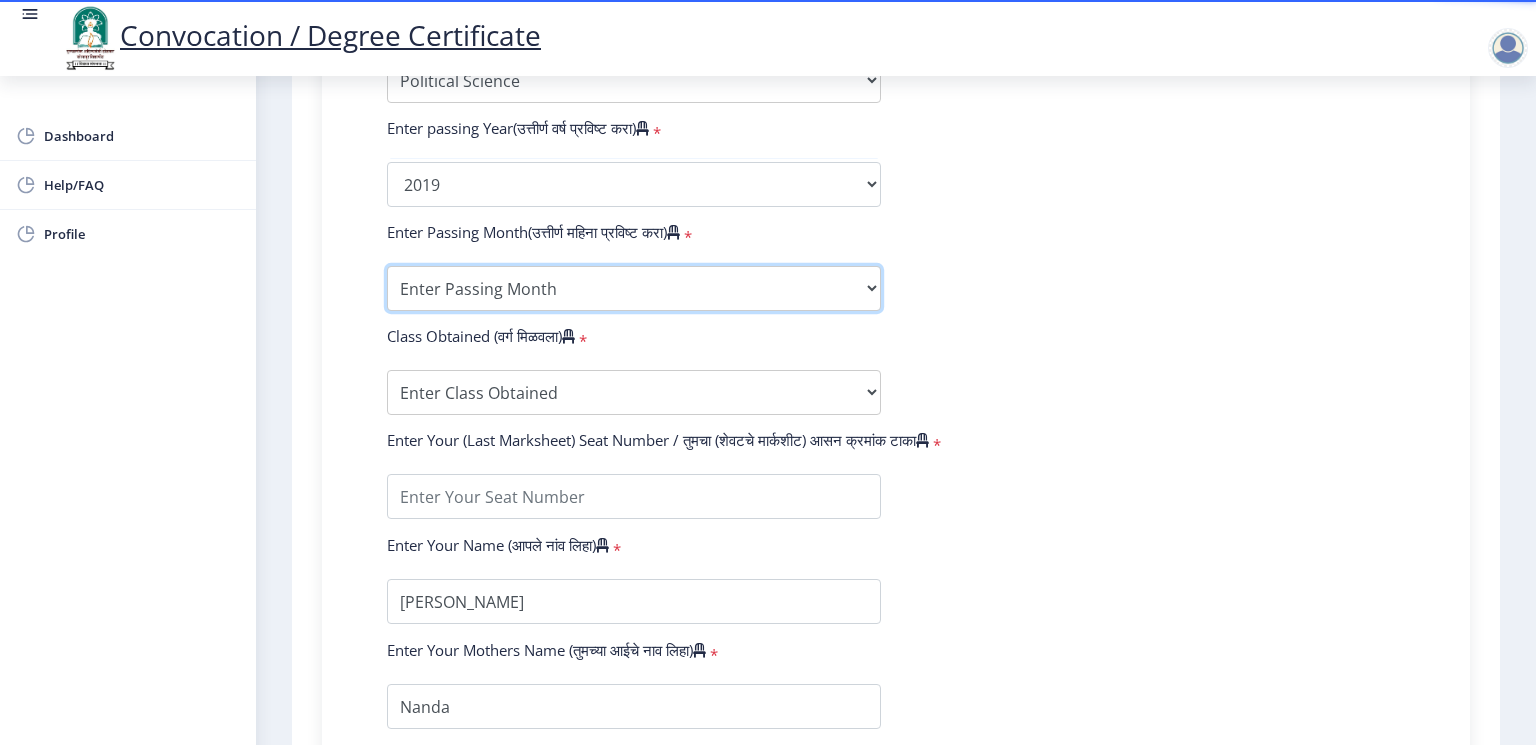 drag, startPoint x: 611, startPoint y: 268, endPoint x: 608, endPoint y: 279, distance: 11.401754 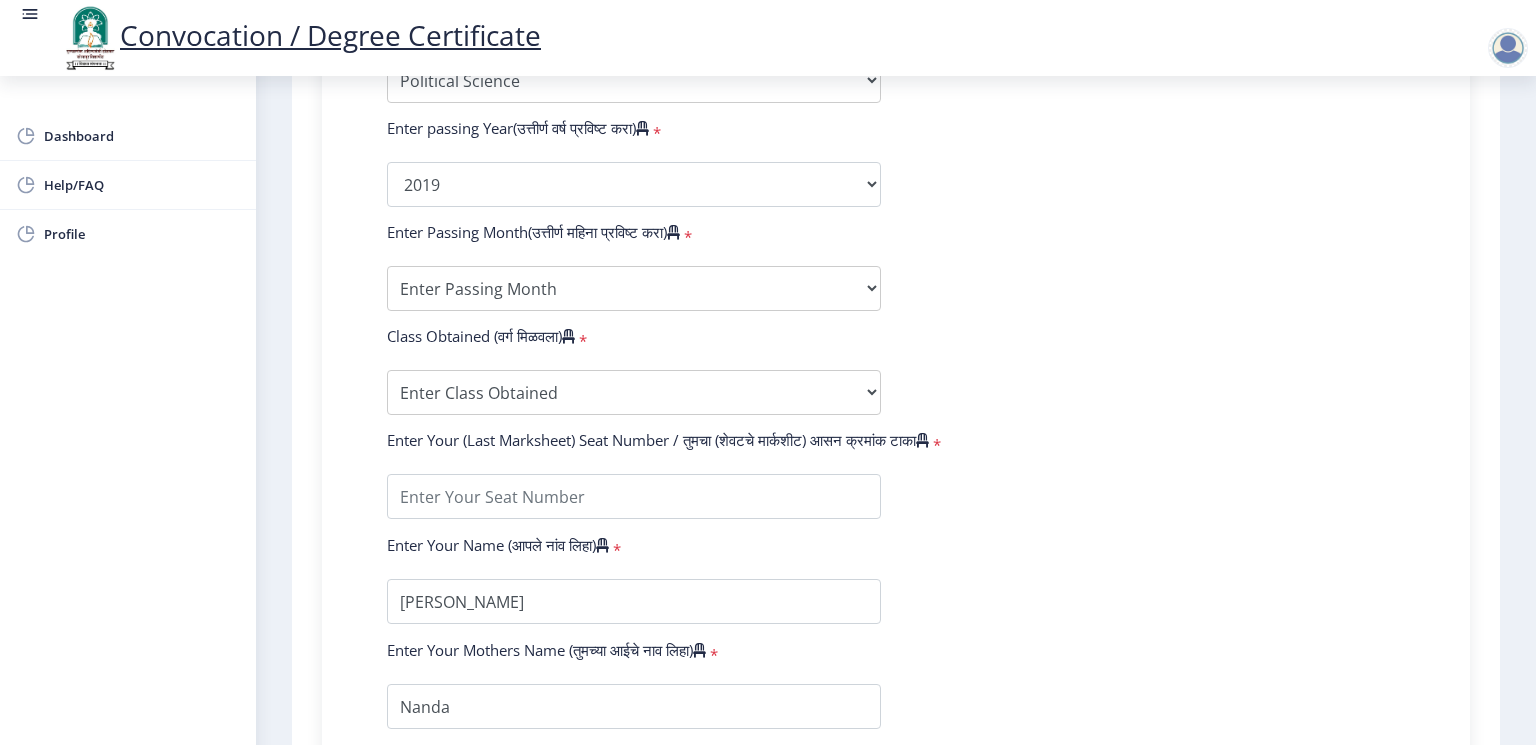click on "Enter Your PRN Number (तुमचा पीआरएन (कायम नोंदणी क्रमांक) एंटर करा)   * Student Type (विद्यार्थी प्रकार)    * Select Student Type Regular External College Name(कॉलेजचे नाव)   * External Department, Solapur University (KBP) Select College Name Course Name(अभ्यासक्रमाचे नाव)   * Master of Arts (with Credit) Select Course Name  Specialization(विशेषज्ञता)   * Specialization English Hindi Marathi Urdu Ancient Indian History Culture & Archaeology Clinical Psychology Economics History Mass Communication Political Science Rural Development Sanskrit Sociology Applied Economics Kannada Geography Music (Tabla/Pakhavaj) Pali Prakrit Other Enter passing Year(उत्तीर्ण वर्ष प्रविष्ट करा)   *  2025   2024   2023   2022   2021   2020   2019   2018   2017   2016   2015   2014   2013   2012   2011" 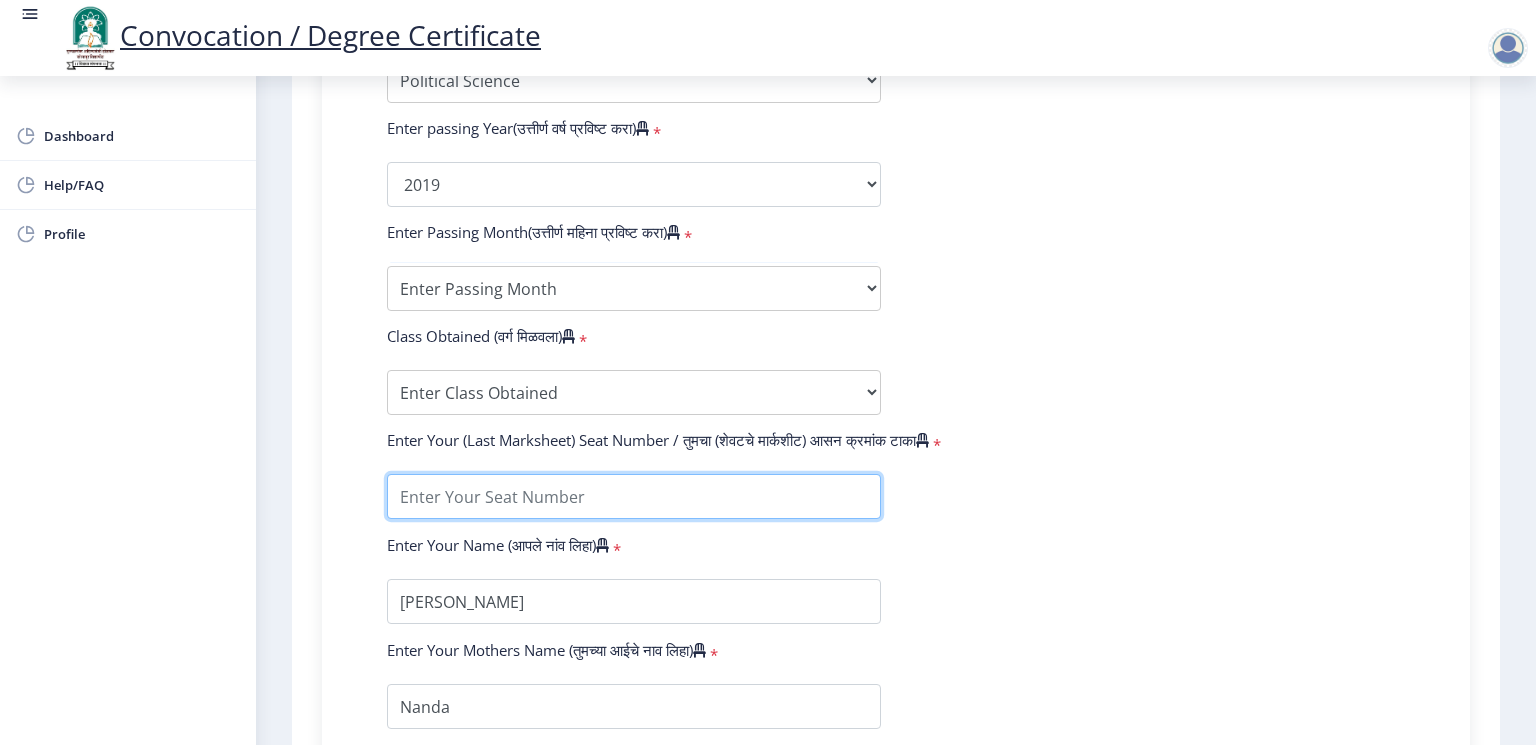 click at bounding box center (634, 496) 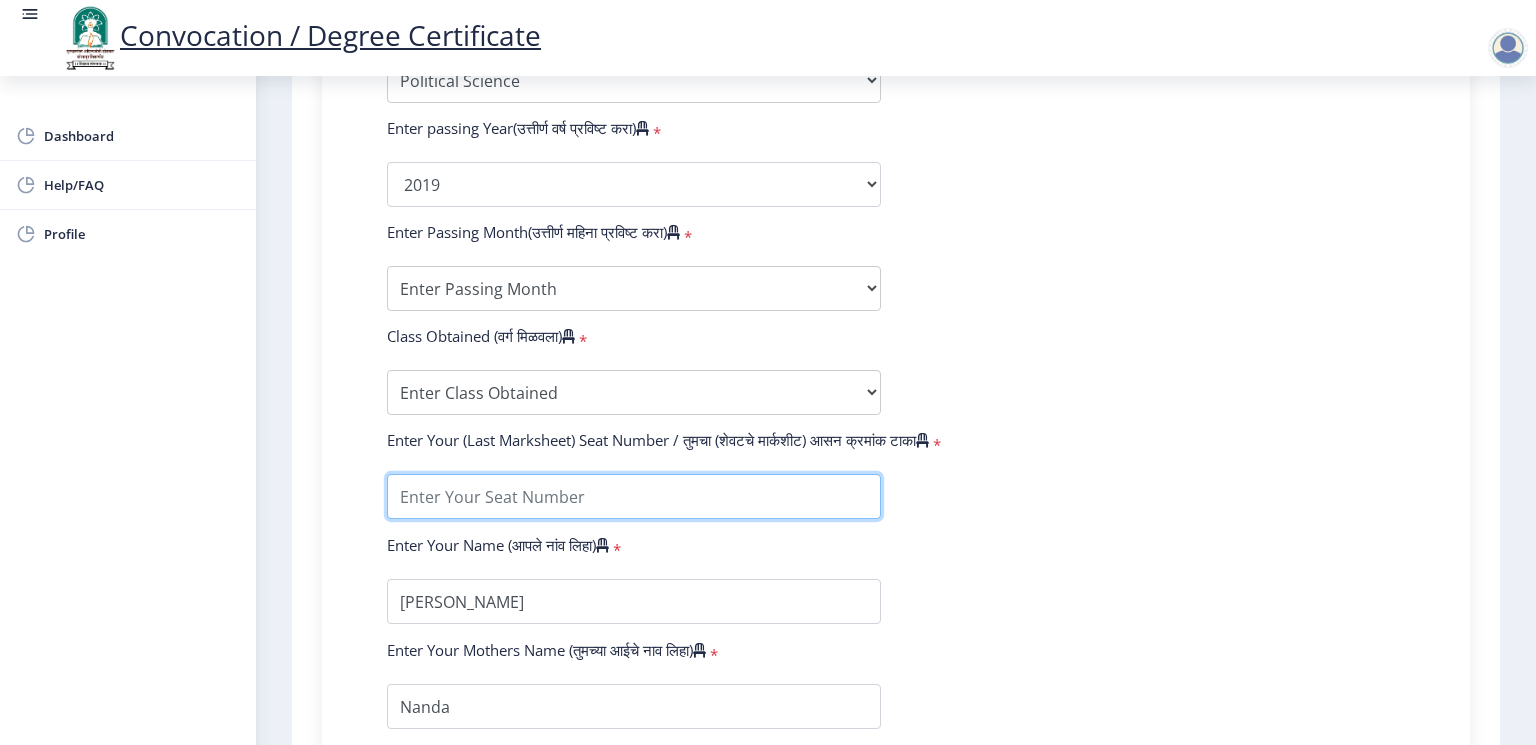 type on "212702" 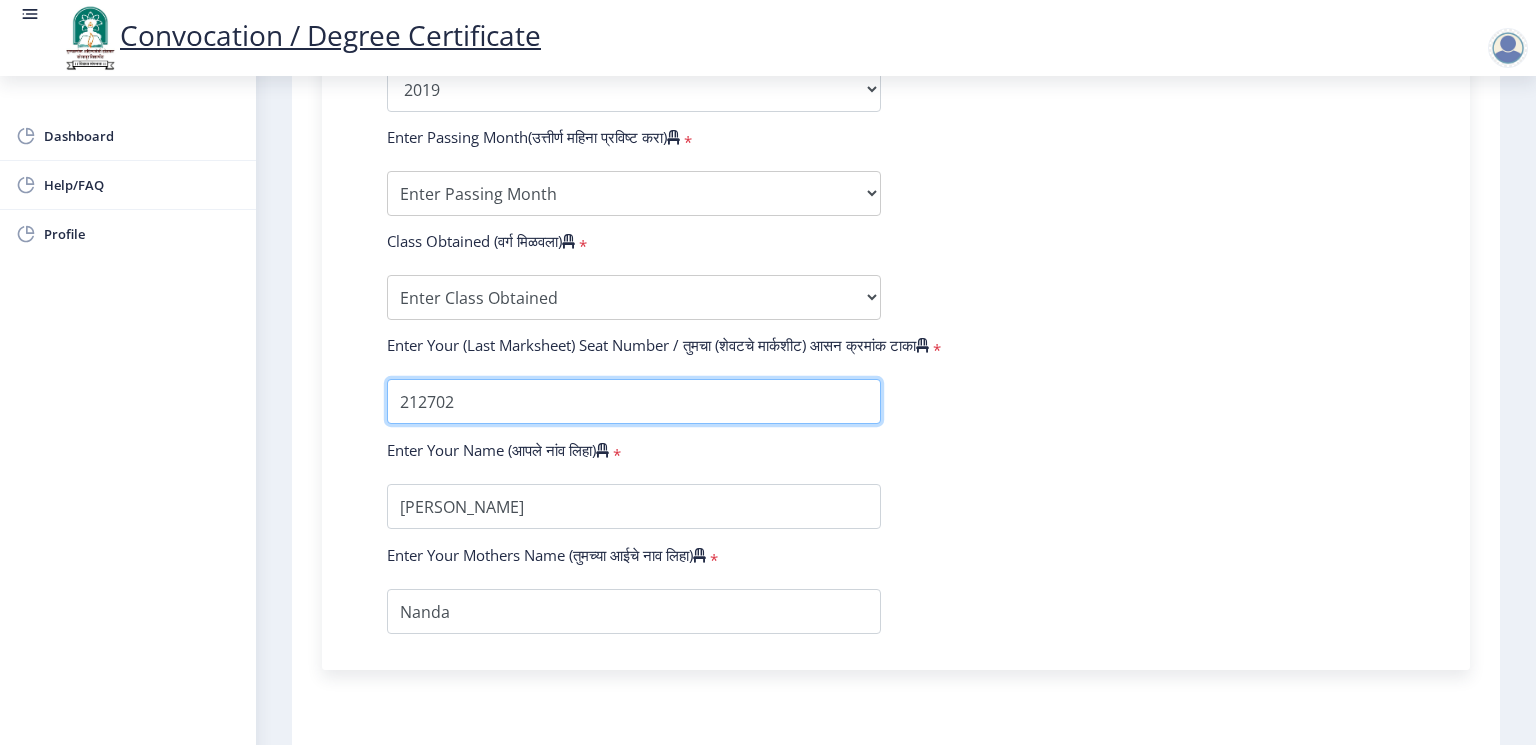 scroll, scrollTop: 893, scrollLeft: 0, axis: vertical 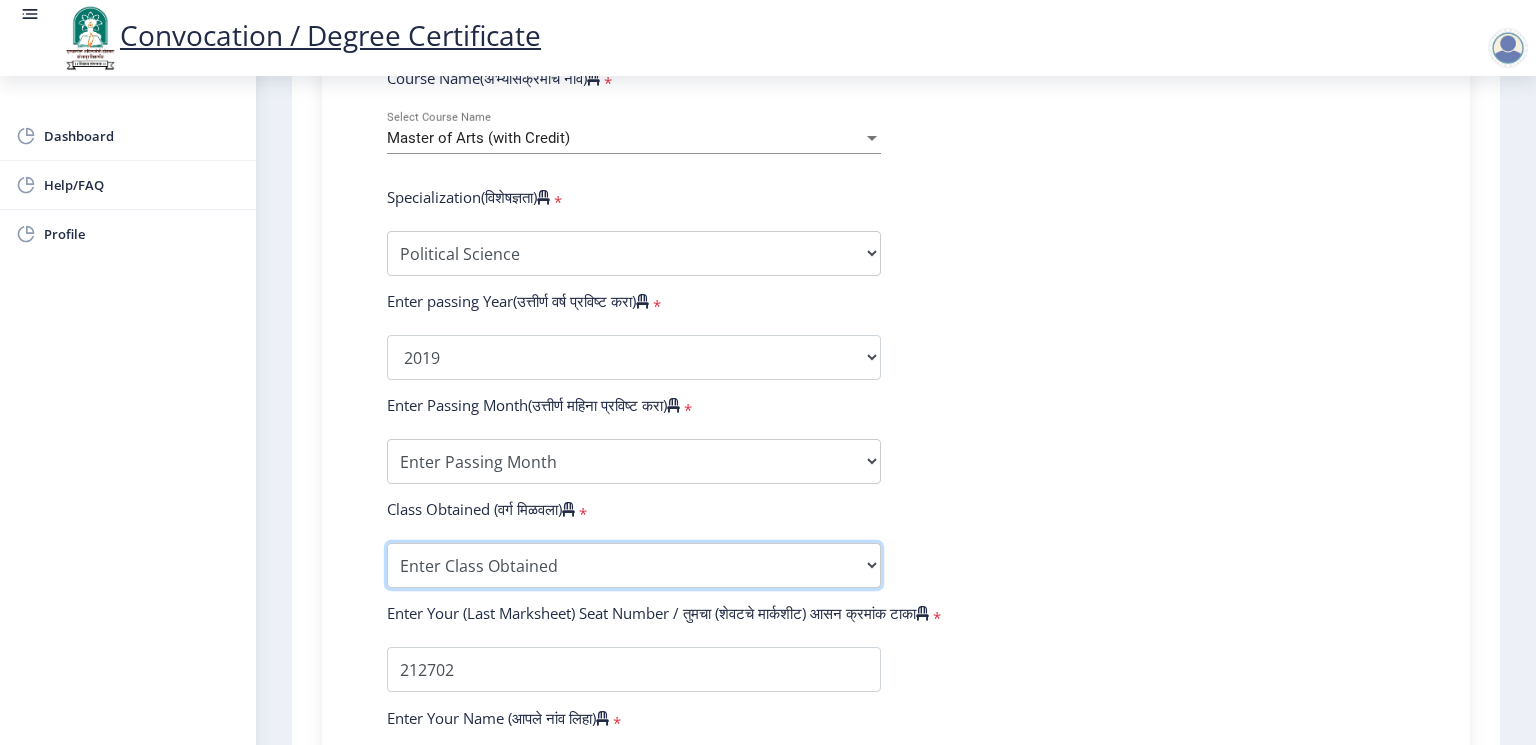 click on "Enter Class Obtained FIRST CLASS WITH DISTINCTION FIRST CLASS HIGHER SECOND CLASS SECOND CLASS PASS CLASS Grade O Grade A+ Grade A Grade B+ Grade B Grade C+ Grade C Grade D Grade E" at bounding box center [634, 565] 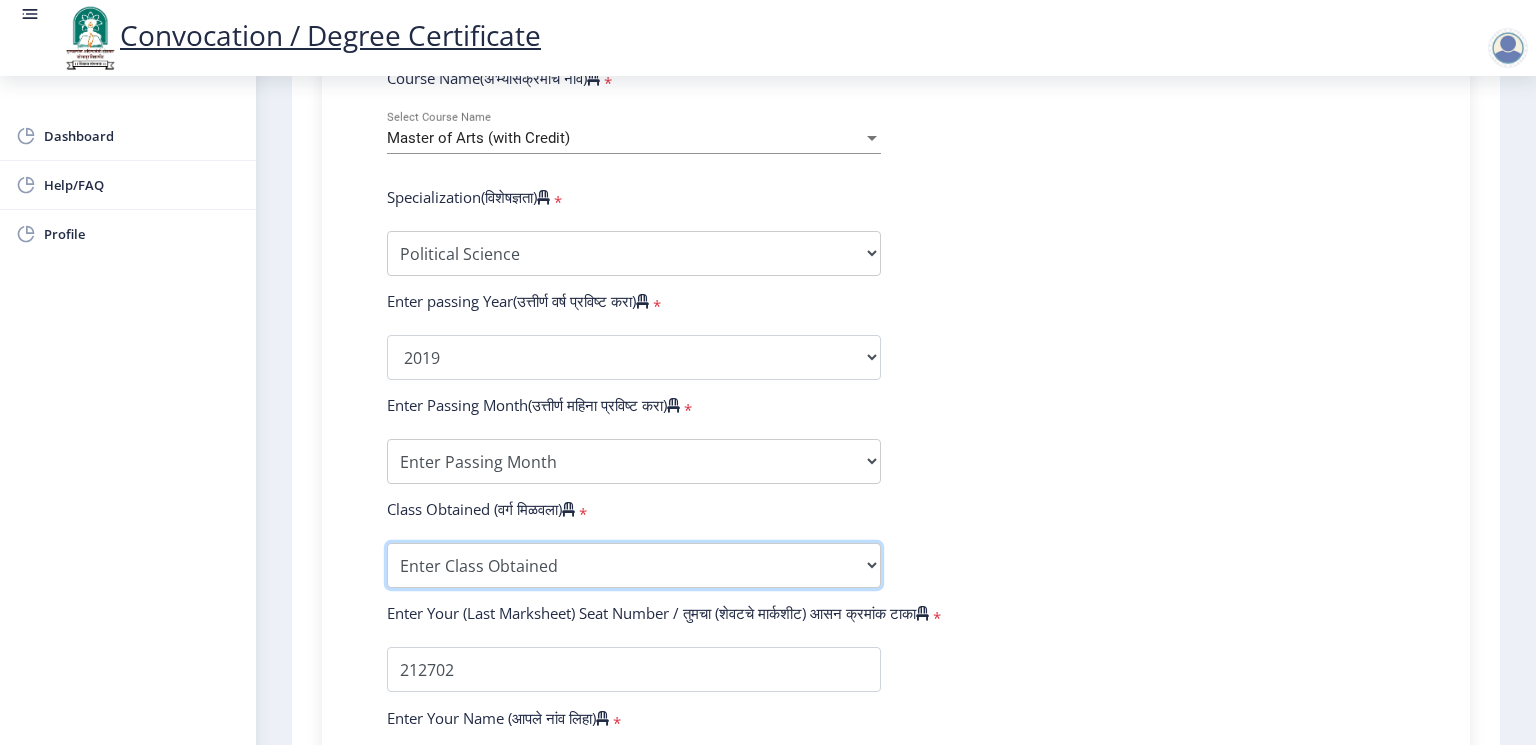 select on "Grade B" 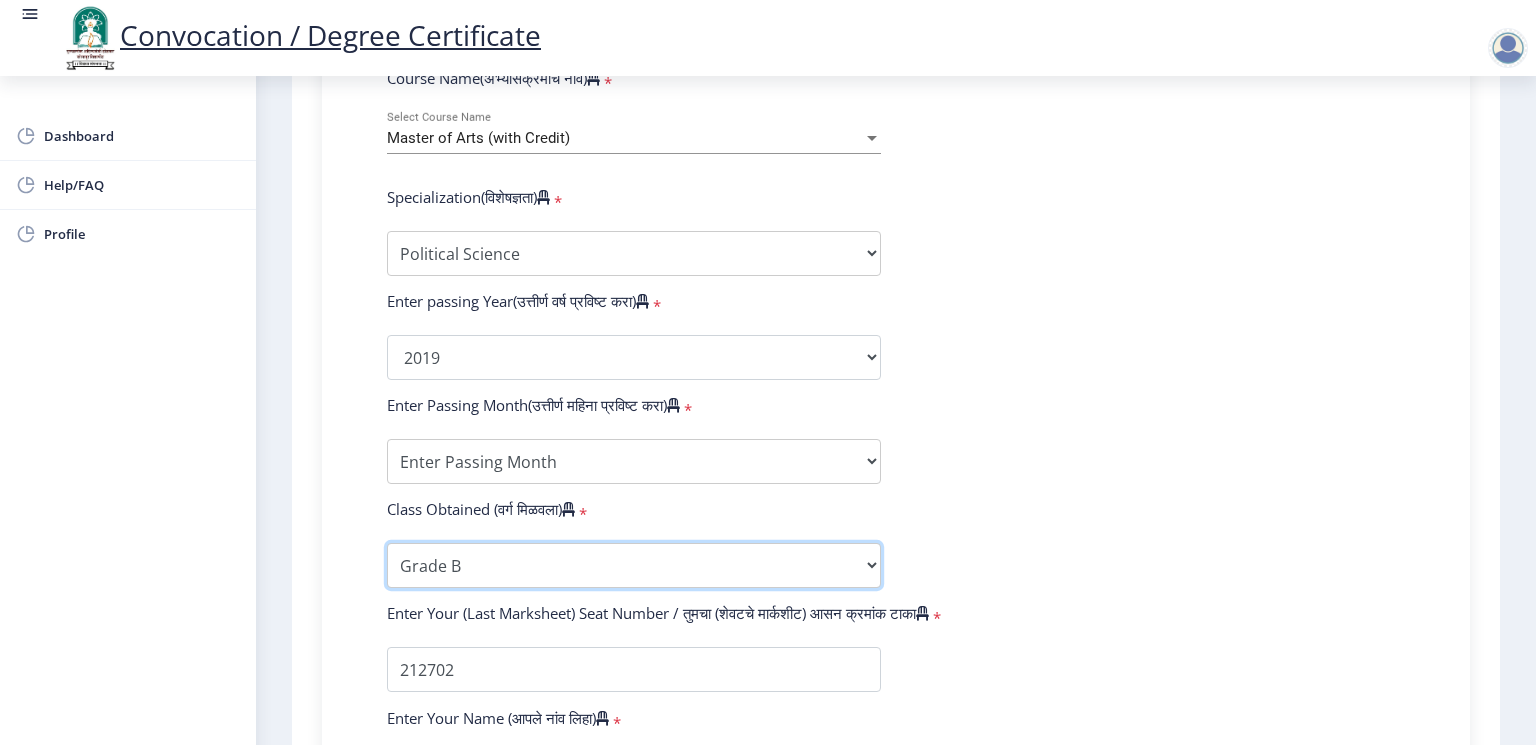 click on "Enter Class Obtained FIRST CLASS WITH DISTINCTION FIRST CLASS HIGHER SECOND CLASS SECOND CLASS PASS CLASS Grade O Grade A+ Grade A Grade B+ Grade B Grade C+ Grade C Grade D Grade E" at bounding box center (634, 565) 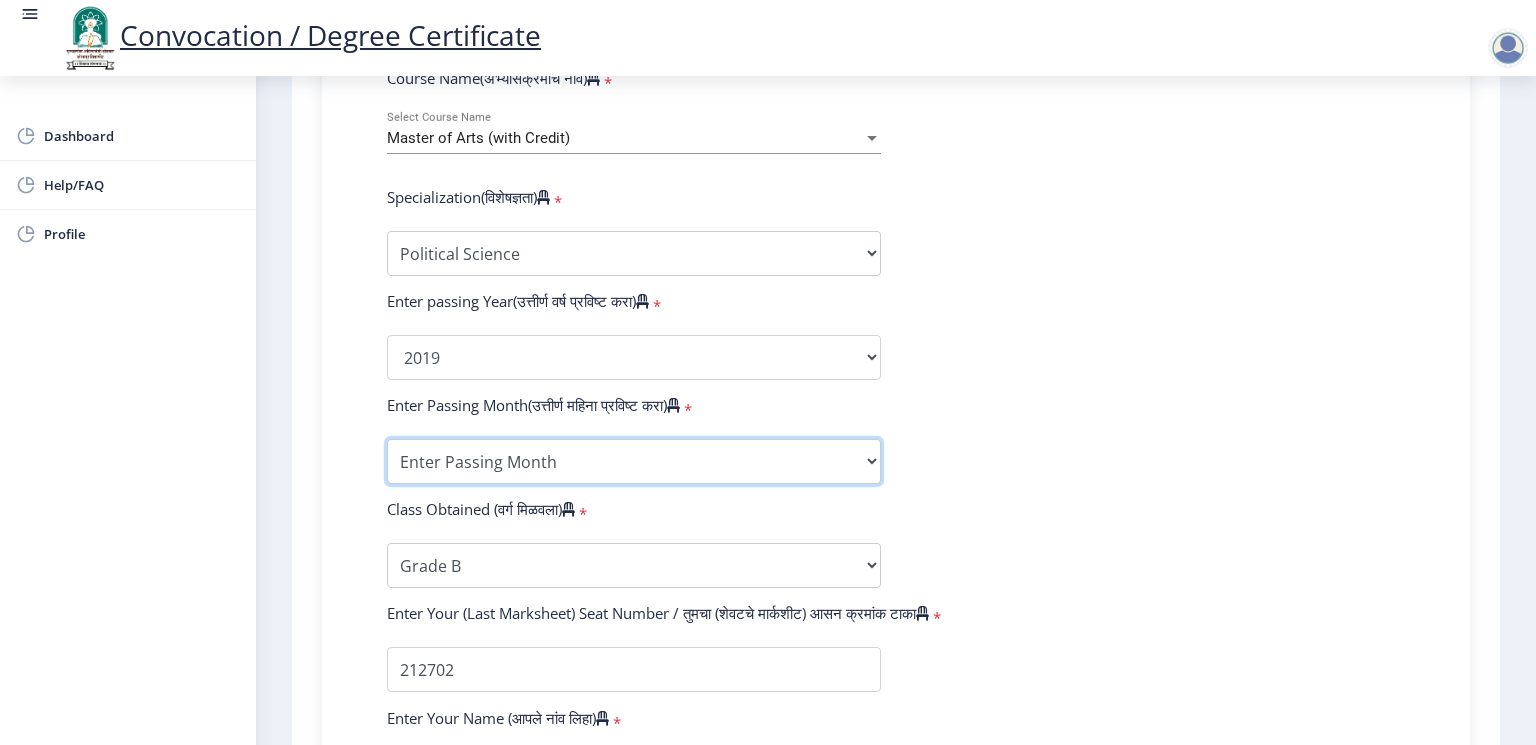 click on "Enter Passing Month March April May October November December" at bounding box center (634, 461) 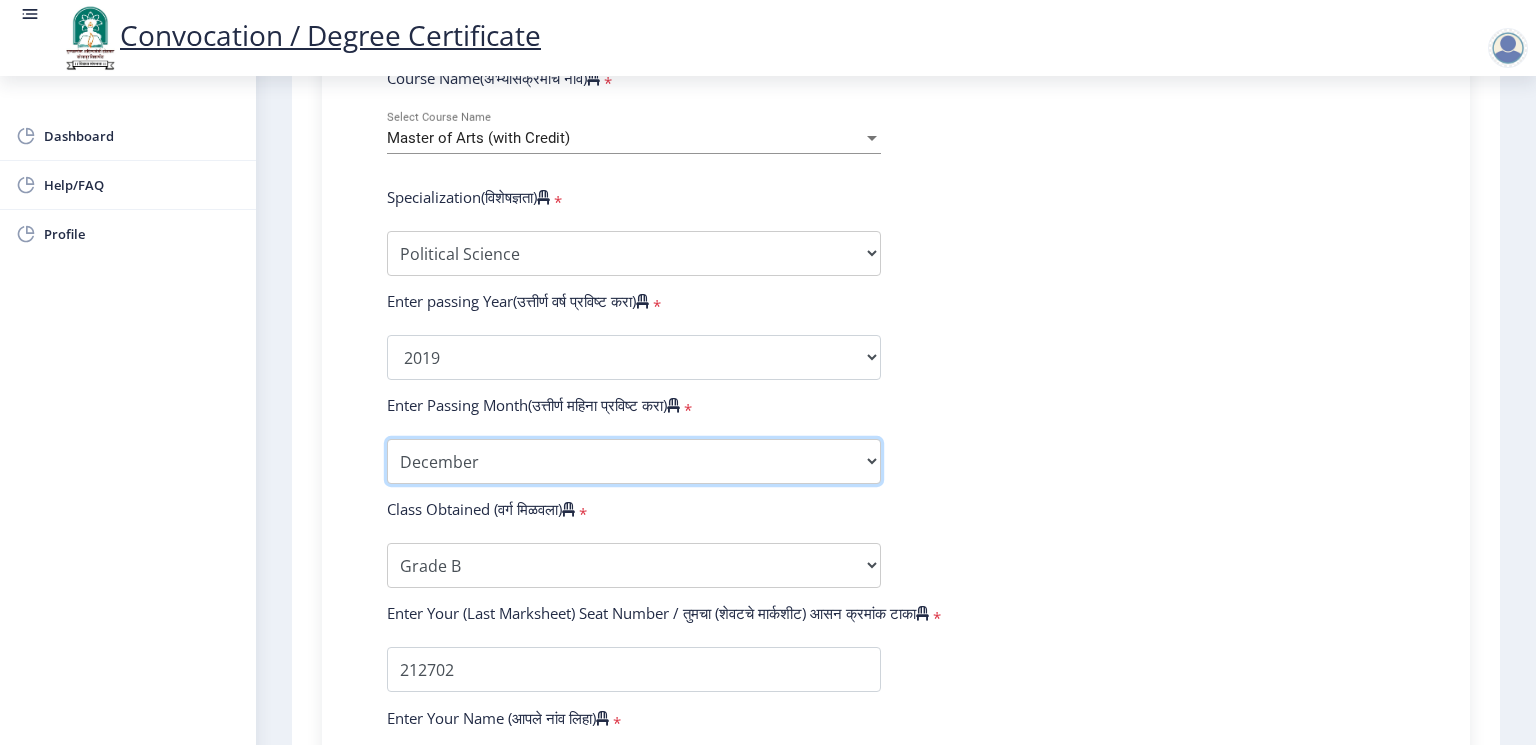 click on "Enter Passing Month March April May October November December" at bounding box center [634, 461] 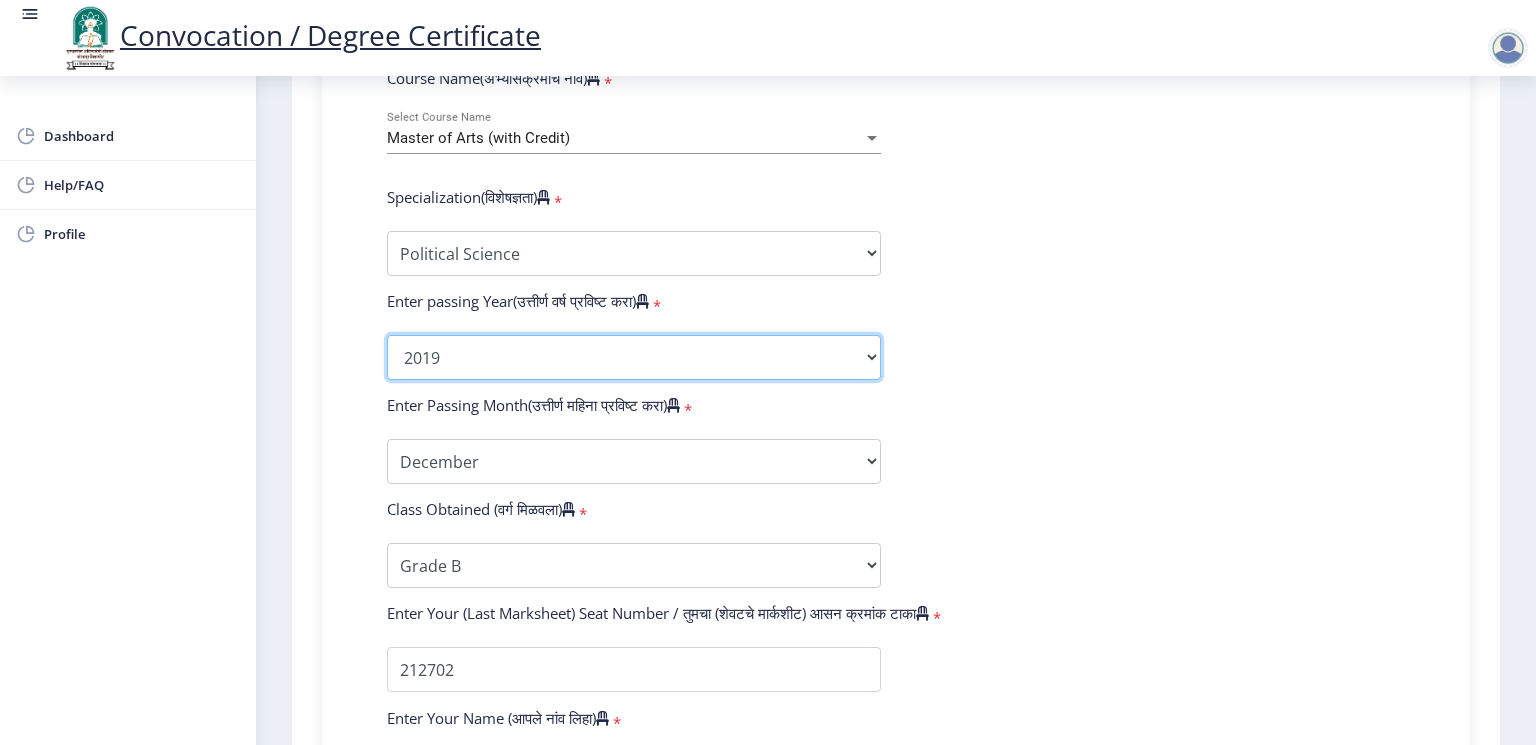 click on "2025   2024   2023   2022   2021   2020   2019   2018   2017   2016   2015   2014   2013   2012   2011   2010   2009   2008   2007   2006   2005   2004   2003   2002   2001   2000   1999   1998   1997   1996   1995   1994   1993   1992   1991   1990   1989   1988   1987   1986   1985   1984   1983   1982   1981   1980   1979   1978   1977   1976" 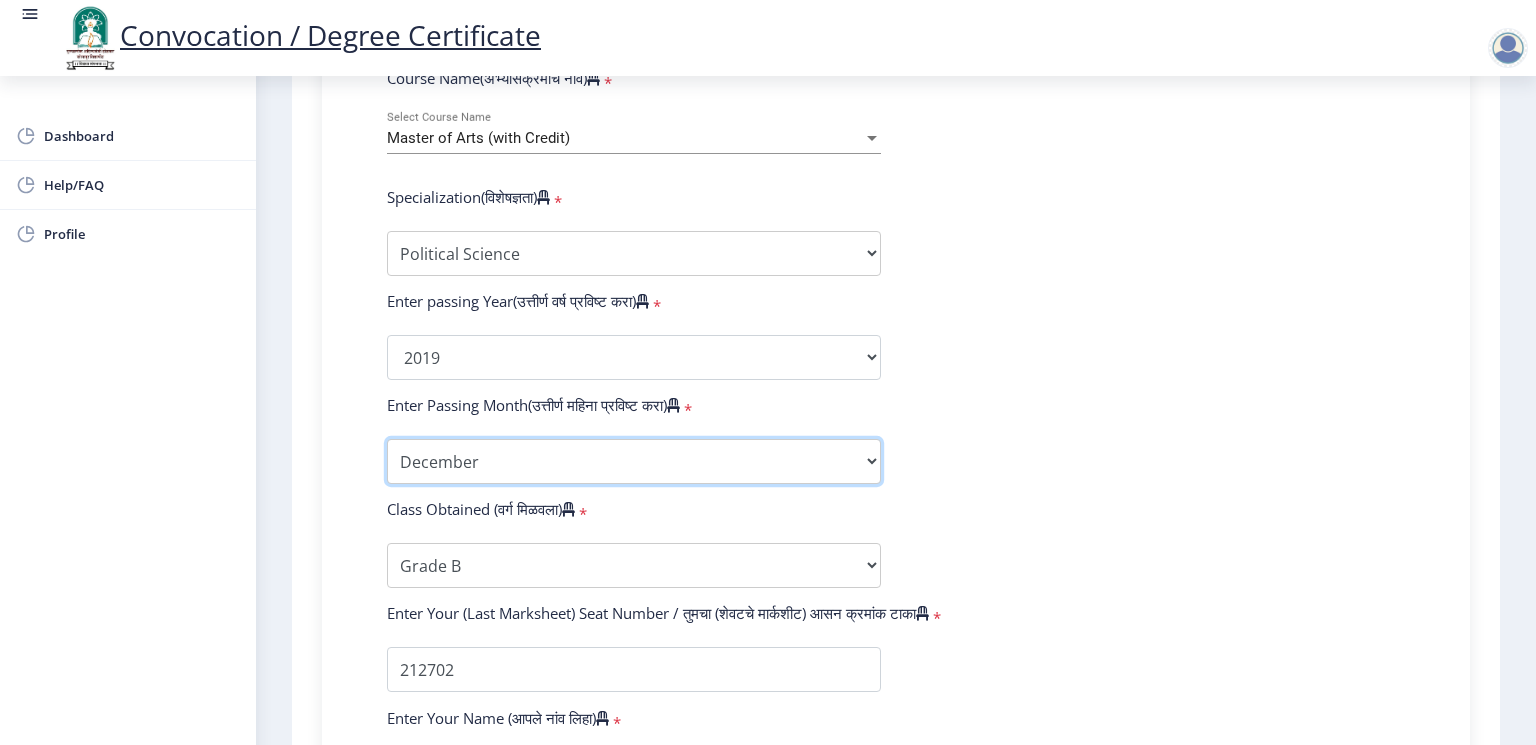 click on "Enter Passing Month March April May October November December" at bounding box center [634, 461] 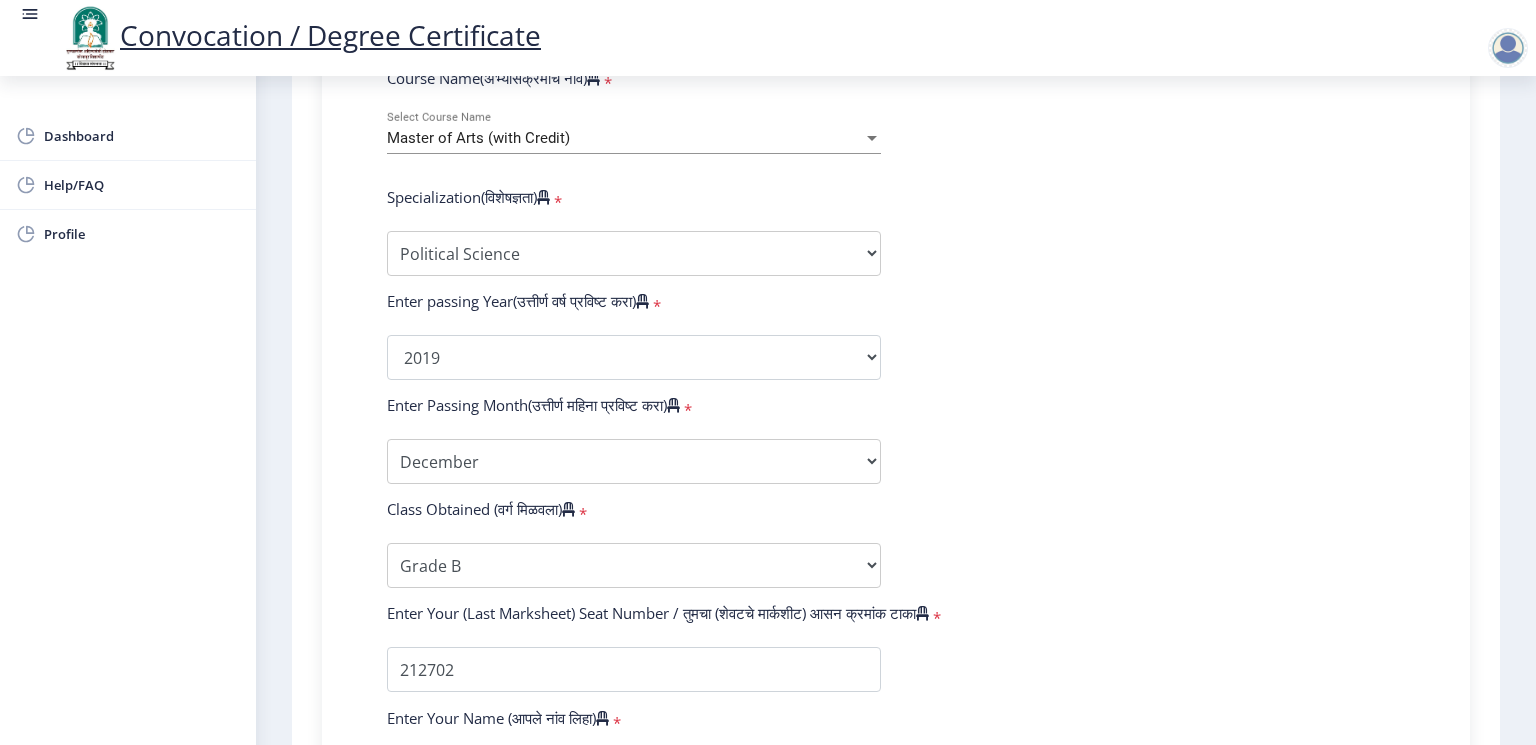 click on "Enter Passing Month(उत्तीर्ण महिना प्रविष्ट करा)   *" 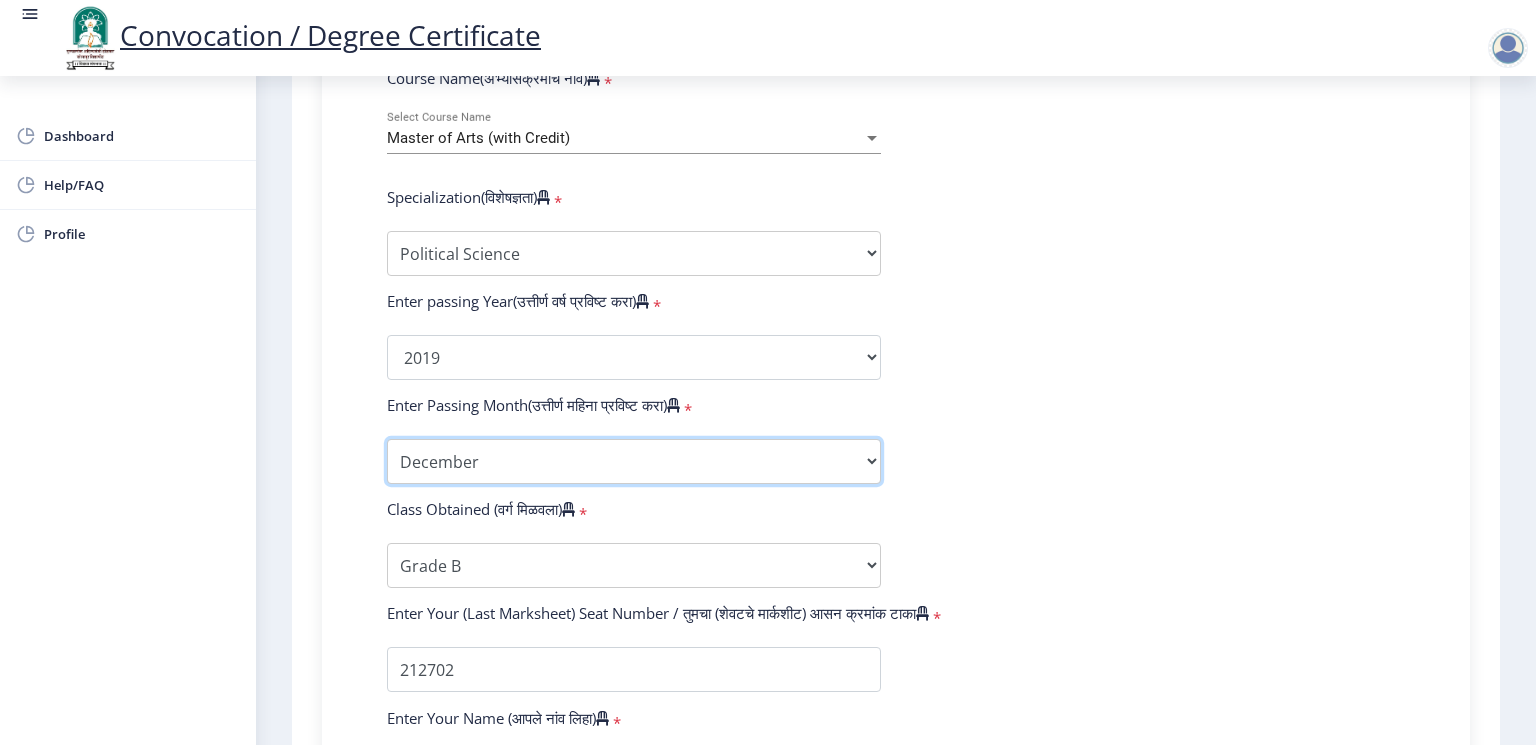 click on "Enter Passing Month March April May October November December" at bounding box center [634, 461] 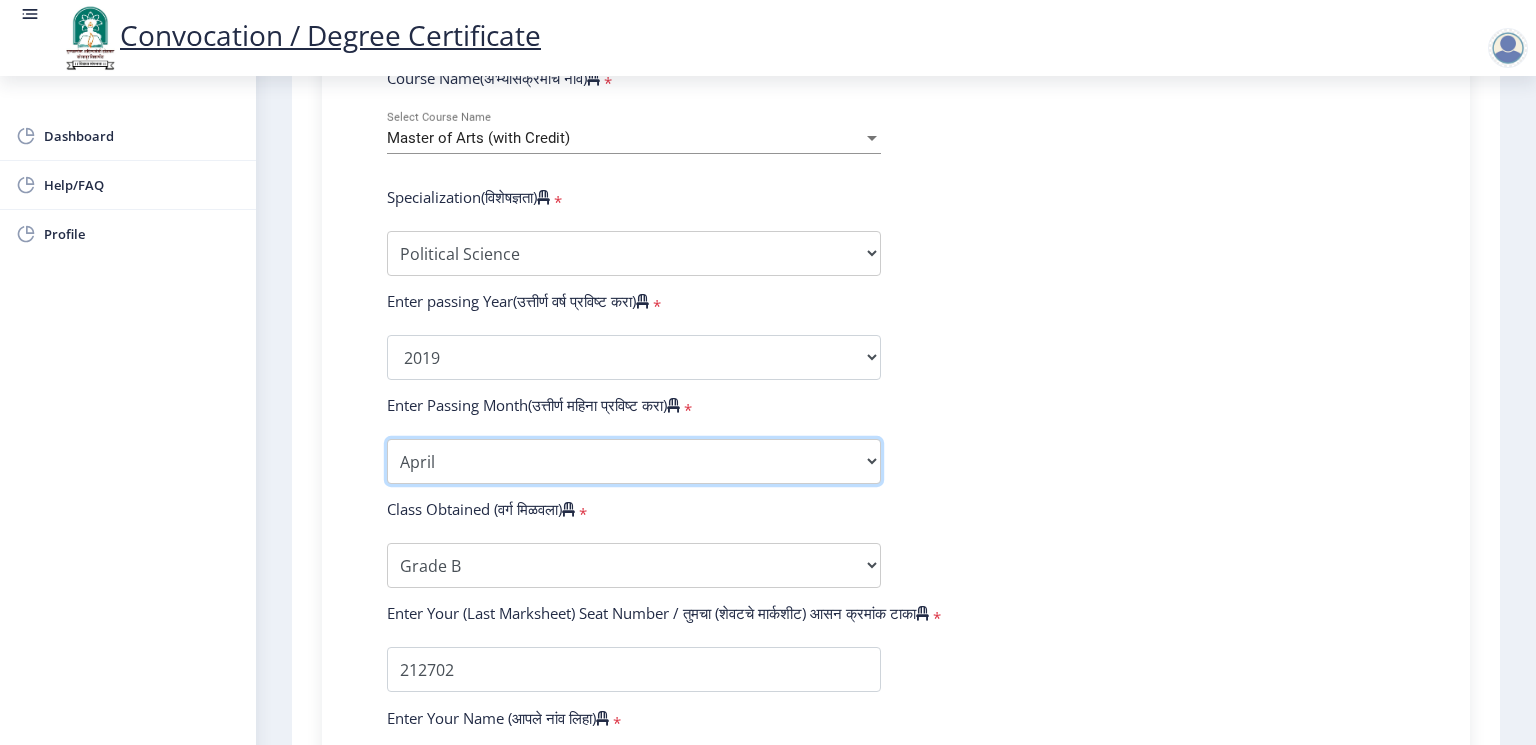 click on "Enter Passing Month March April May October November December" at bounding box center (634, 461) 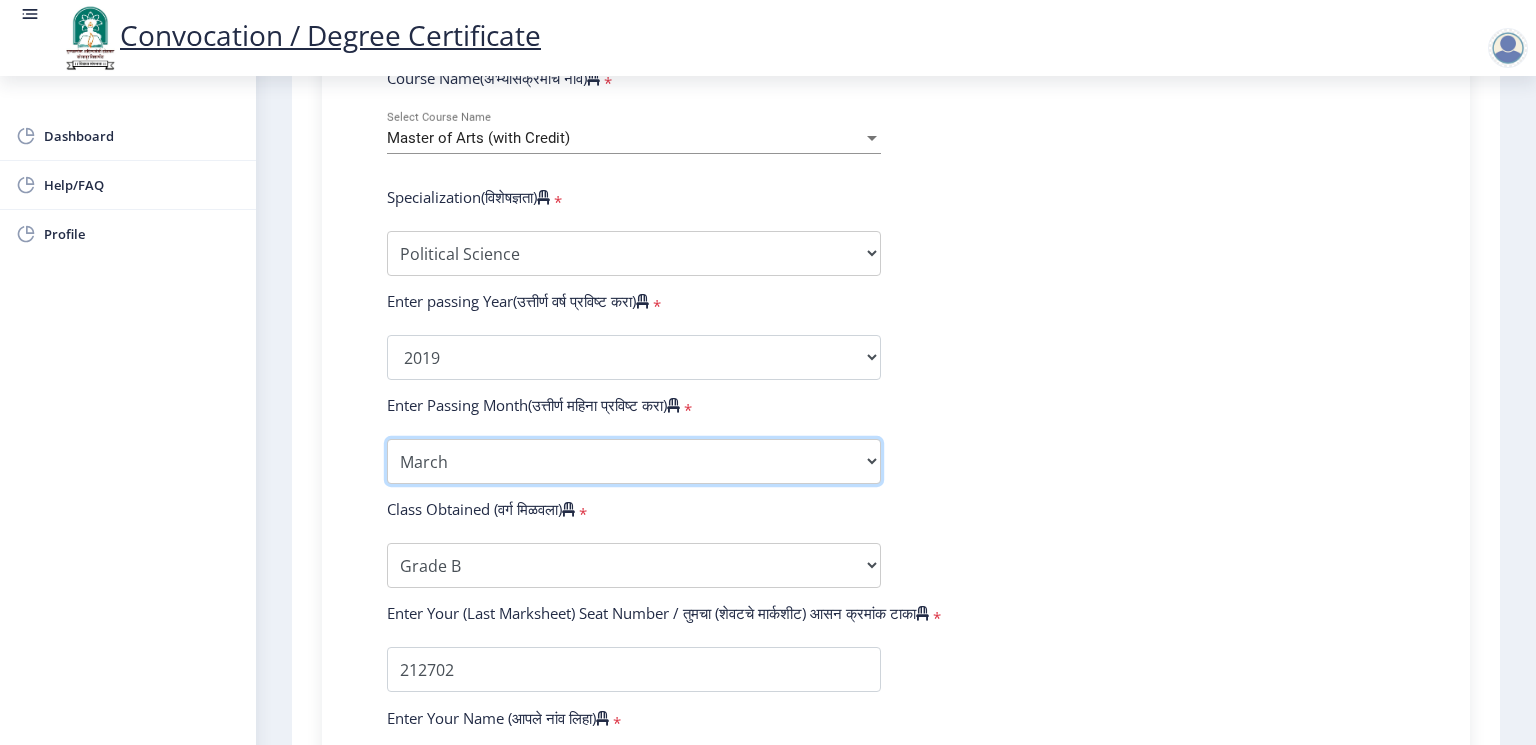 click on "Enter Passing Month March April May October November December" at bounding box center [634, 461] 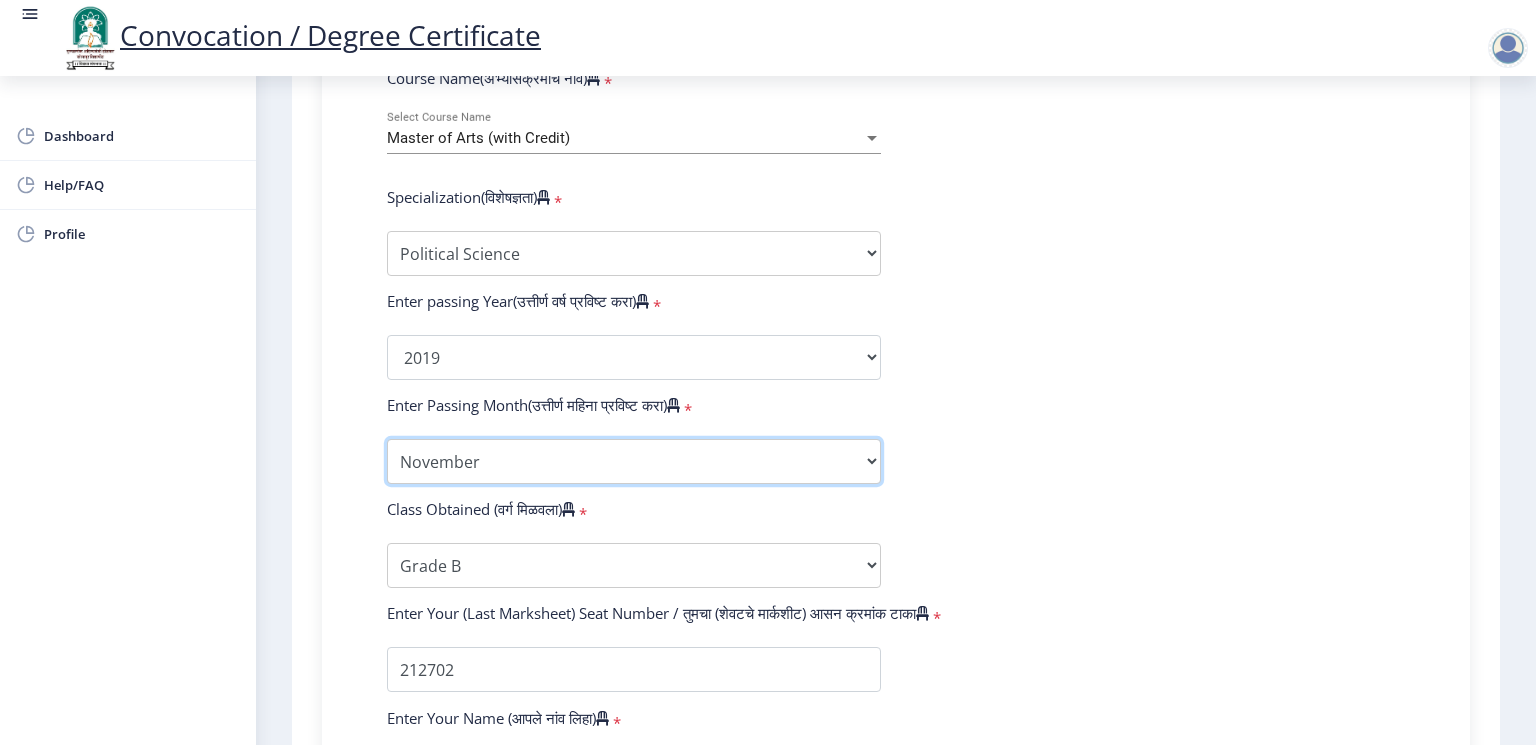 select on "December" 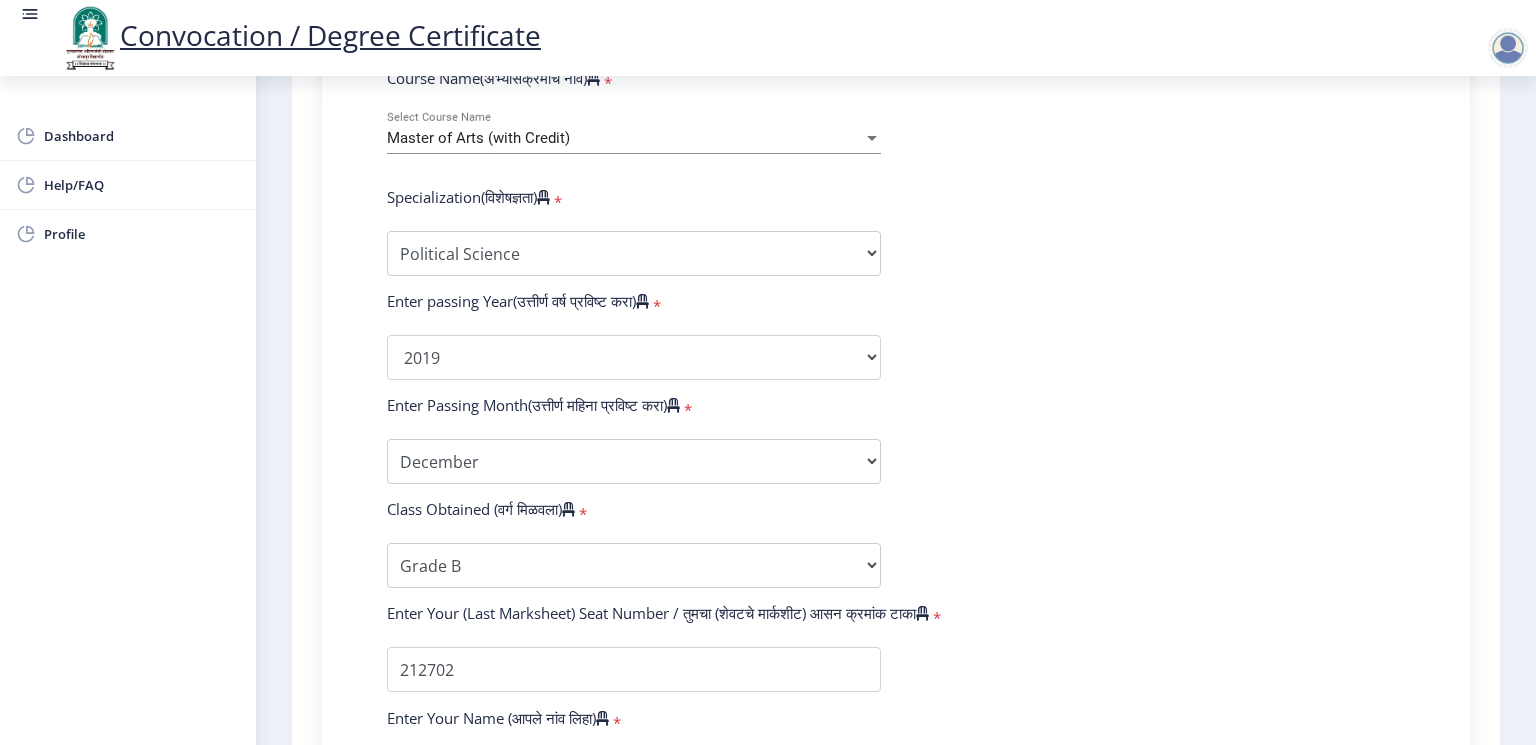 click on "Enter Your PRN Number (तुमचा पीआरएन (कायम नोंदणी क्रमांक) एंटर करा)   * Student Type (विद्यार्थी प्रकार)    * Select Student Type Regular External College Name(कॉलेजचे नाव)   * External Department, Solapur University (KBP) Select College Name Course Name(अभ्यासक्रमाचे नाव)   * Master of Arts (with Credit) Select Course Name  Specialization(विशेषज्ञता)   * Specialization English Hindi Marathi Urdu Ancient Indian History Culture & Archaeology Clinical Psychology Economics History Mass Communication Political Science Rural Development Sanskrit Sociology Applied Economics Kannada Geography Music (Tabla/Pakhavaj) Pali Prakrit Other Enter passing Year(उत्तीर्ण वर्ष प्रविष्ट करा)   *  2025   2024   2023   2022   2021   2020   2019   2018   2017   2016   2015   2014   2013   2012   2011" 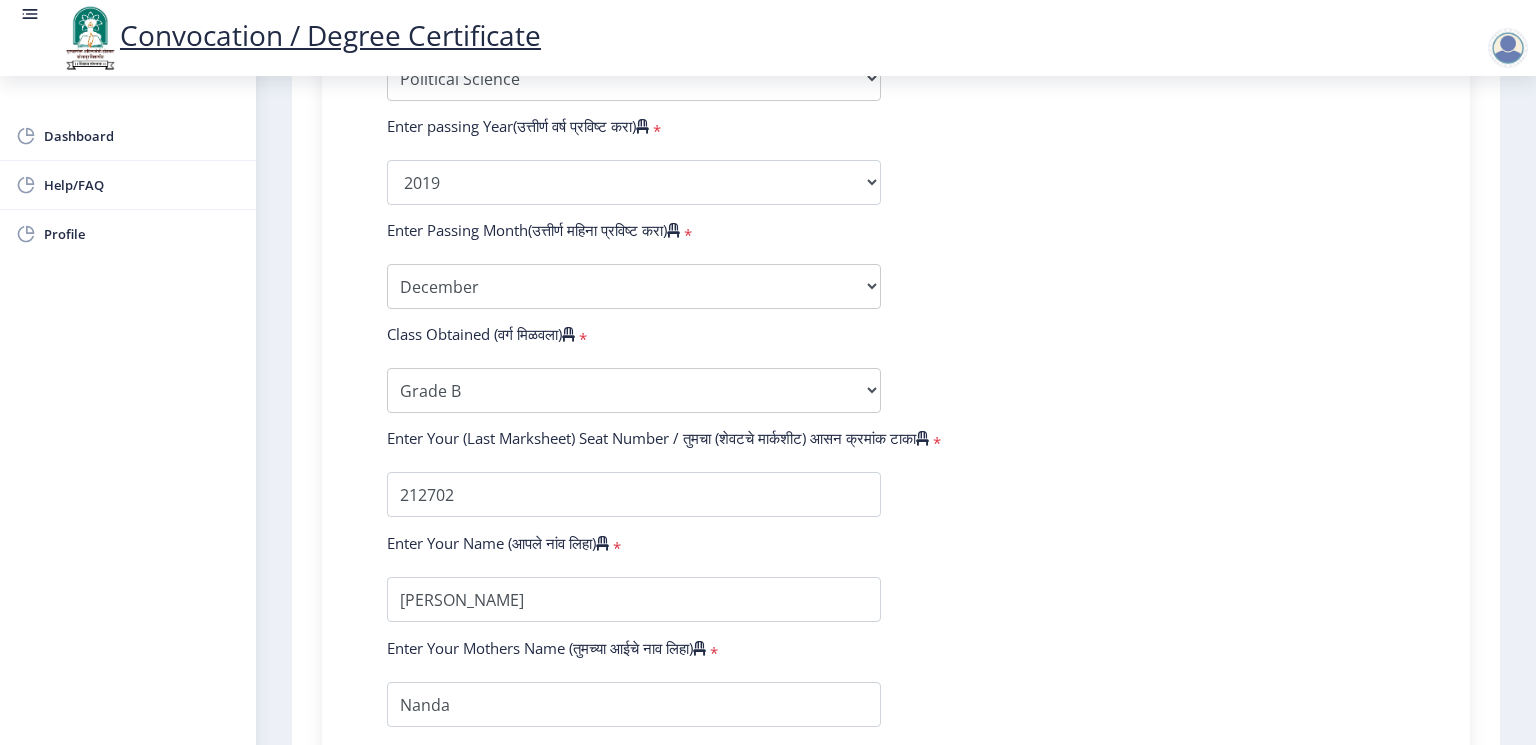 scroll, scrollTop: 1027, scrollLeft: 0, axis: vertical 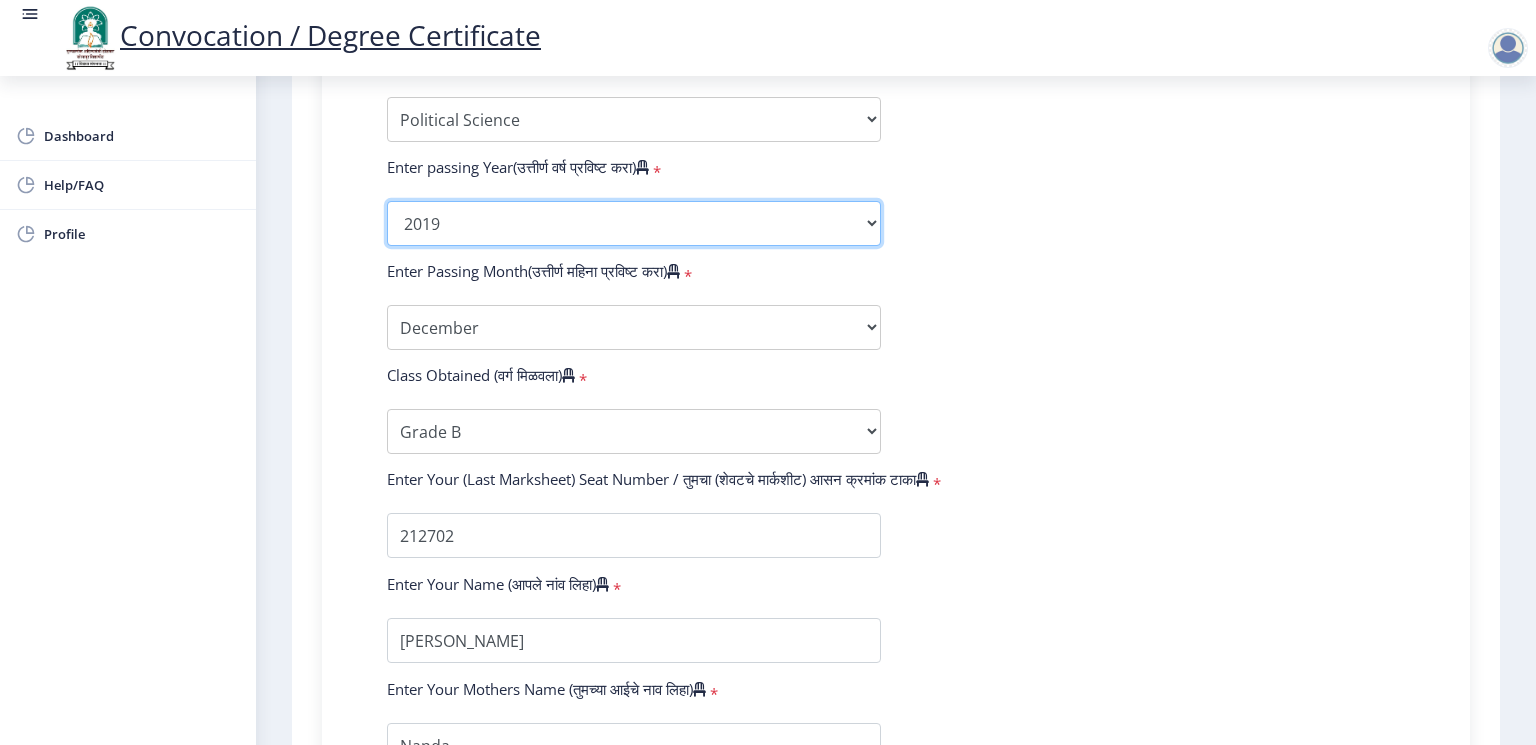 click on "2025   2024   2023   2022   2021   2020   2019   2018   2017   2016   2015   2014   2013   2012   2011   2010   2009   2008   2007   2006   2005   2004   2003   2002   2001   2000   1999   1998   1997   1996   1995   1994   1993   1992   1991   1990   1989   1988   1987   1986   1985   1984   1983   1982   1981   1980   1979   1978   1977   1976" 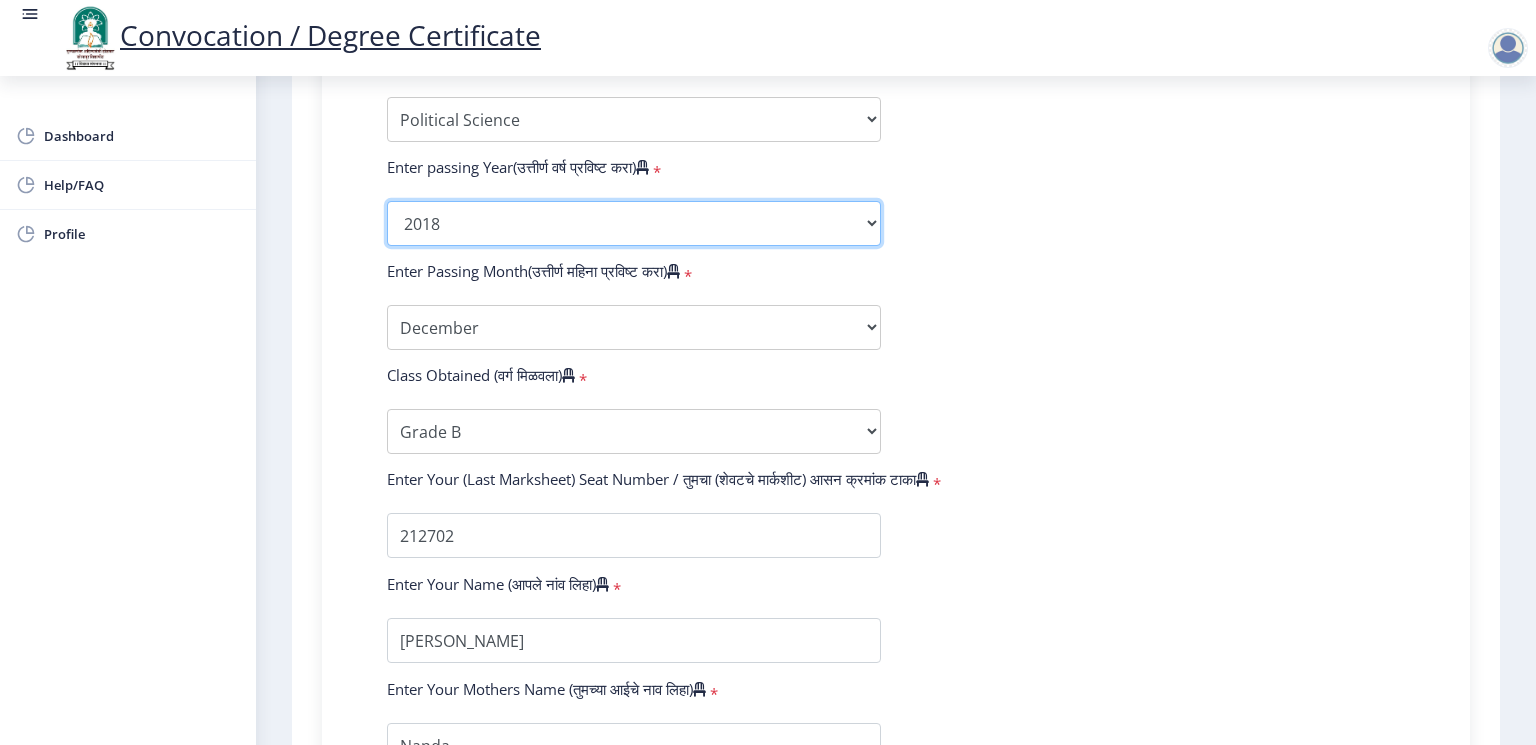 click on "2025   2024   2023   2022   2021   2020   2019   2018   2017   2016   2015   2014   2013   2012   2011   2010   2009   2008   2007   2006   2005   2004   2003   2002   2001   2000   1999   1998   1997   1996   1995   1994   1993   1992   1991   1990   1989   1988   1987   1986   1985   1984   1983   1982   1981   1980   1979   1978   1977   1976" 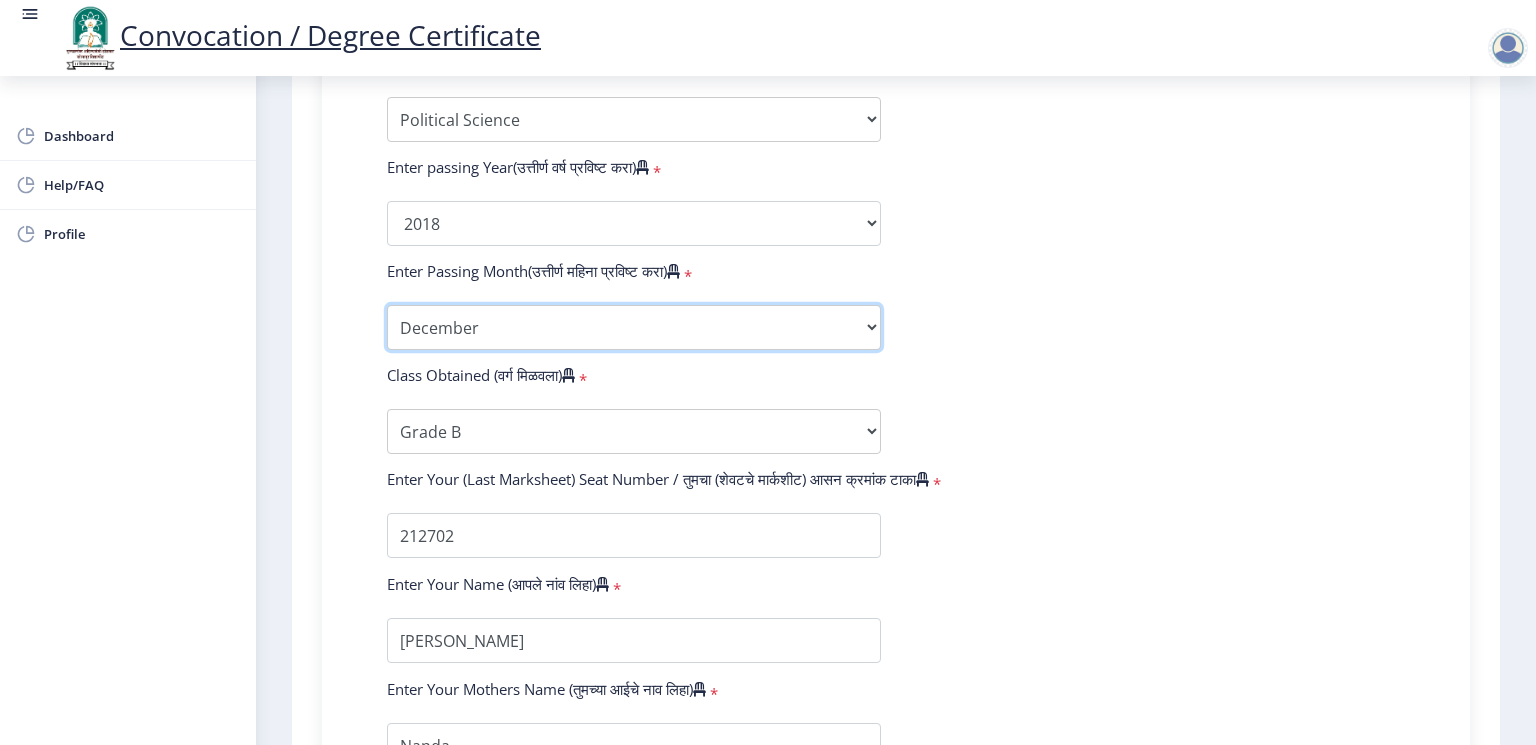 click on "Enter Passing Month March April May October November December" at bounding box center [634, 327] 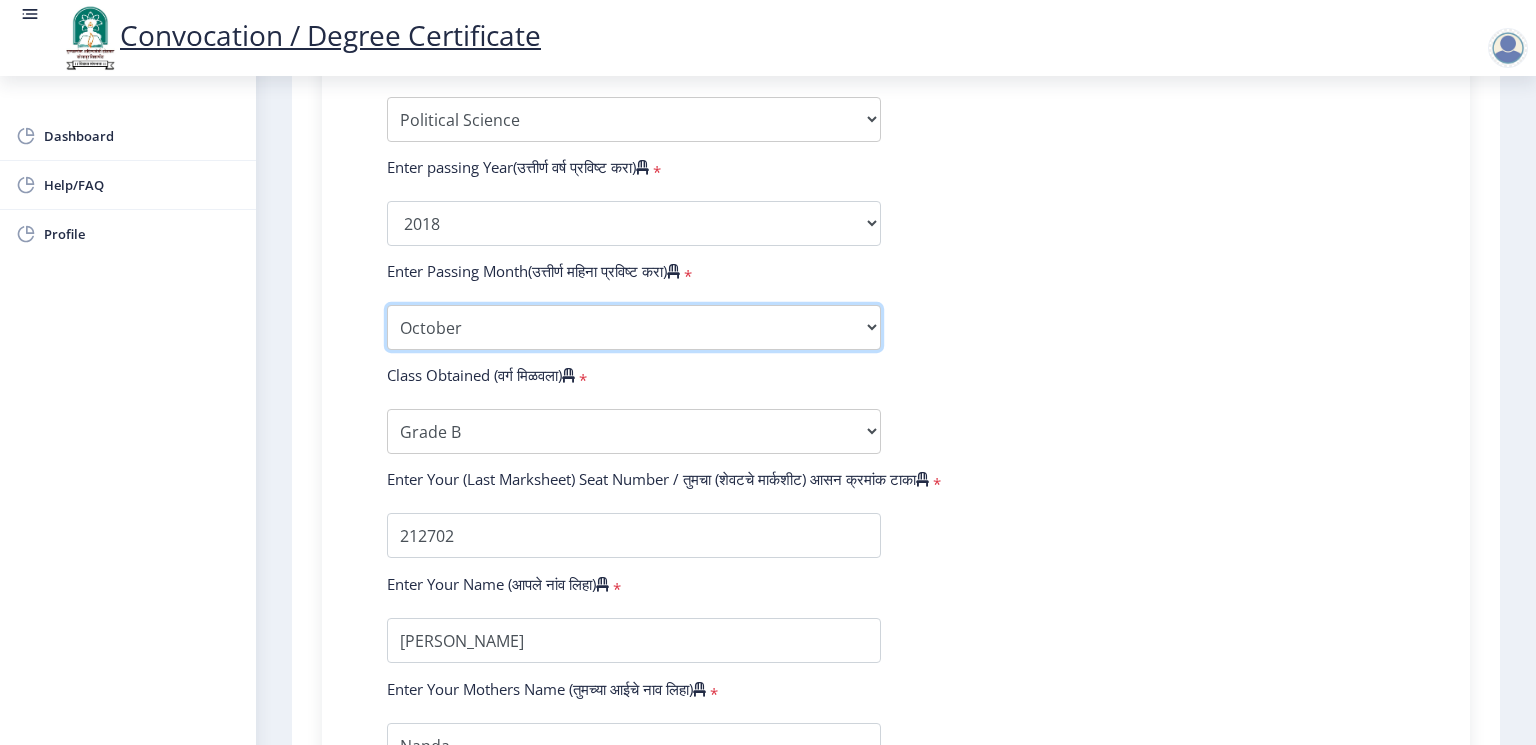 click on "Enter Passing Month March April May October November December" at bounding box center (634, 327) 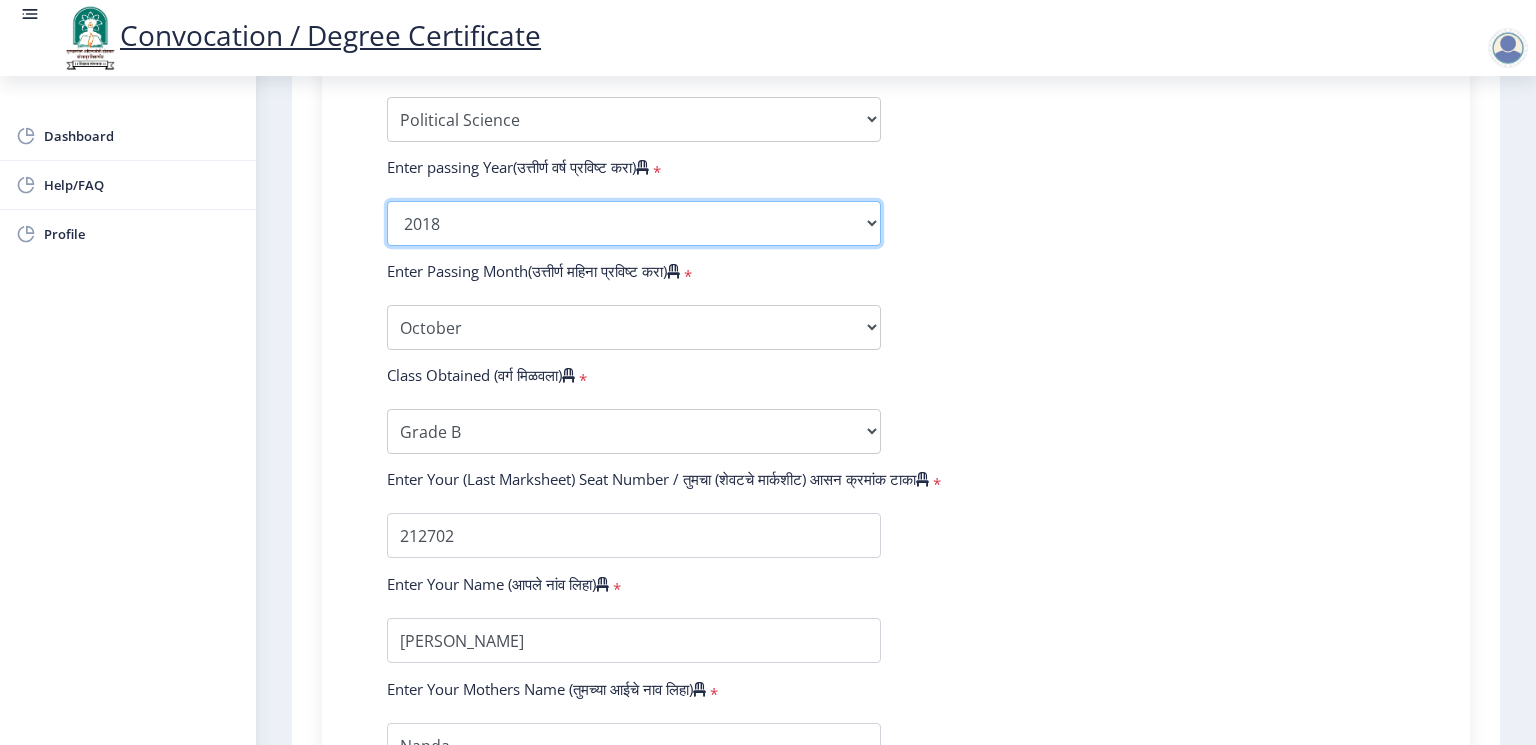 click on "2025   2024   2023   2022   2021   2020   2019   2018   2017   2016   2015   2014   2013   2012   2011   2010   2009   2008   2007   2006   2005   2004   2003   2002   2001   2000   1999   1998   1997   1996   1995   1994   1993   1992   1991   1990   1989   1988   1987   1986   1985   1984   1983   1982   1981   1980   1979   1978   1977   1976" 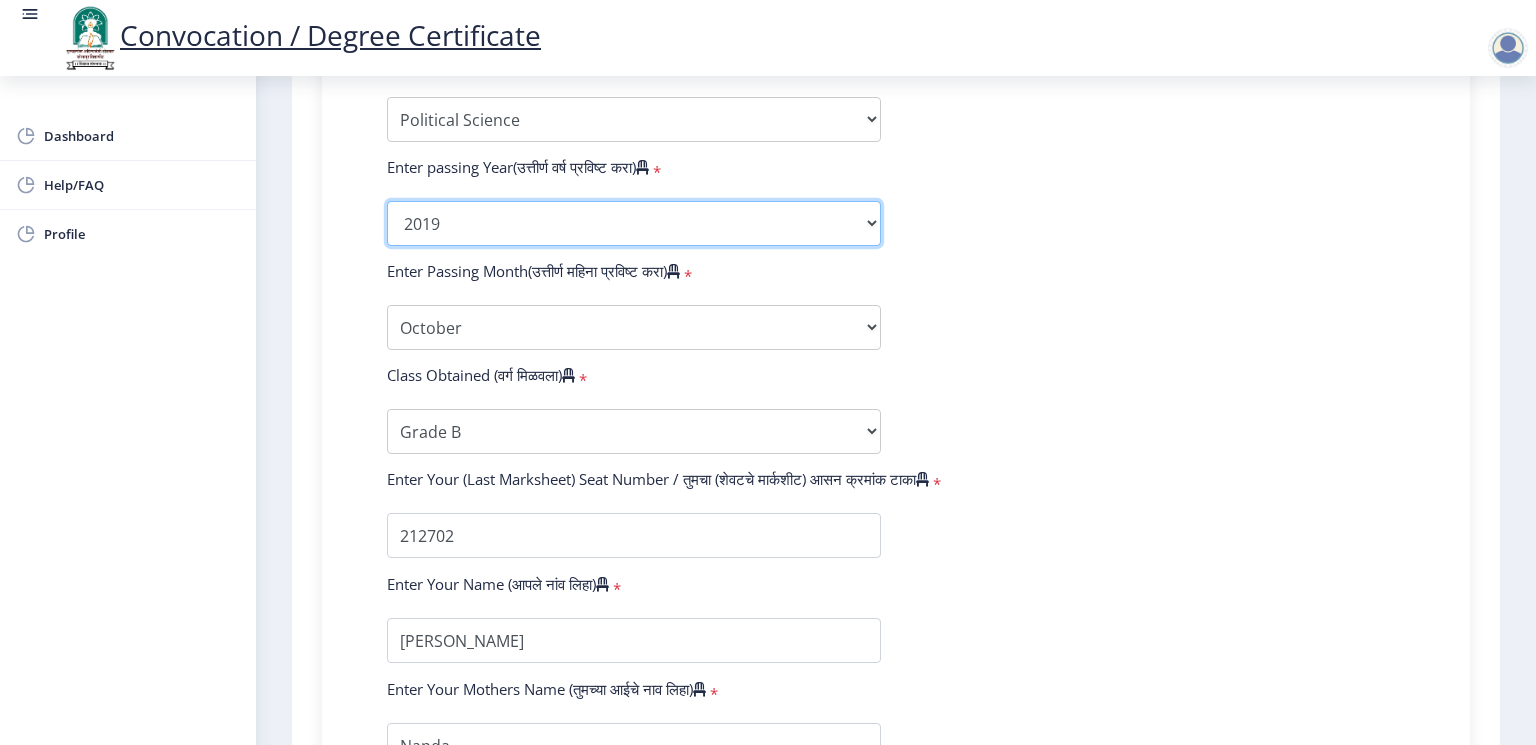 click on "2025   2024   2023   2022   2021   2020   2019   2018   2017   2016   2015   2014   2013   2012   2011   2010   2009   2008   2007   2006   2005   2004   2003   2002   2001   2000   1999   1998   1997   1996   1995   1994   1993   1992   1991   1990   1989   1988   1987   1986   1985   1984   1983   1982   1981   1980   1979   1978   1977   1976" 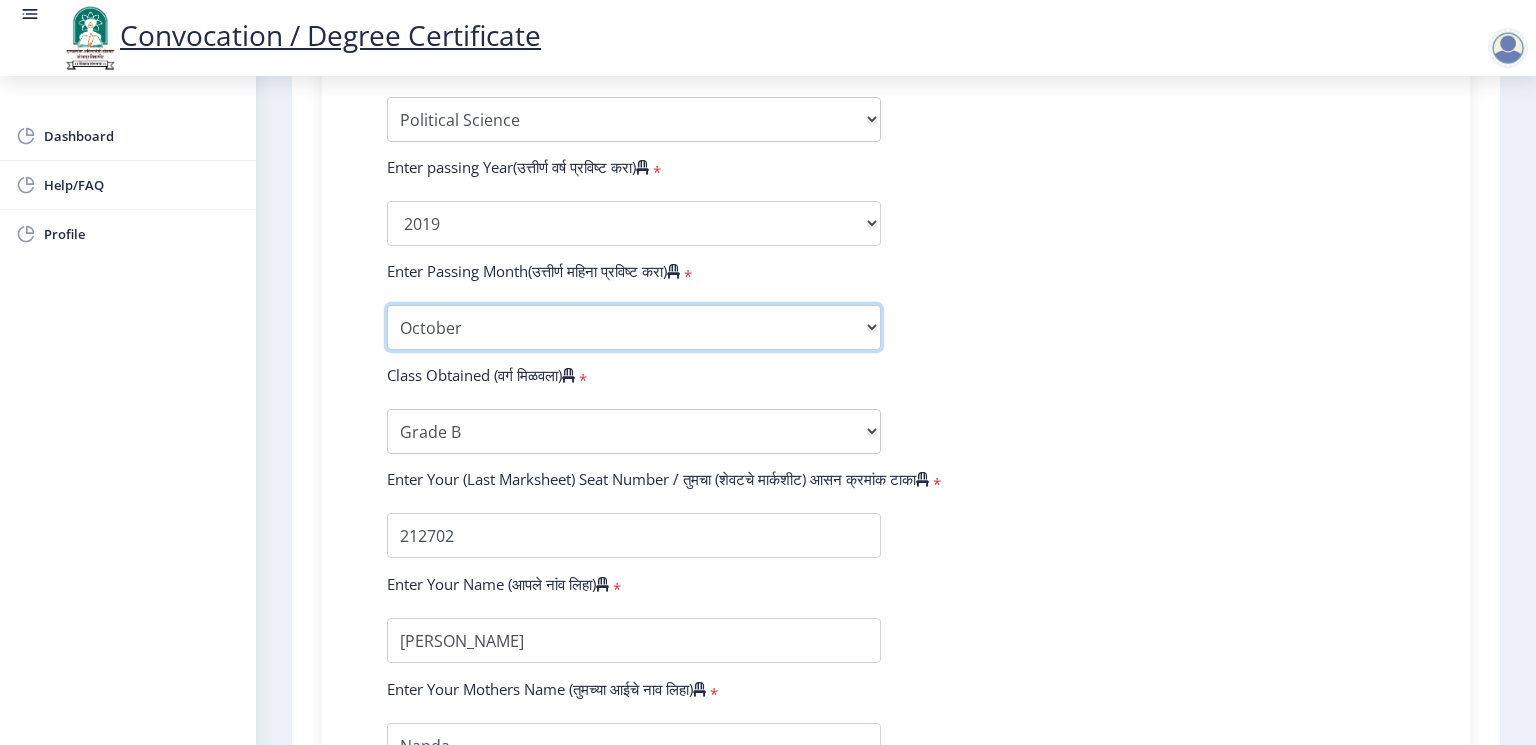 click on "Enter Passing Month March April May October November December" at bounding box center [634, 327] 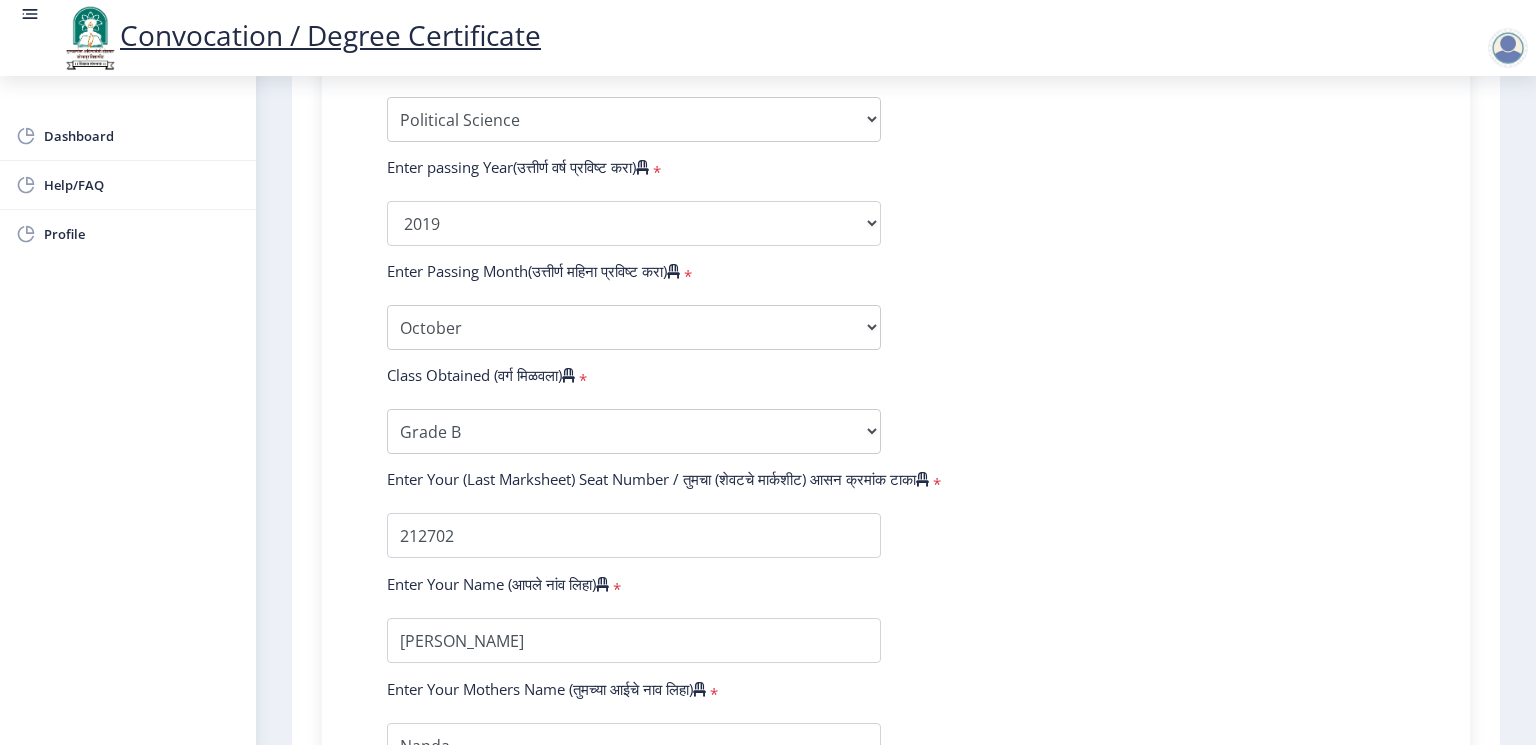 click on "Enter Your PRN Number (तुमचा पीआरएन (कायम नोंदणी क्रमांक) एंटर करा)   * Student Type (विद्यार्थी प्रकार)    * Select Student Type Regular External College Name(कॉलेजचे नाव)   * External Department, Solapur University (KBP) Select College Name Course Name(अभ्यासक्रमाचे नाव)   * Master of Arts (with Credit) Select Course Name  Specialization(विशेषज्ञता)   * Specialization English Hindi Marathi Urdu Ancient Indian History Culture & Archaeology Clinical Psychology Economics History Mass Communication Political Science Rural Development Sanskrit Sociology Applied Economics Kannada Geography Music (Tabla/Pakhavaj) Pali Prakrit Other Enter passing Year(उत्तीर्ण वर्ष प्रविष्ट करा)   *  2025   2024   2023   2022   2021   2020   2019   2018   2017   2016   2015   2014   2013   2012   2011" 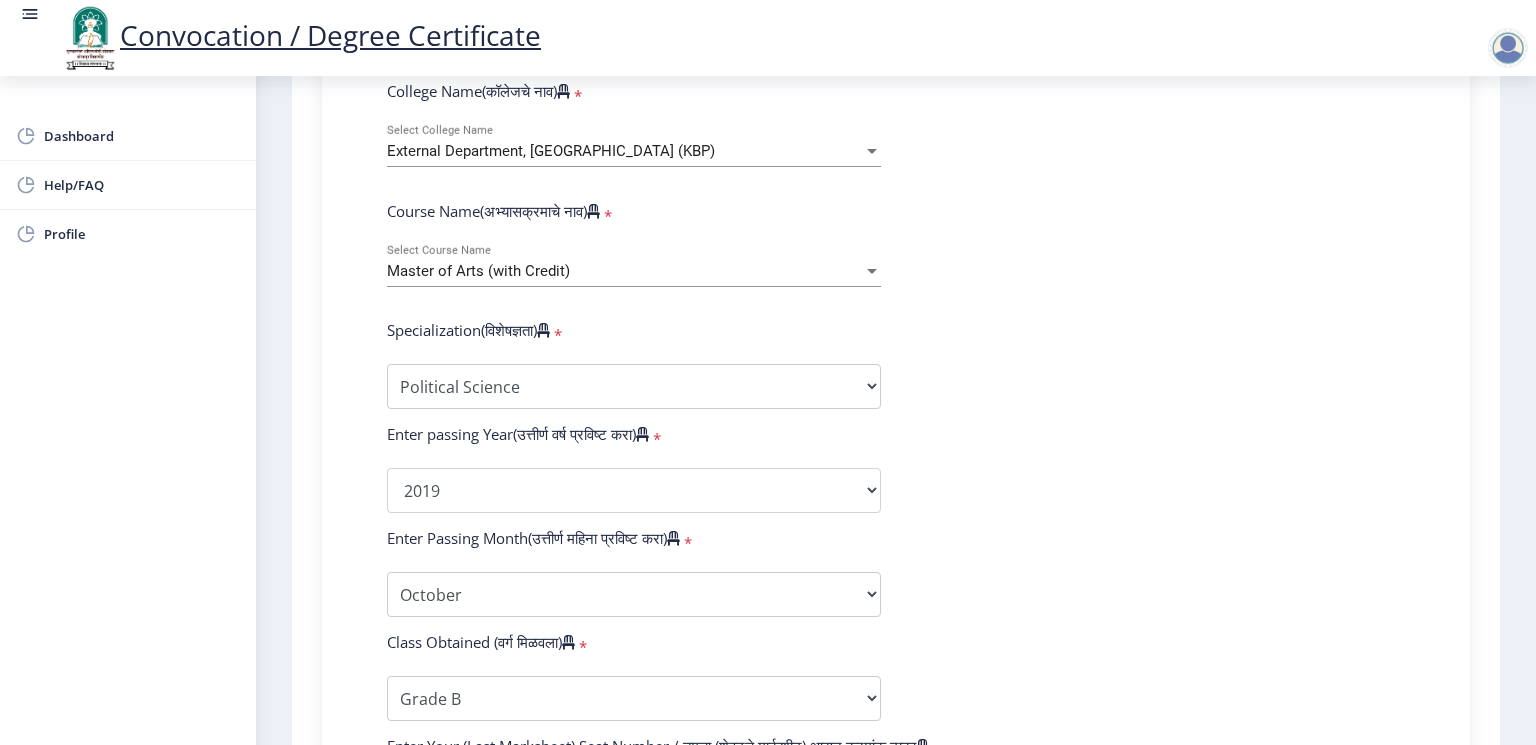 scroll, scrollTop: 1293, scrollLeft: 0, axis: vertical 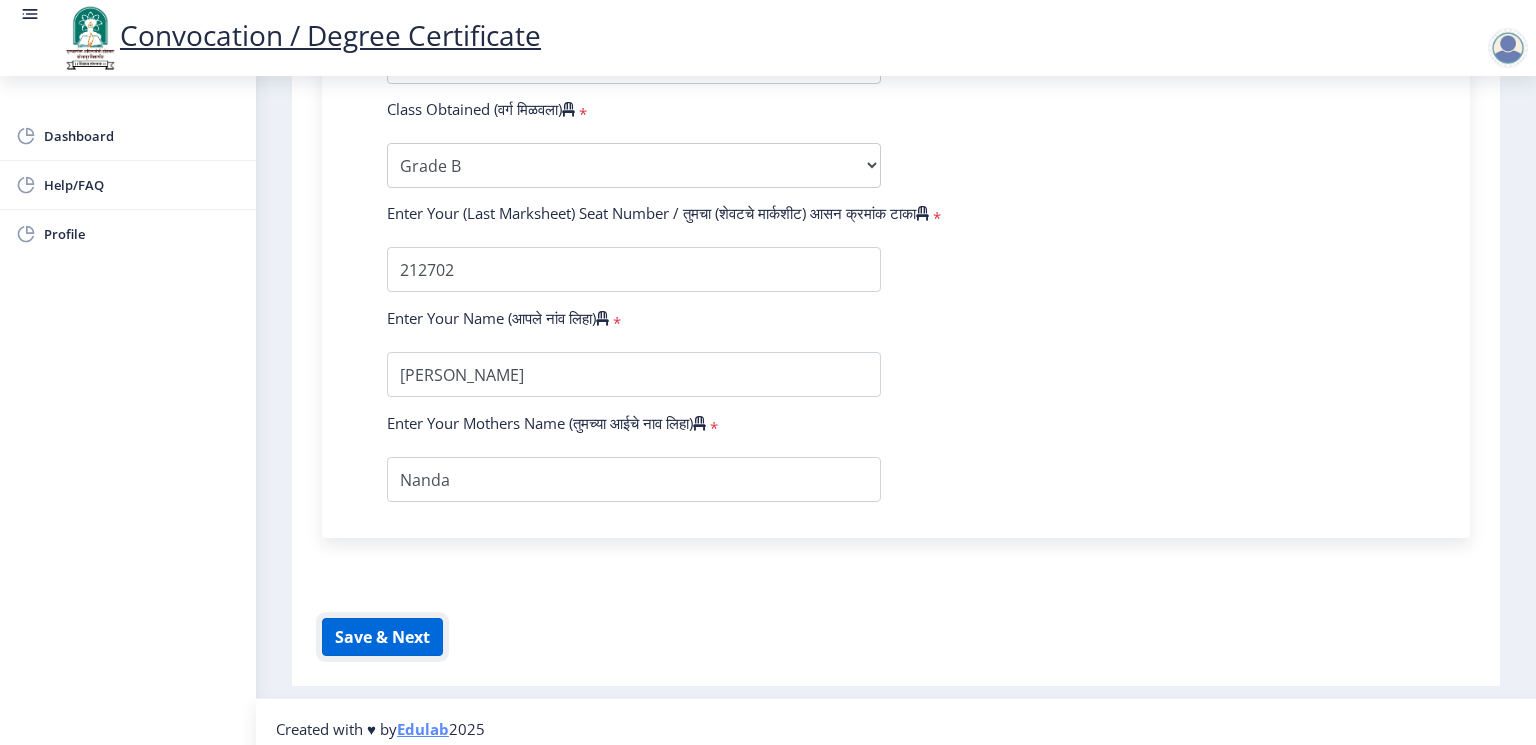 click on "Save & Next" 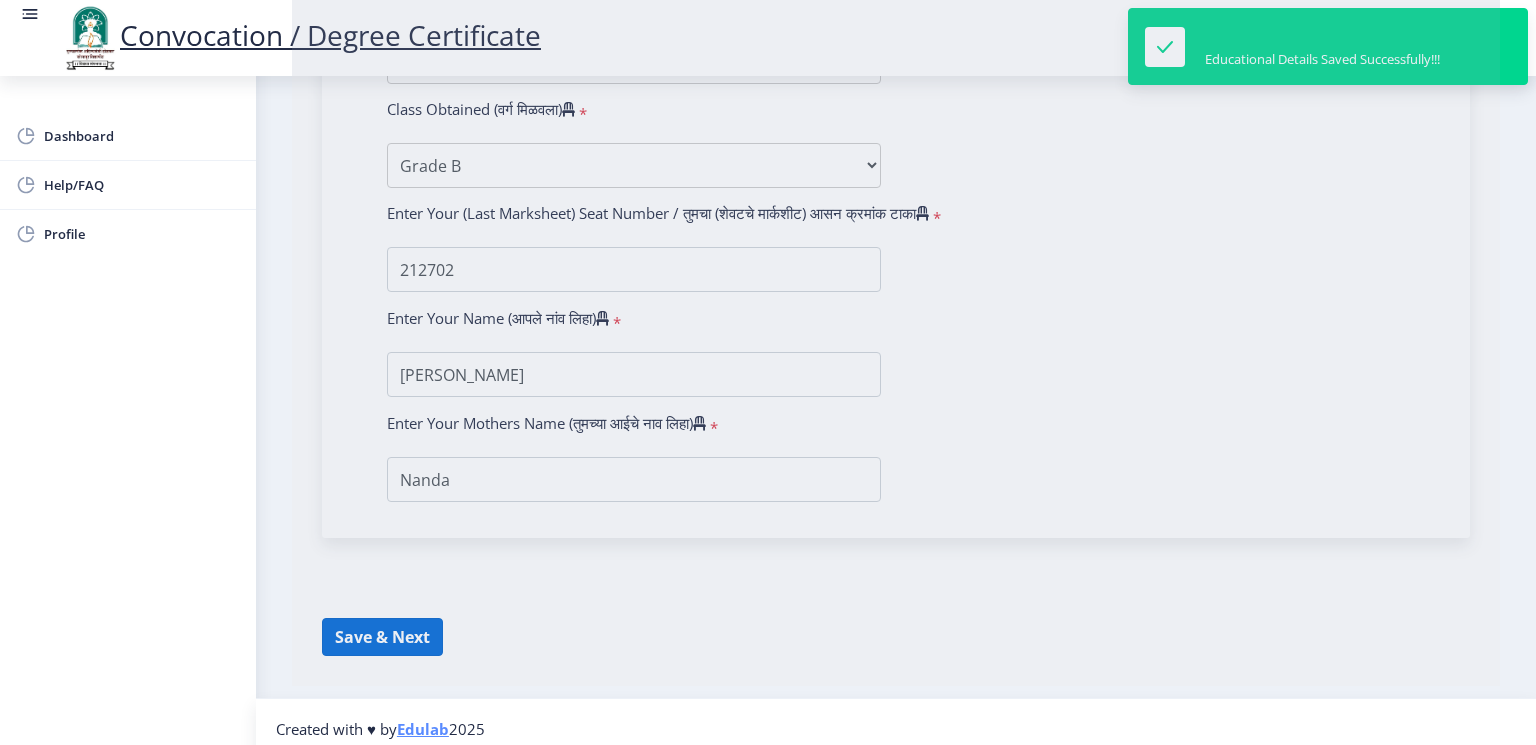 scroll, scrollTop: 0, scrollLeft: 0, axis: both 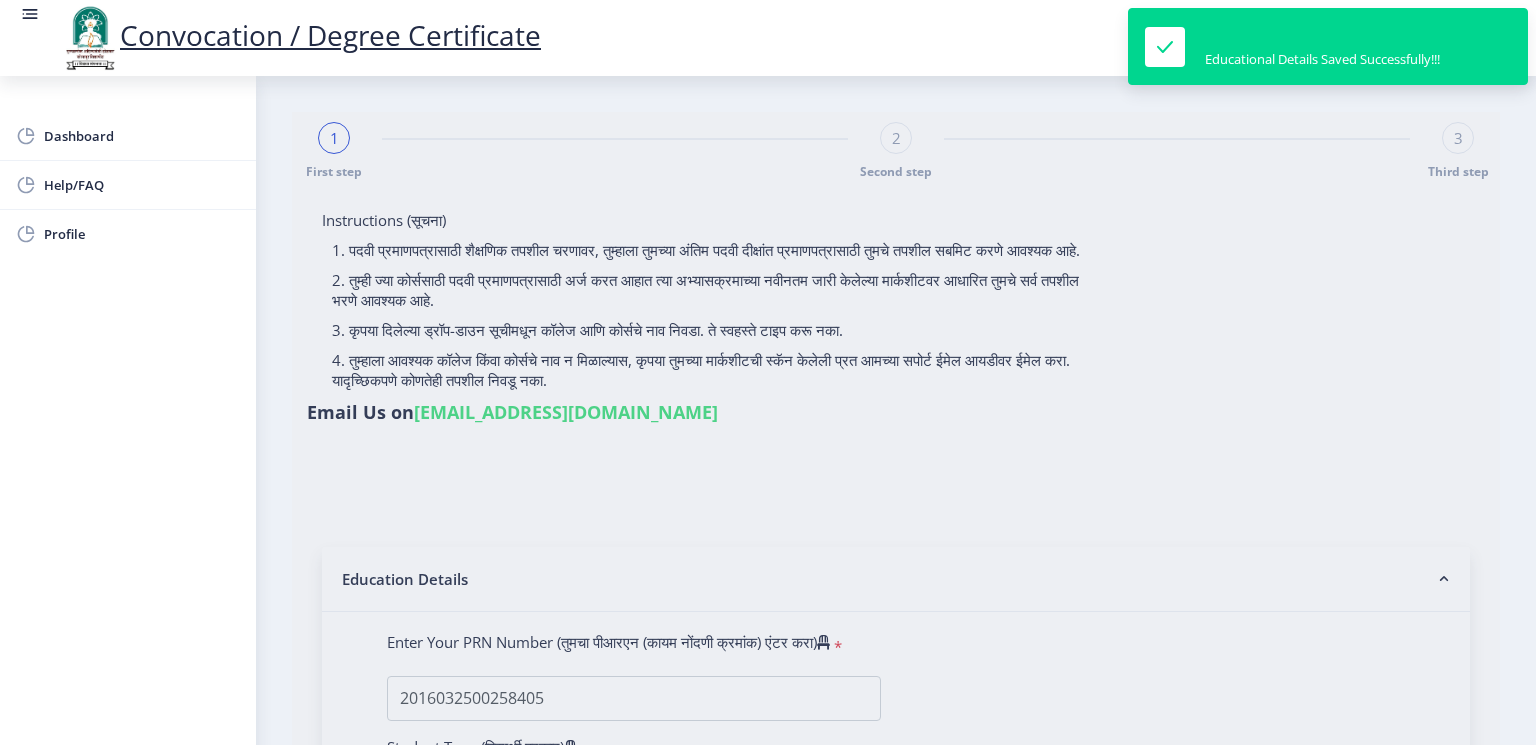 select 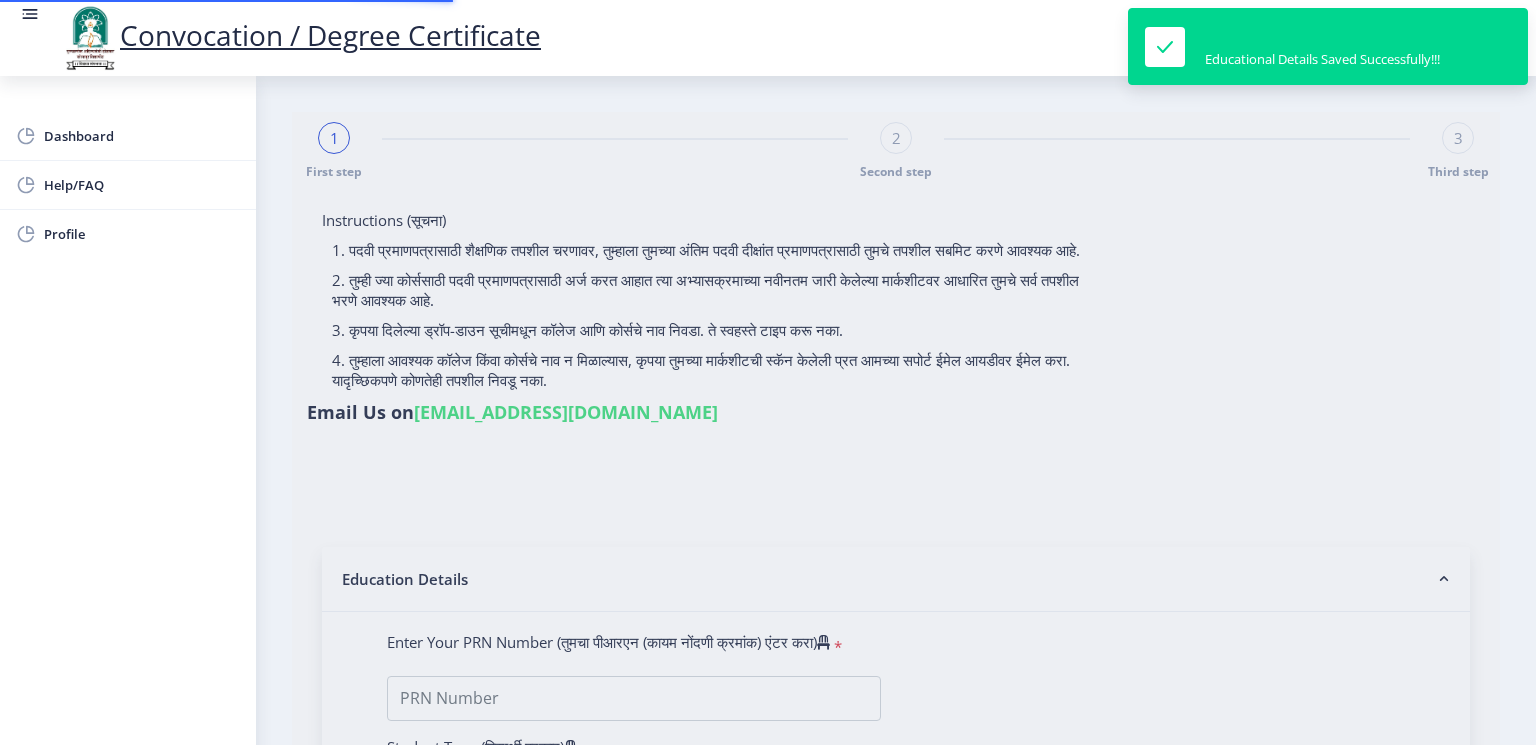 type on "[PERSON_NAME]" 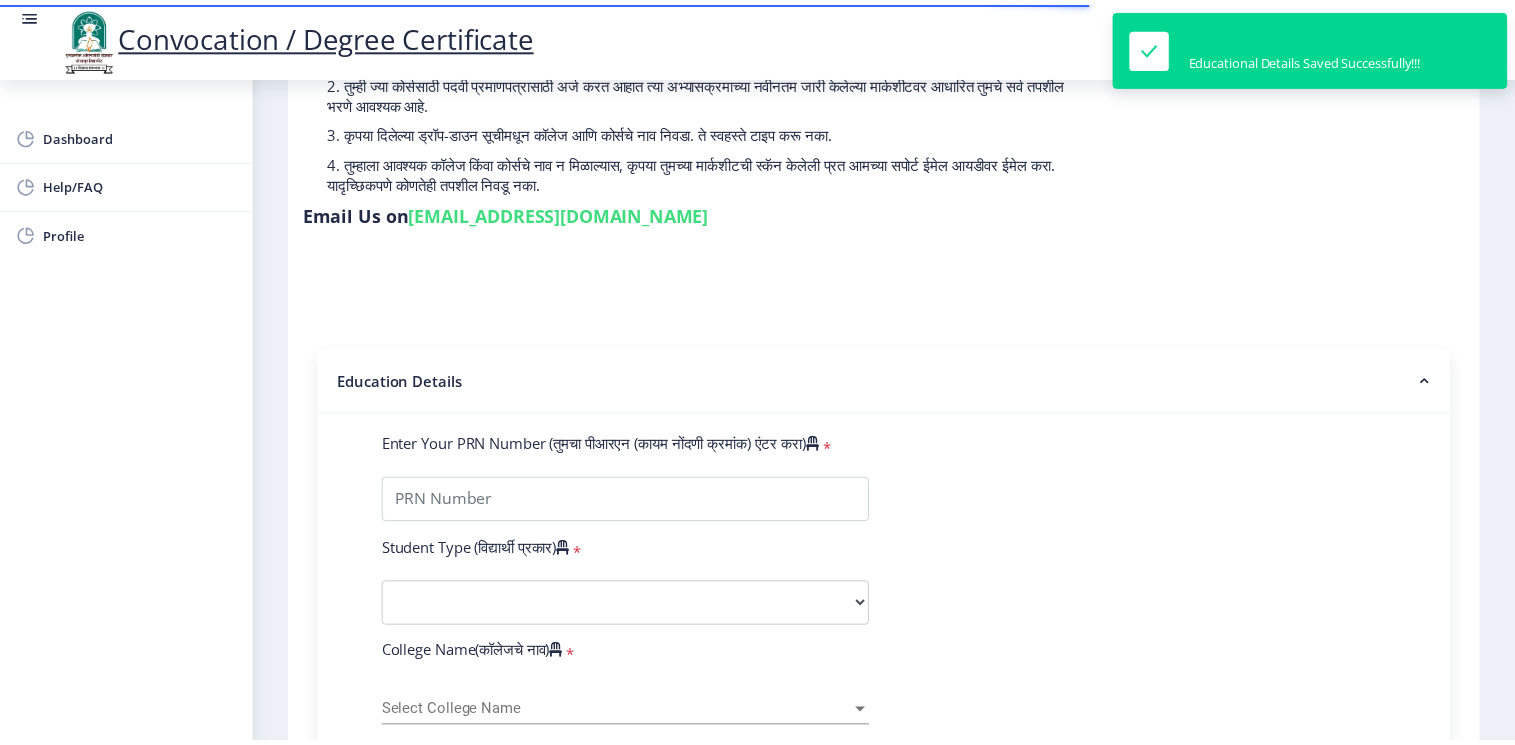 scroll, scrollTop: 203, scrollLeft: 0, axis: vertical 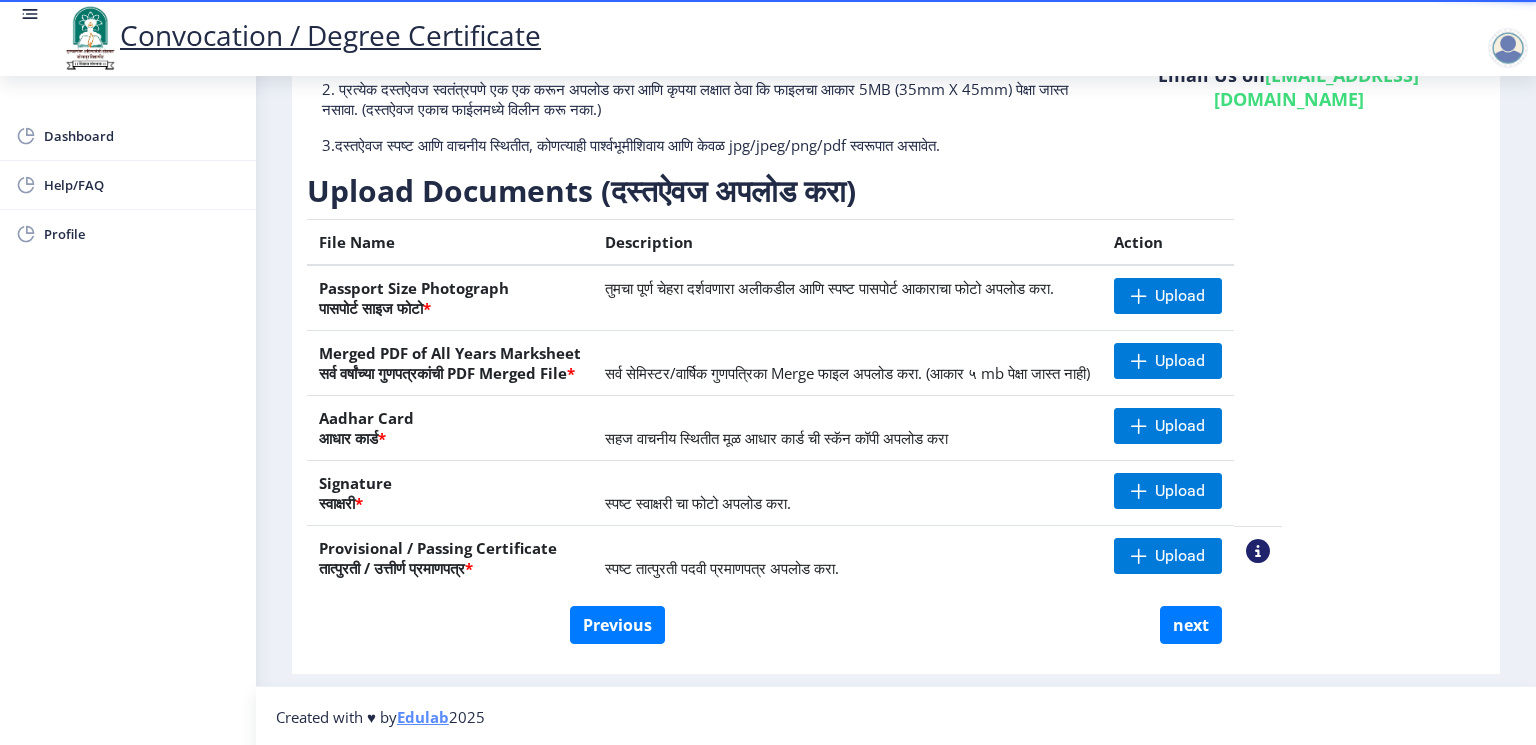 click 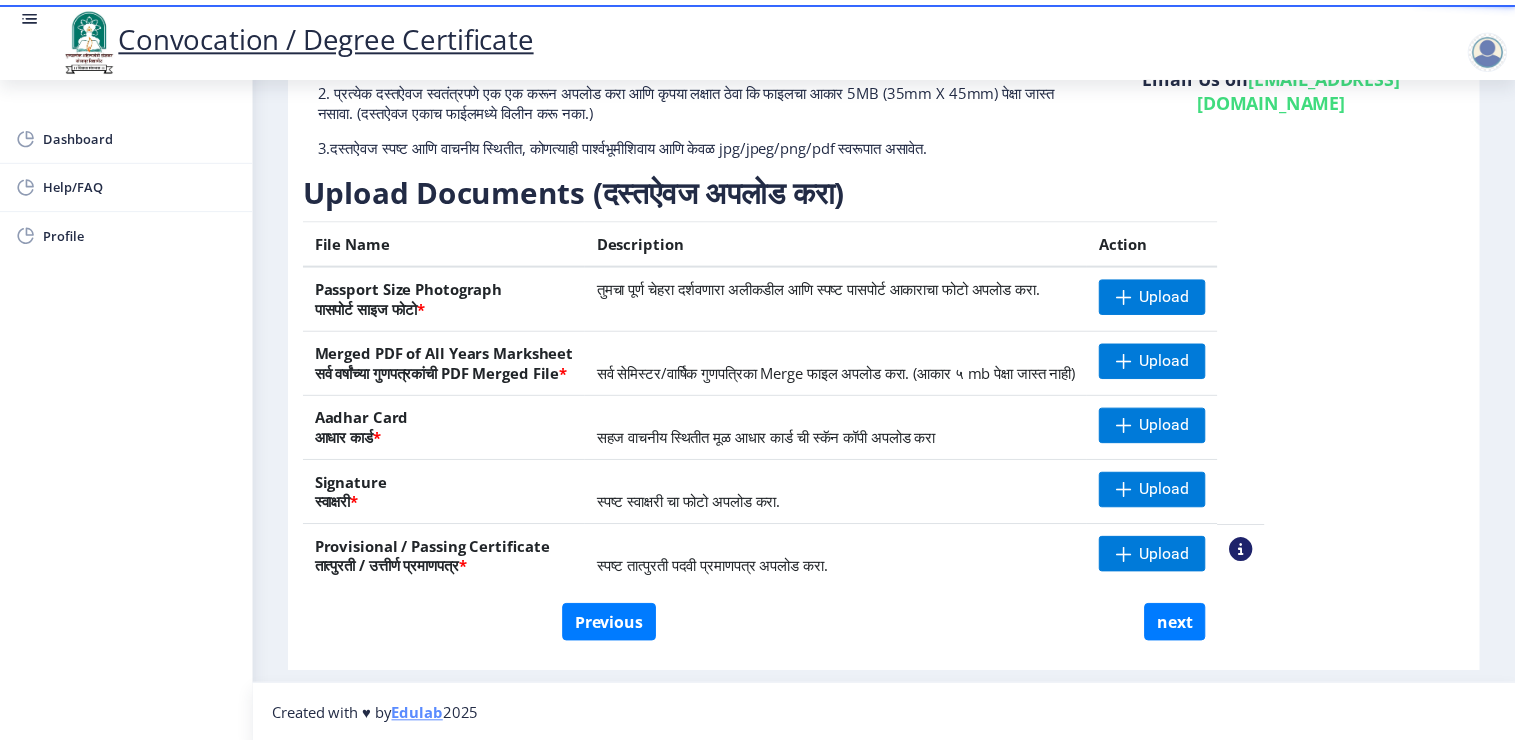 scroll, scrollTop: 224, scrollLeft: 0, axis: vertical 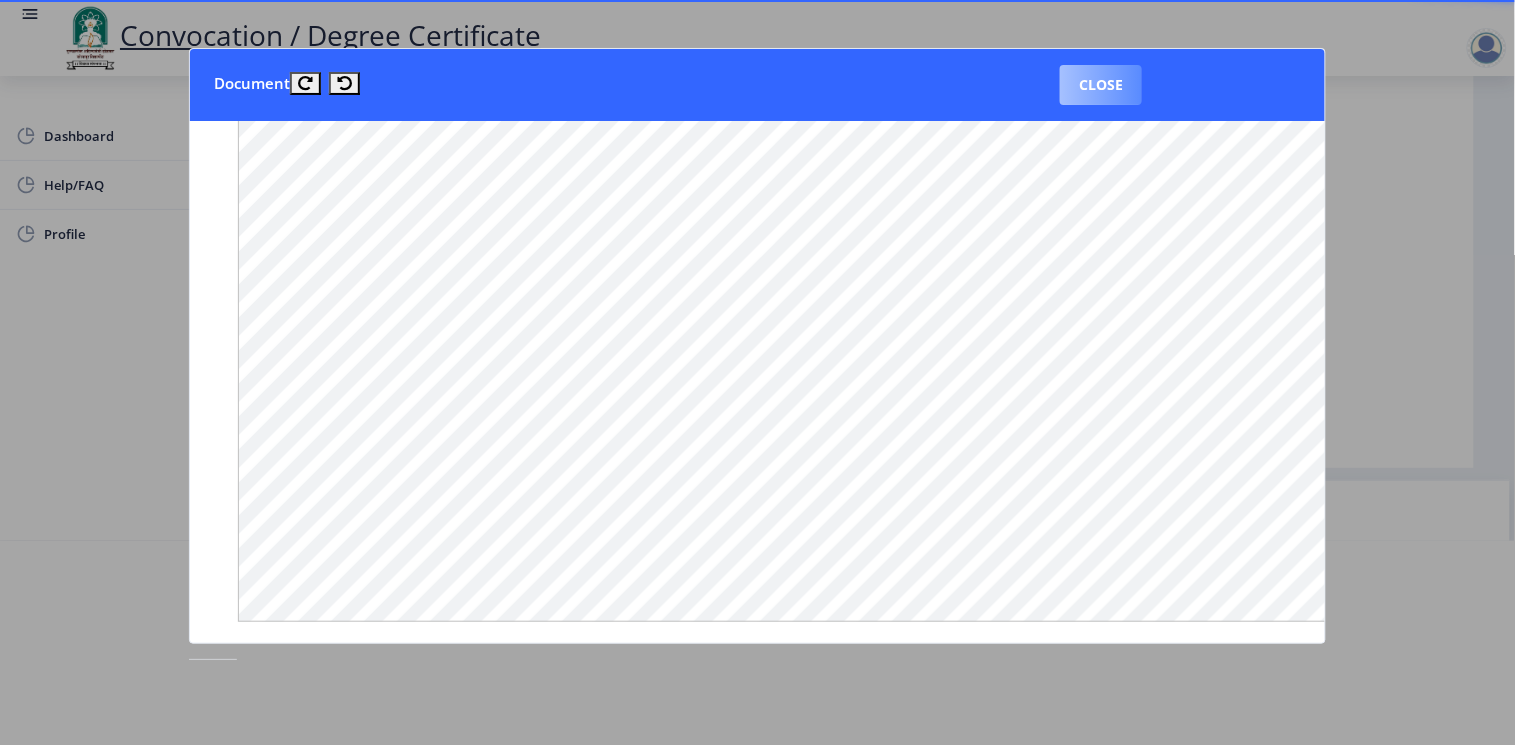 click on "Close" at bounding box center [1101, 85] 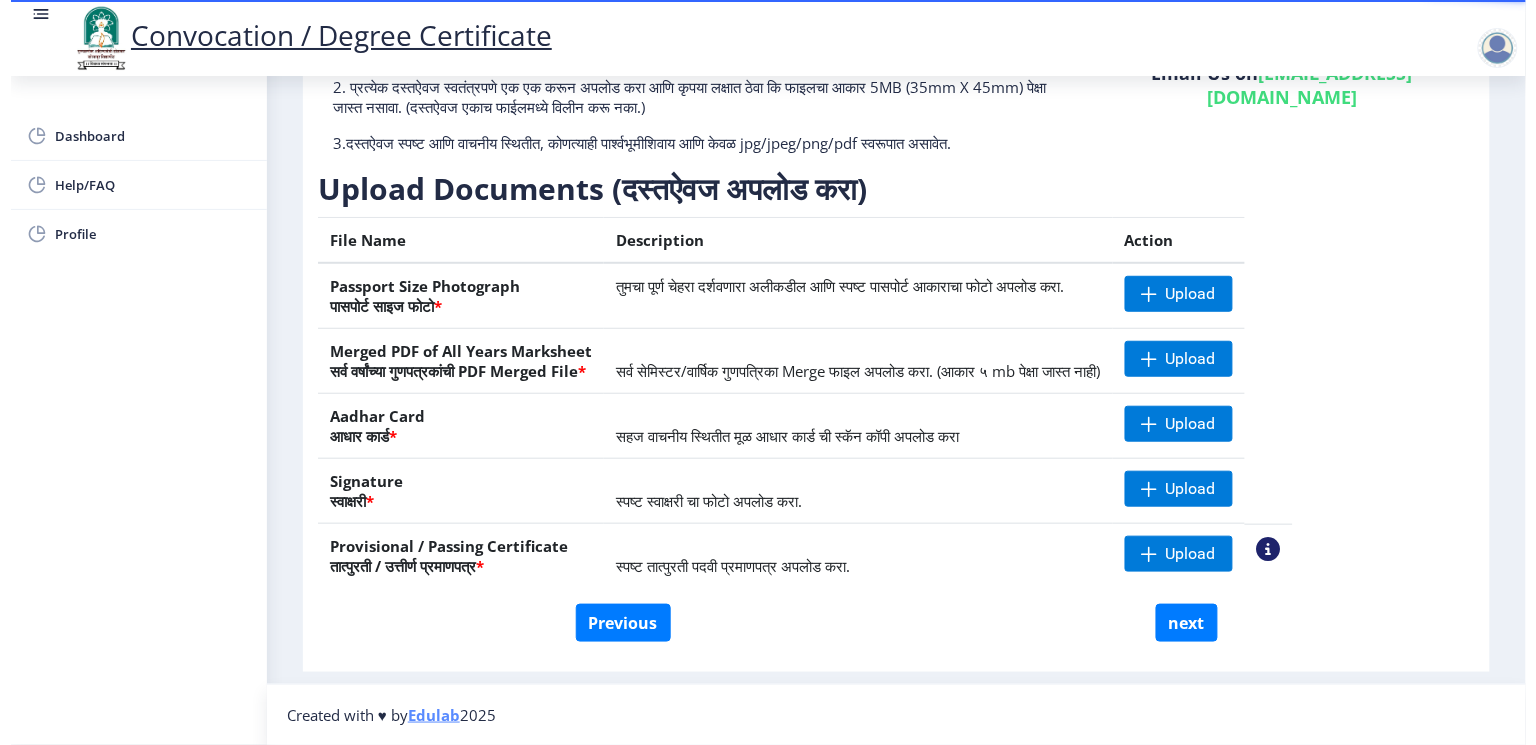 scroll, scrollTop: 7, scrollLeft: 0, axis: vertical 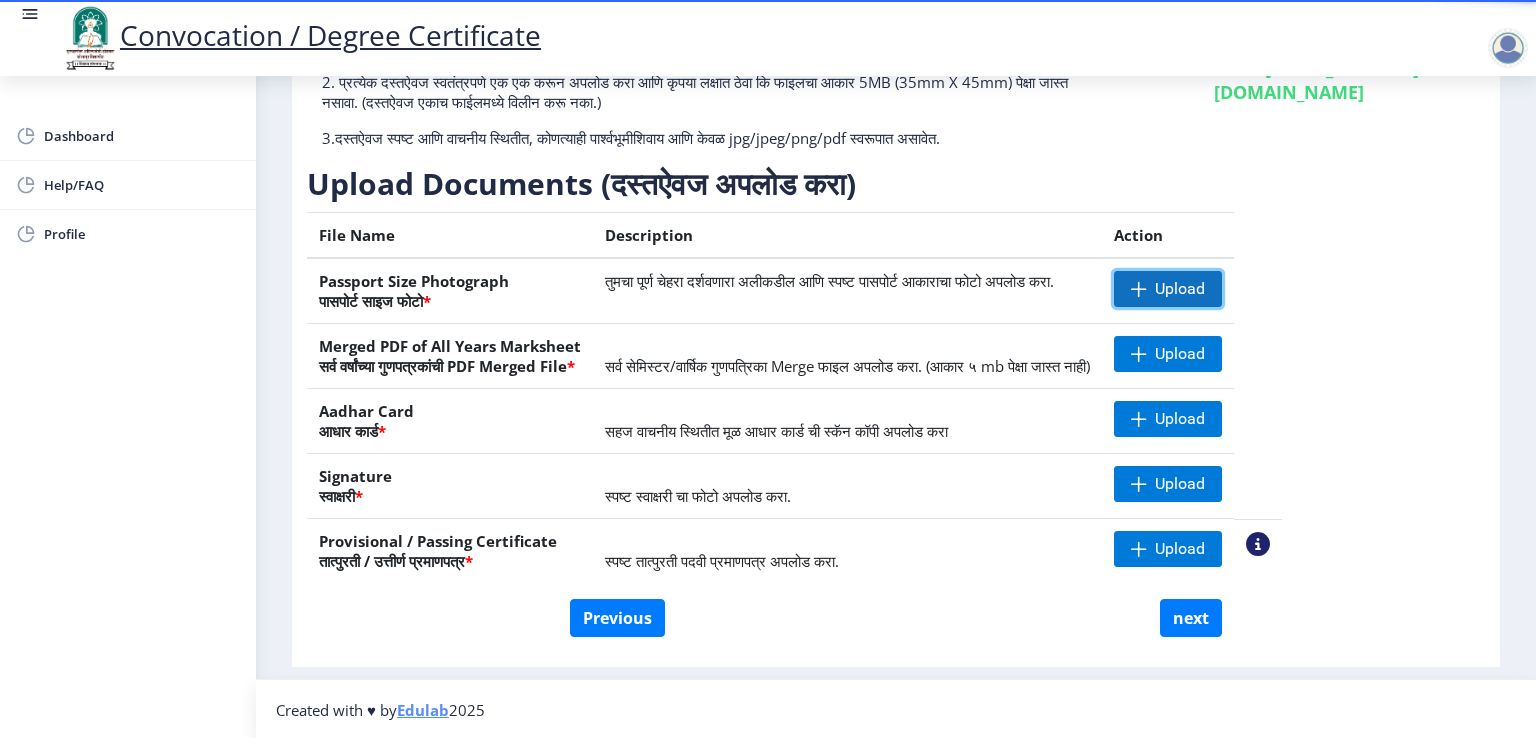 click on "Upload" 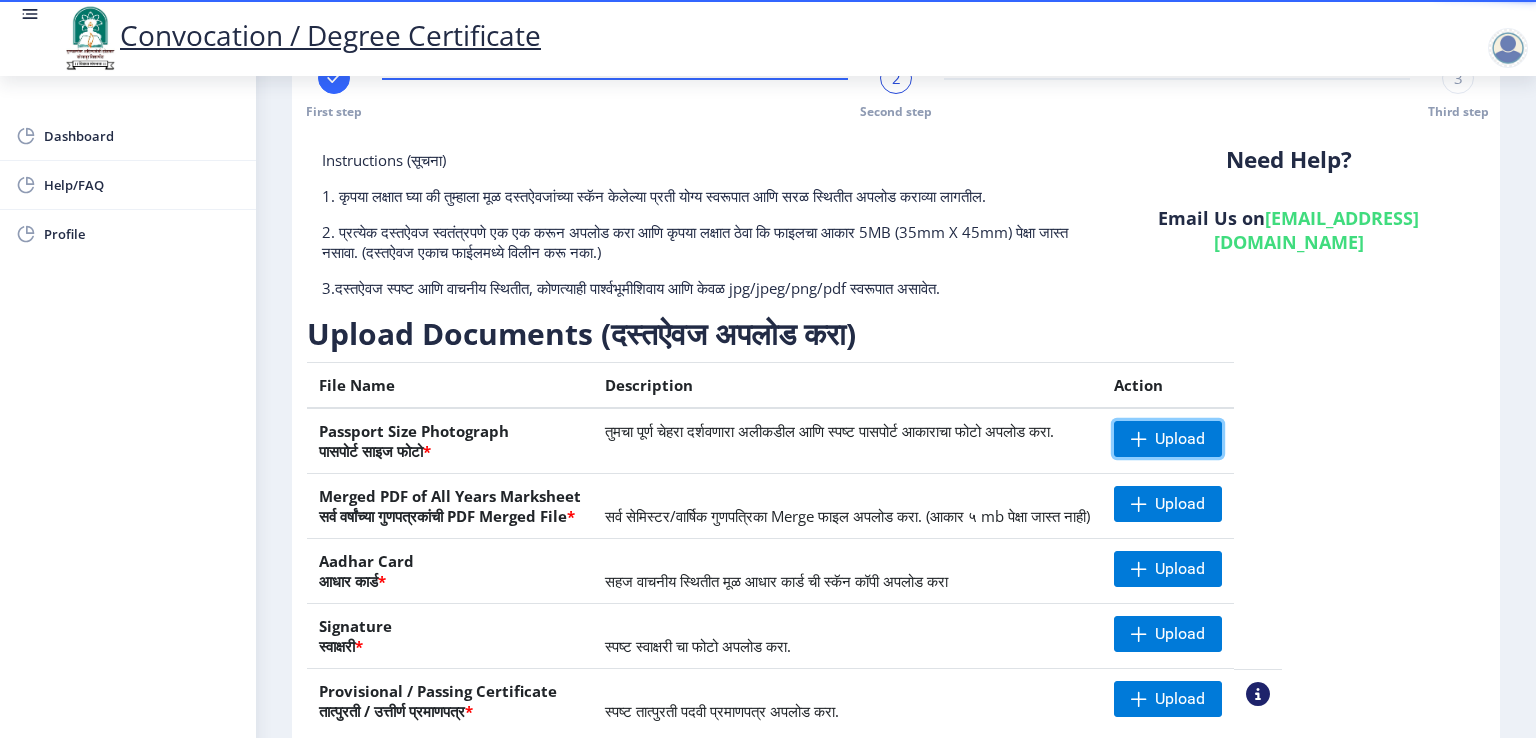 scroll, scrollTop: 0, scrollLeft: 0, axis: both 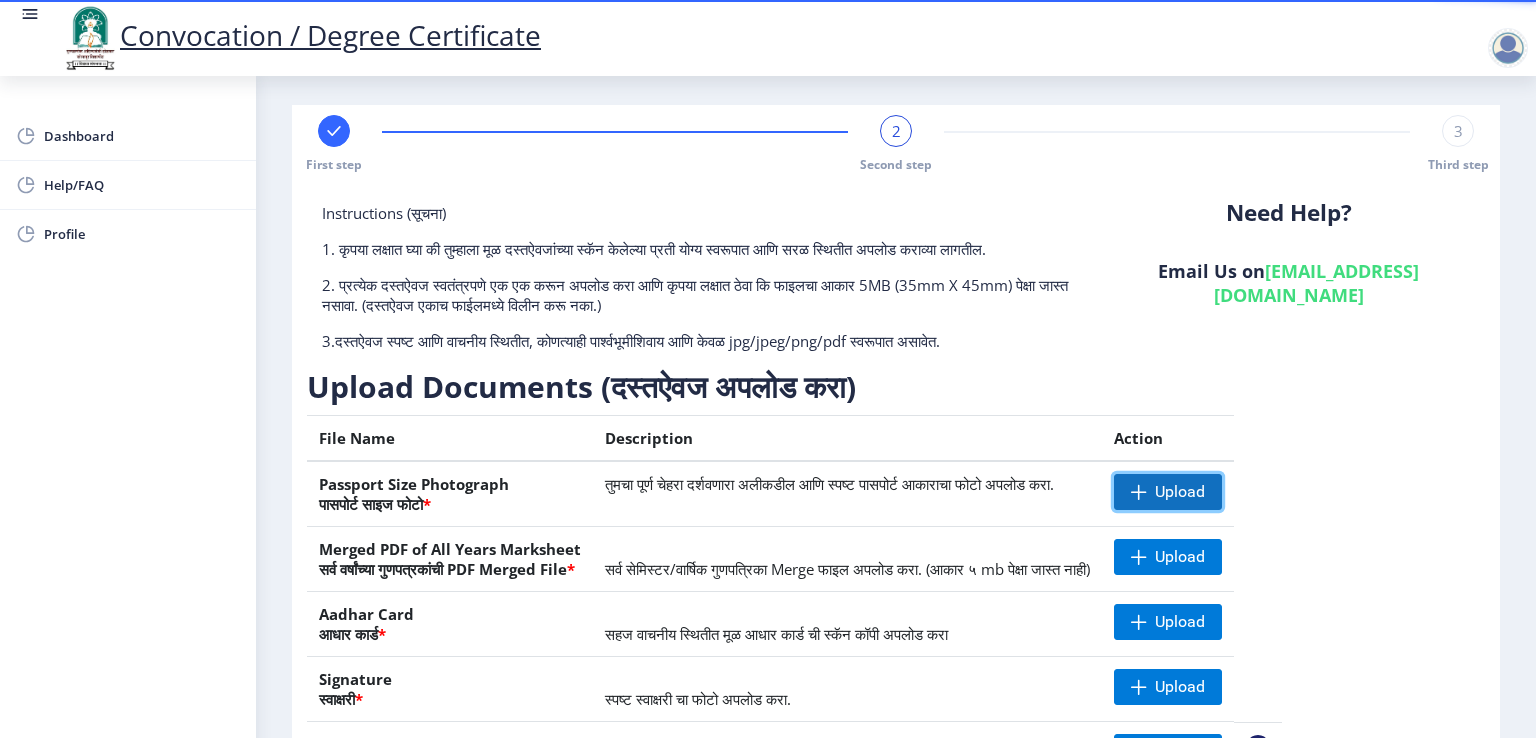 click on "Upload" 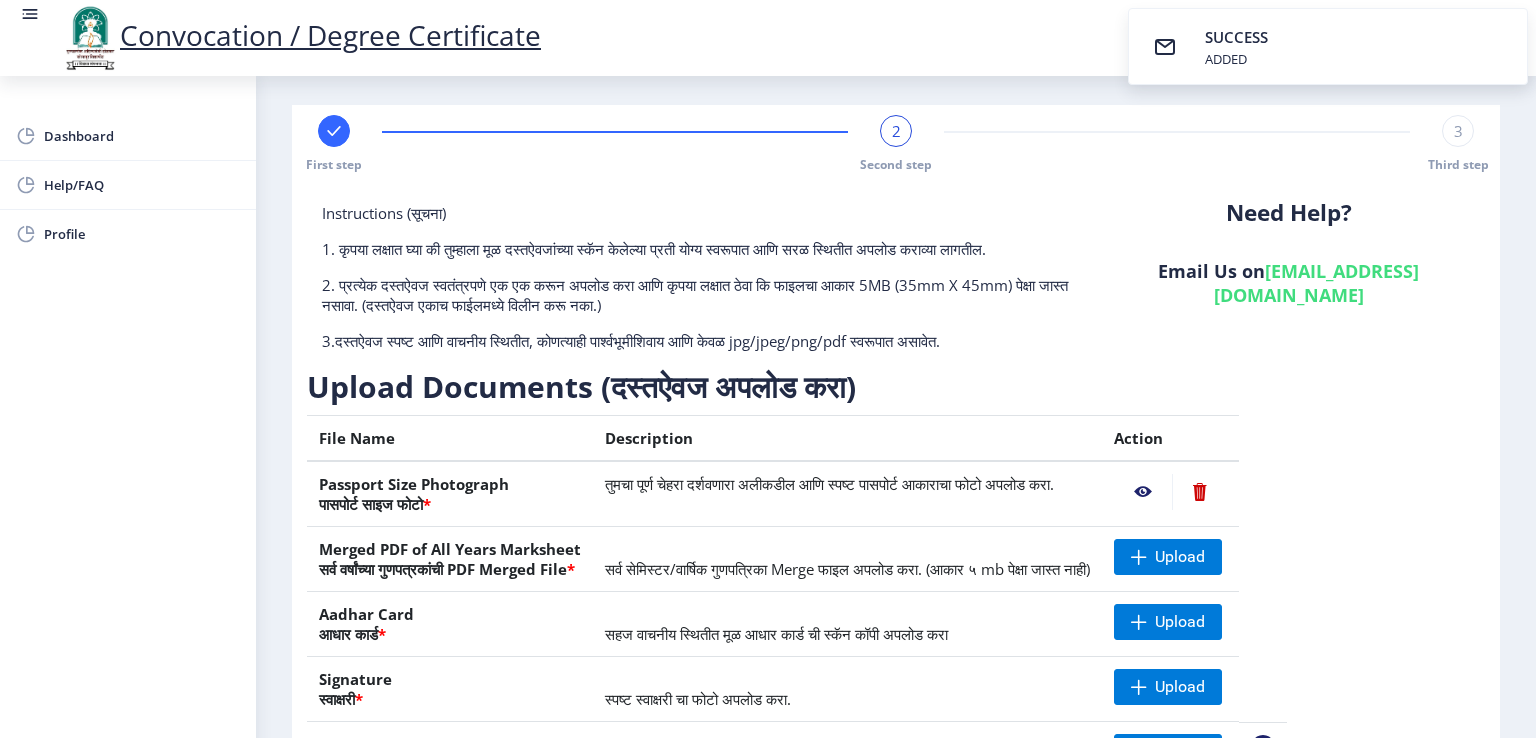 click 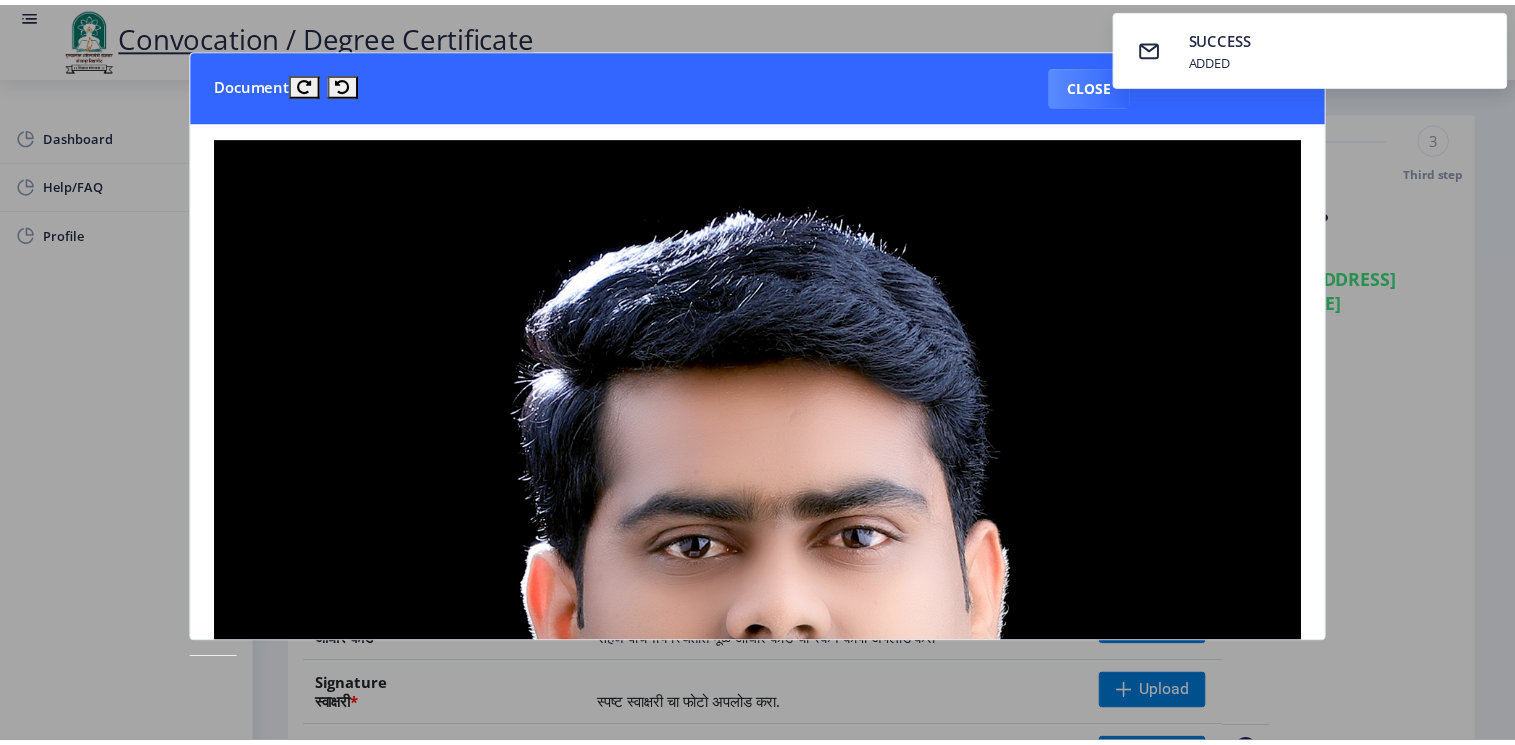 scroll, scrollTop: 0, scrollLeft: 0, axis: both 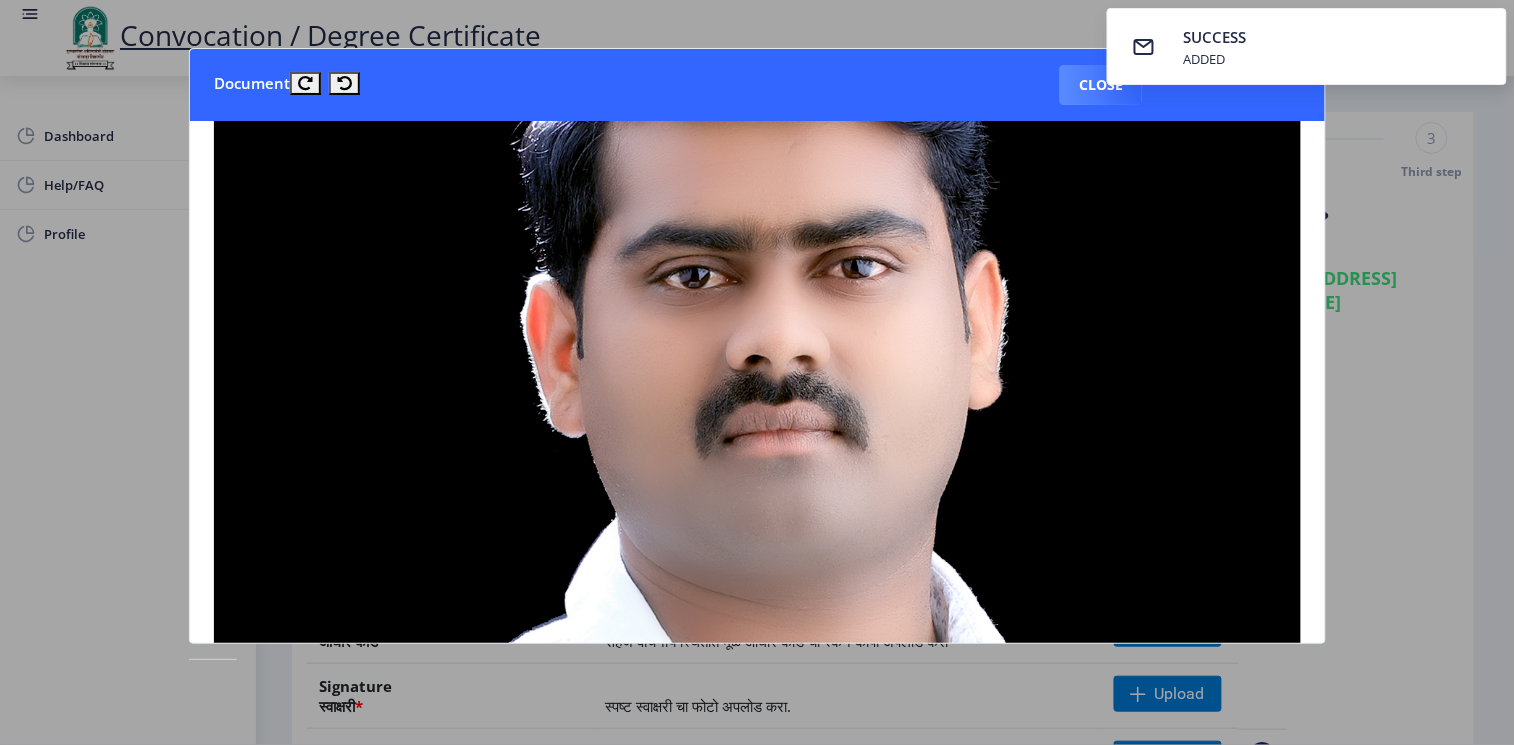 type 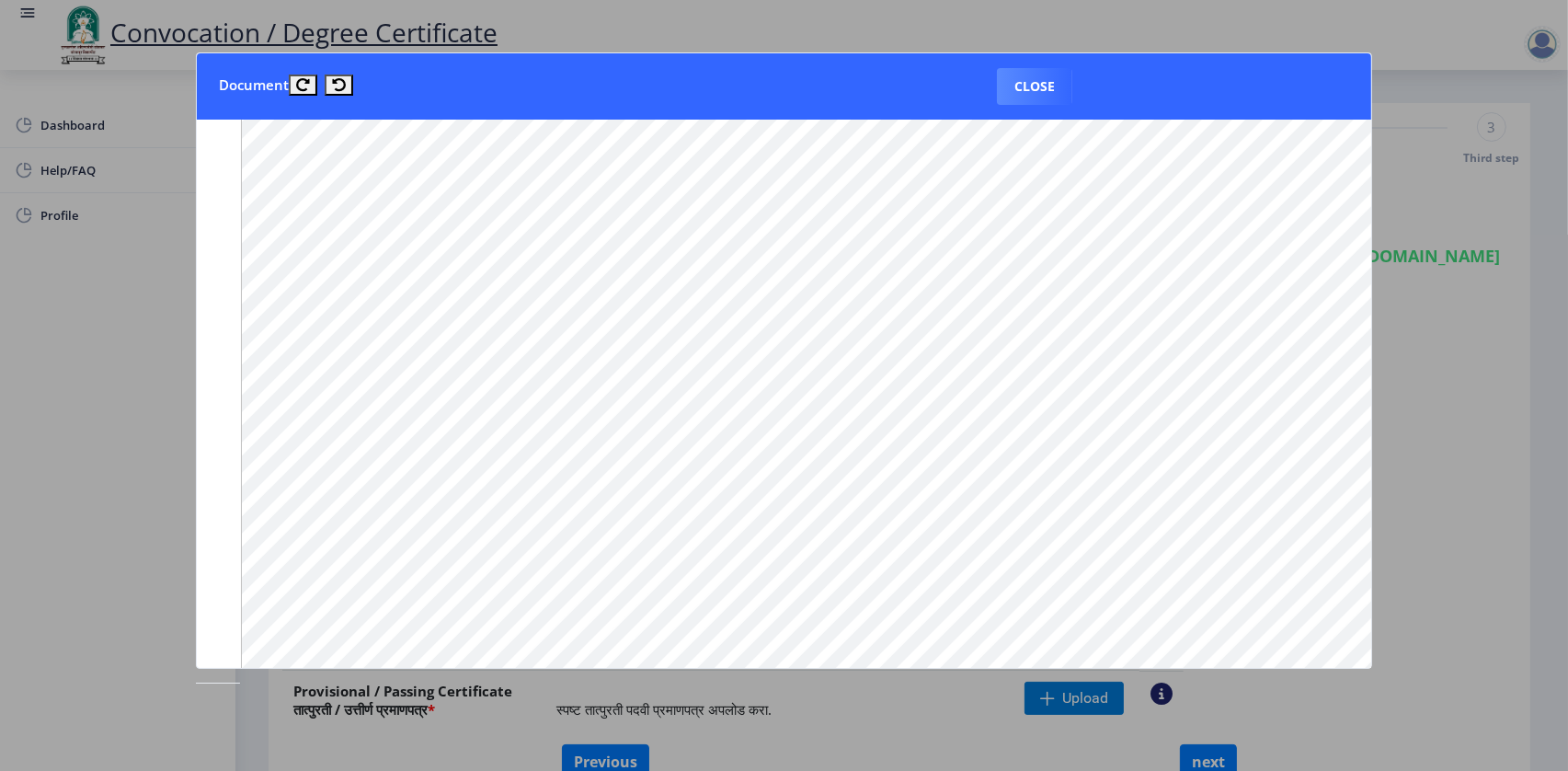 scroll, scrollTop: 1732, scrollLeft: 0, axis: vertical 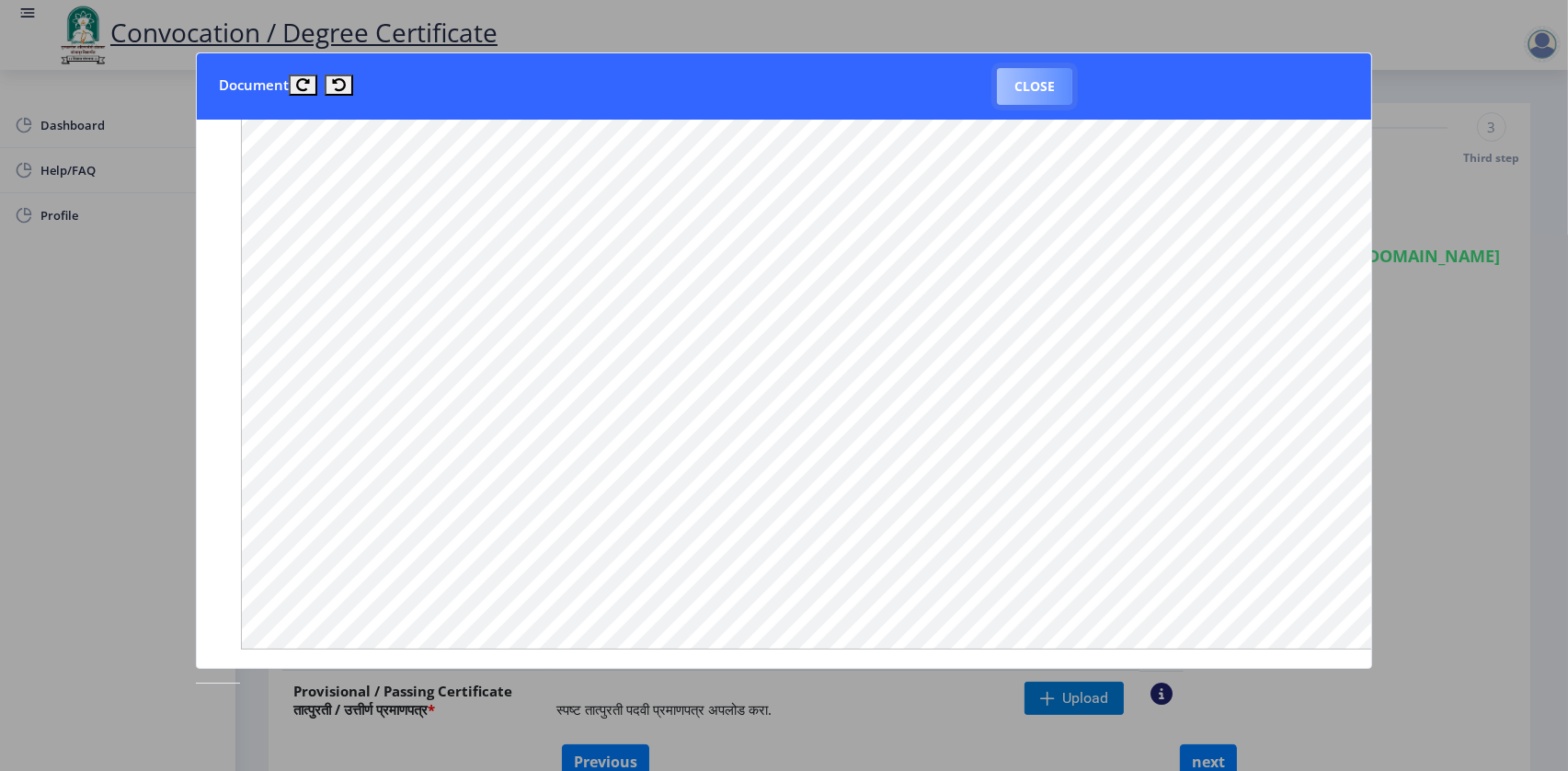 click on "Close" at bounding box center [1035, 86] 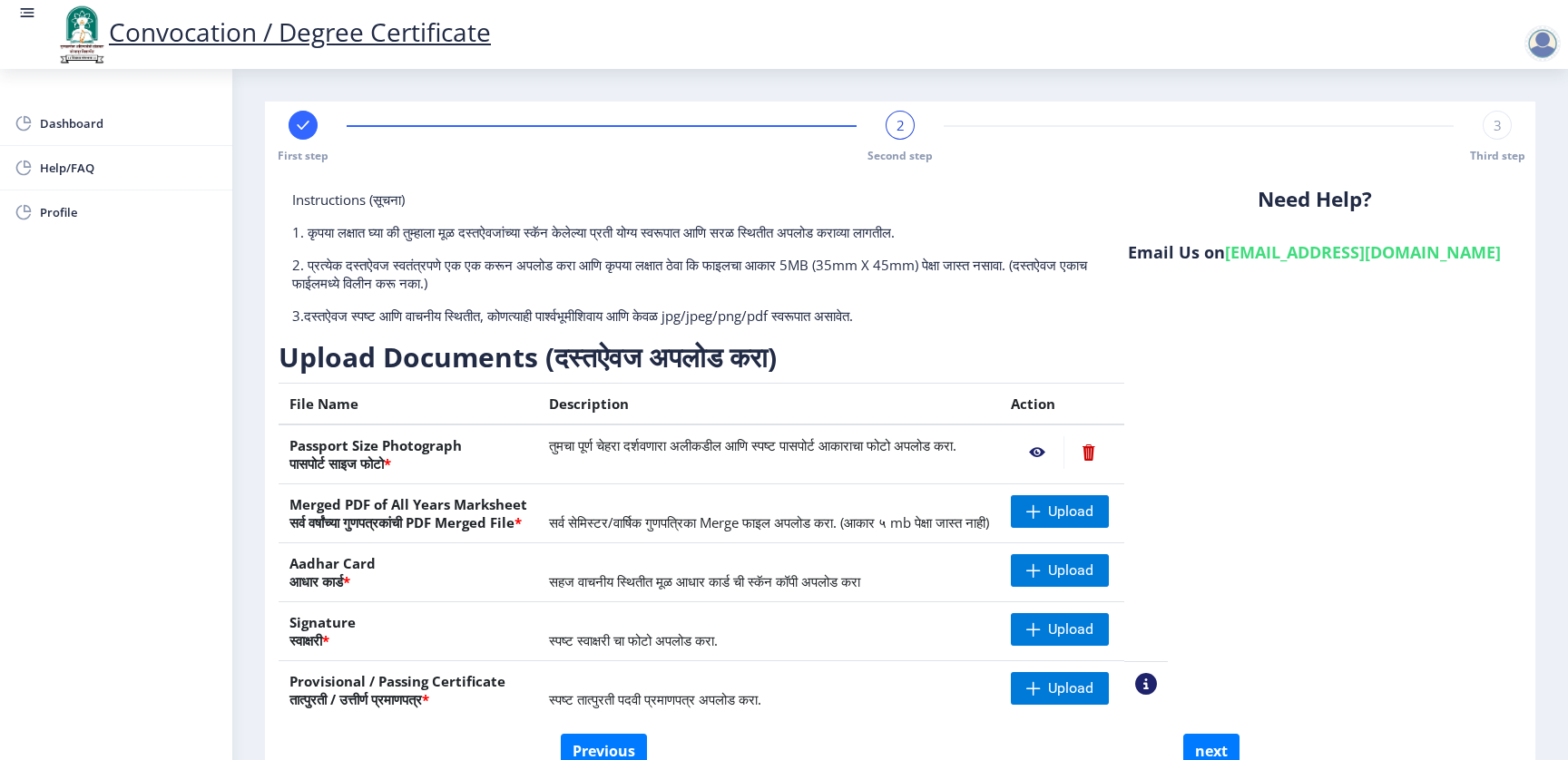 click 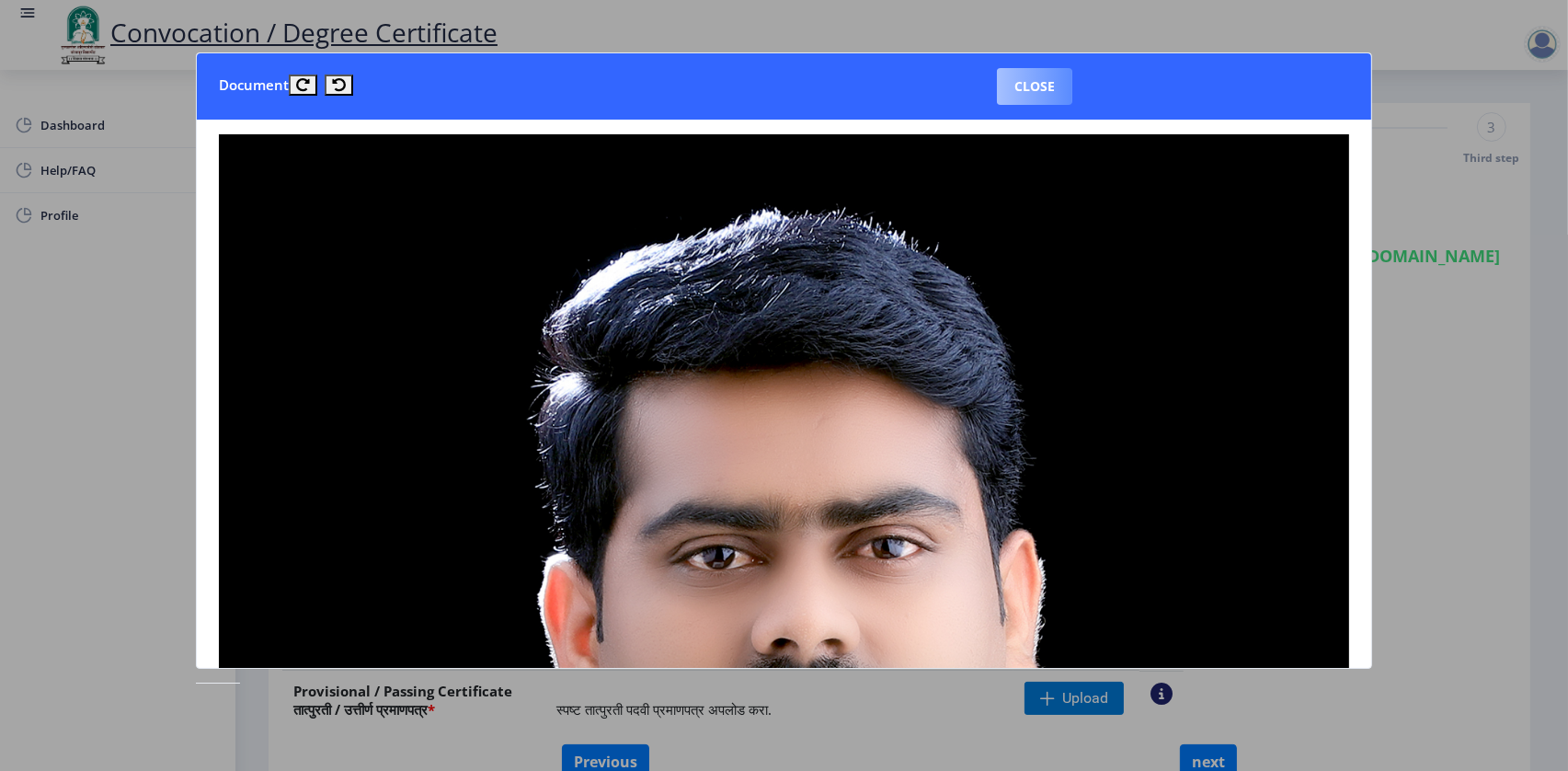 click on "Close" at bounding box center [1035, 86] 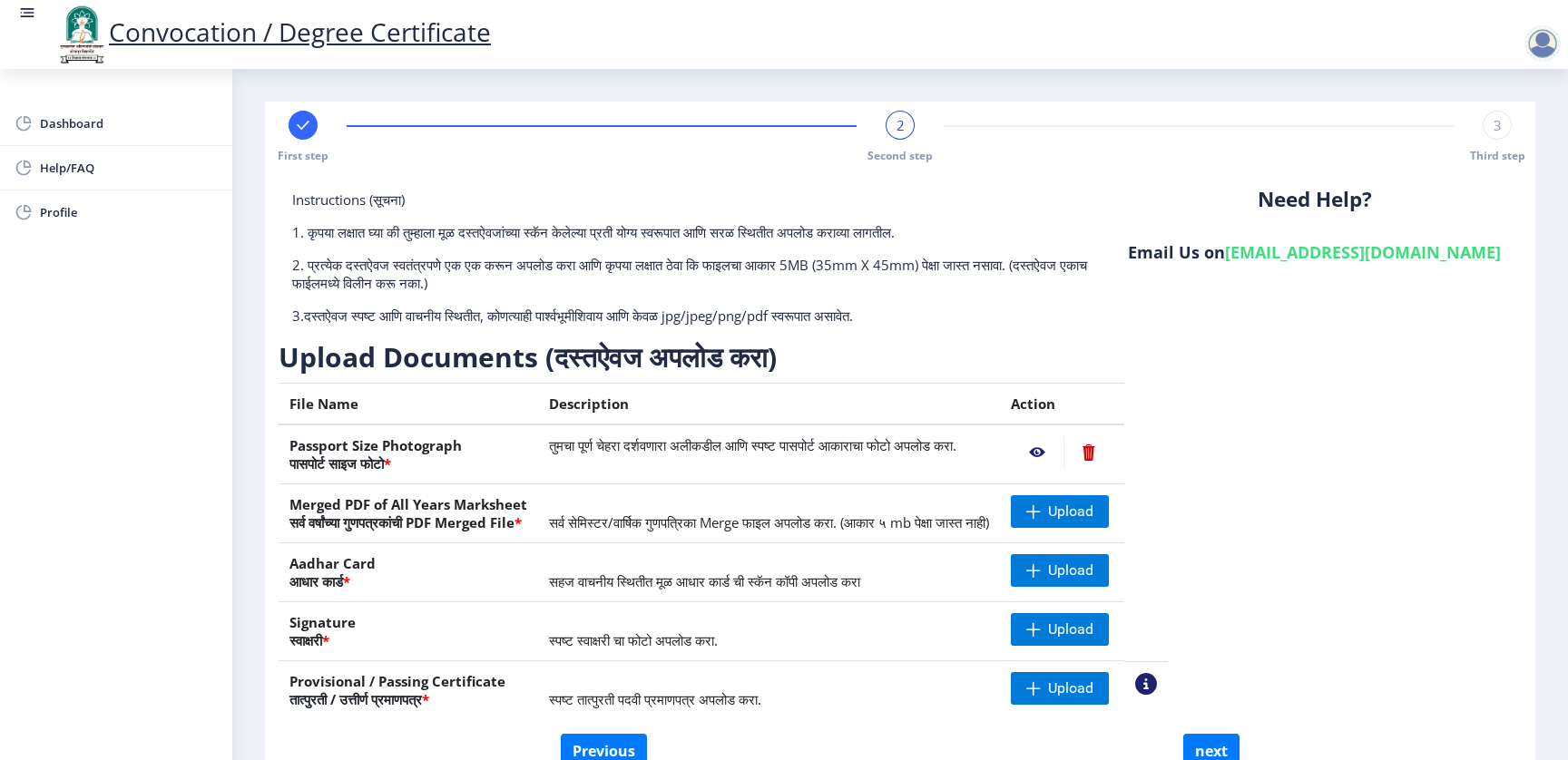 click 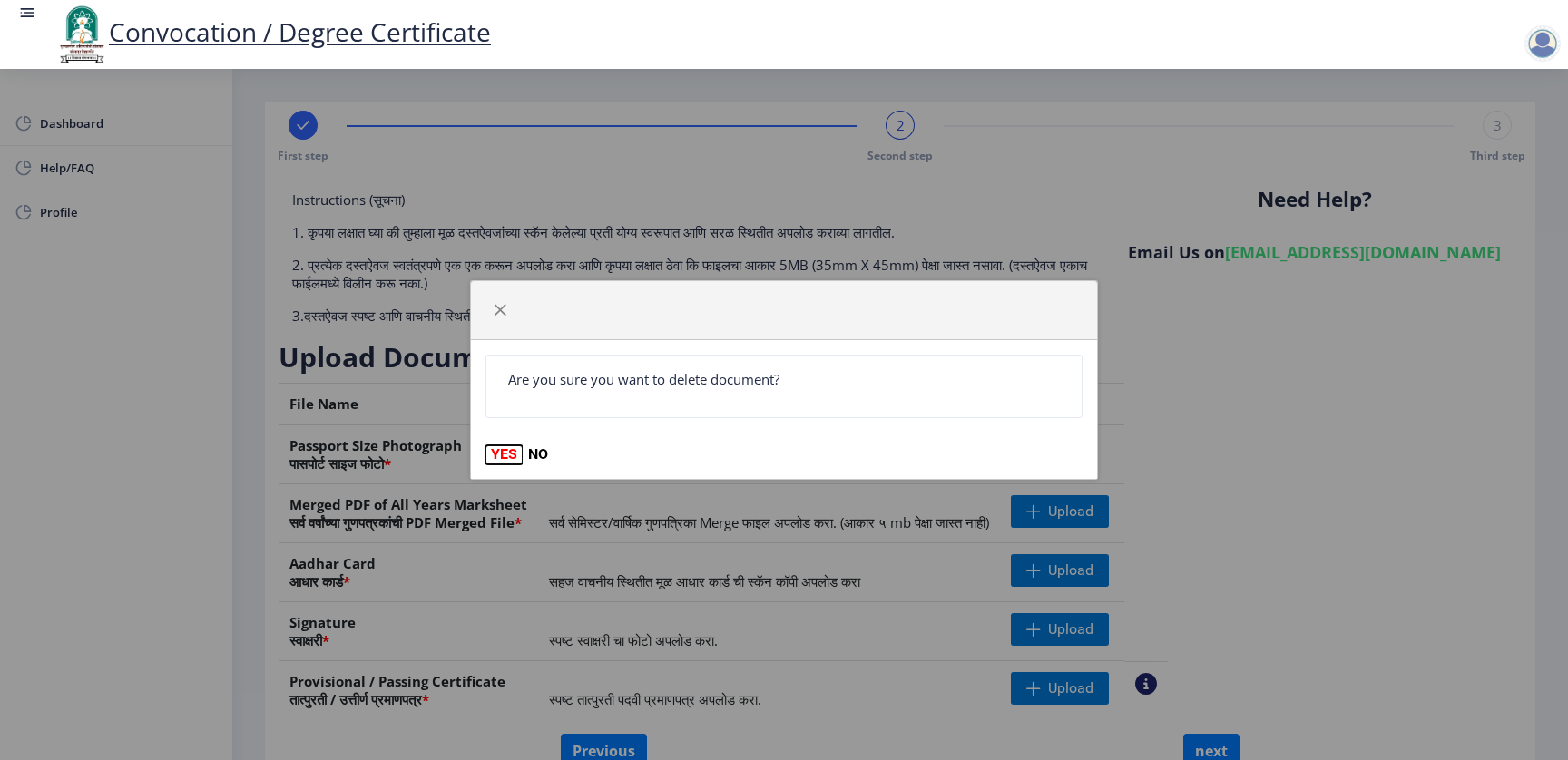 click on "YES" 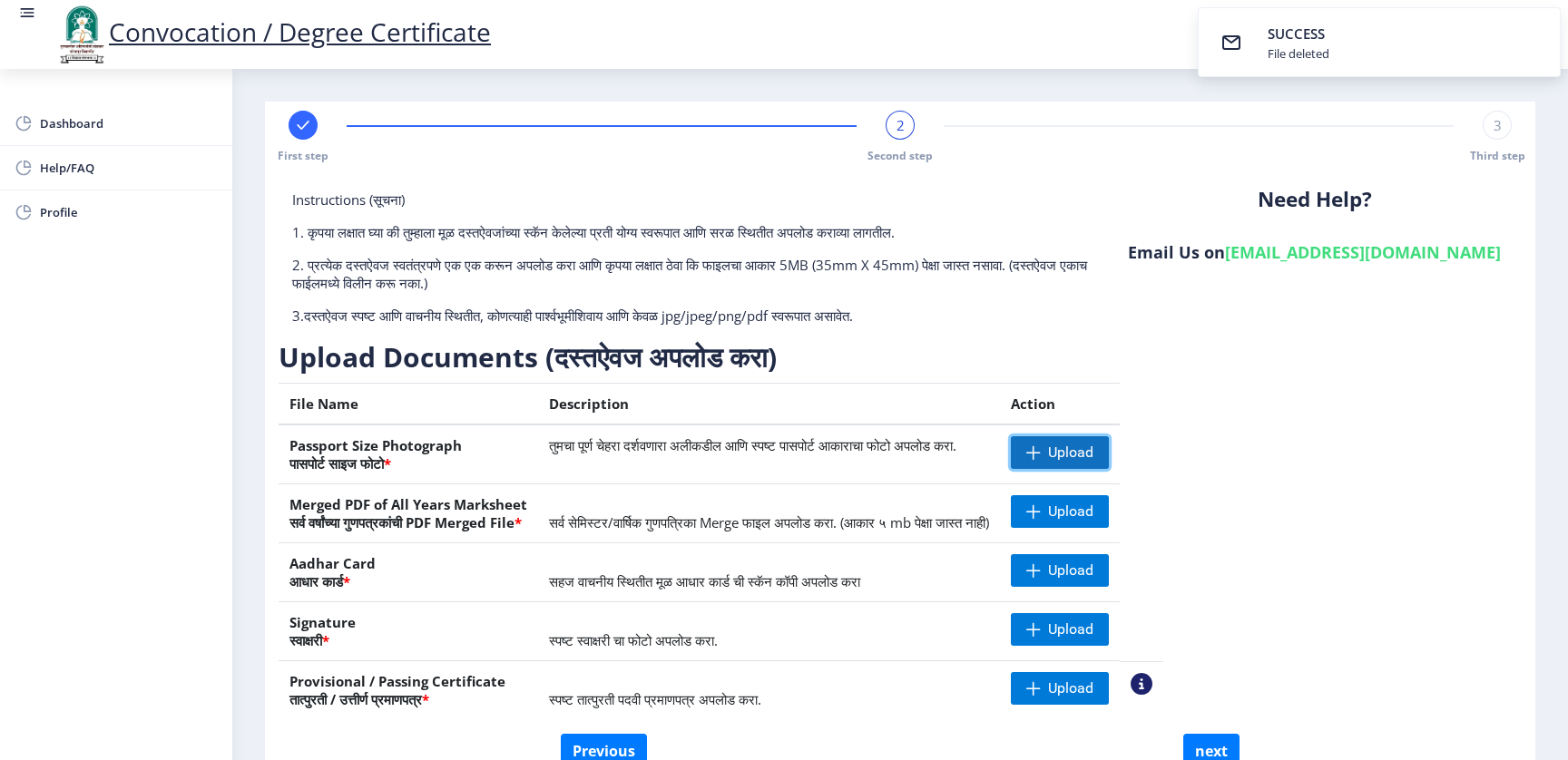 click on "Upload" 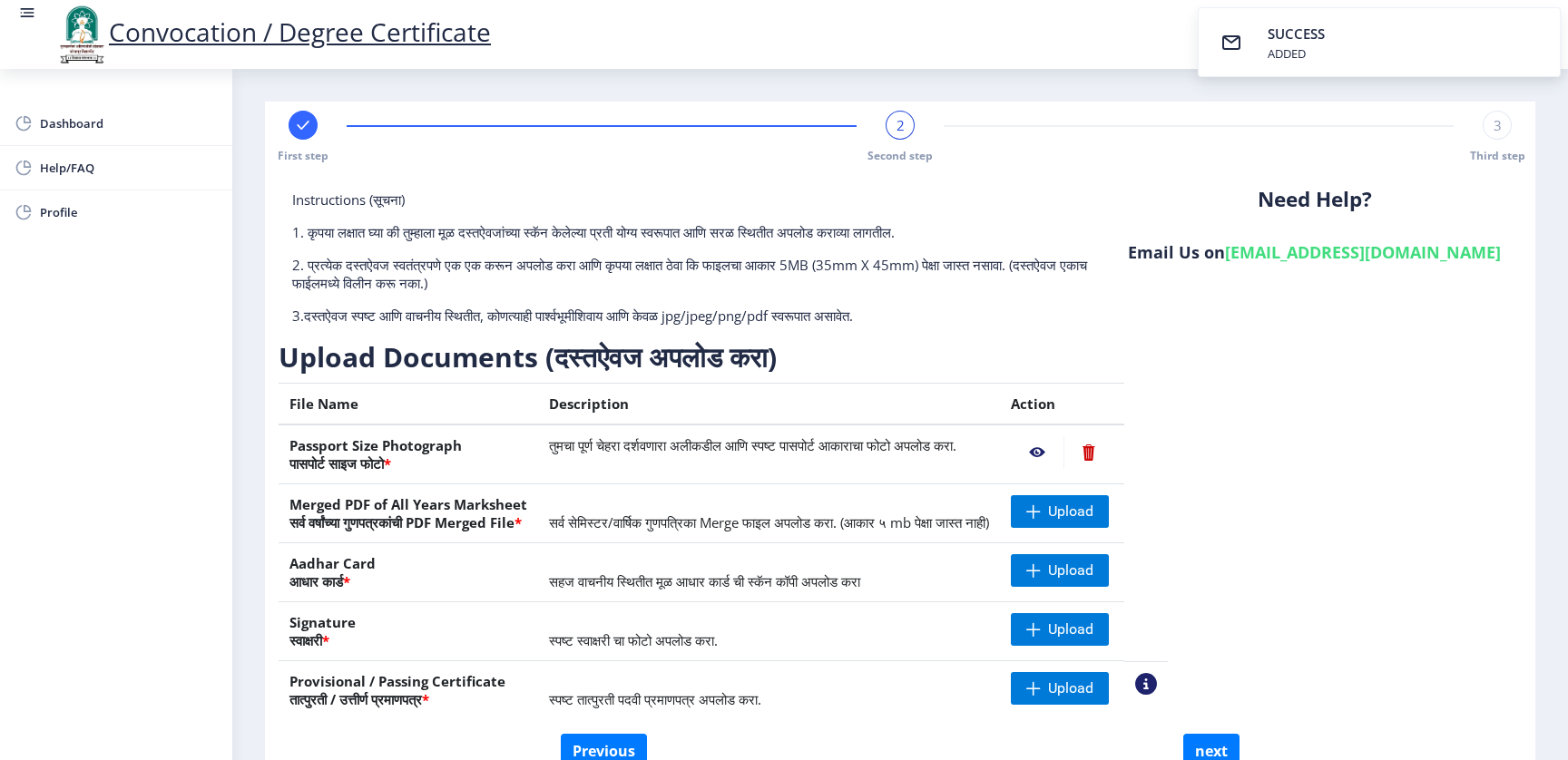 click 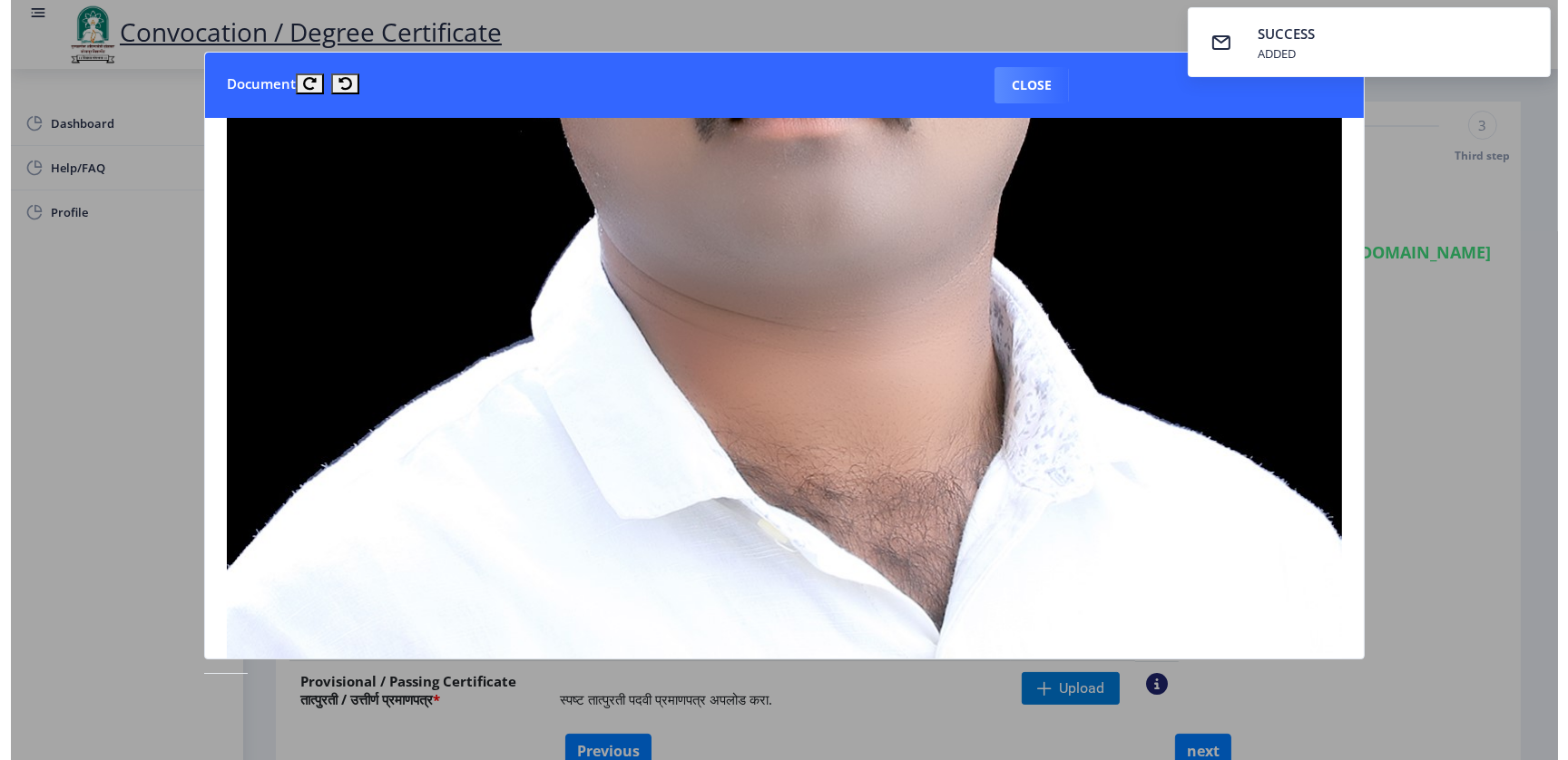 scroll, scrollTop: 692, scrollLeft: 0, axis: vertical 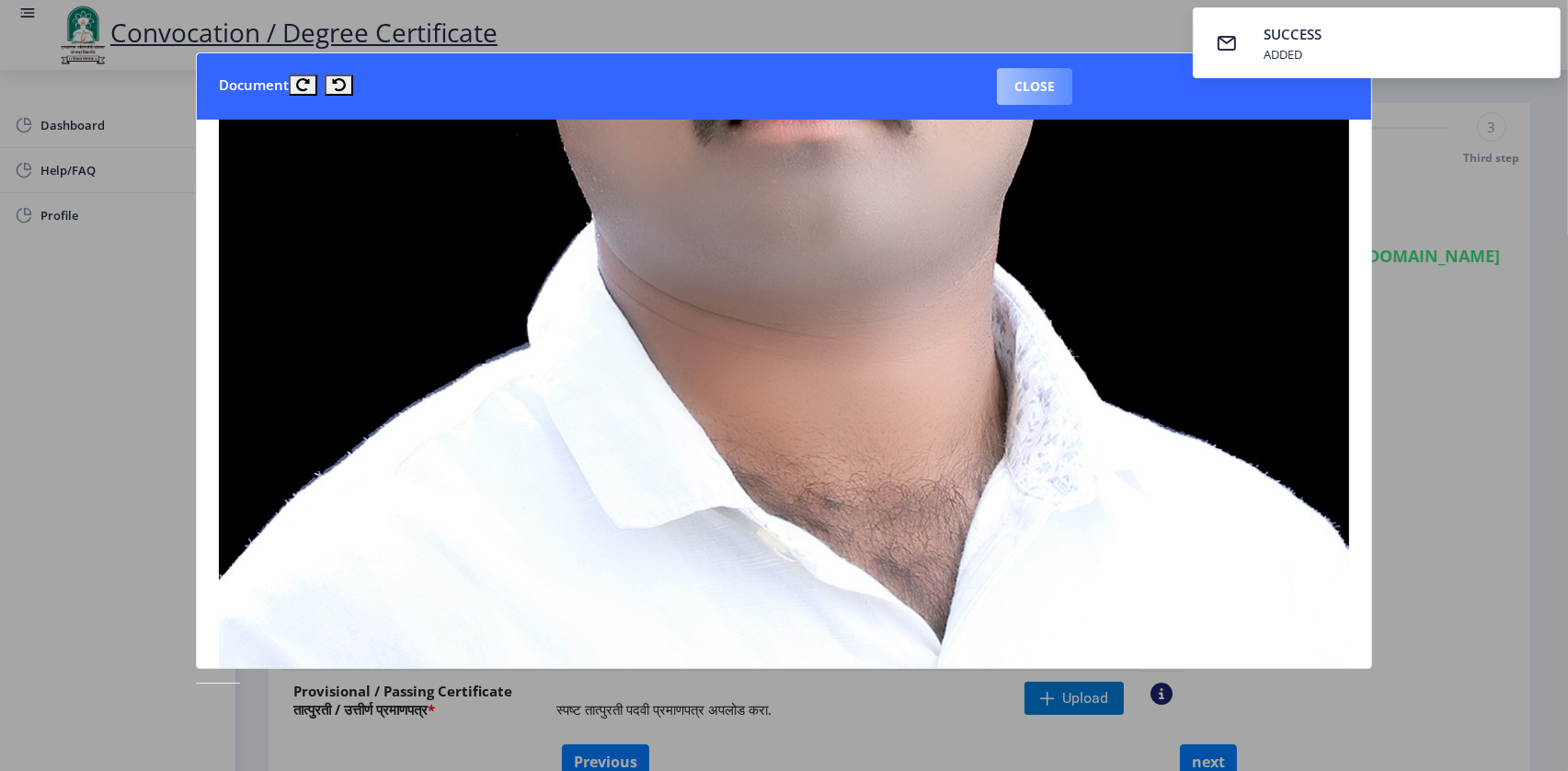 click on "Close" at bounding box center [1035, 86] 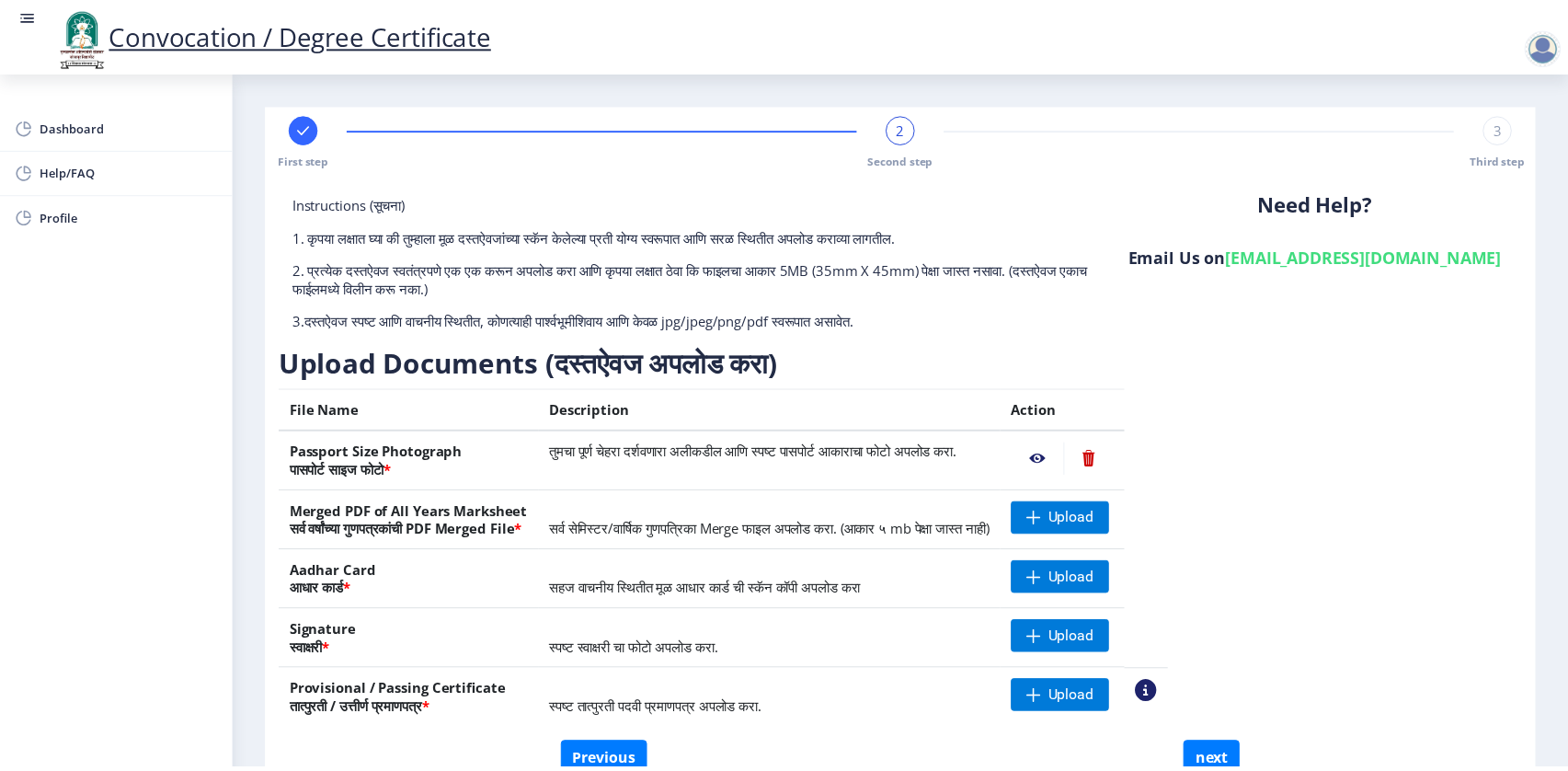 scroll, scrollTop: 102, scrollLeft: 0, axis: vertical 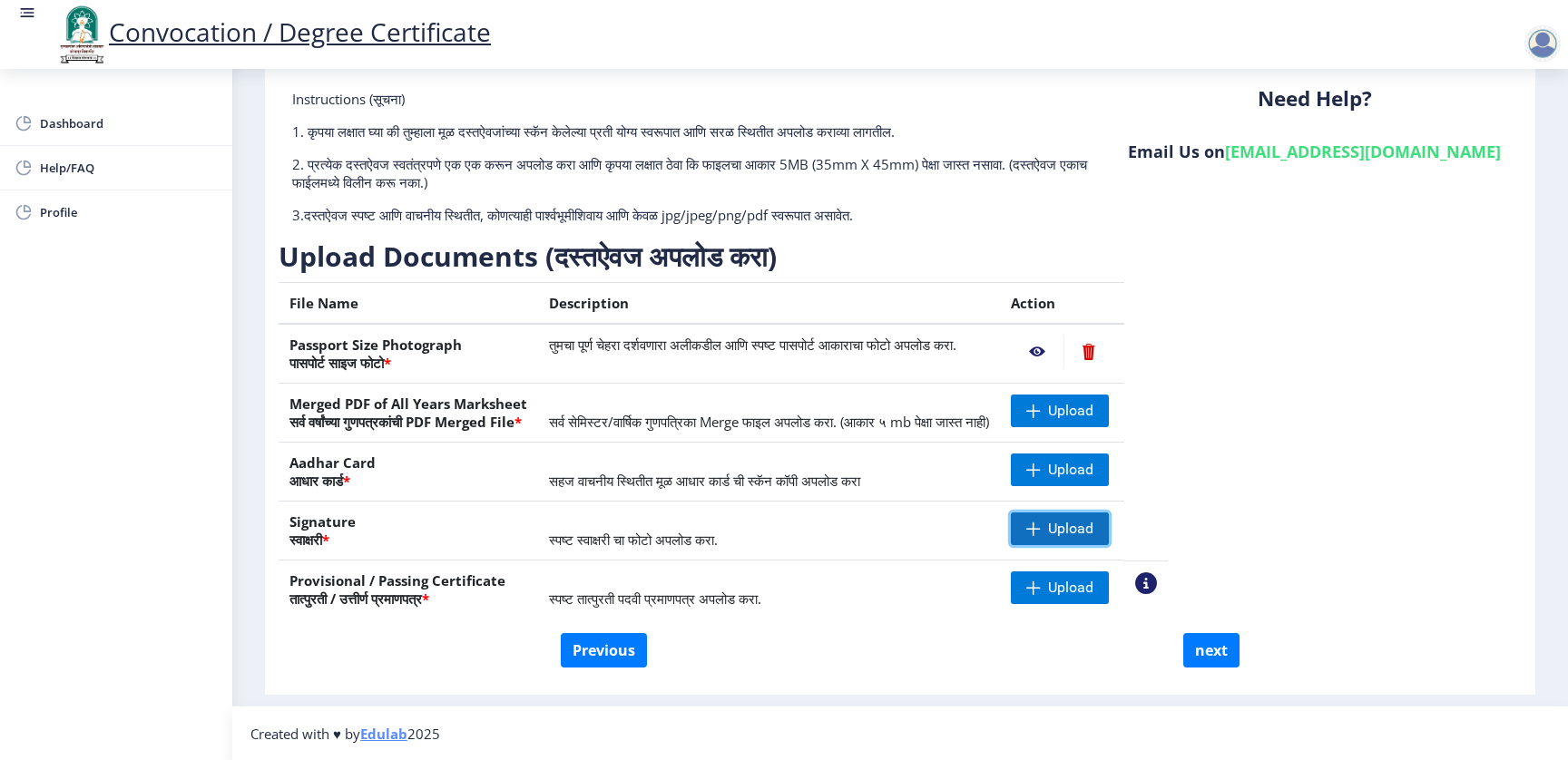 click on "Upload" 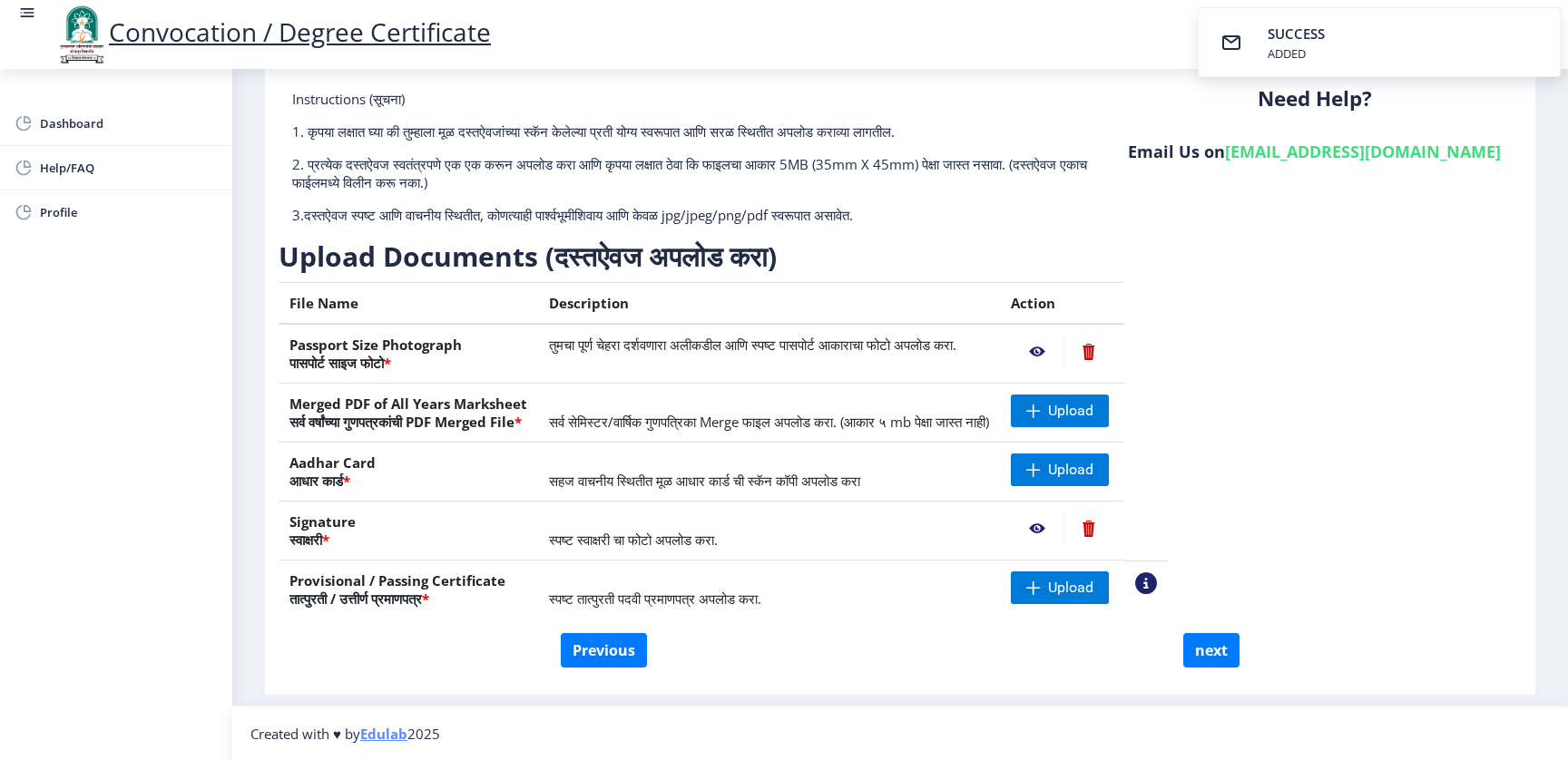 click 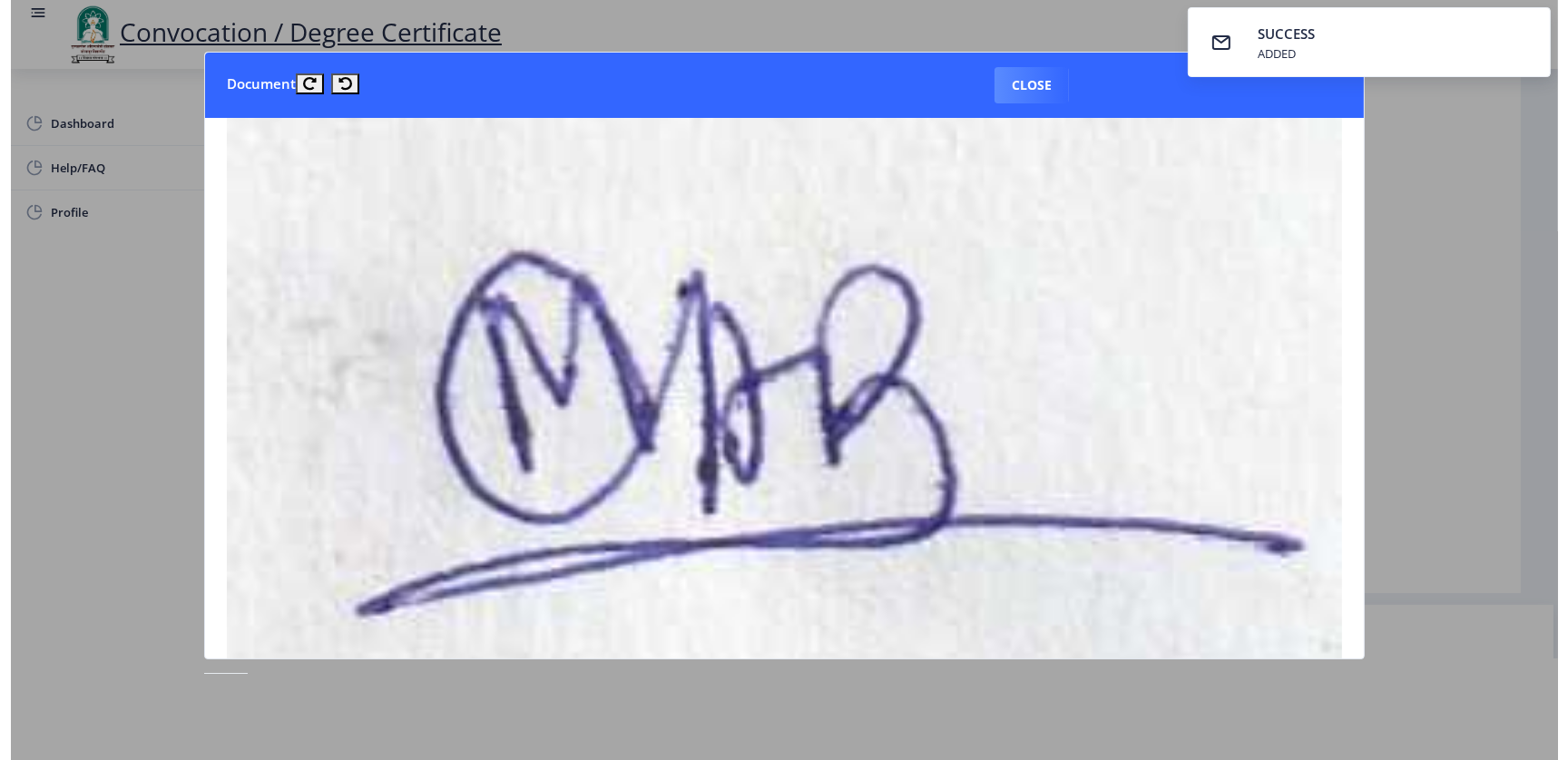 scroll, scrollTop: 0, scrollLeft: 0, axis: both 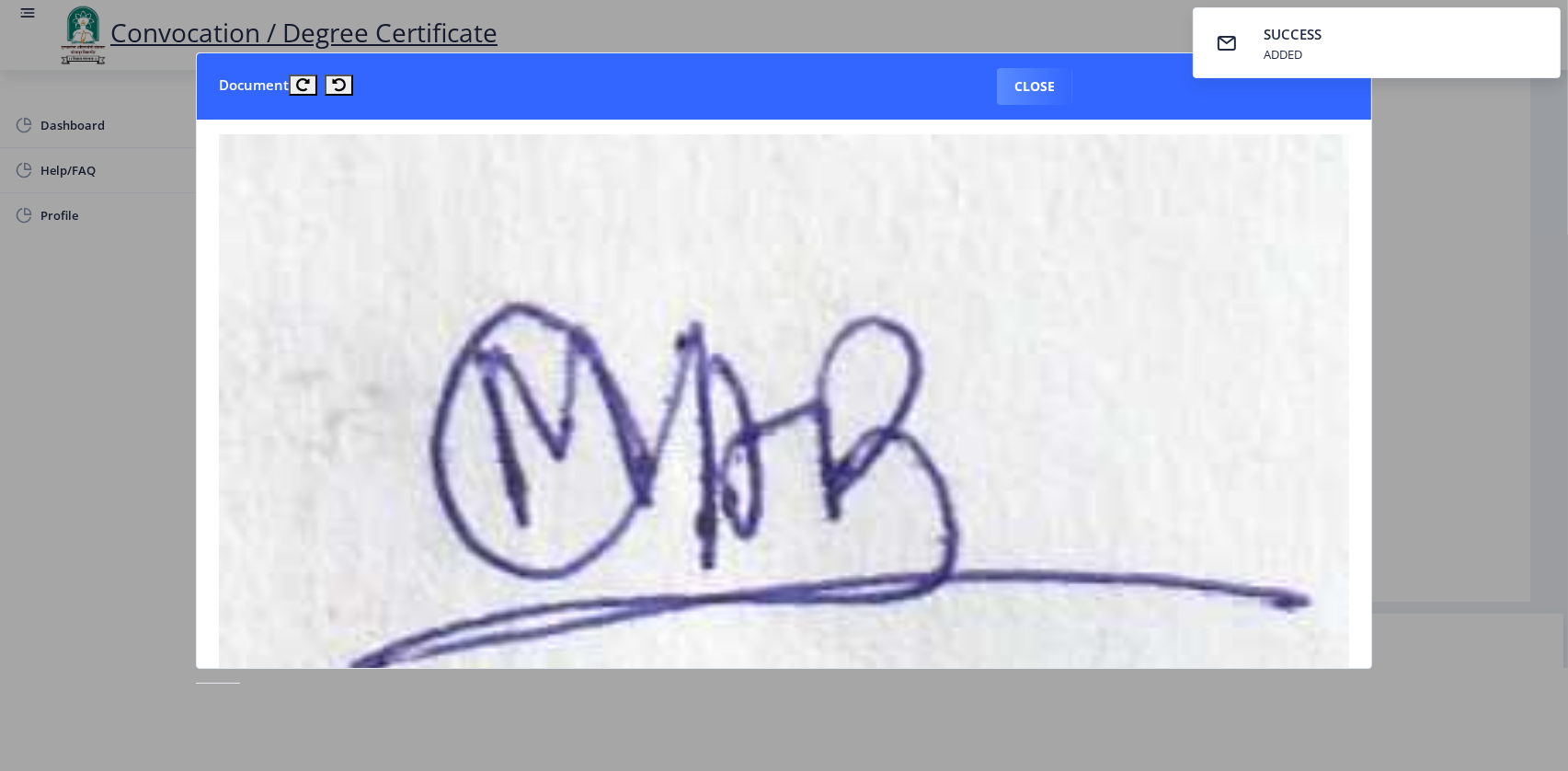 click on "Close" at bounding box center (1035, 86) 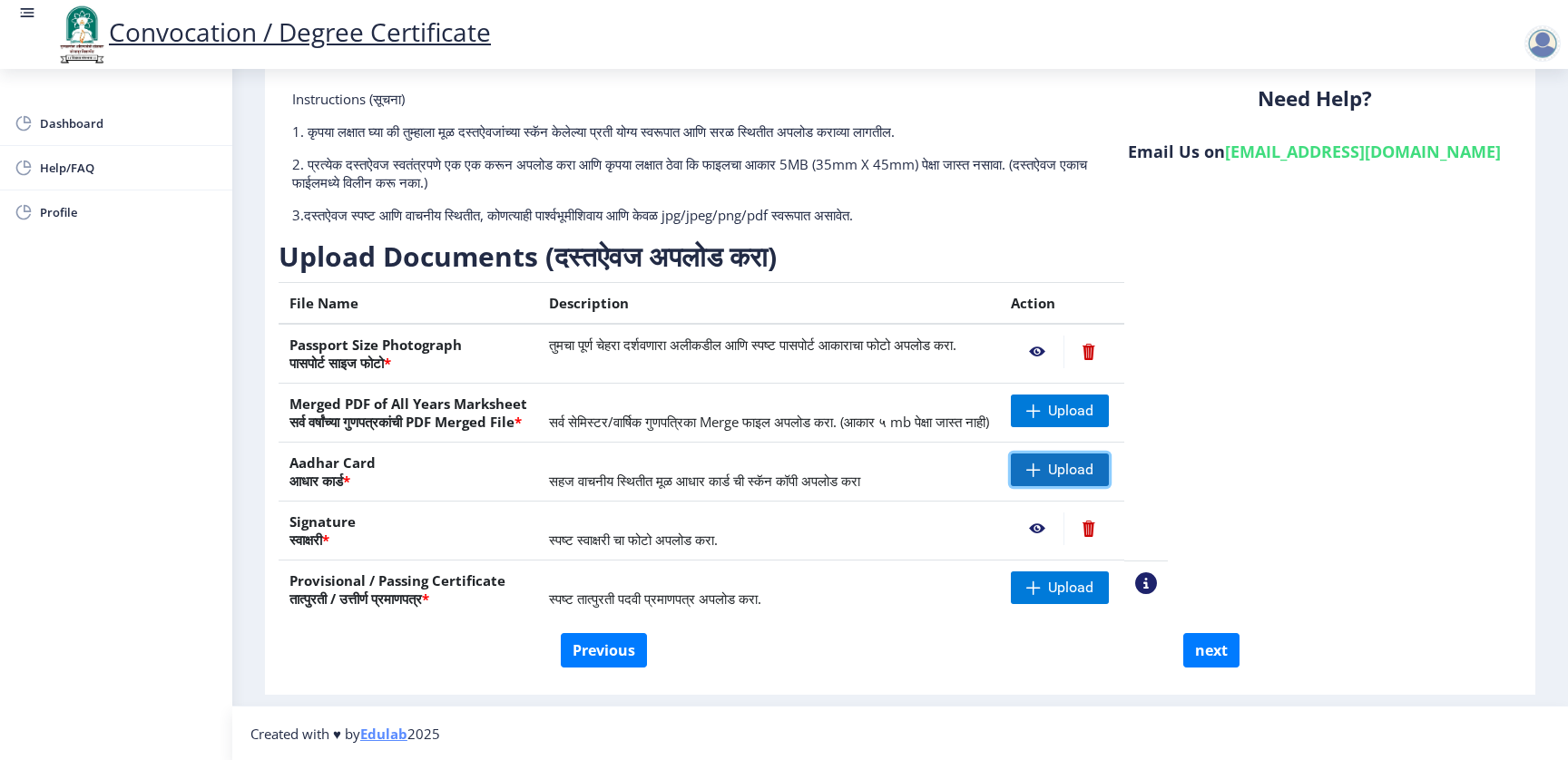 click on "Upload" 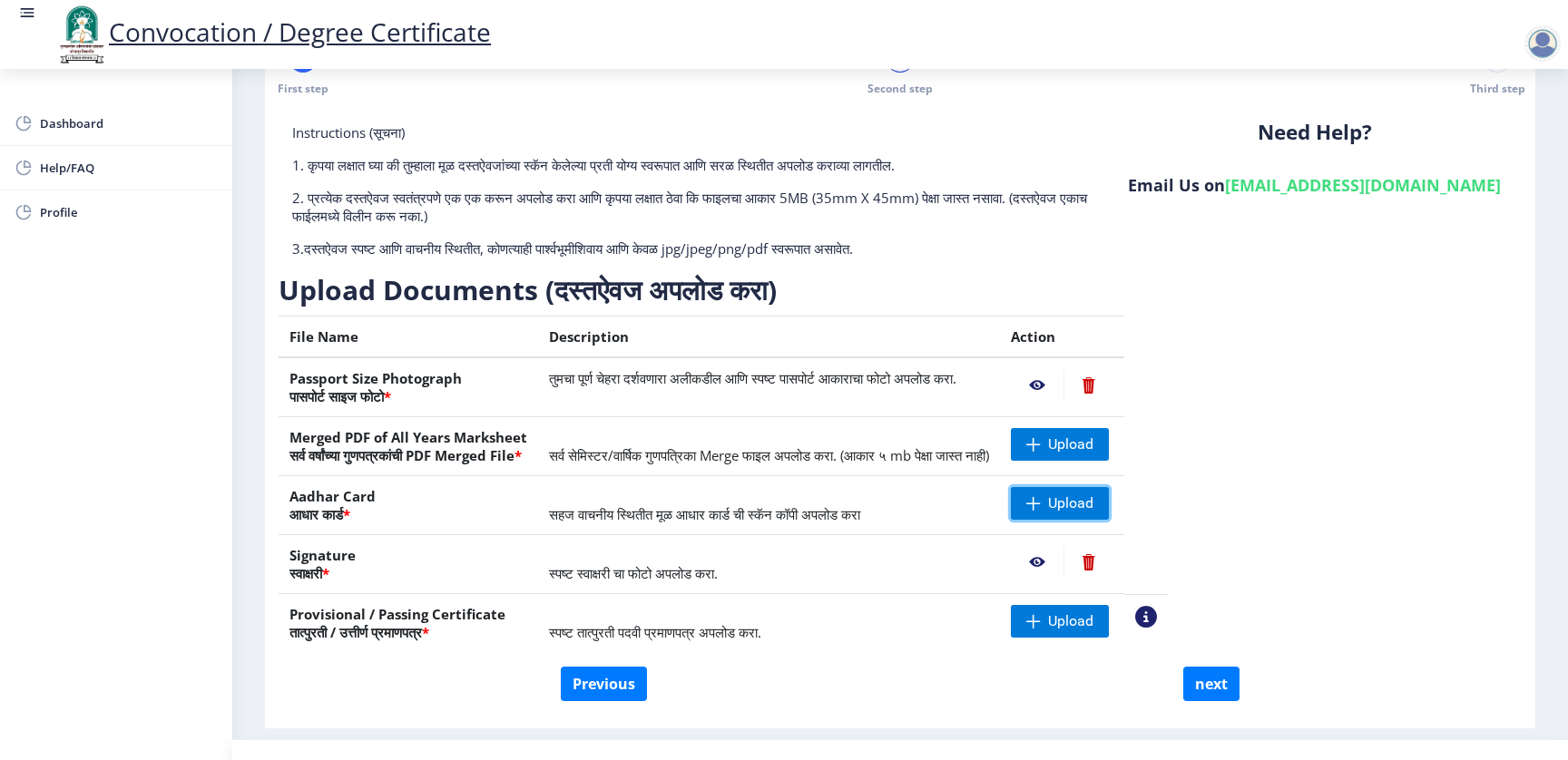 scroll, scrollTop: 101, scrollLeft: 0, axis: vertical 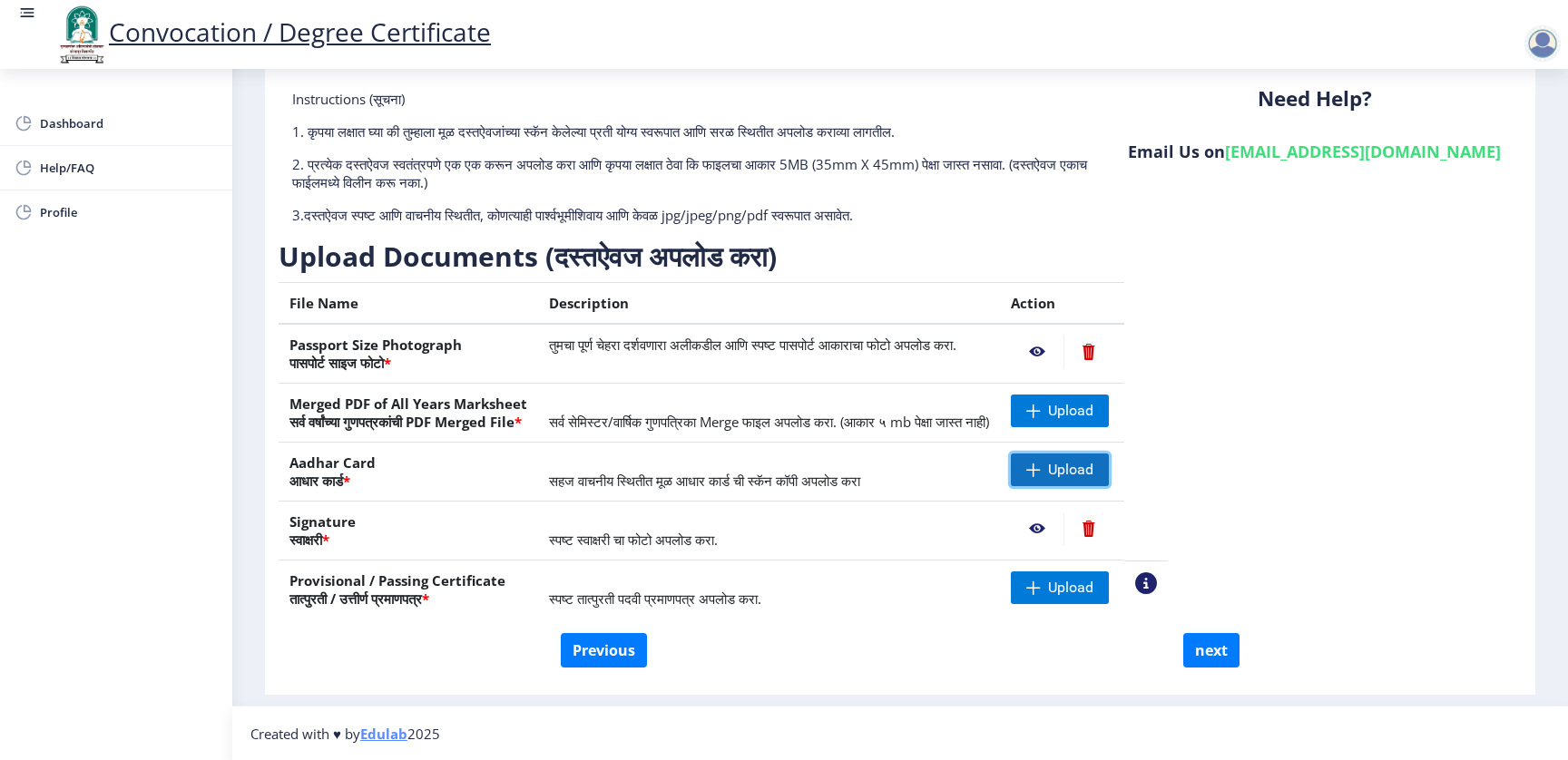 click on "Upload" 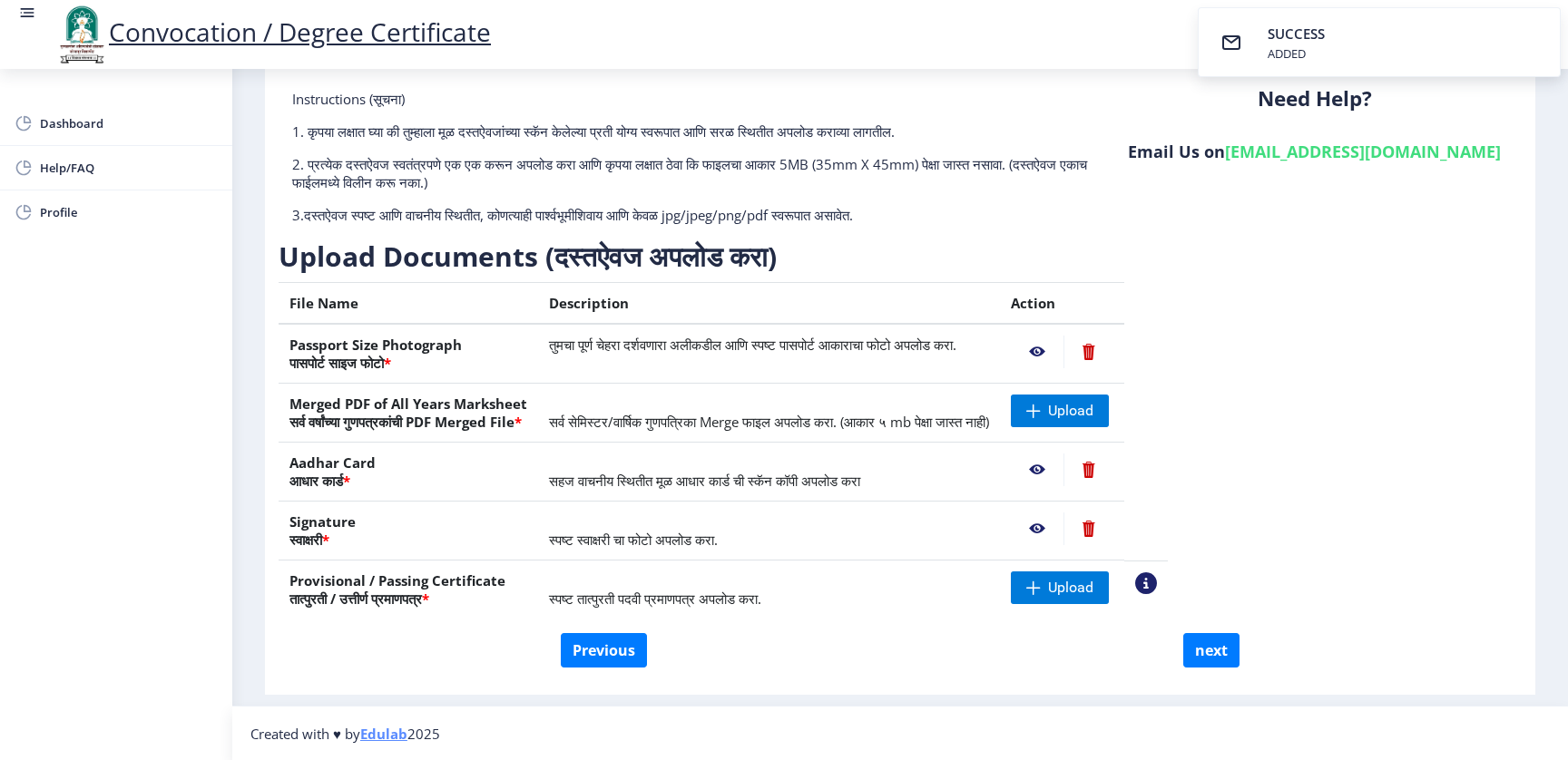 click 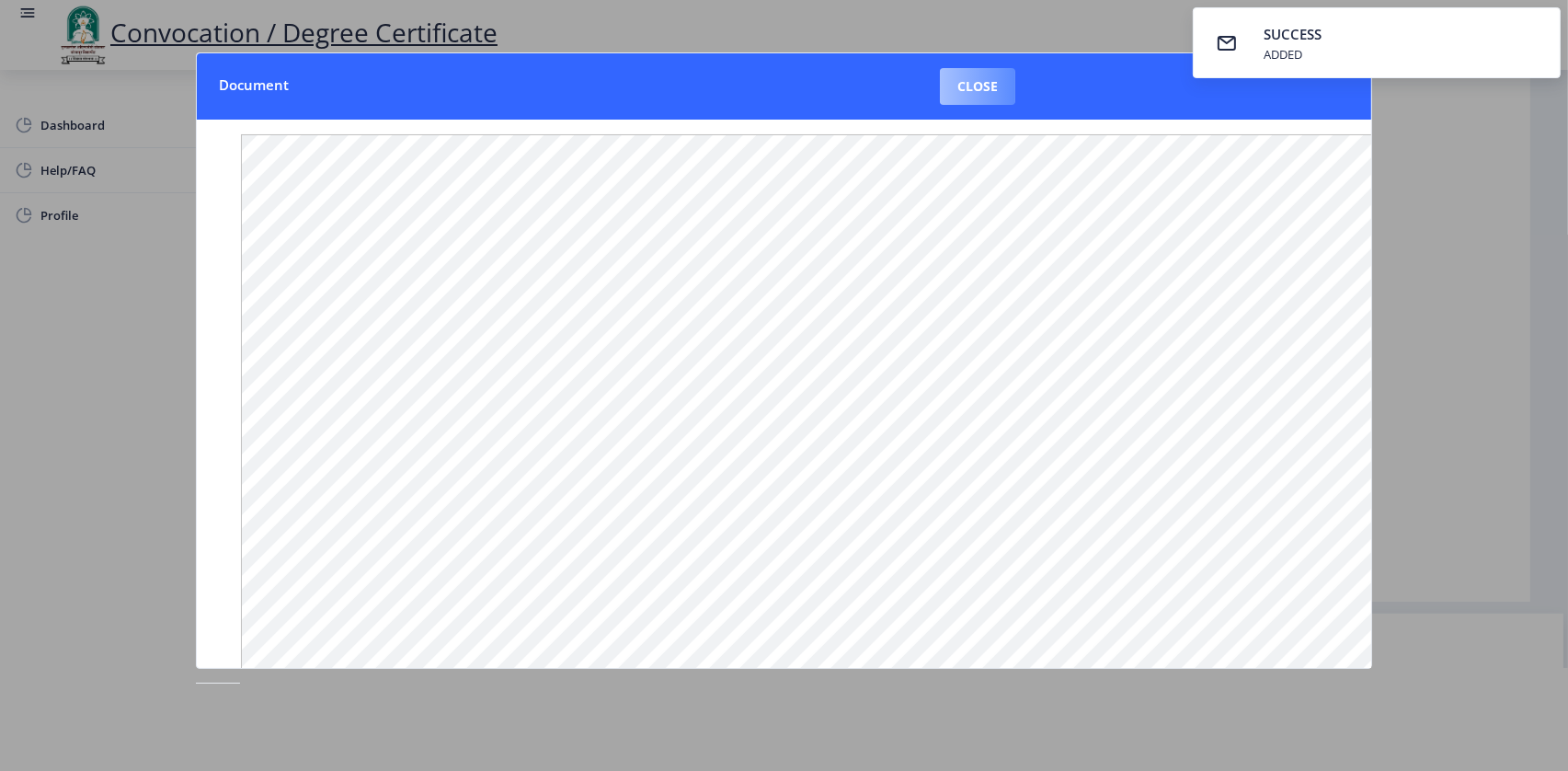 click on "Close" at bounding box center [978, 86] 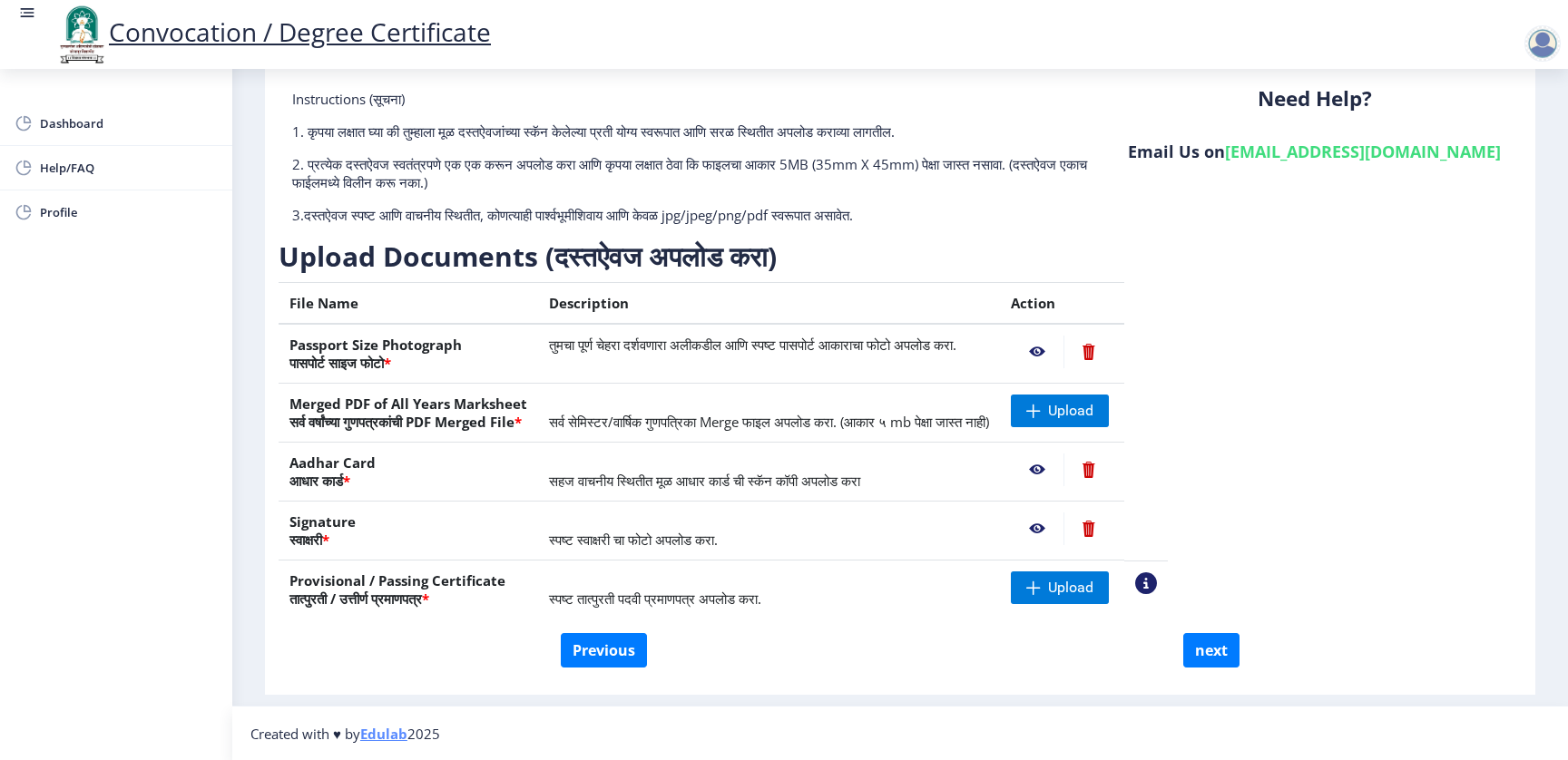 scroll, scrollTop: 0, scrollLeft: 0, axis: both 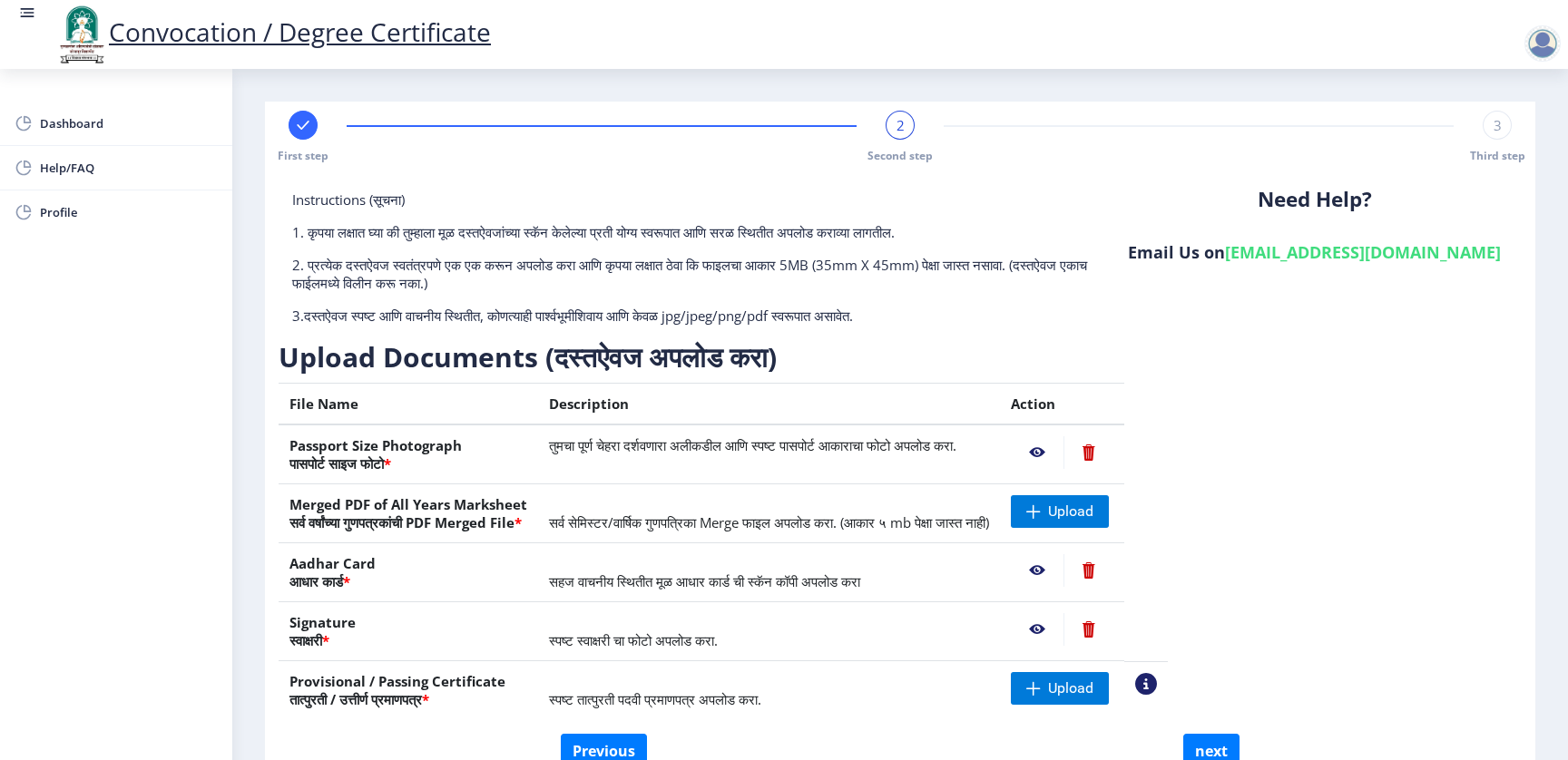 click on "Instructions (सूचना) 1. कृपया लक्षात घ्या की तुम्हाला मूळ दस्तऐवजांच्या स्कॅन केलेल्या प्रती योग्य स्वरूपात आणि सरळ स्थितीत अपलोड कराव्या लागतील.  2. प्रत्येक दस्तऐवज स्वतंत्रपणे एक एक करून अपलोड करा आणि कृपया लक्षात ठेवा कि फाइलचा आकार 5MB (35mm X 45mm) पेक्षा जास्त नसावा. (दस्तऐवज एकाच फाईलमध्ये विलीन करू नका.)  Need Help? Email Us on   su.sfc@studentscenter.in  Upload Documents (दस्तऐवज अपलोड करा)  File Name Description Action Passport Size Photograph  पासपोर्ट साइज फोटो  * * Upload Aadhar Card  * *" 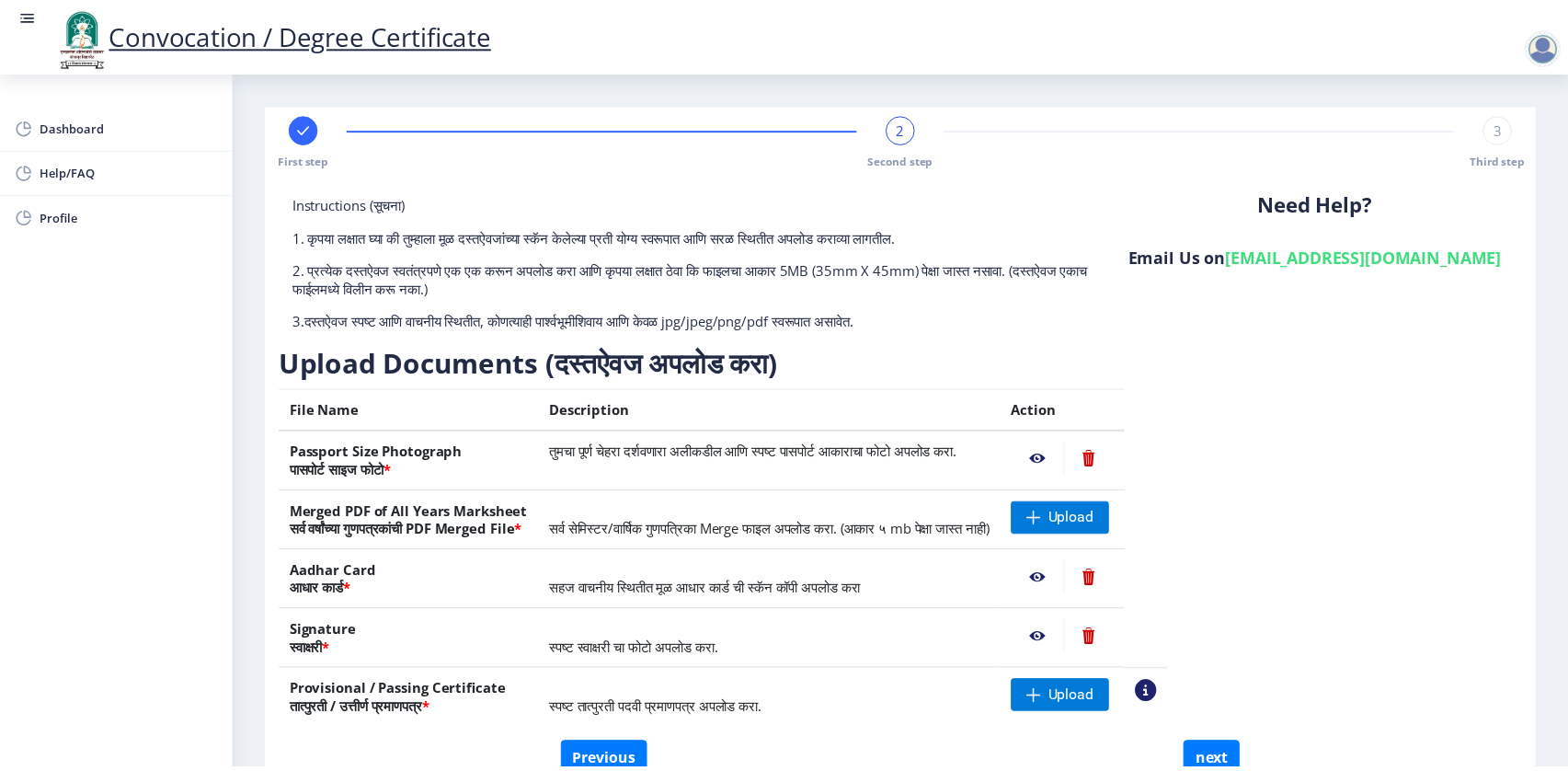 scroll, scrollTop: 102, scrollLeft: 0, axis: vertical 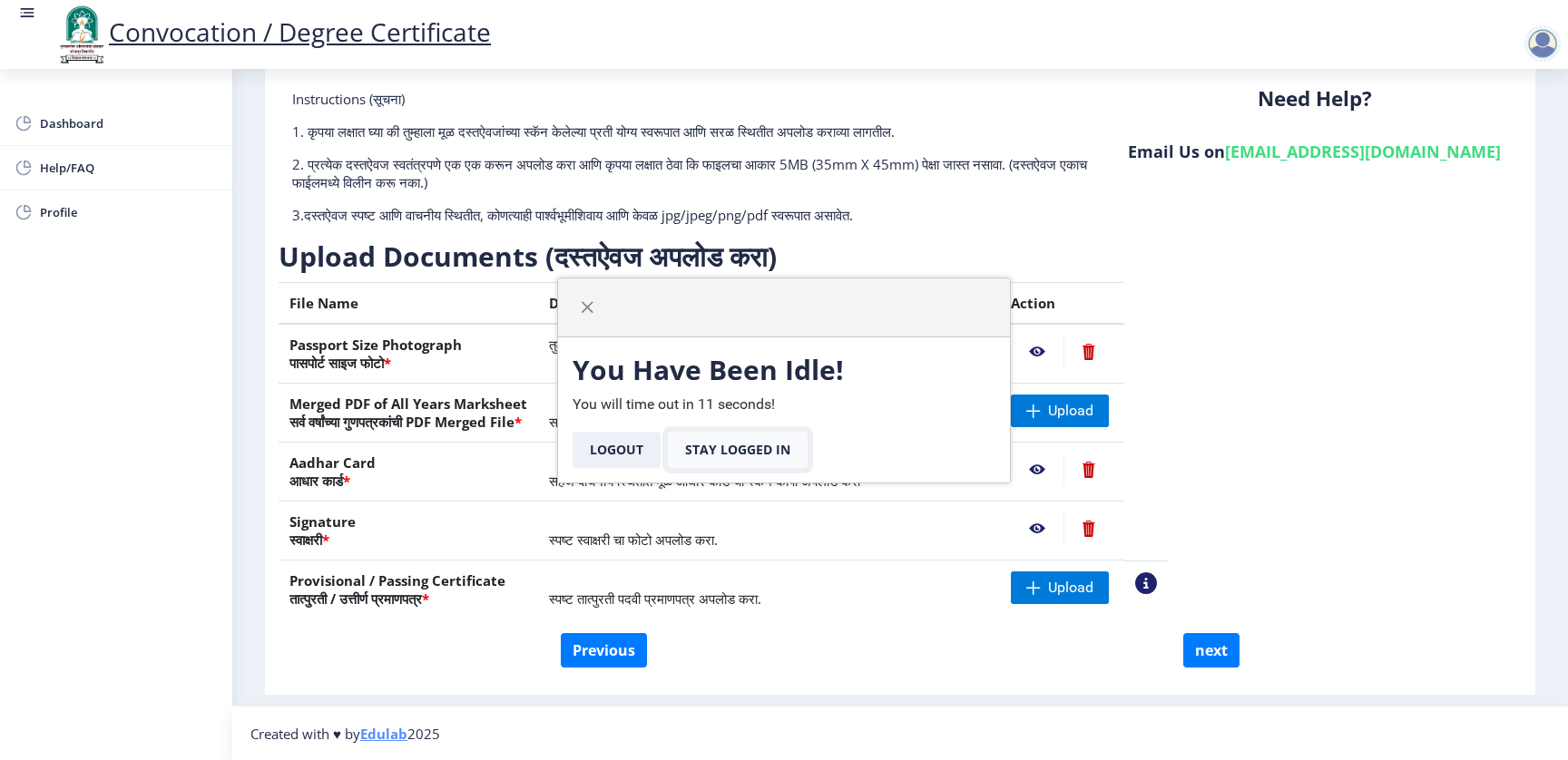 click on "Stay Logged In" 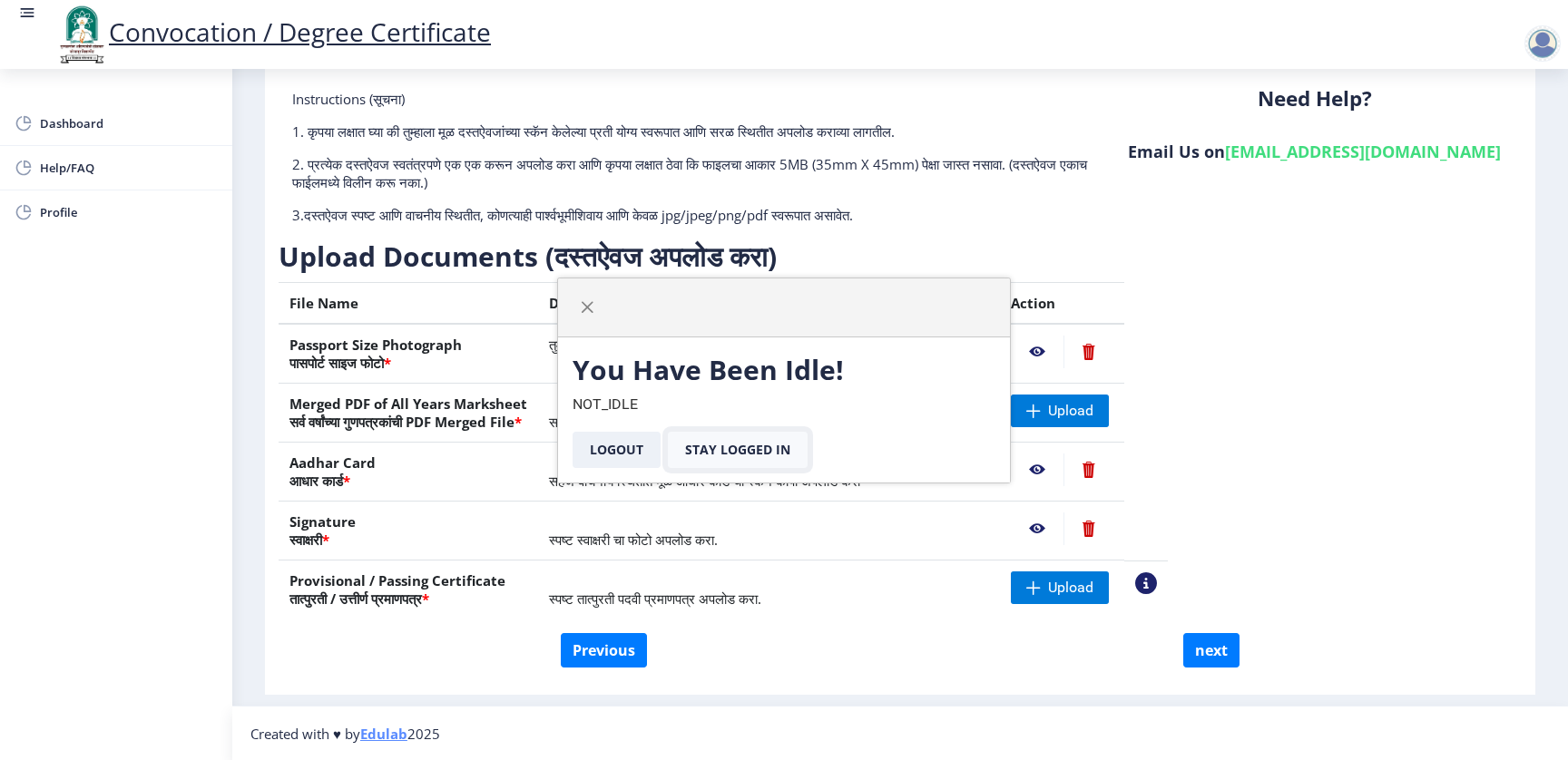 click on "Stay Logged In" 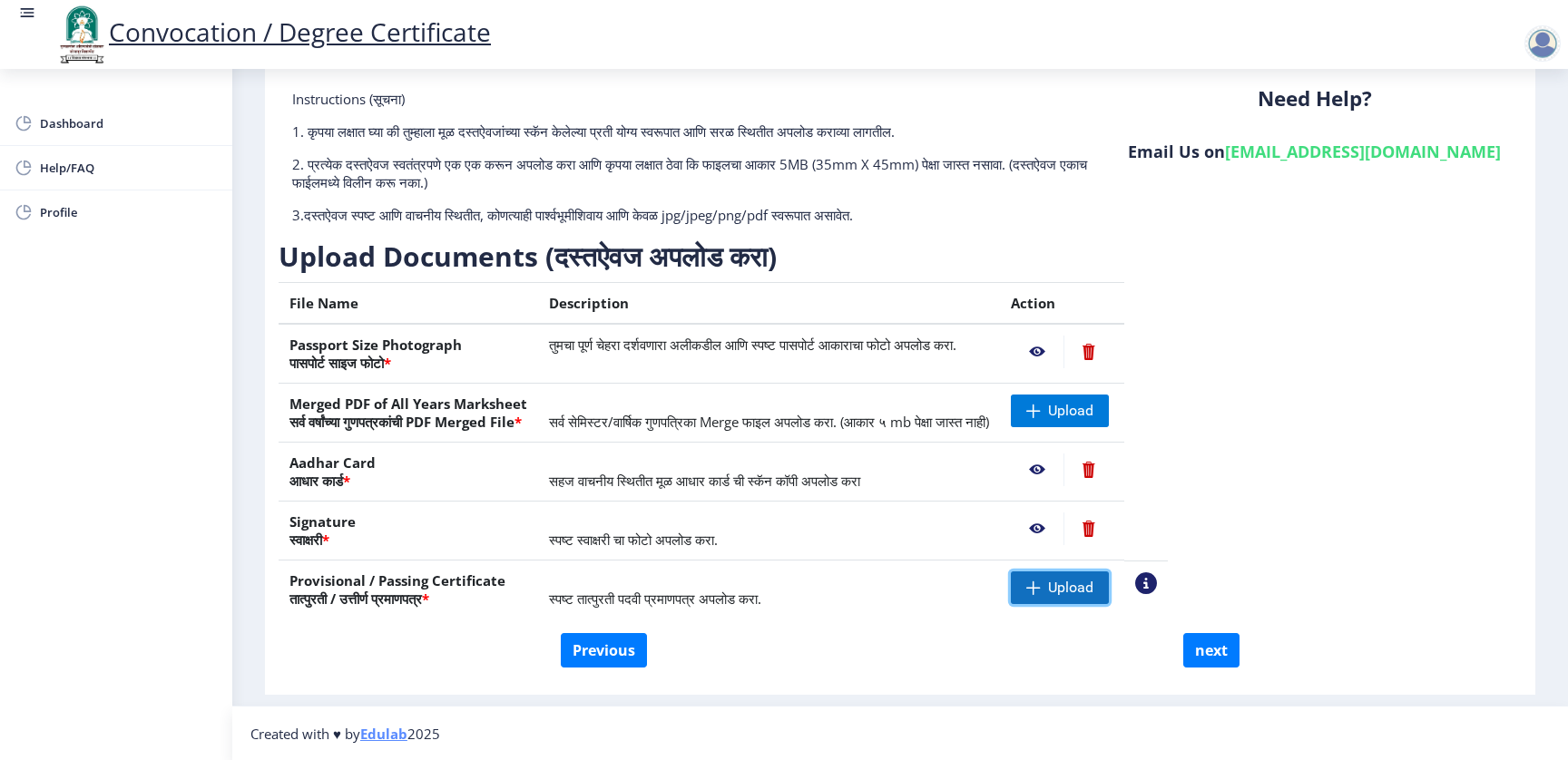 click on "Upload" 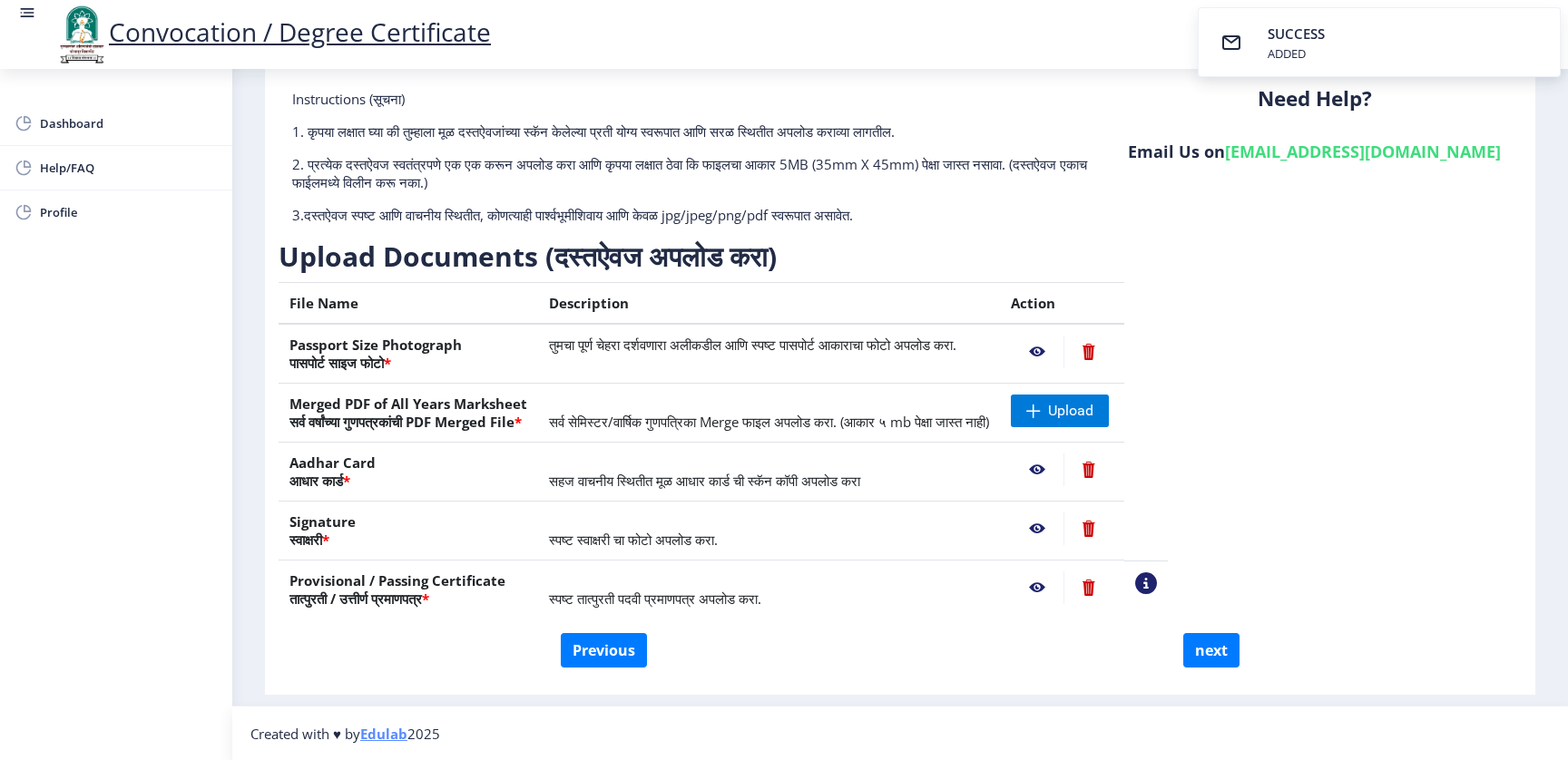 click 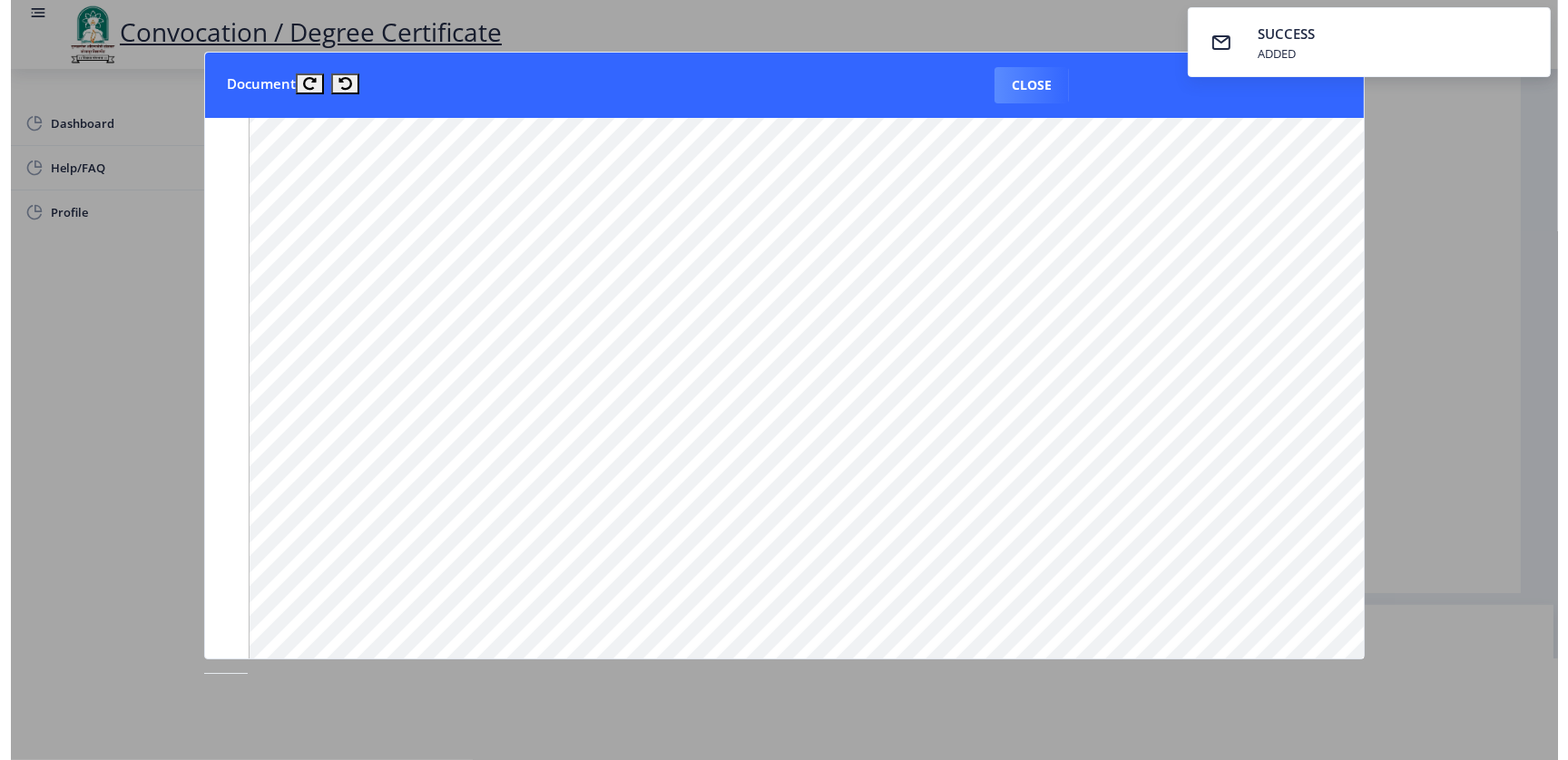 scroll, scrollTop: 0, scrollLeft: 0, axis: both 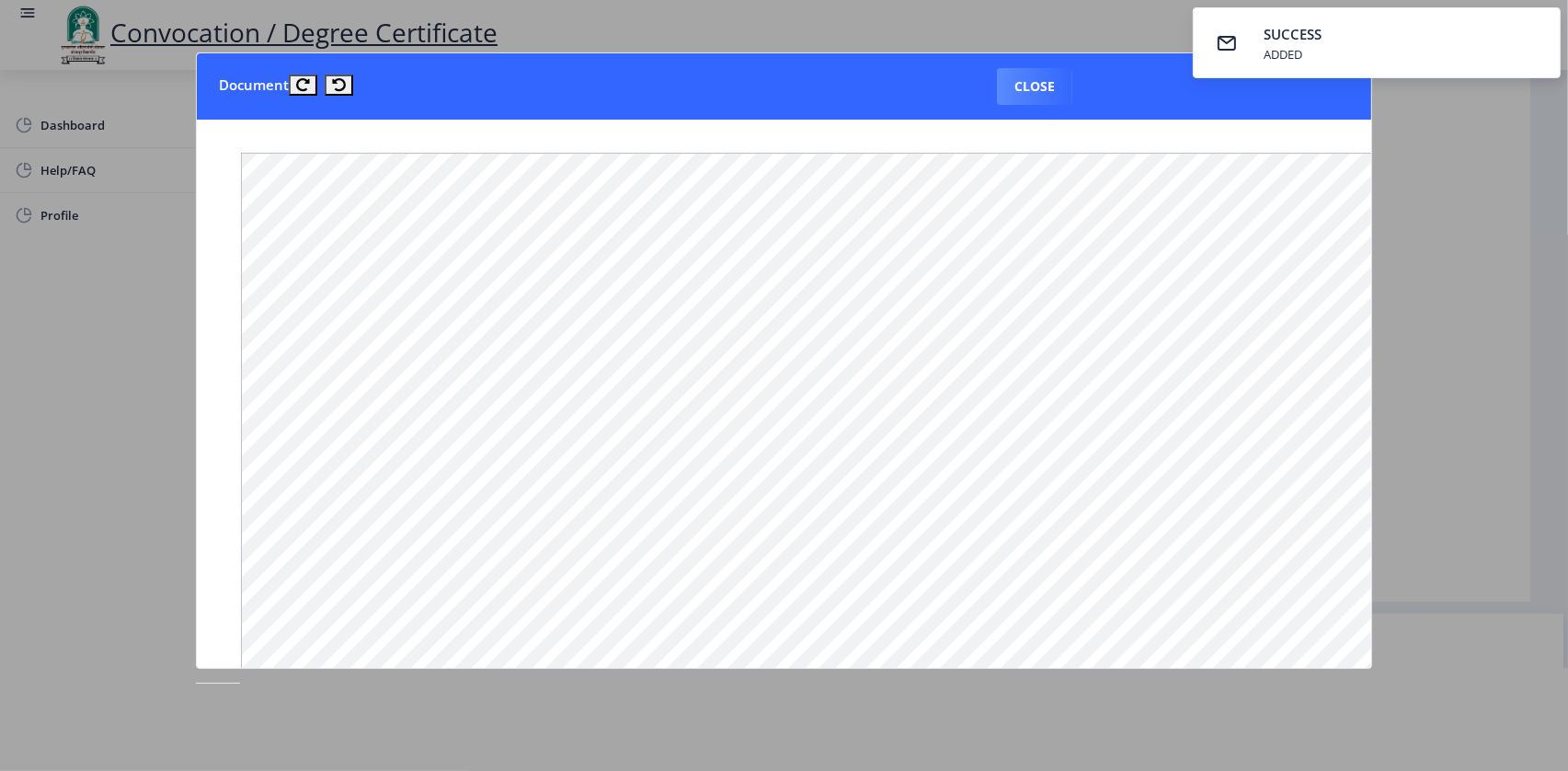 click on "Close" at bounding box center [1035, 86] 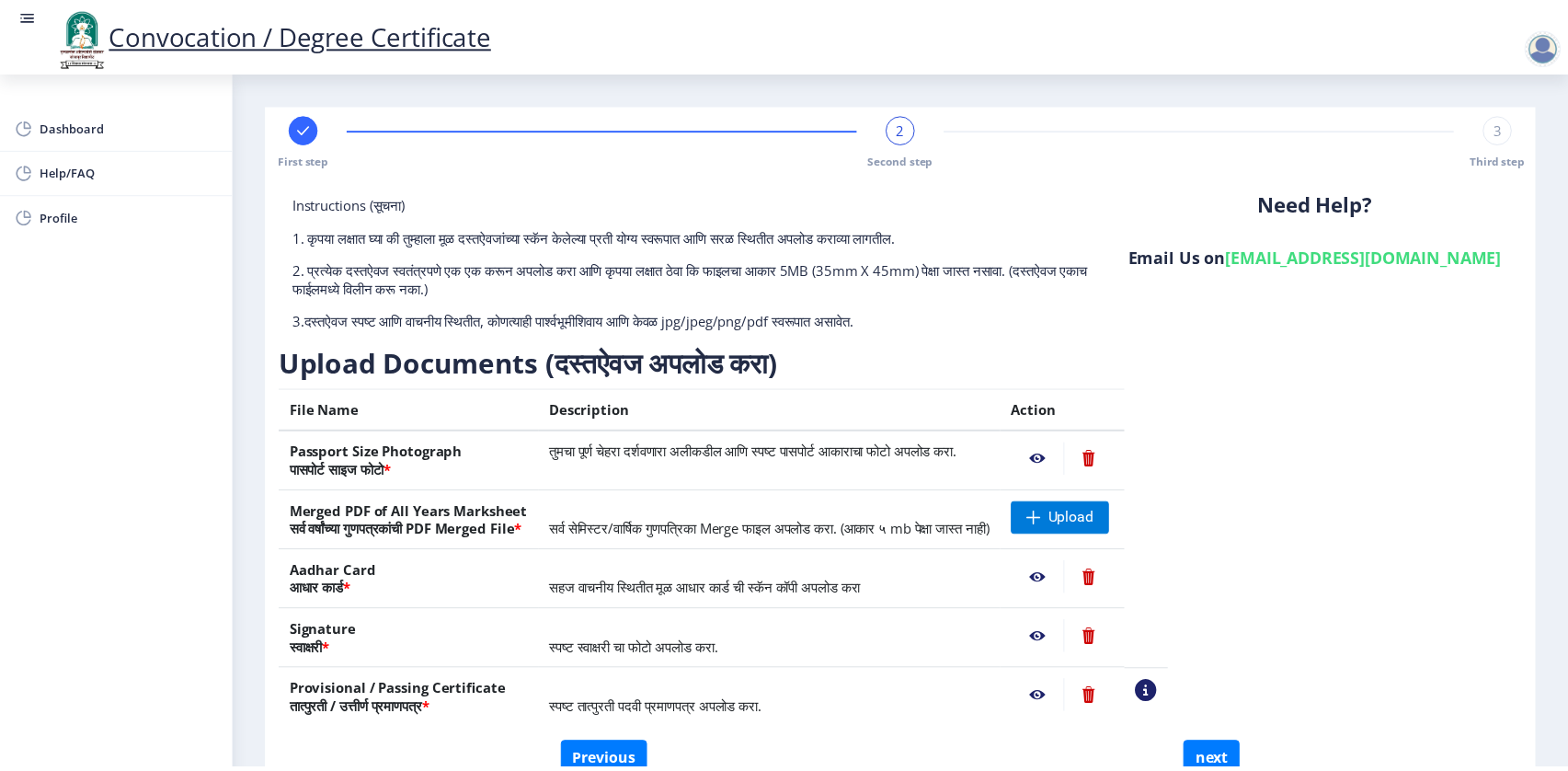 scroll, scrollTop: 102, scrollLeft: 0, axis: vertical 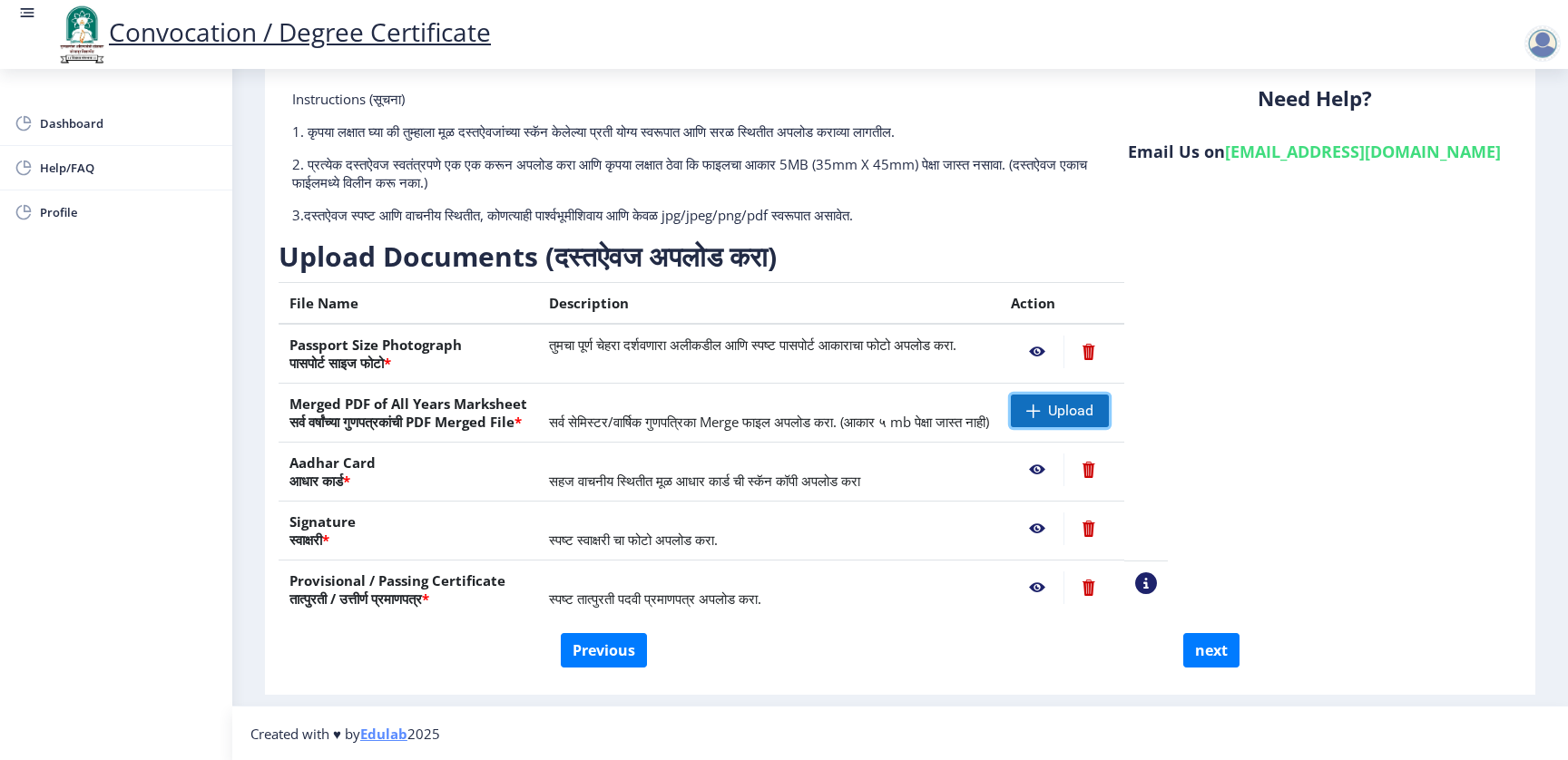 click 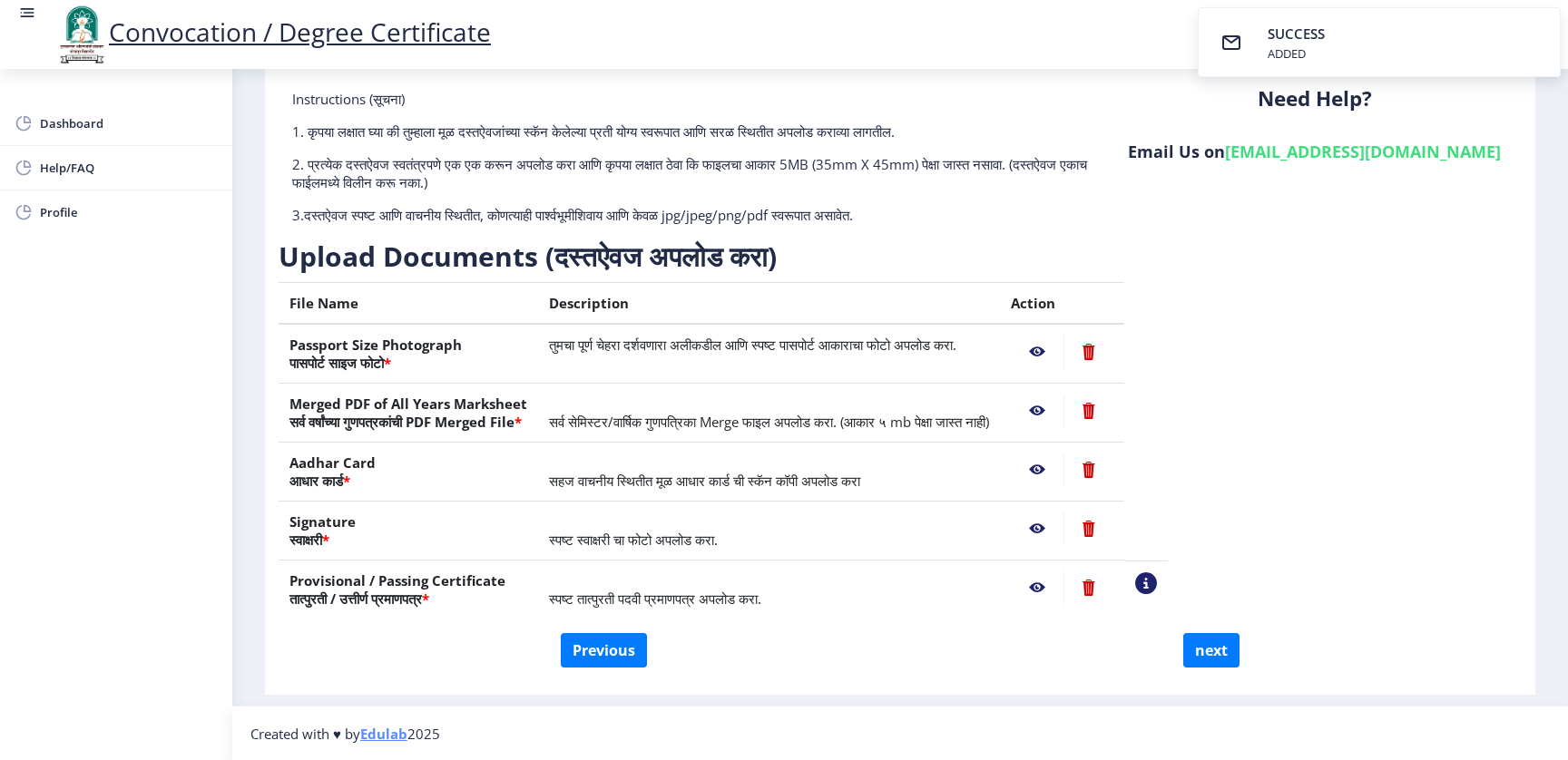 click 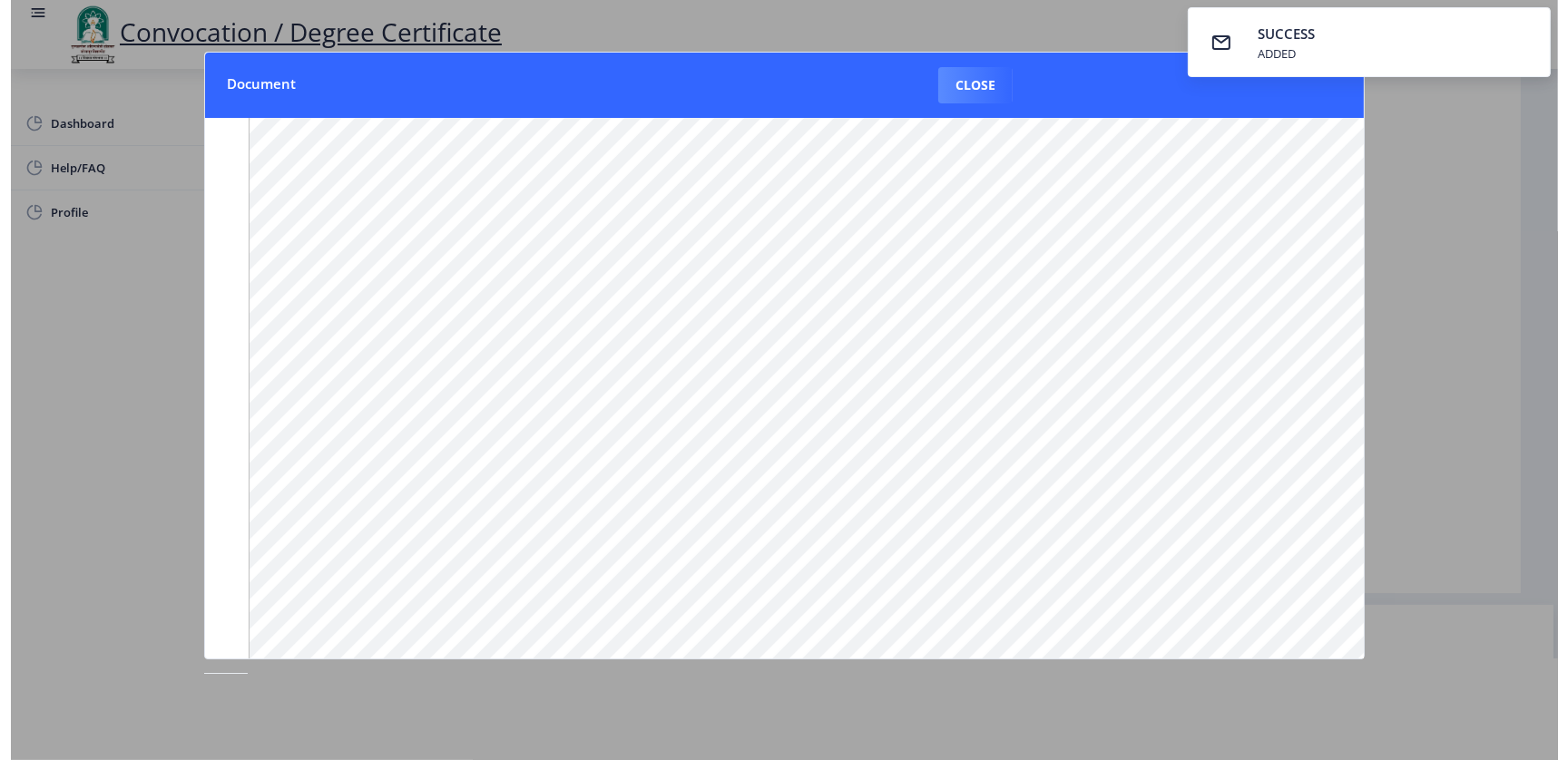 scroll, scrollTop: 132, scrollLeft: 0, axis: vertical 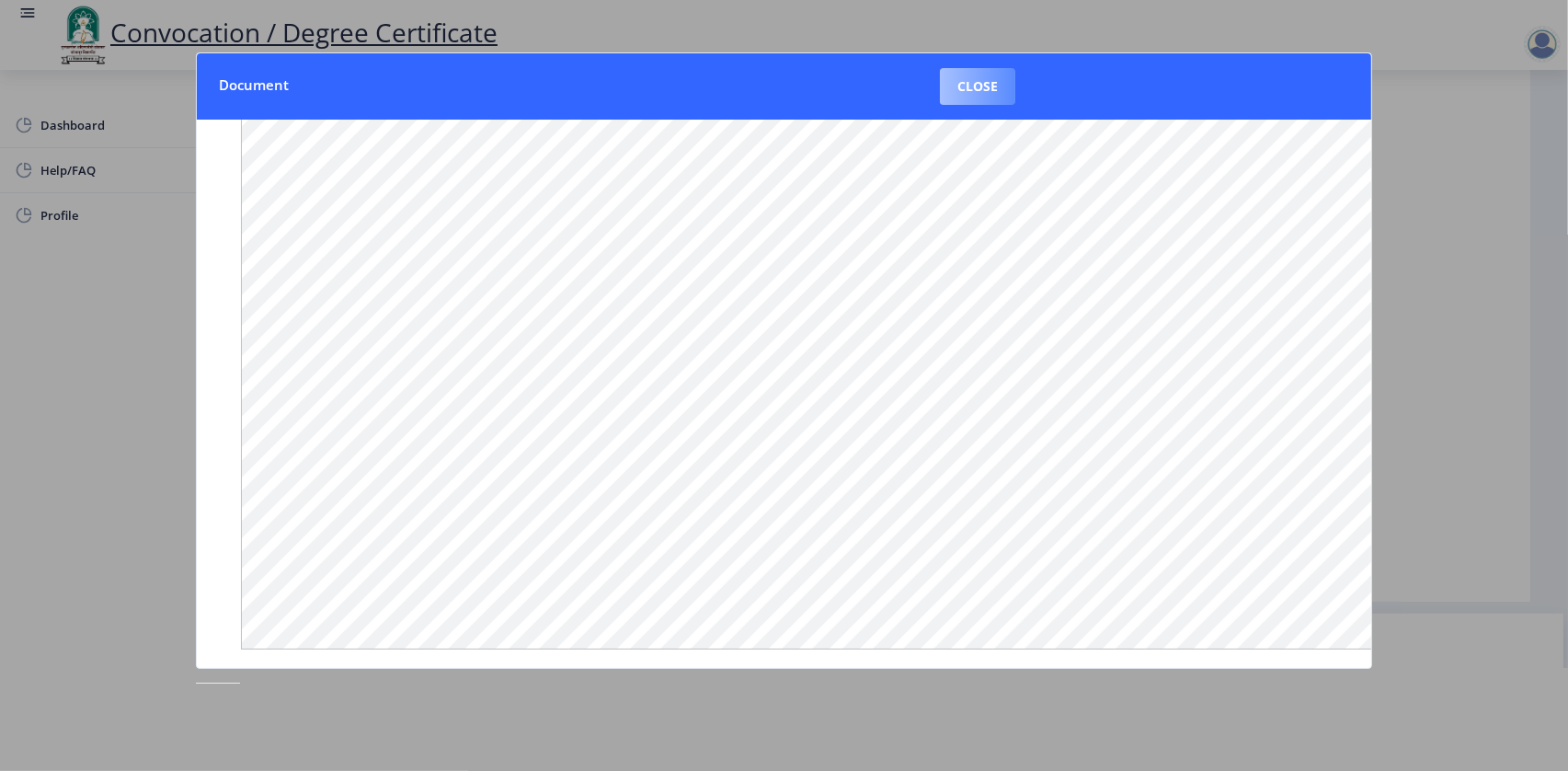 click on "Close" at bounding box center [978, 86] 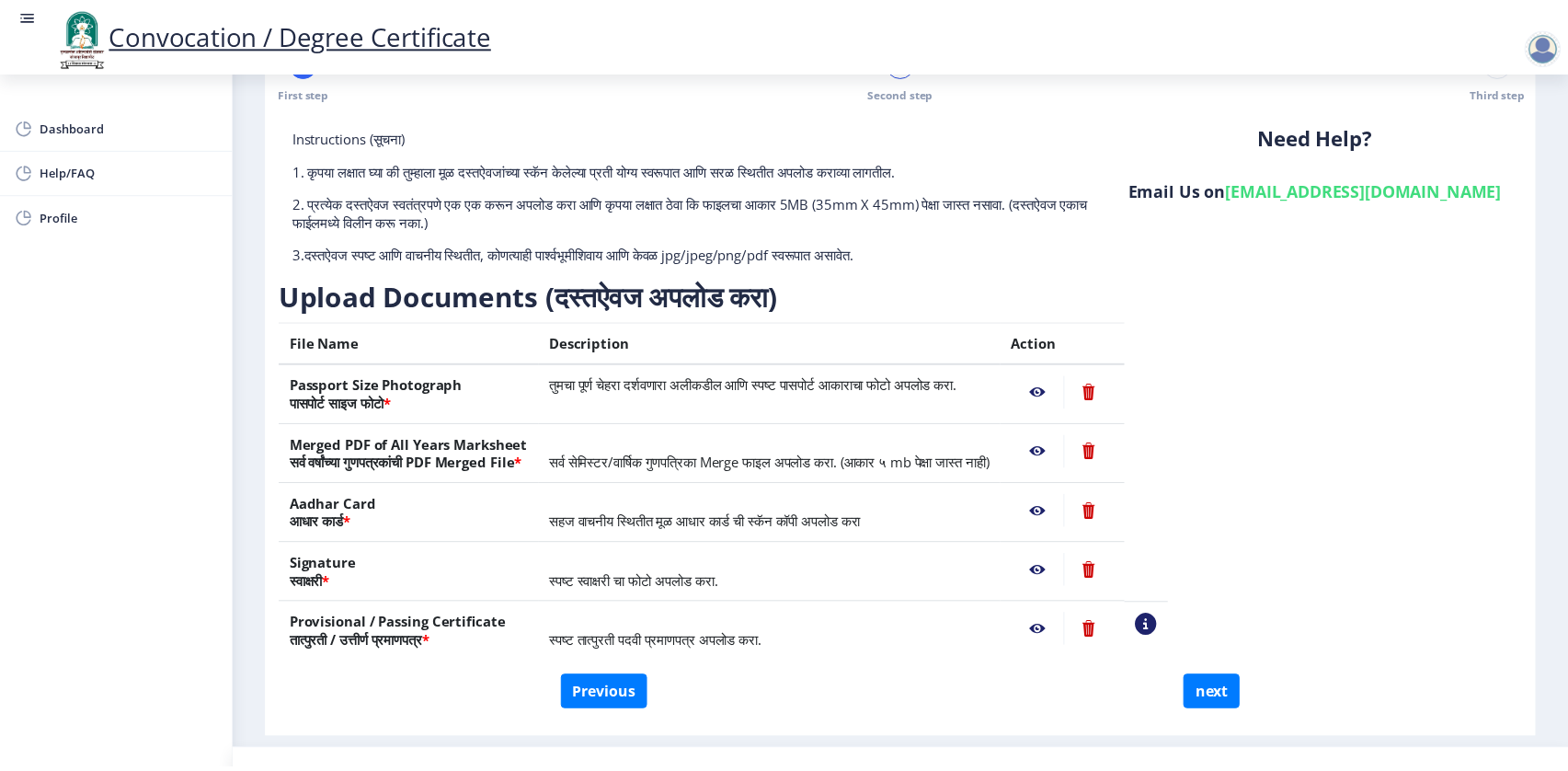 scroll, scrollTop: 102, scrollLeft: 0, axis: vertical 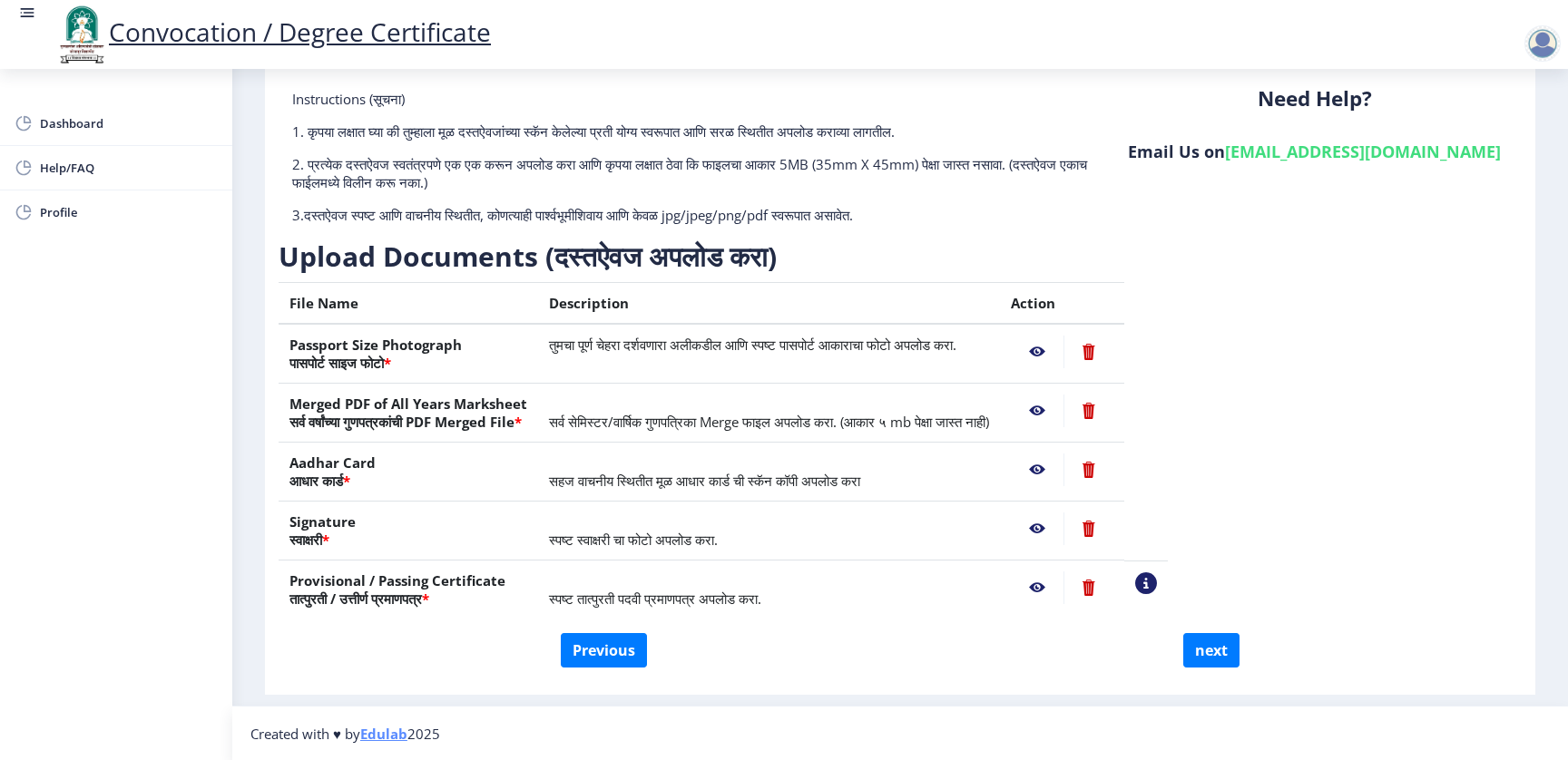 click 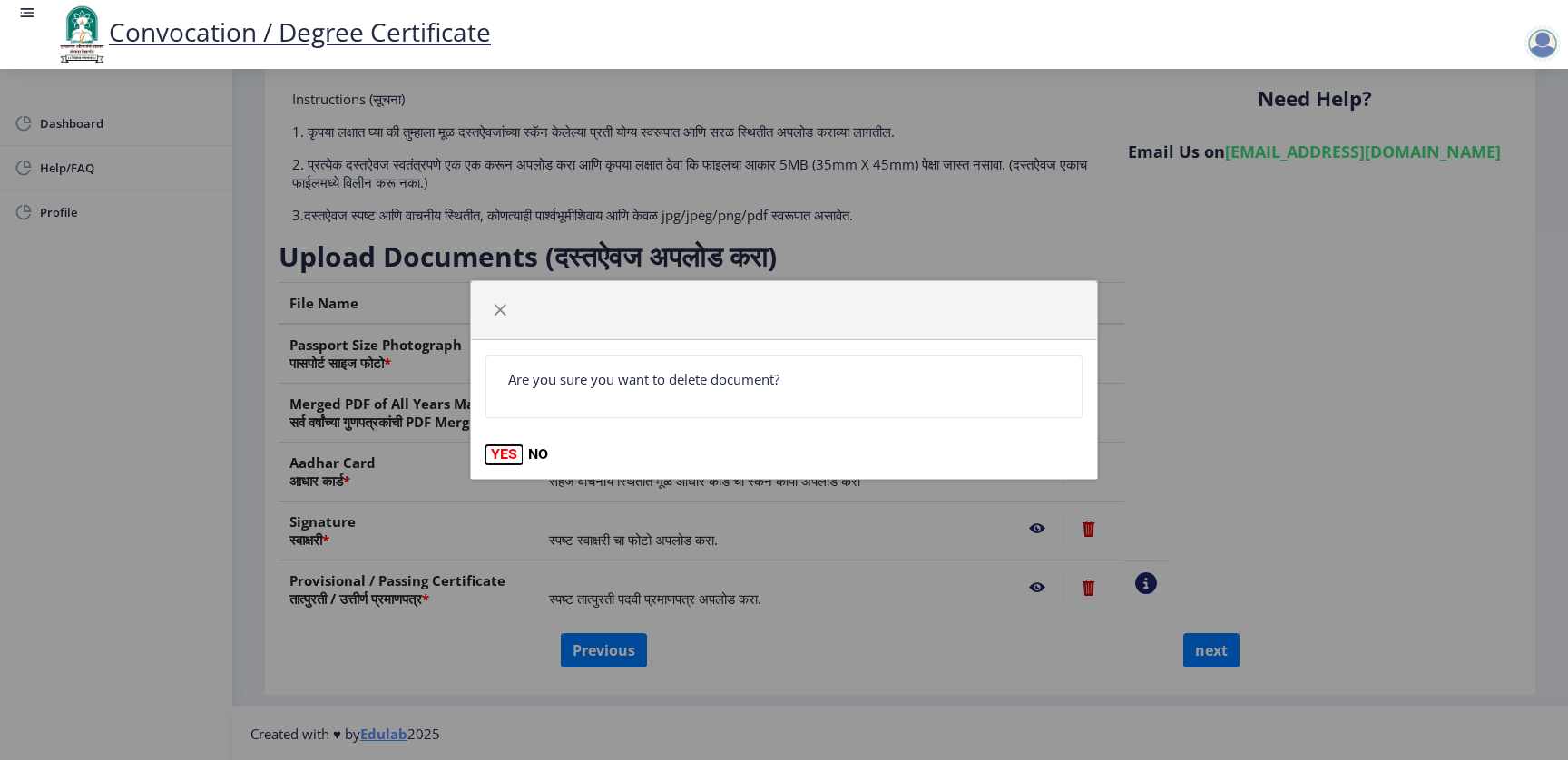 click on "YES" 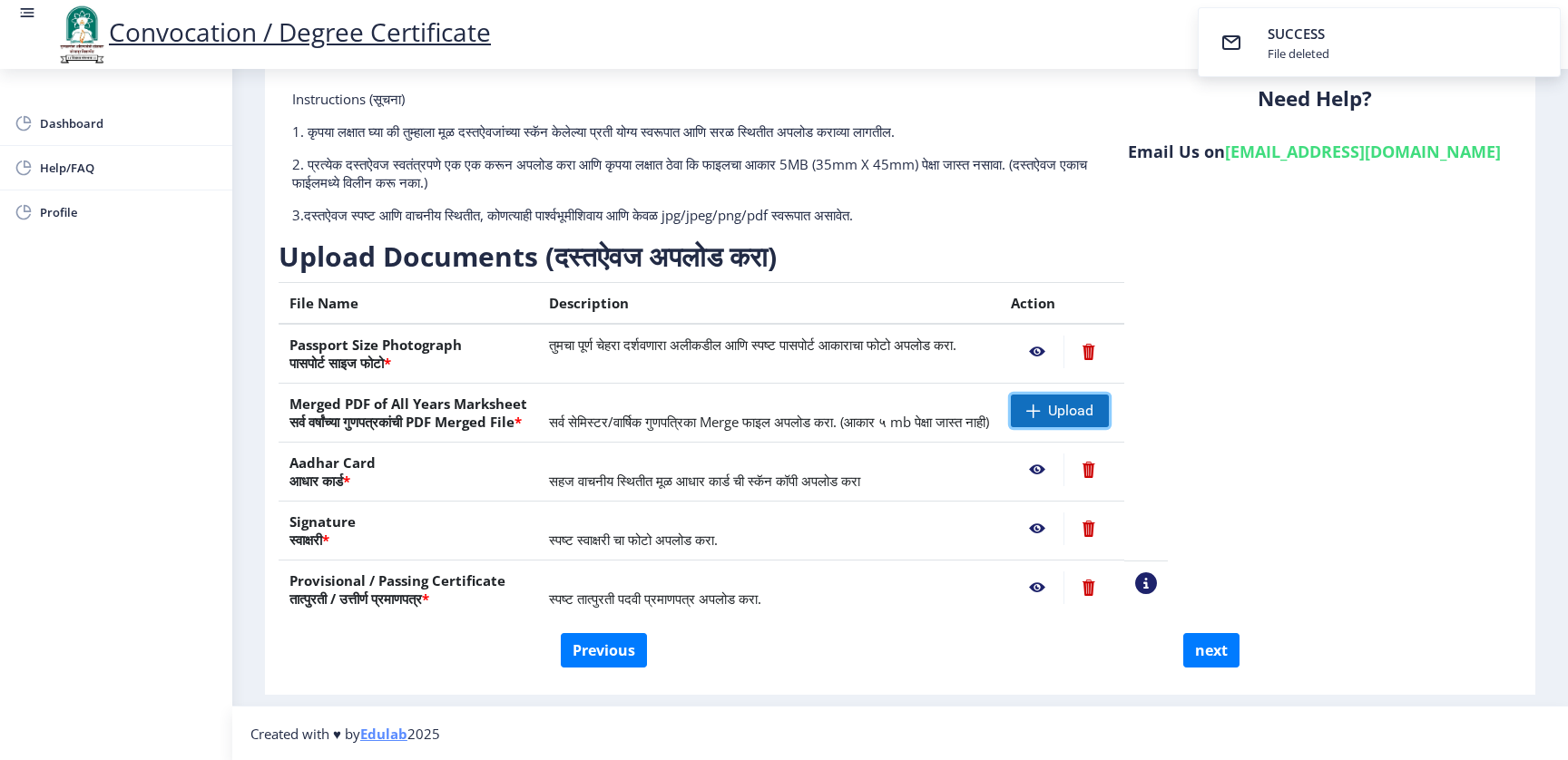 click on "Upload" 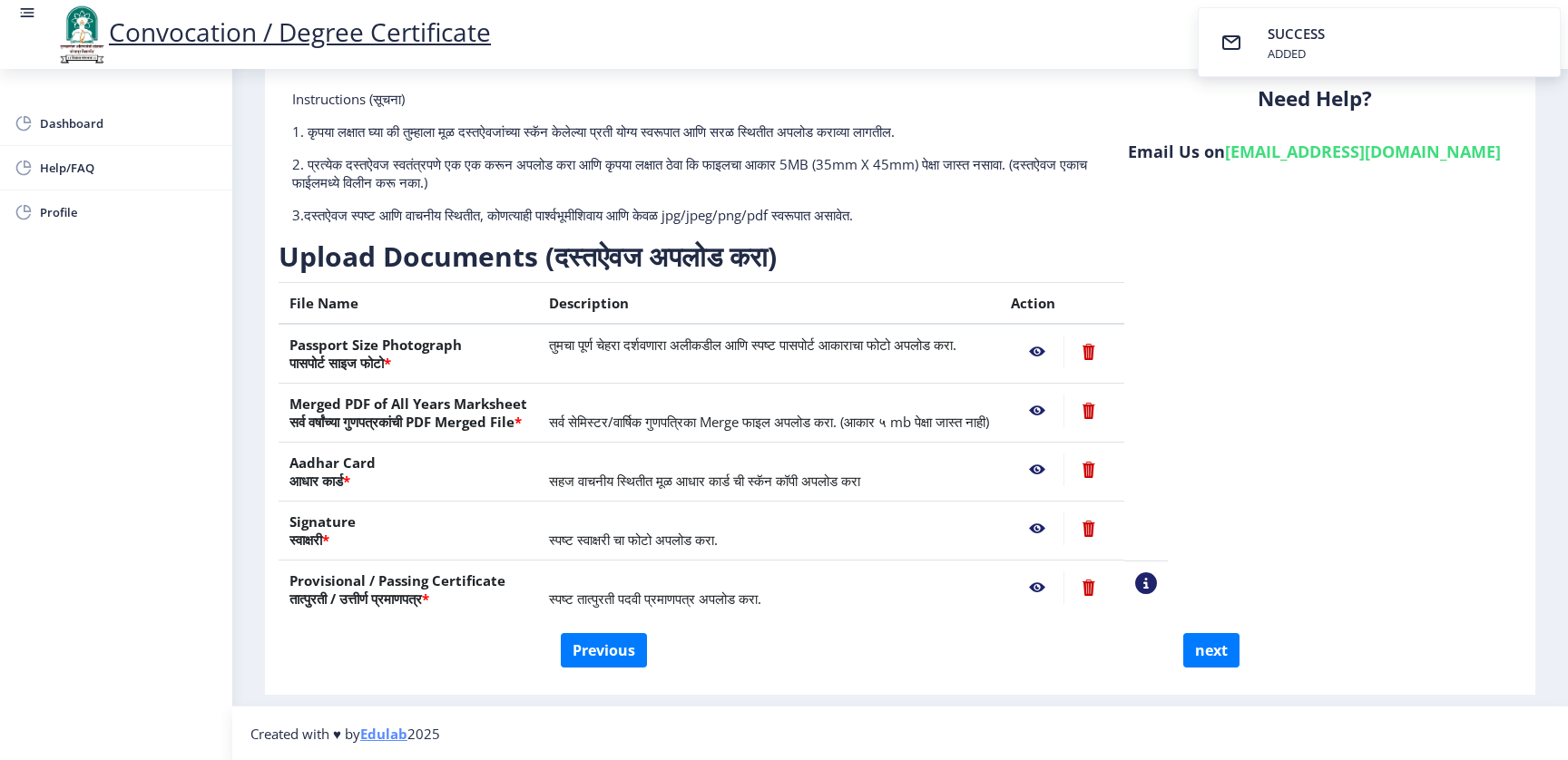 click 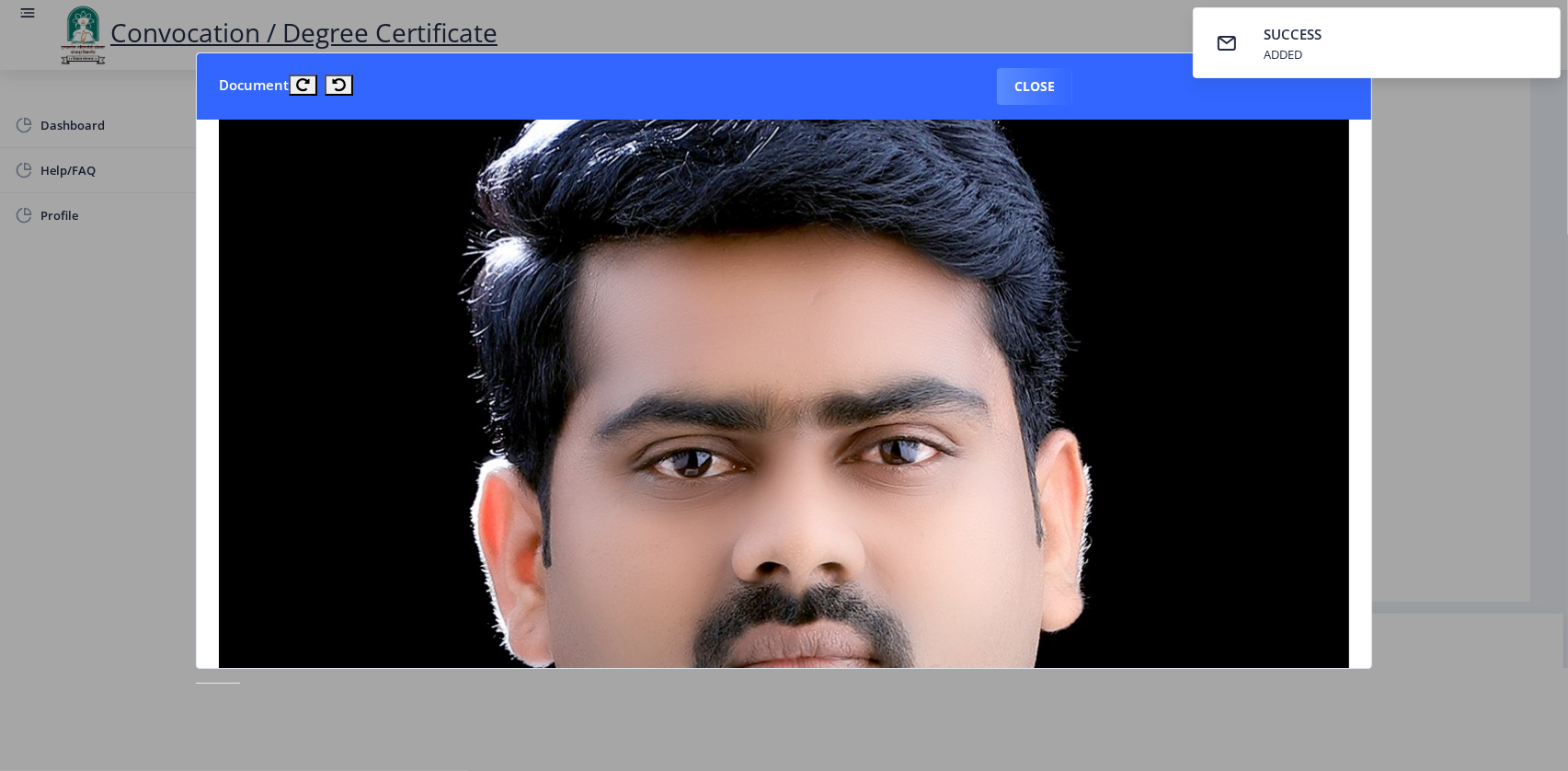 scroll, scrollTop: 150, scrollLeft: 0, axis: vertical 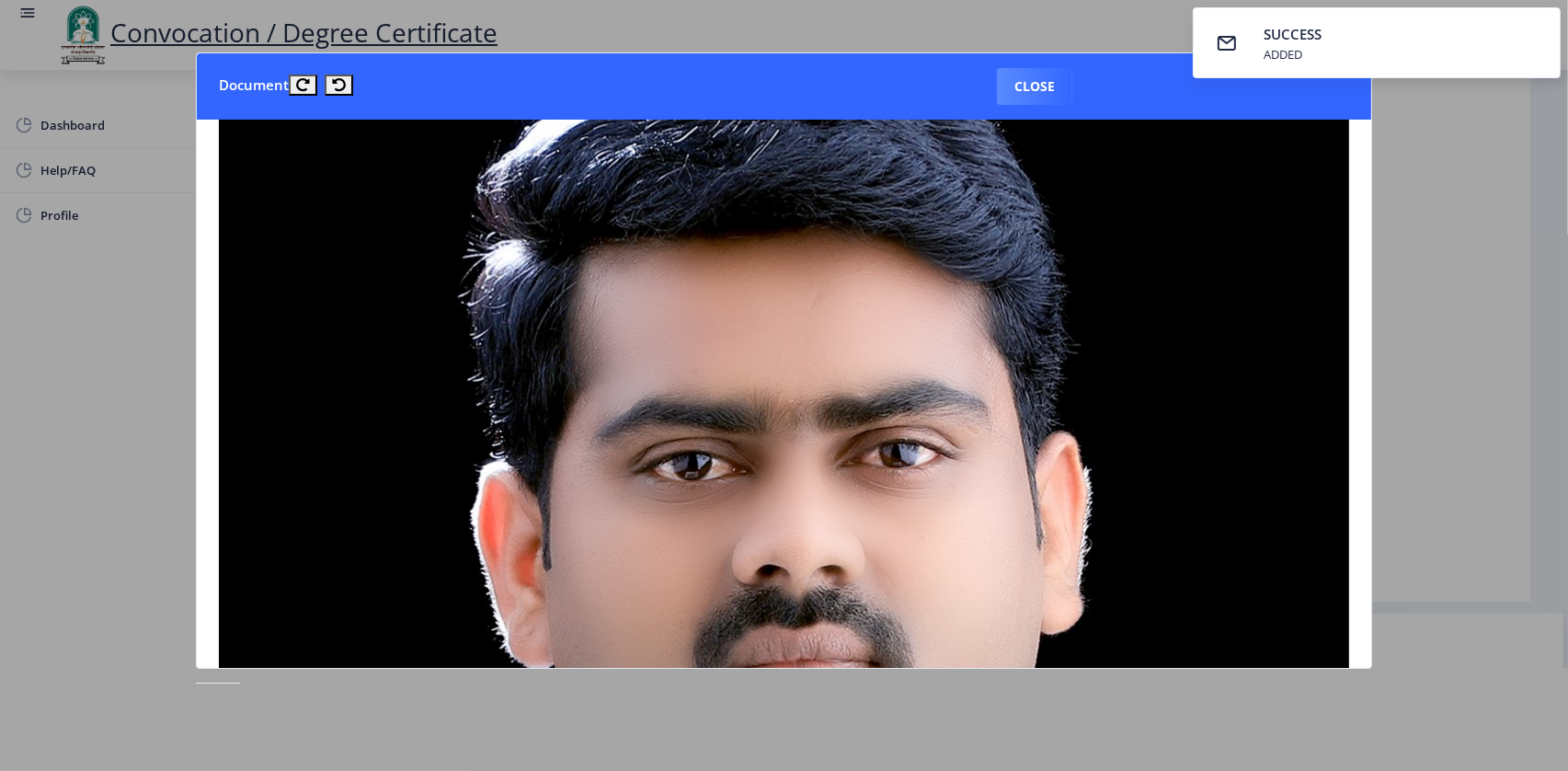 click on "Close" at bounding box center (1035, 86) 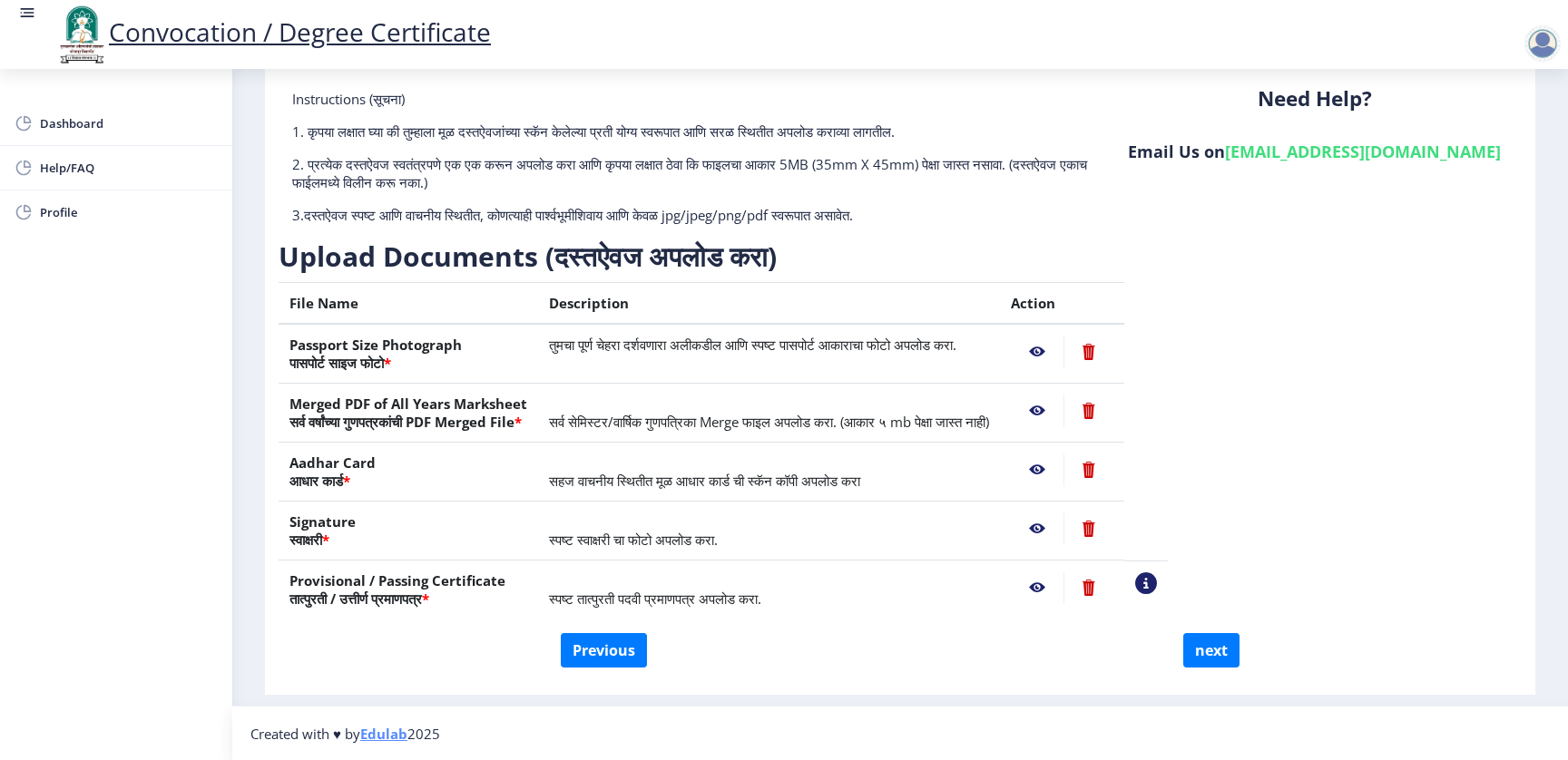 click 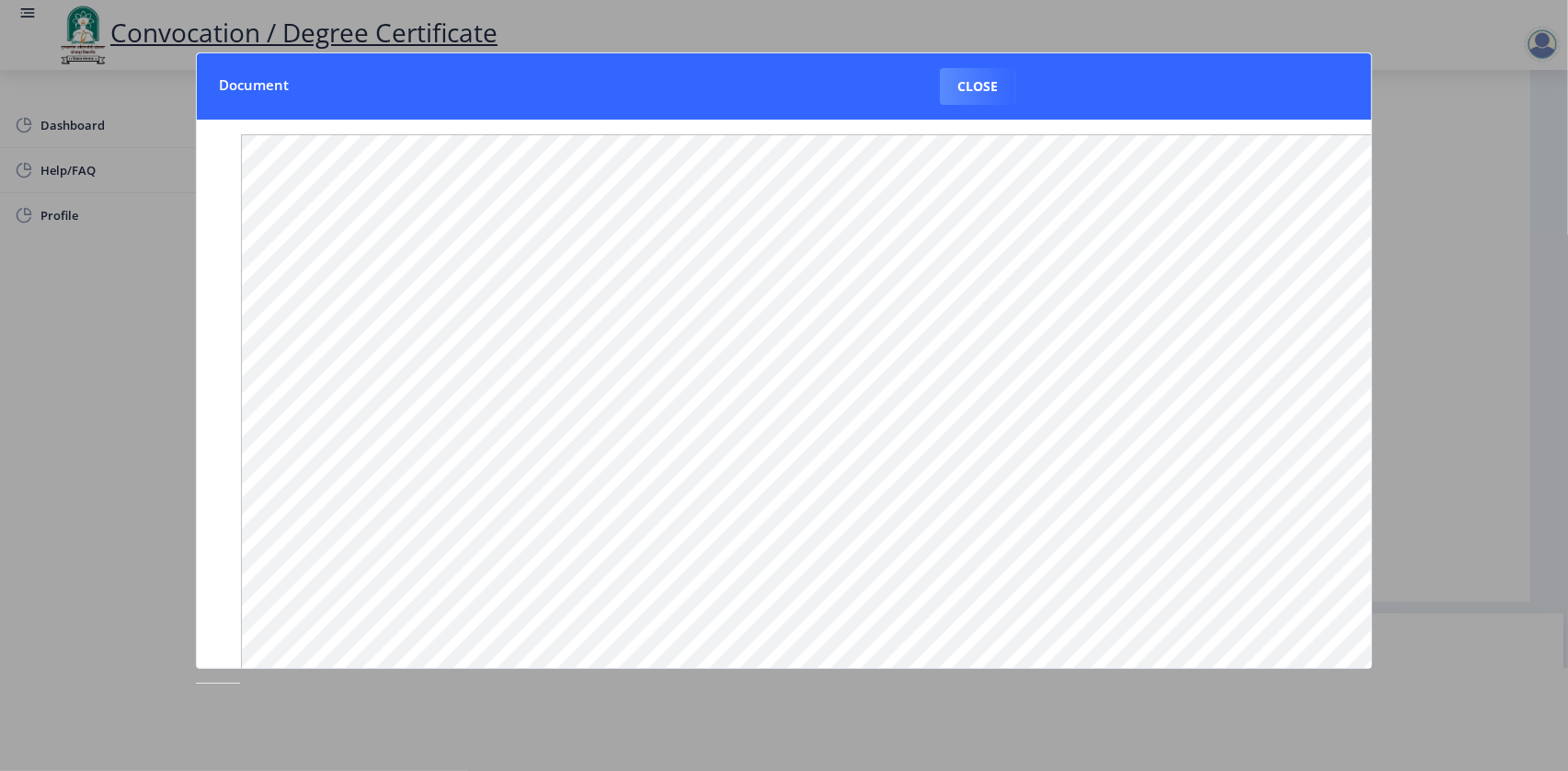 scroll, scrollTop: 133, scrollLeft: 0, axis: vertical 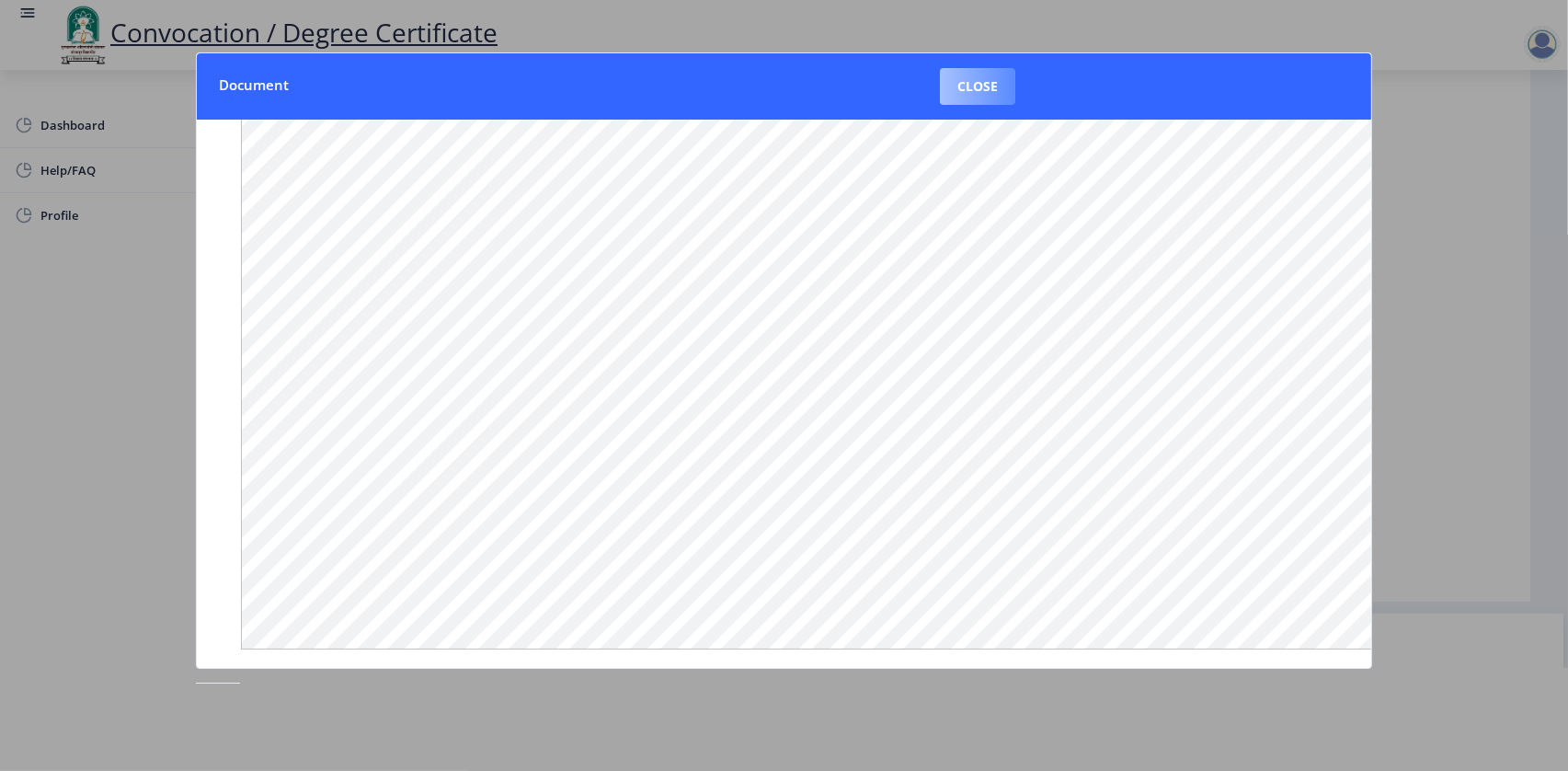 click on "Close" at bounding box center [978, 86] 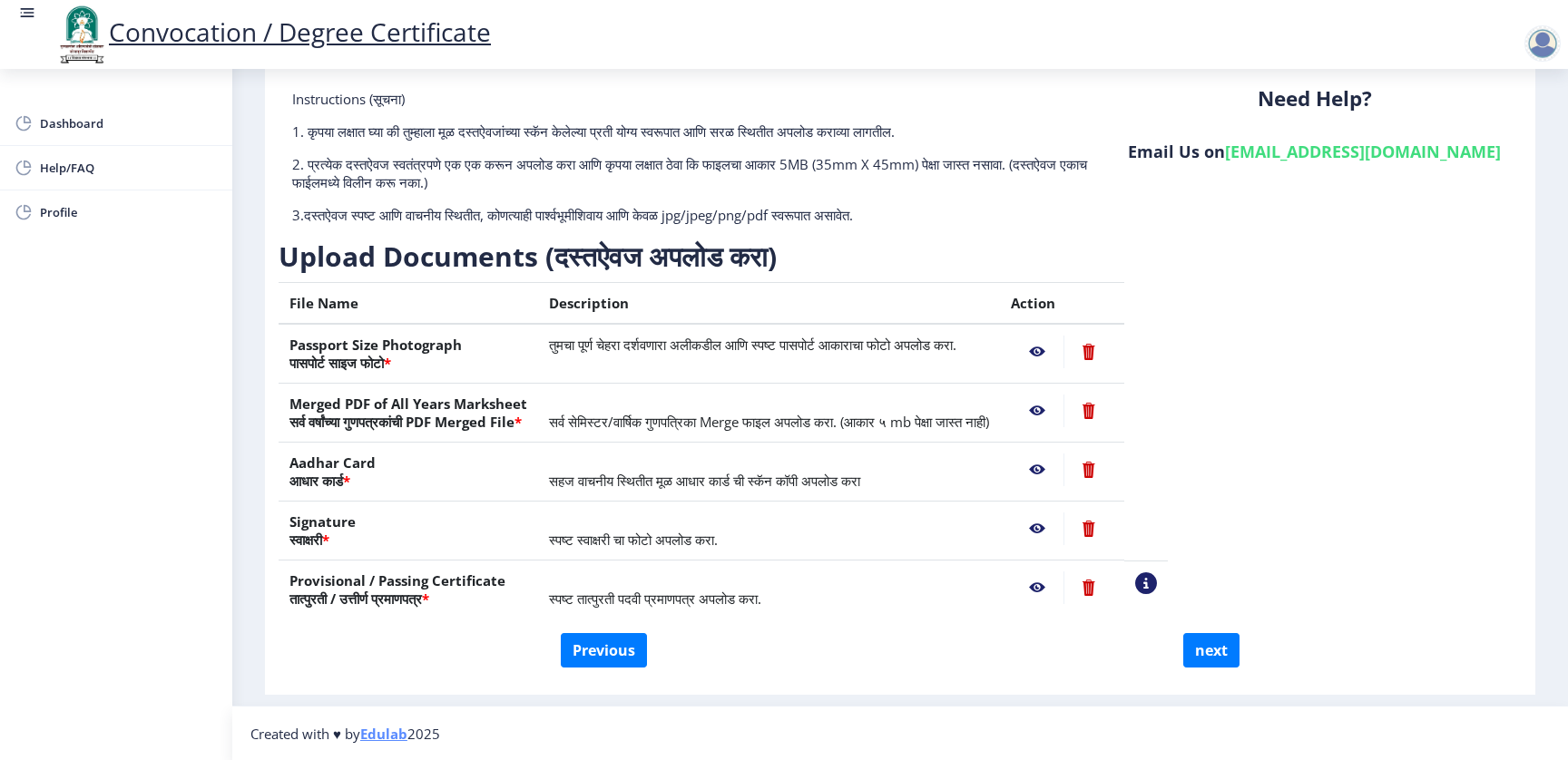 click 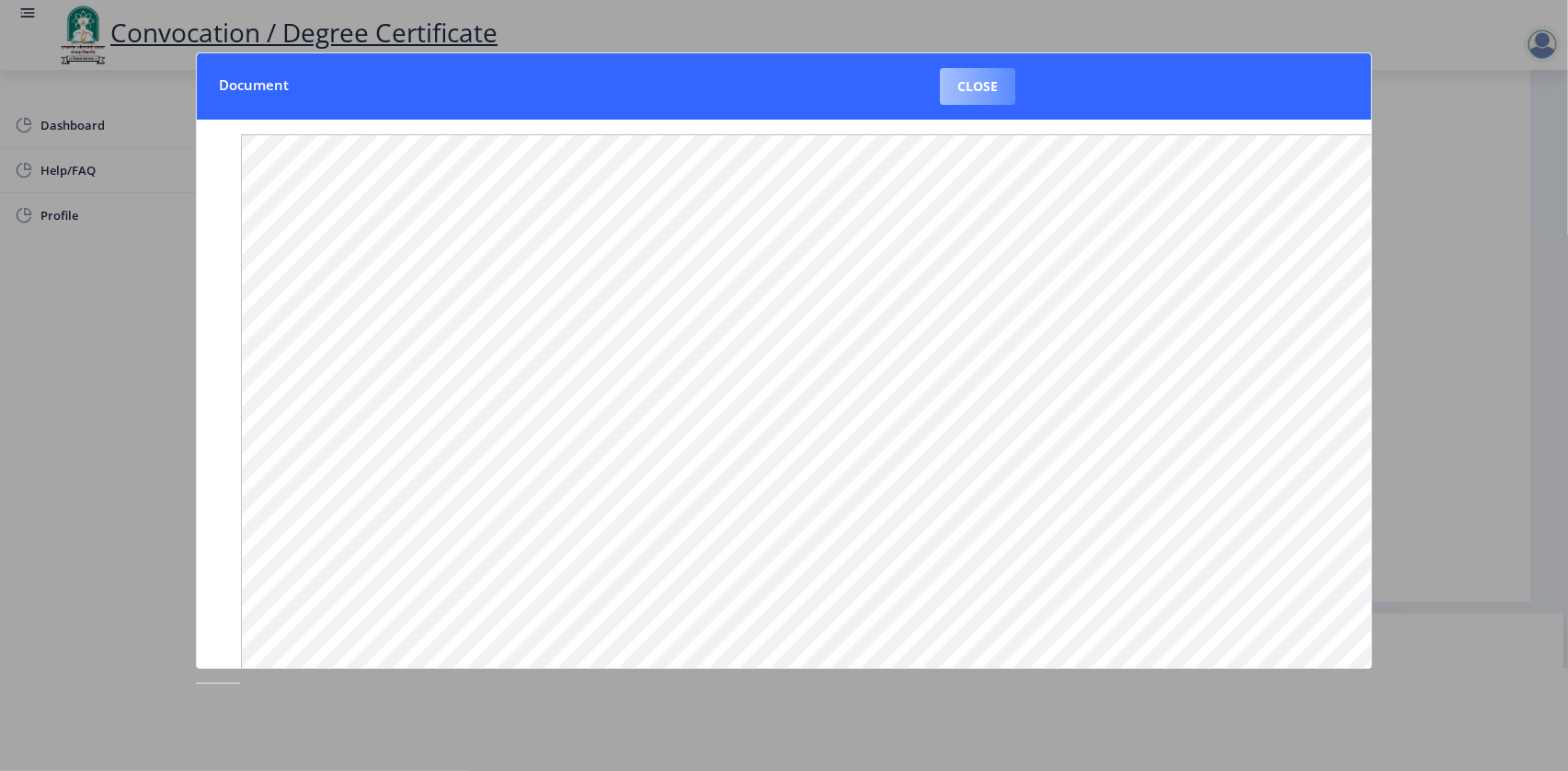 drag, startPoint x: 1022, startPoint y: 85, endPoint x: 1000, endPoint y: 91, distance: 23 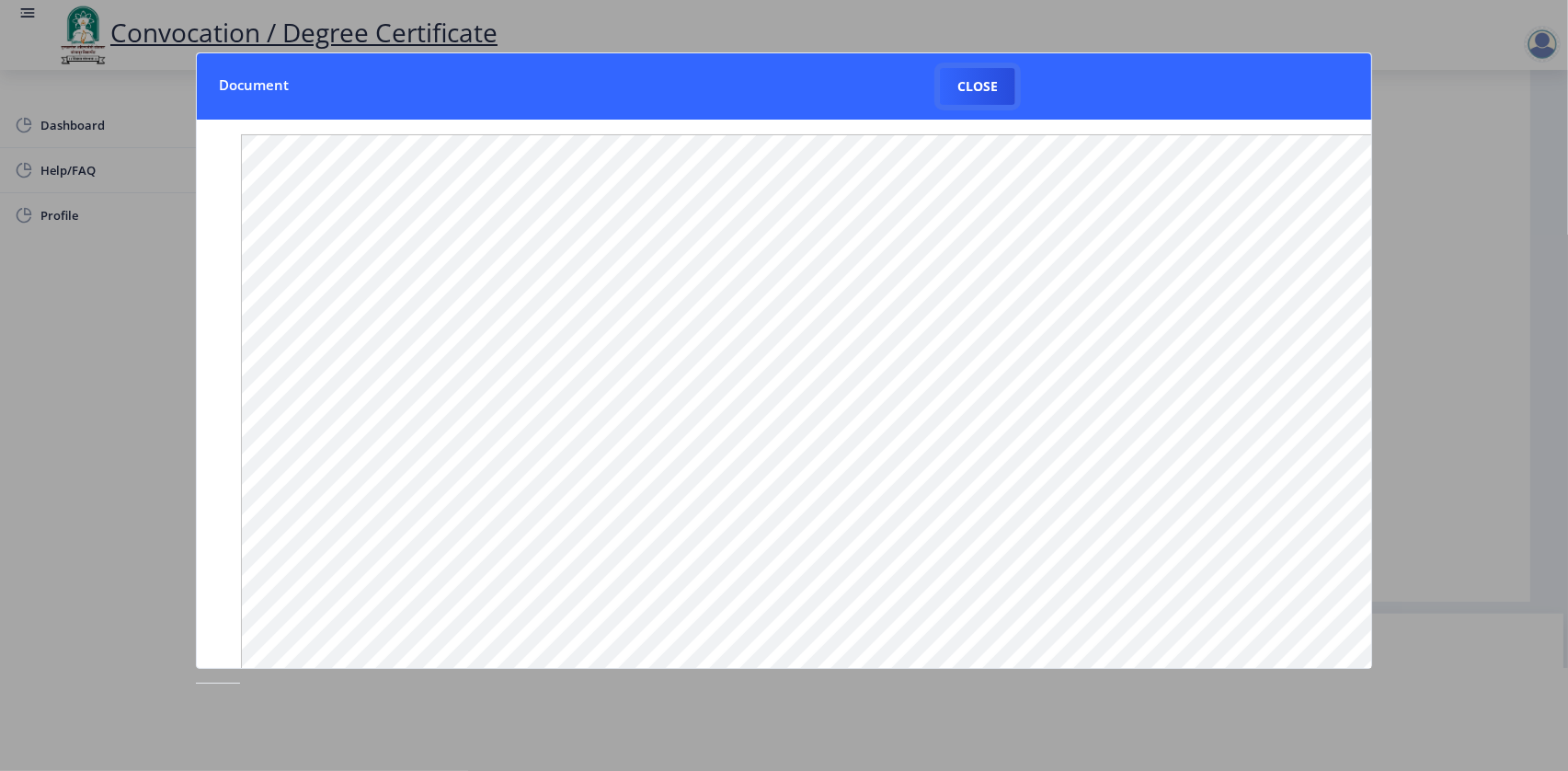click on "Close" at bounding box center [978, 86] 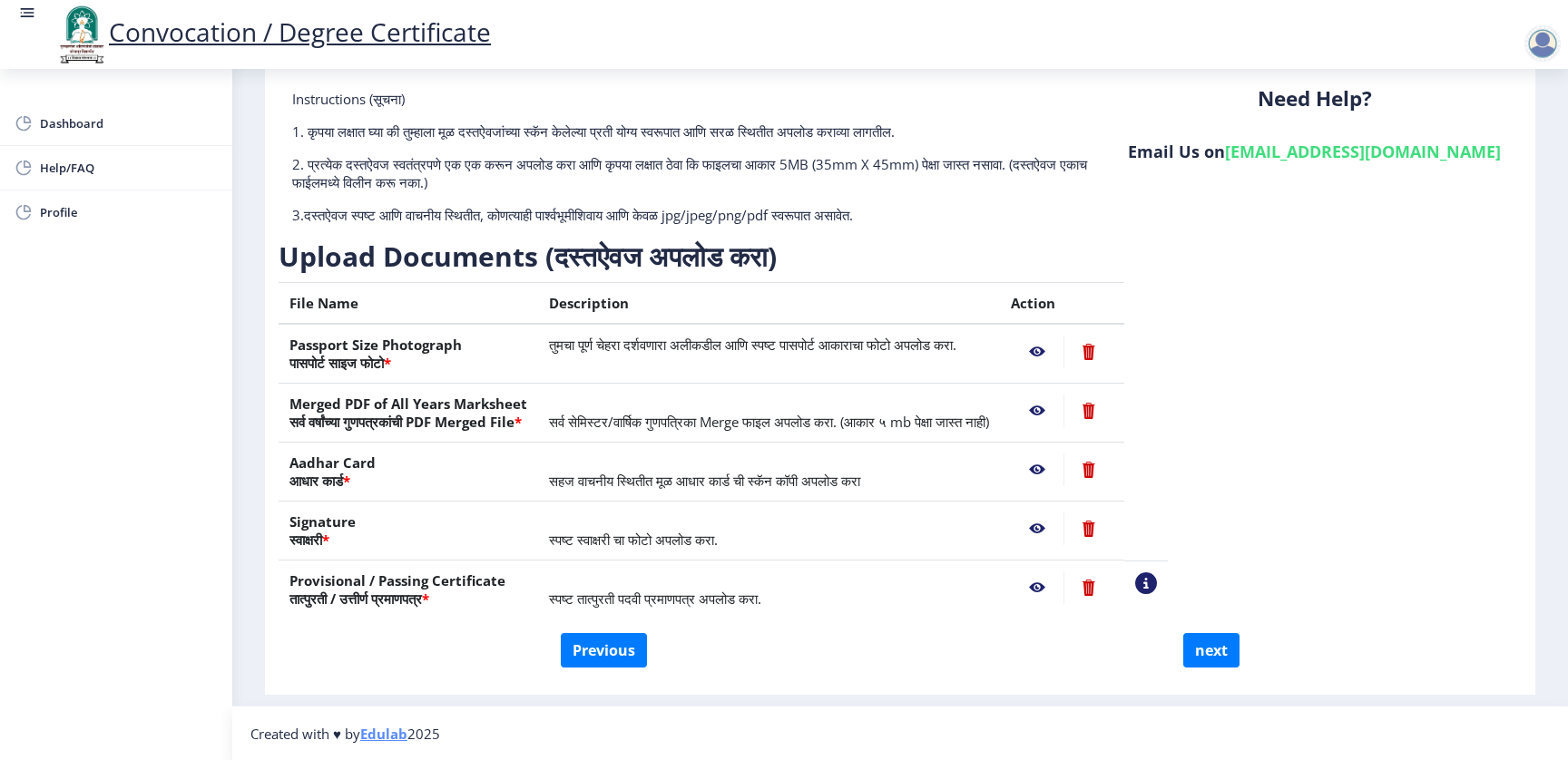click 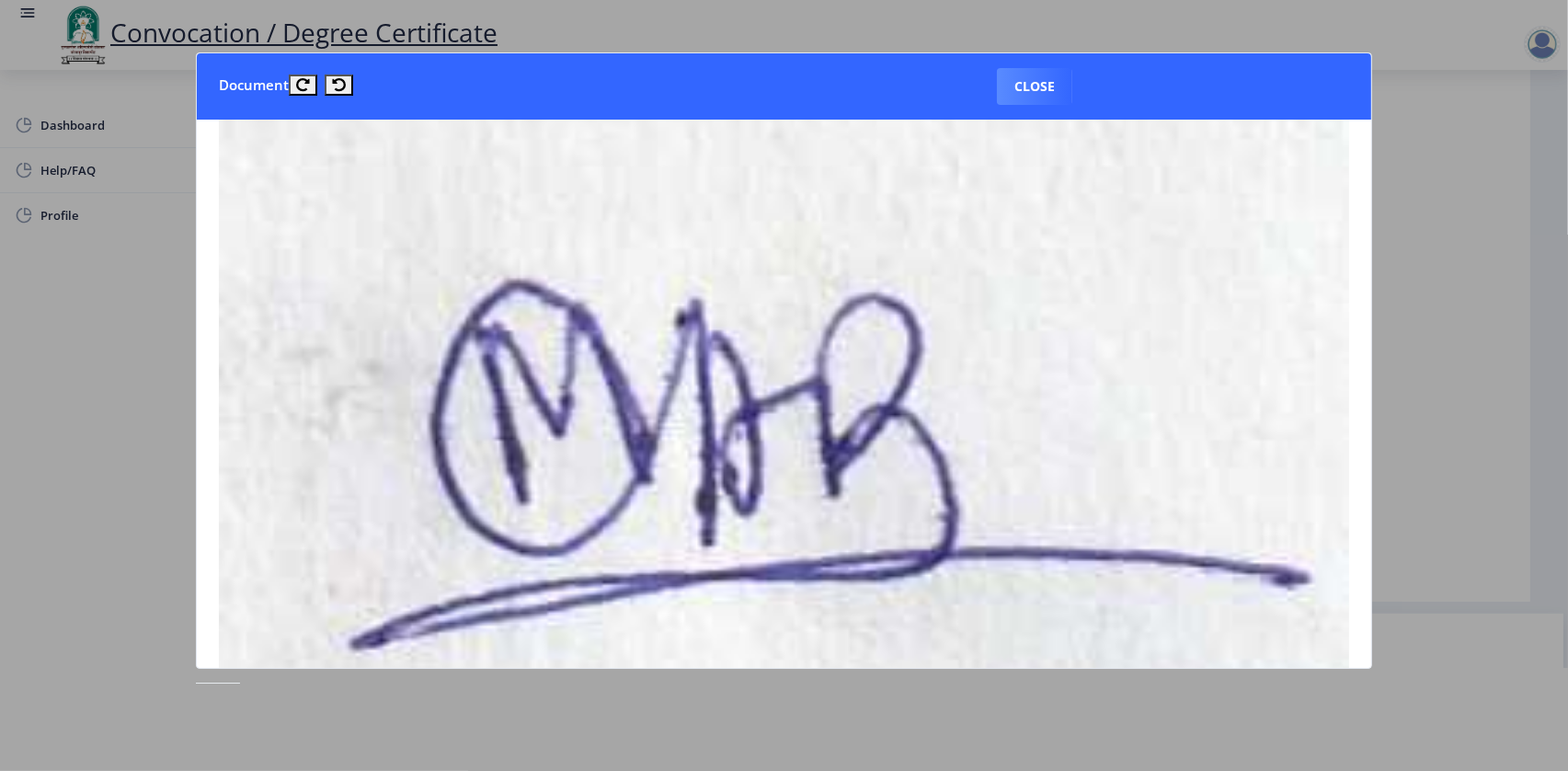 scroll, scrollTop: 0, scrollLeft: 0, axis: both 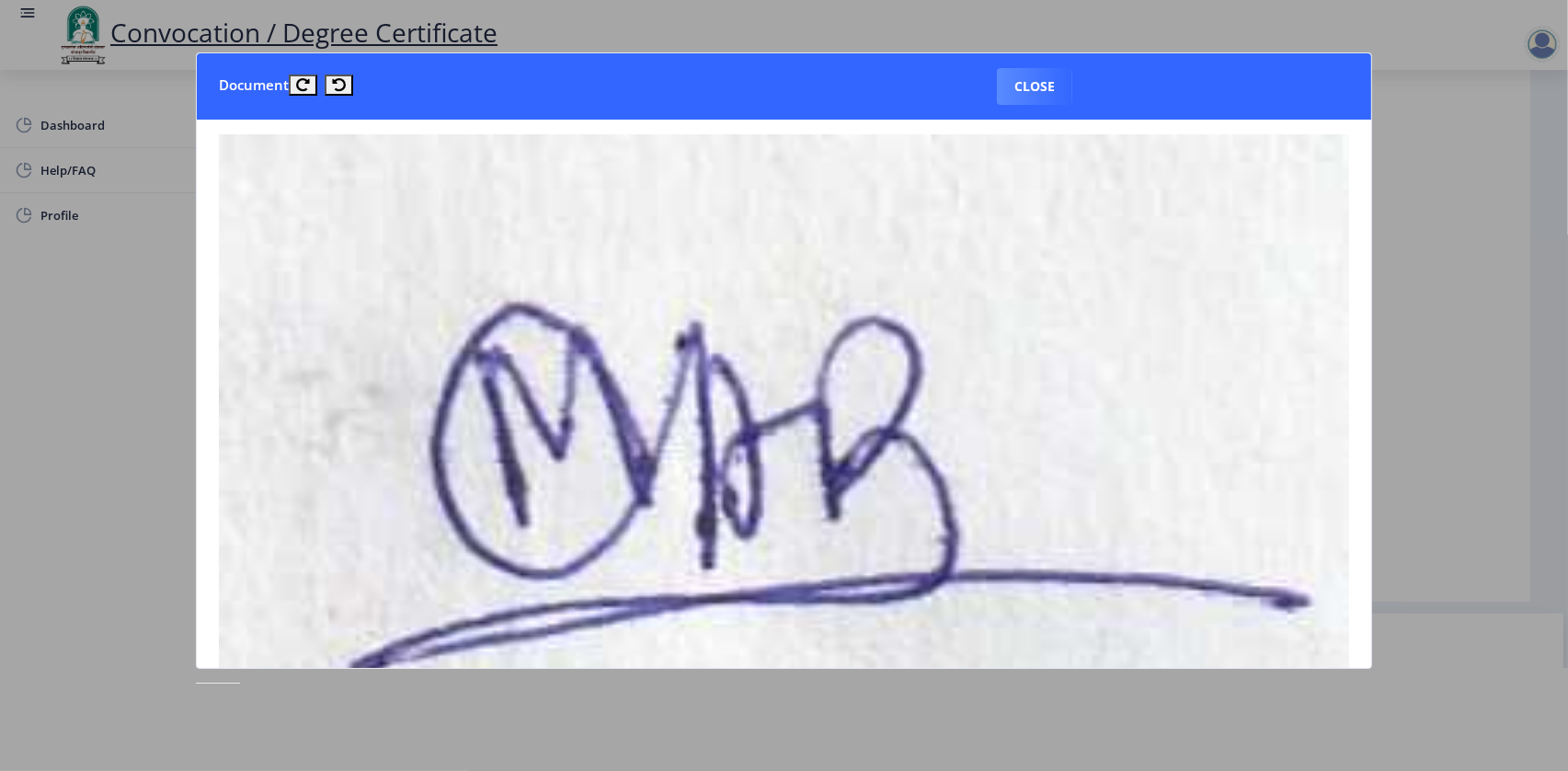 click on "Close" at bounding box center (1035, 86) 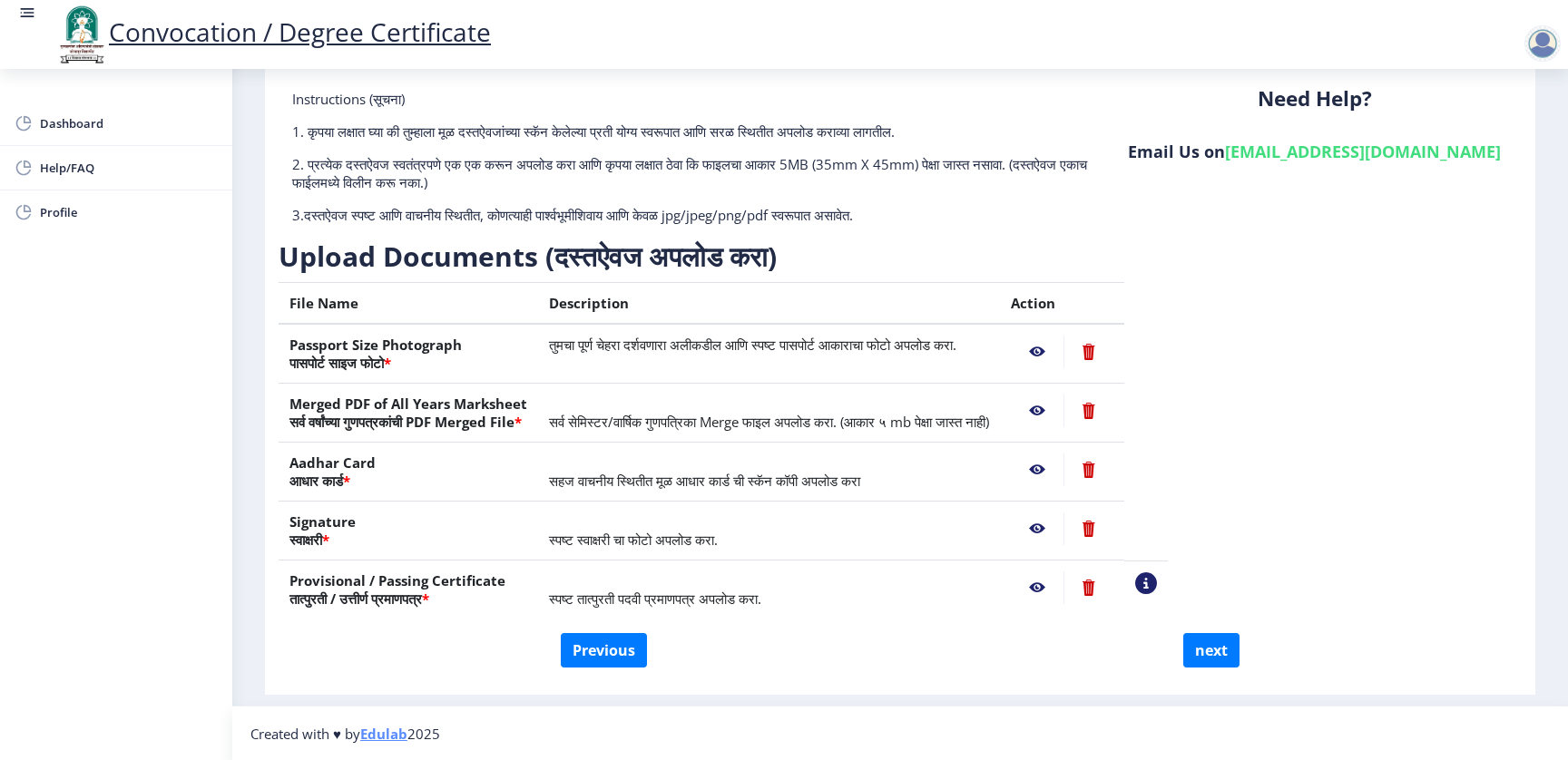 click 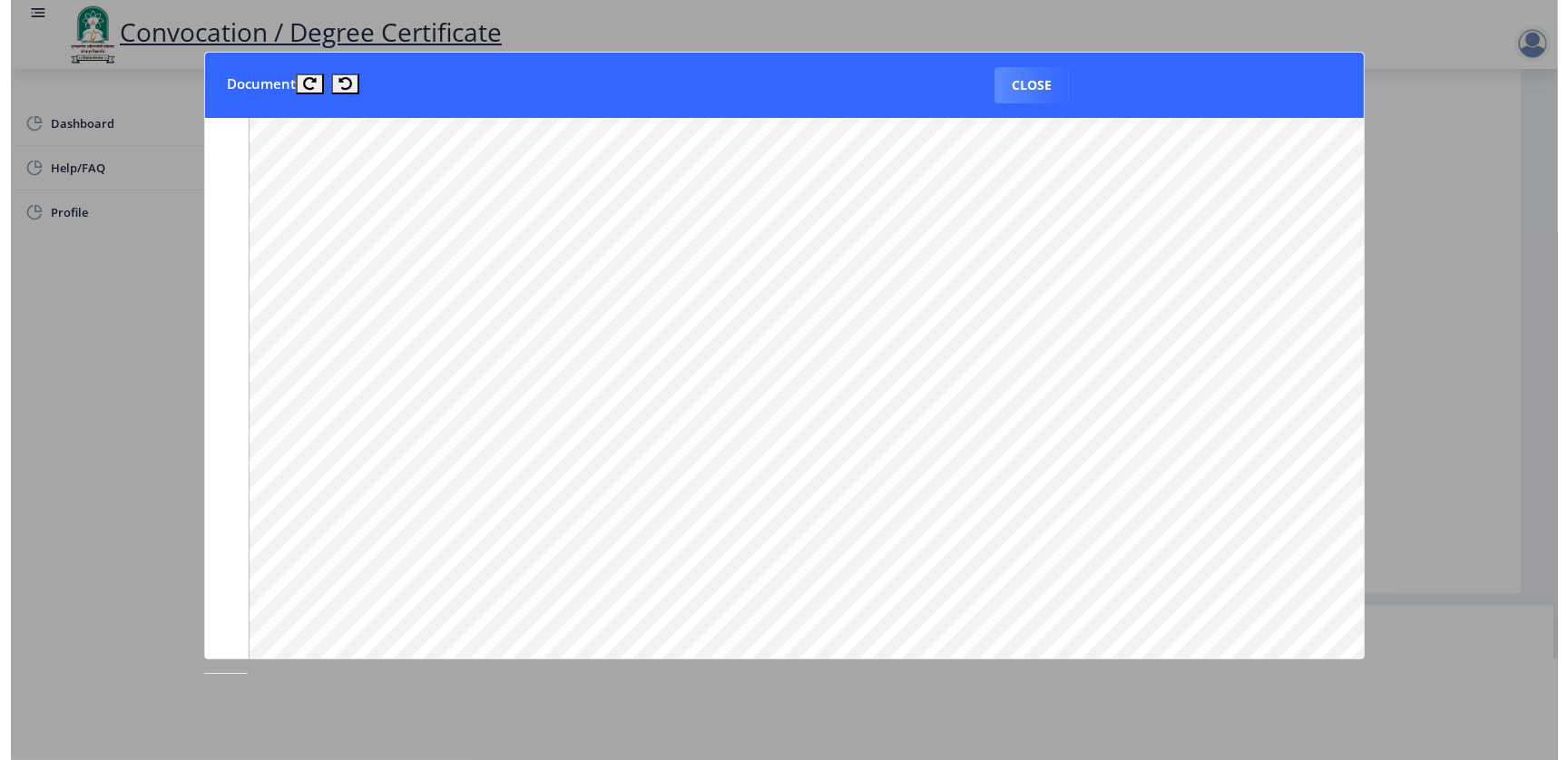 scroll, scrollTop: 0, scrollLeft: 0, axis: both 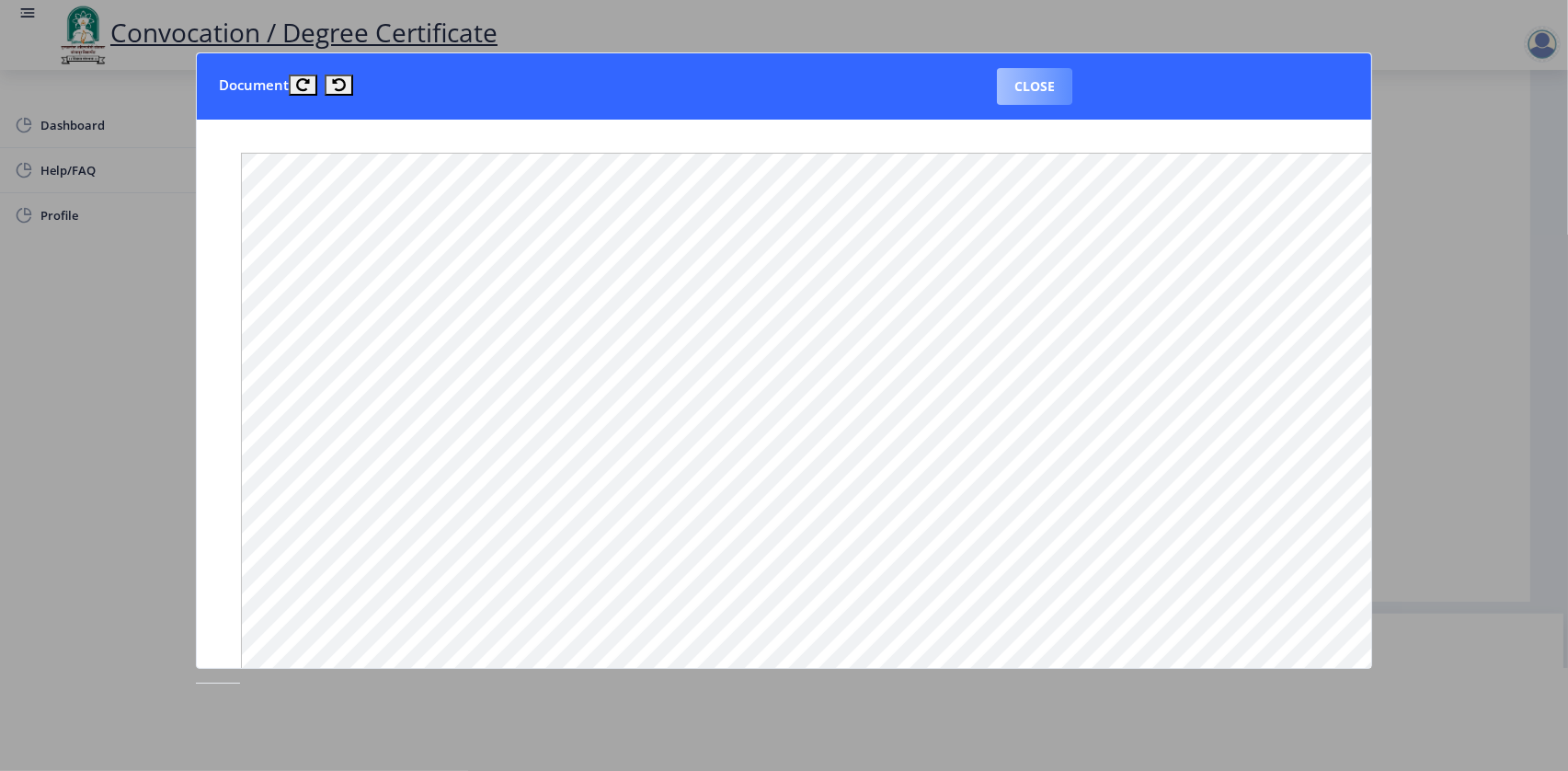 click on "Close" at bounding box center [1035, 86] 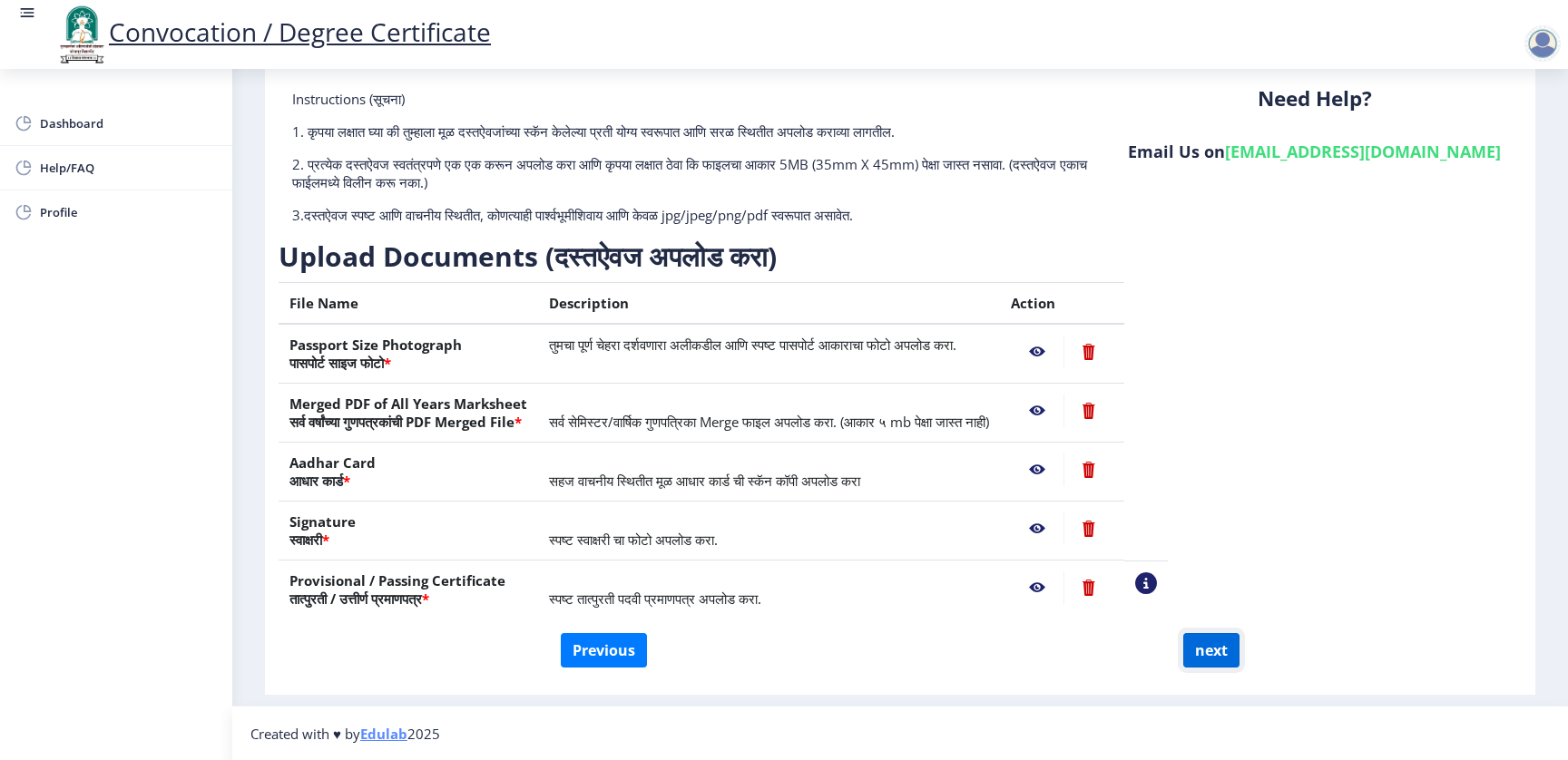 click on "next" 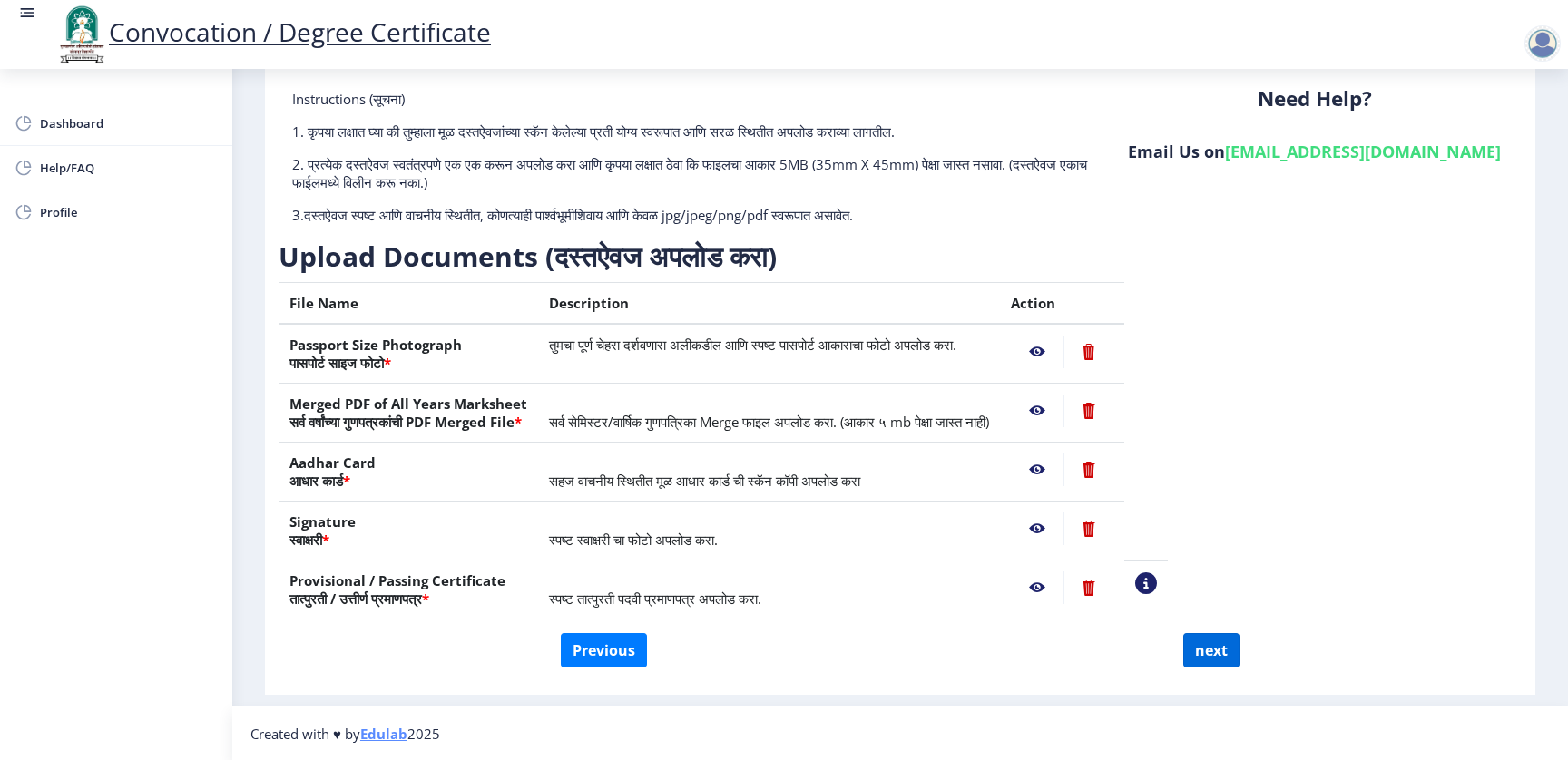 select 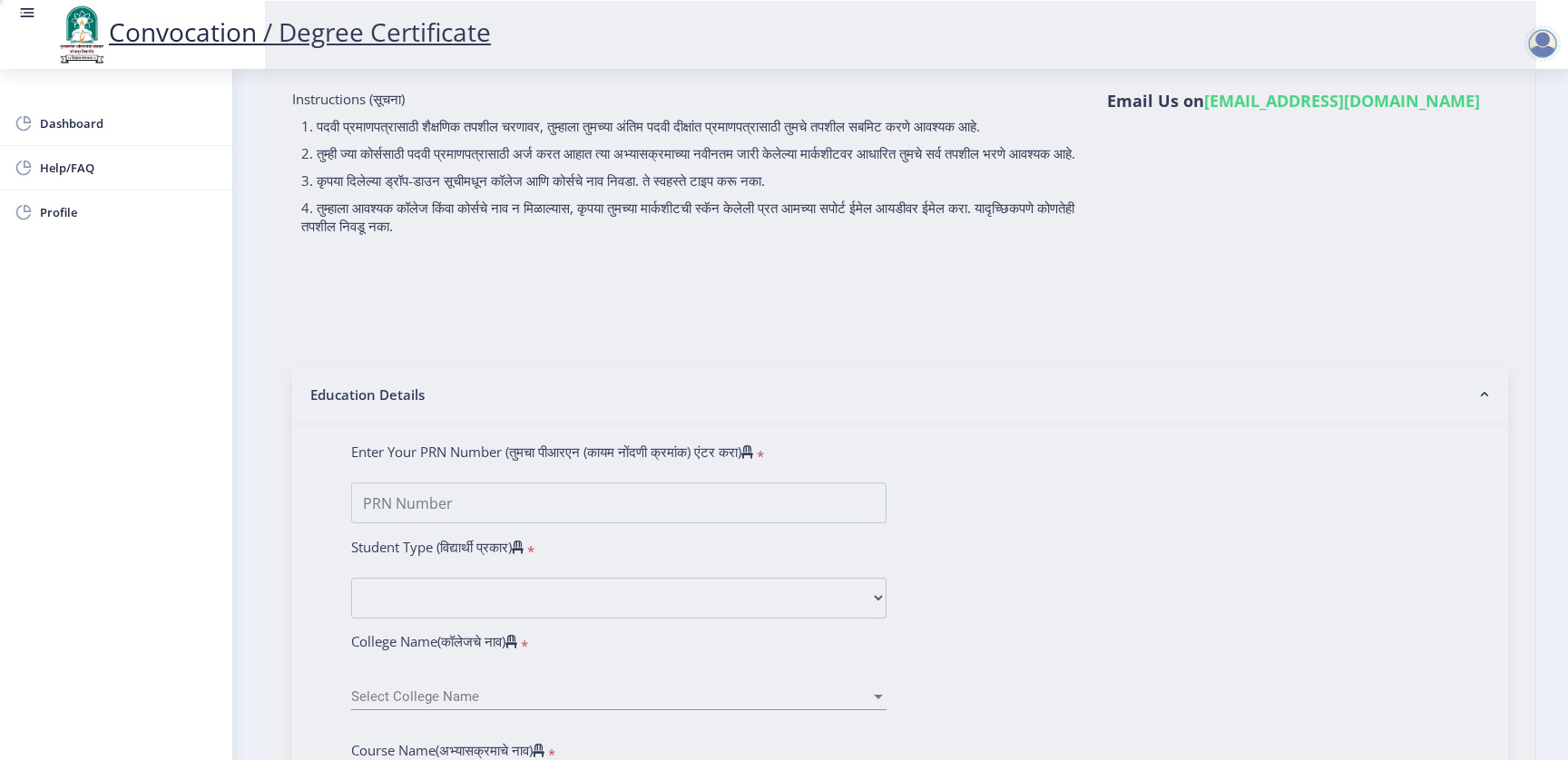scroll, scrollTop: 0, scrollLeft: 0, axis: both 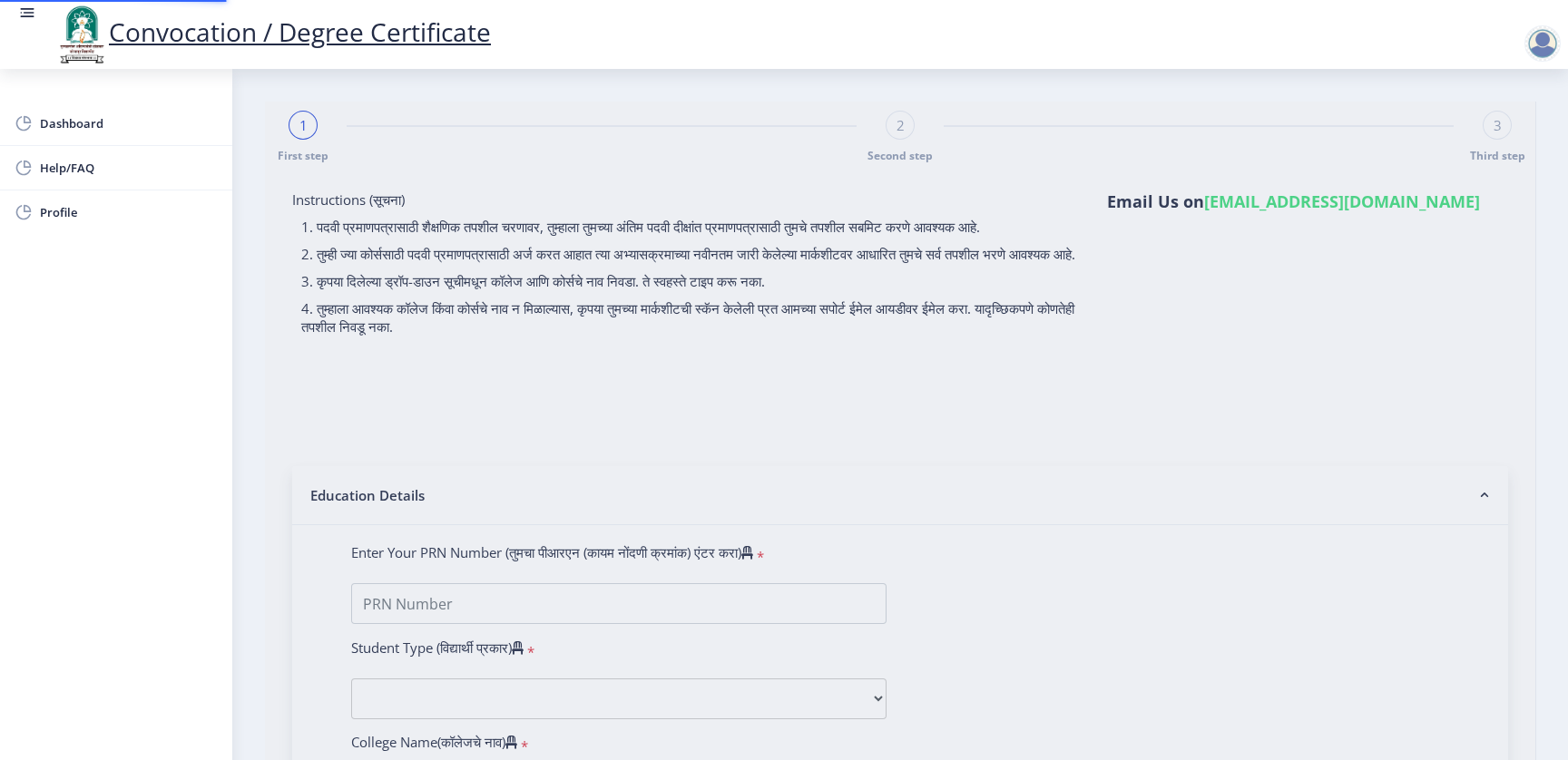 select 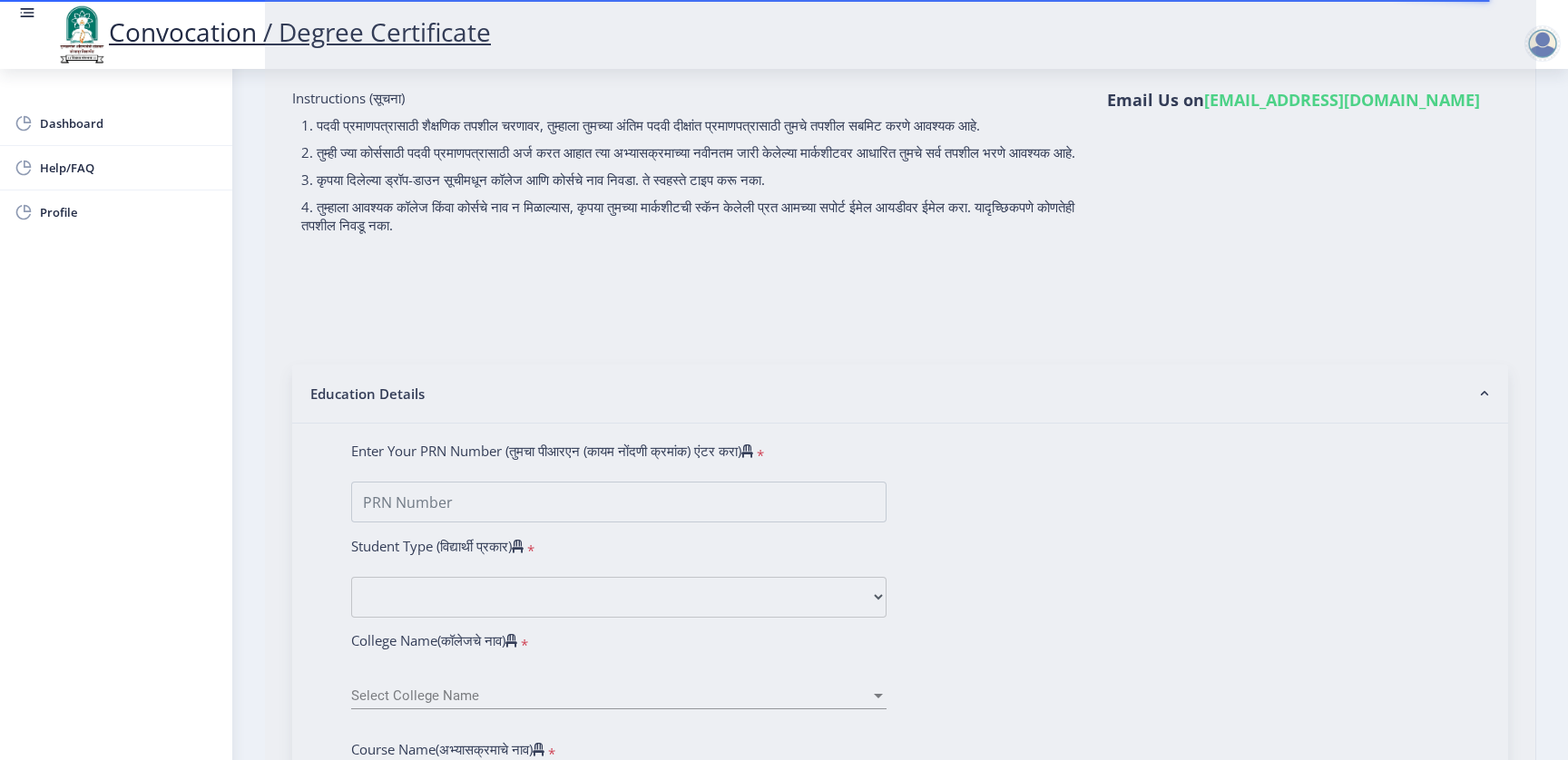 select 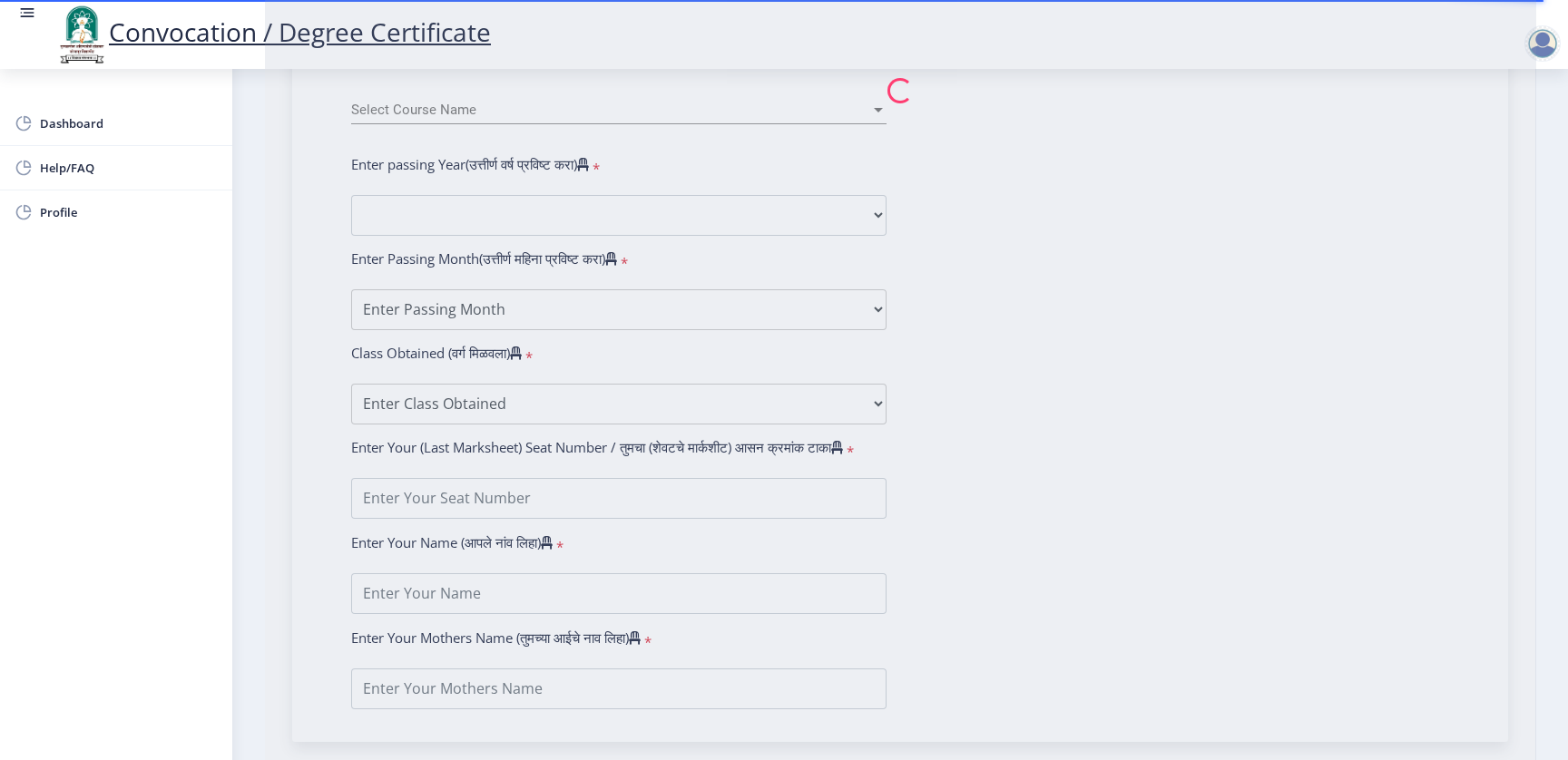 type on "[PERSON_NAME]" 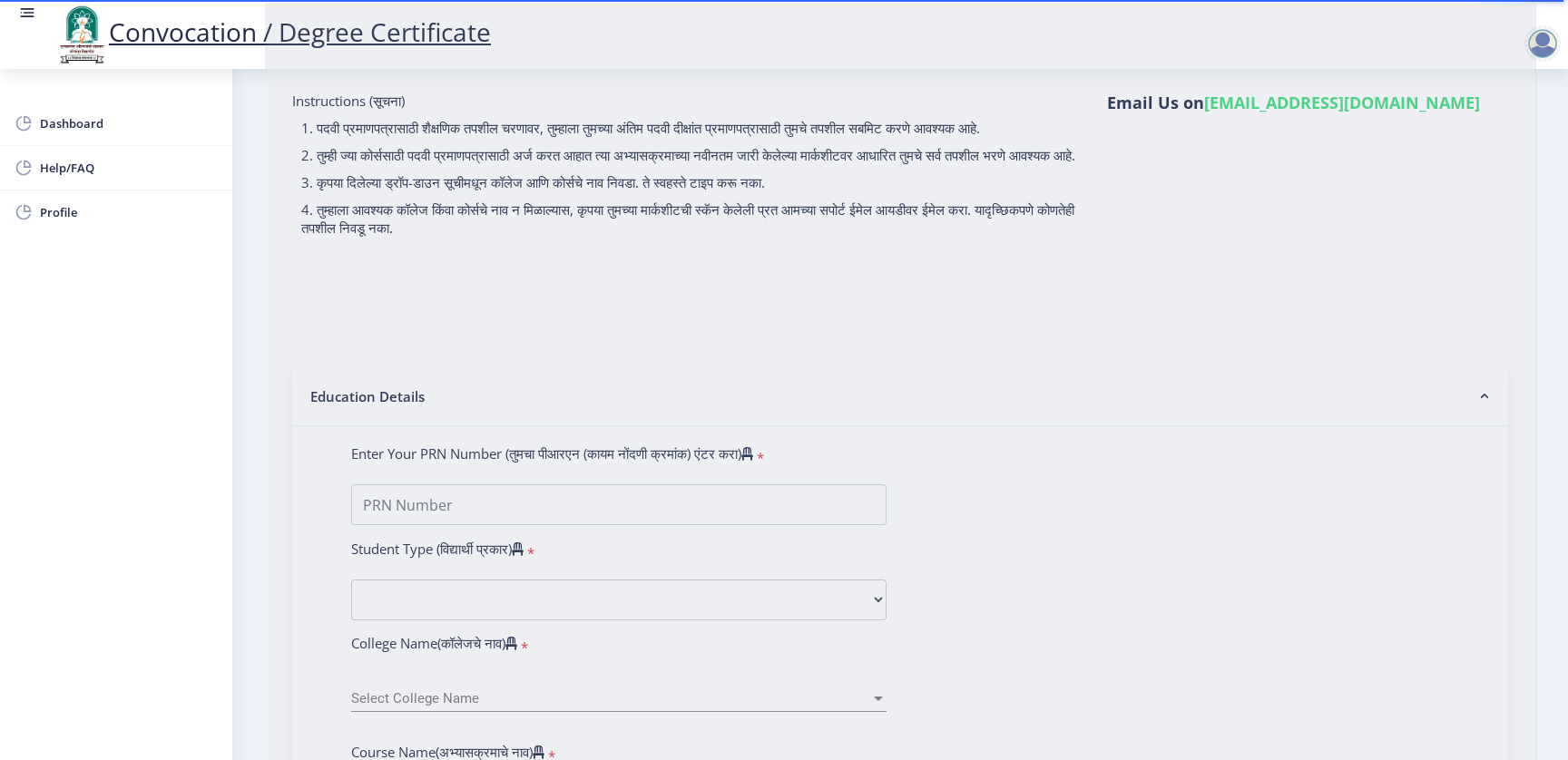 scroll, scrollTop: 0, scrollLeft: 0, axis: both 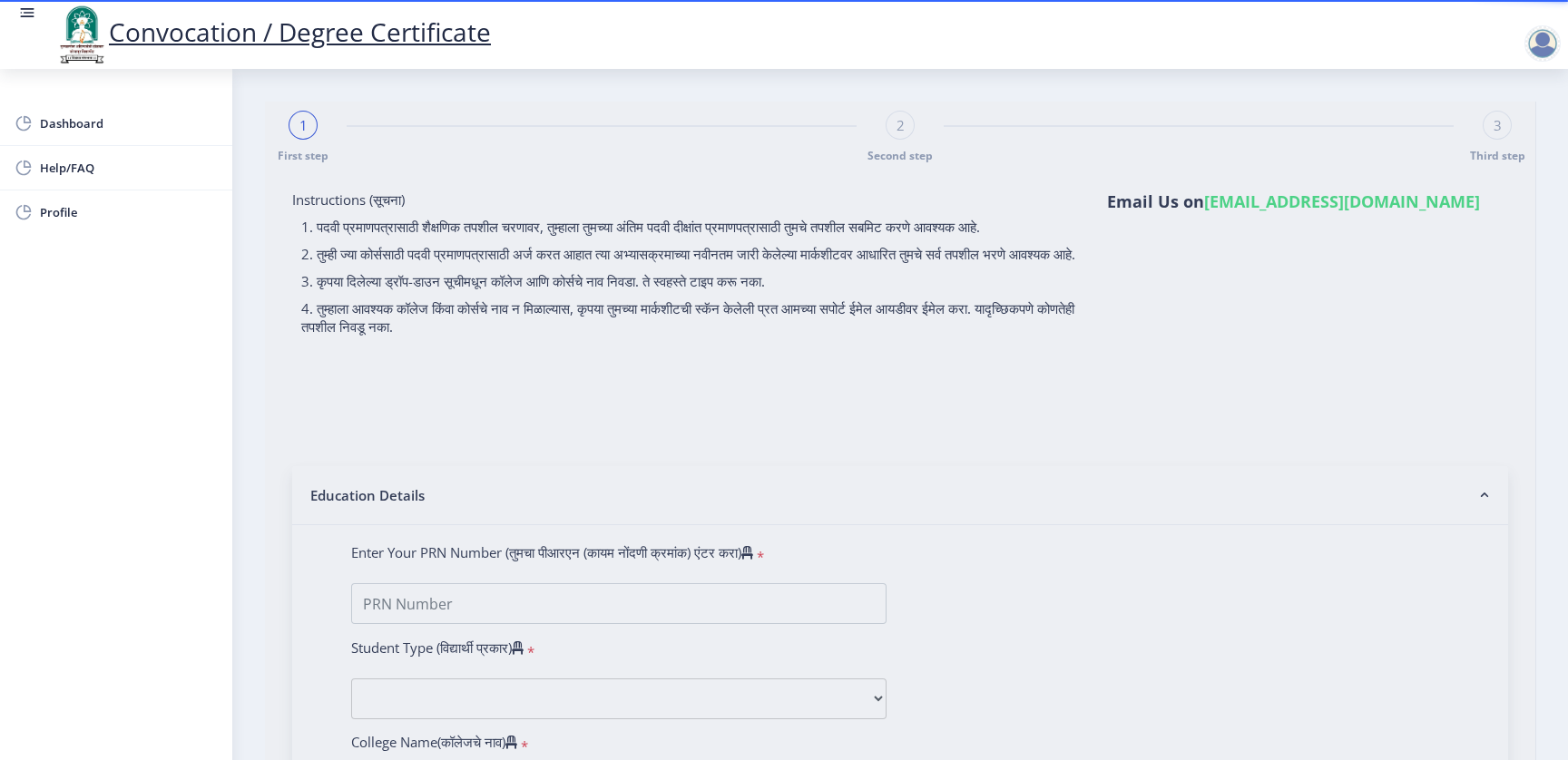 type on "2016032500258405" 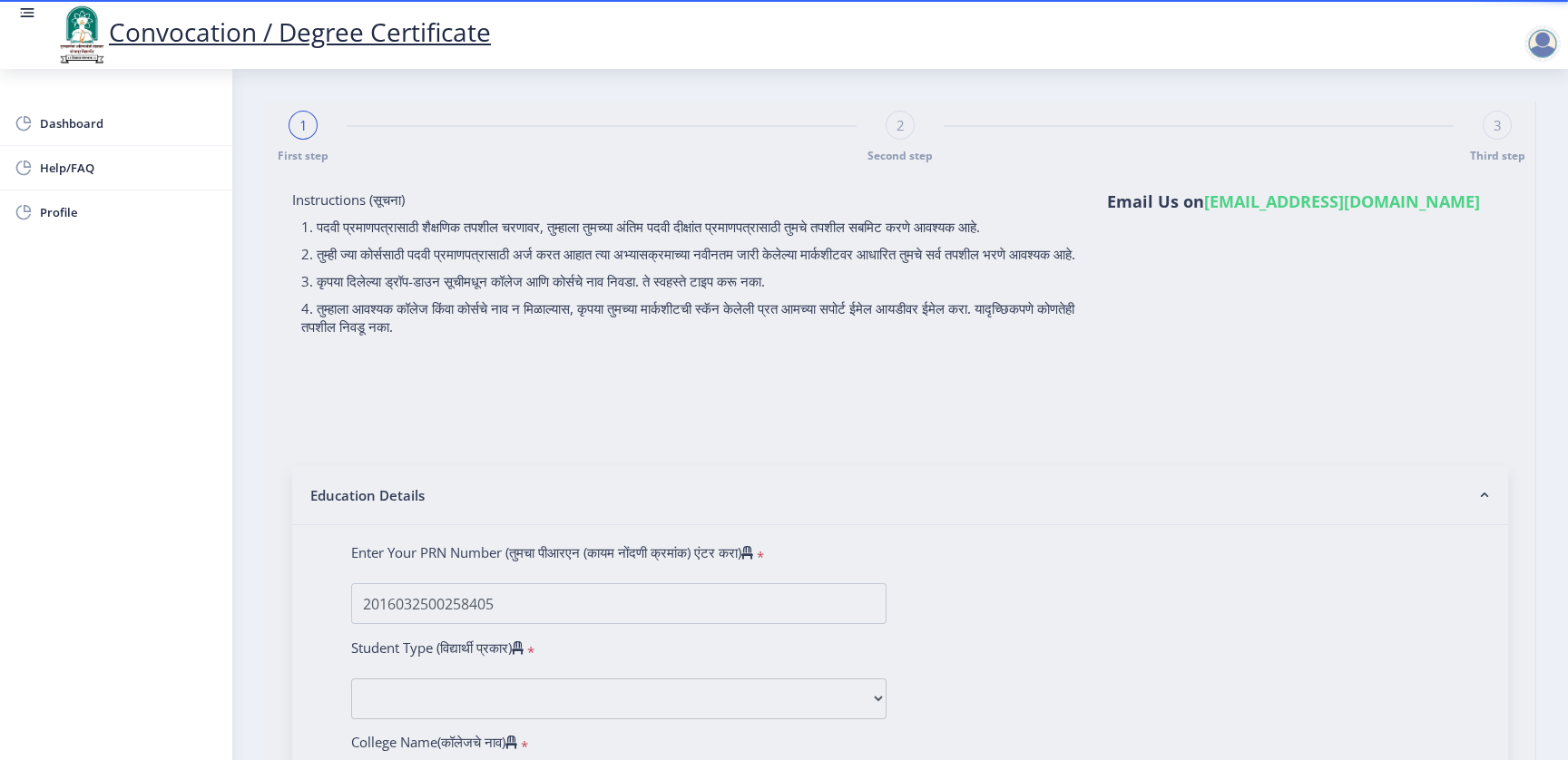 select on "External" 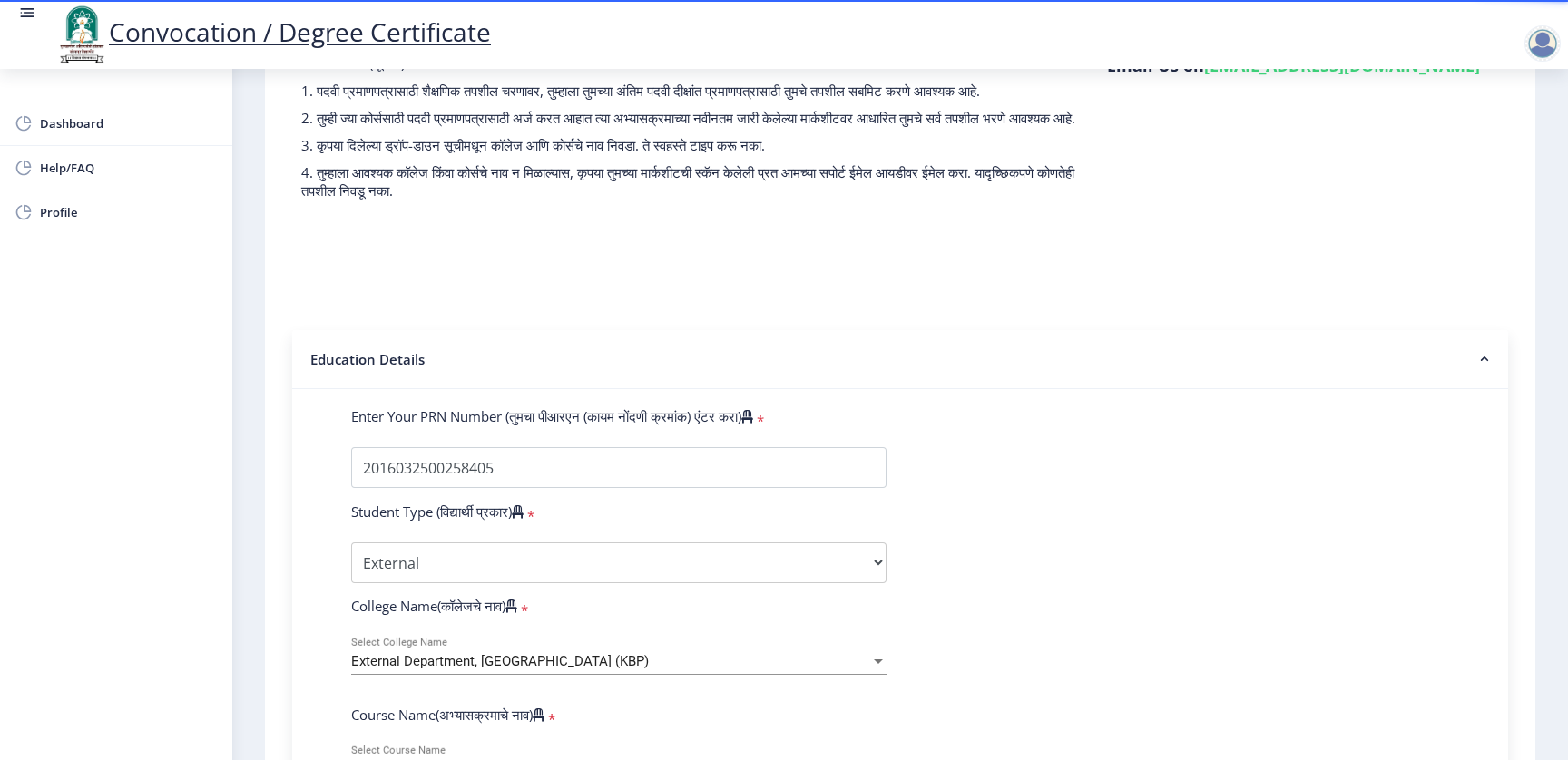 select 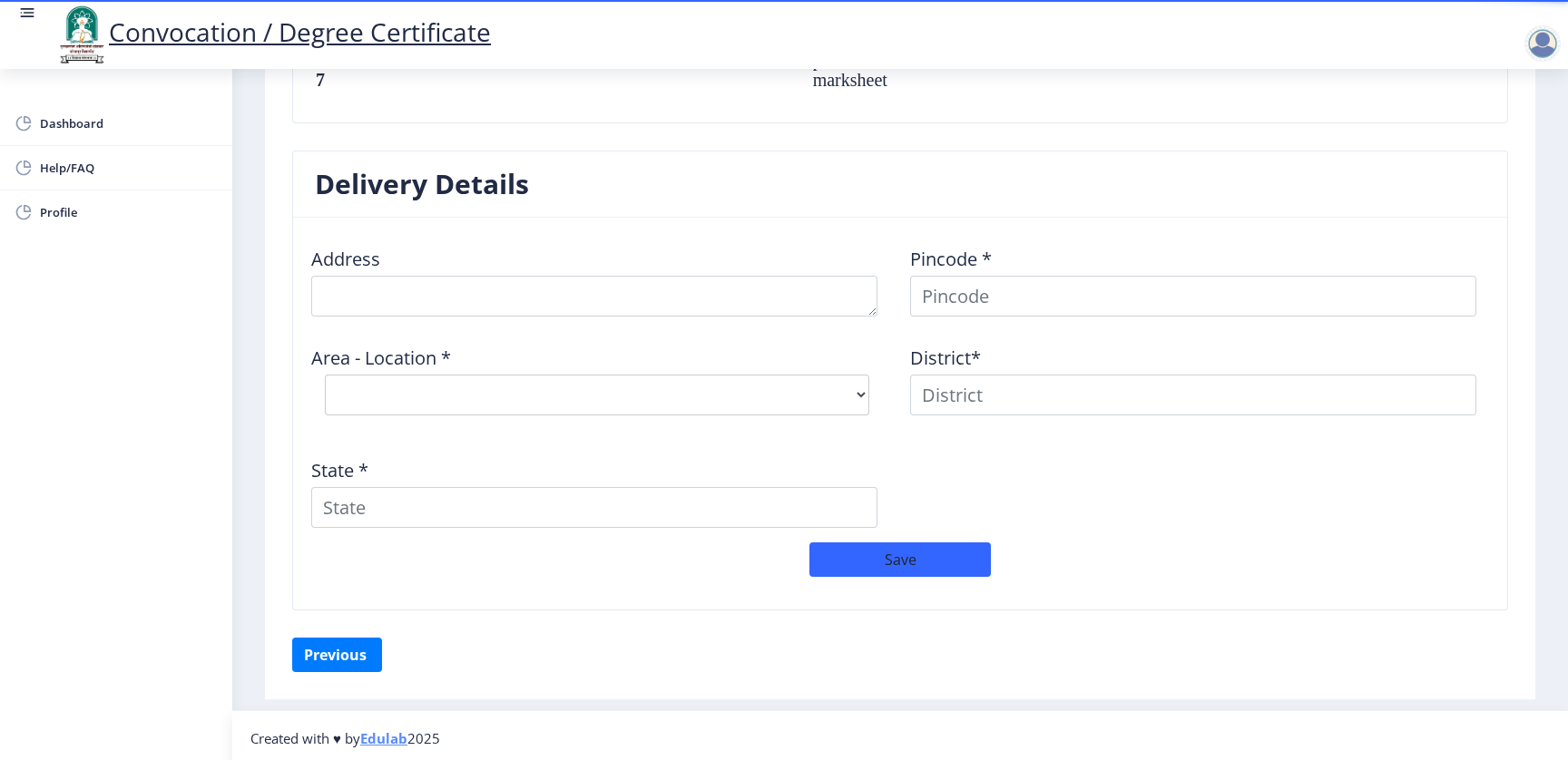 scroll, scrollTop: 1418, scrollLeft: 0, axis: vertical 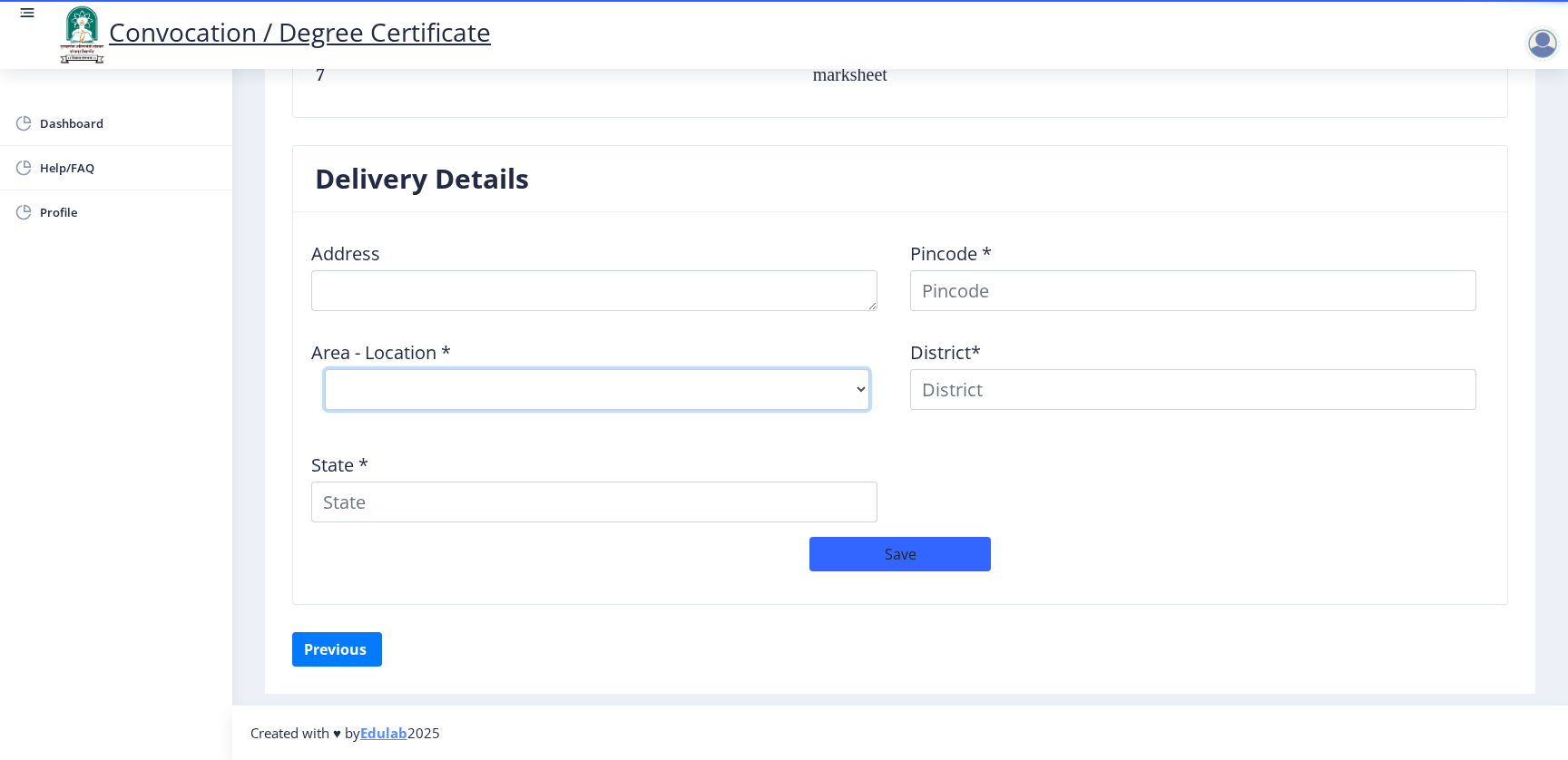 click on "Select Area Location" at bounding box center (597, 389) 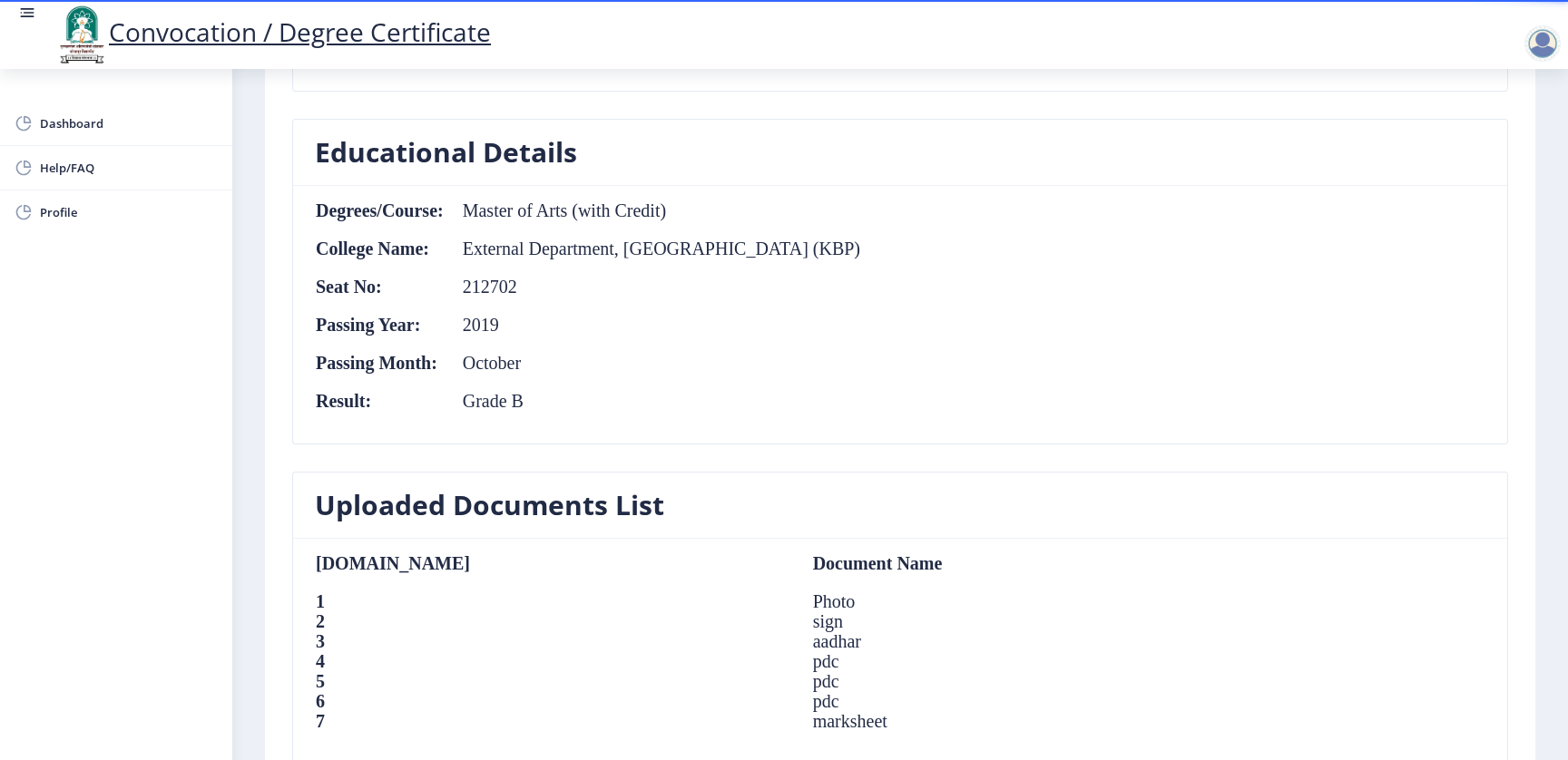 scroll, scrollTop: 737, scrollLeft: 0, axis: vertical 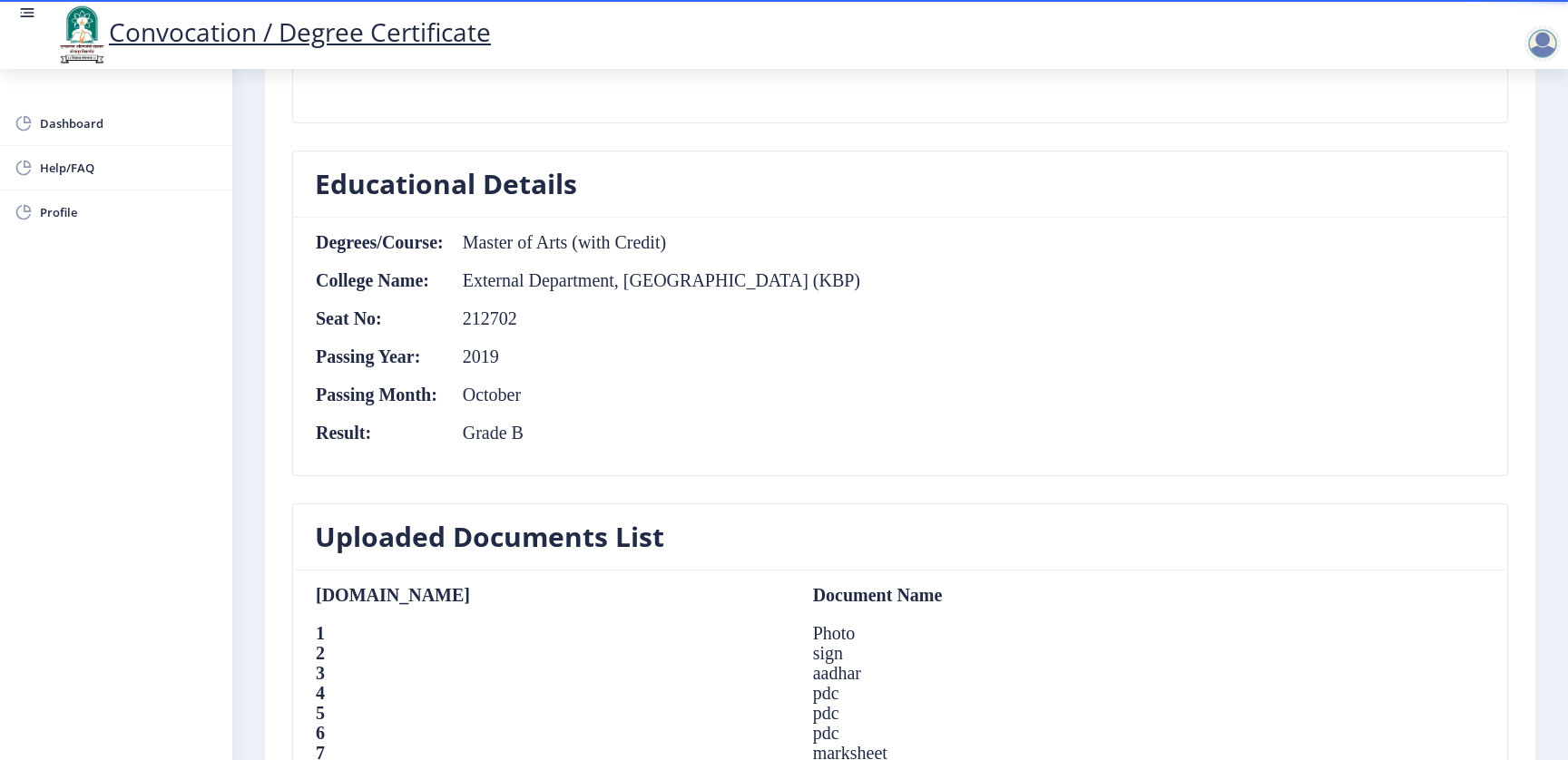 click on "October" 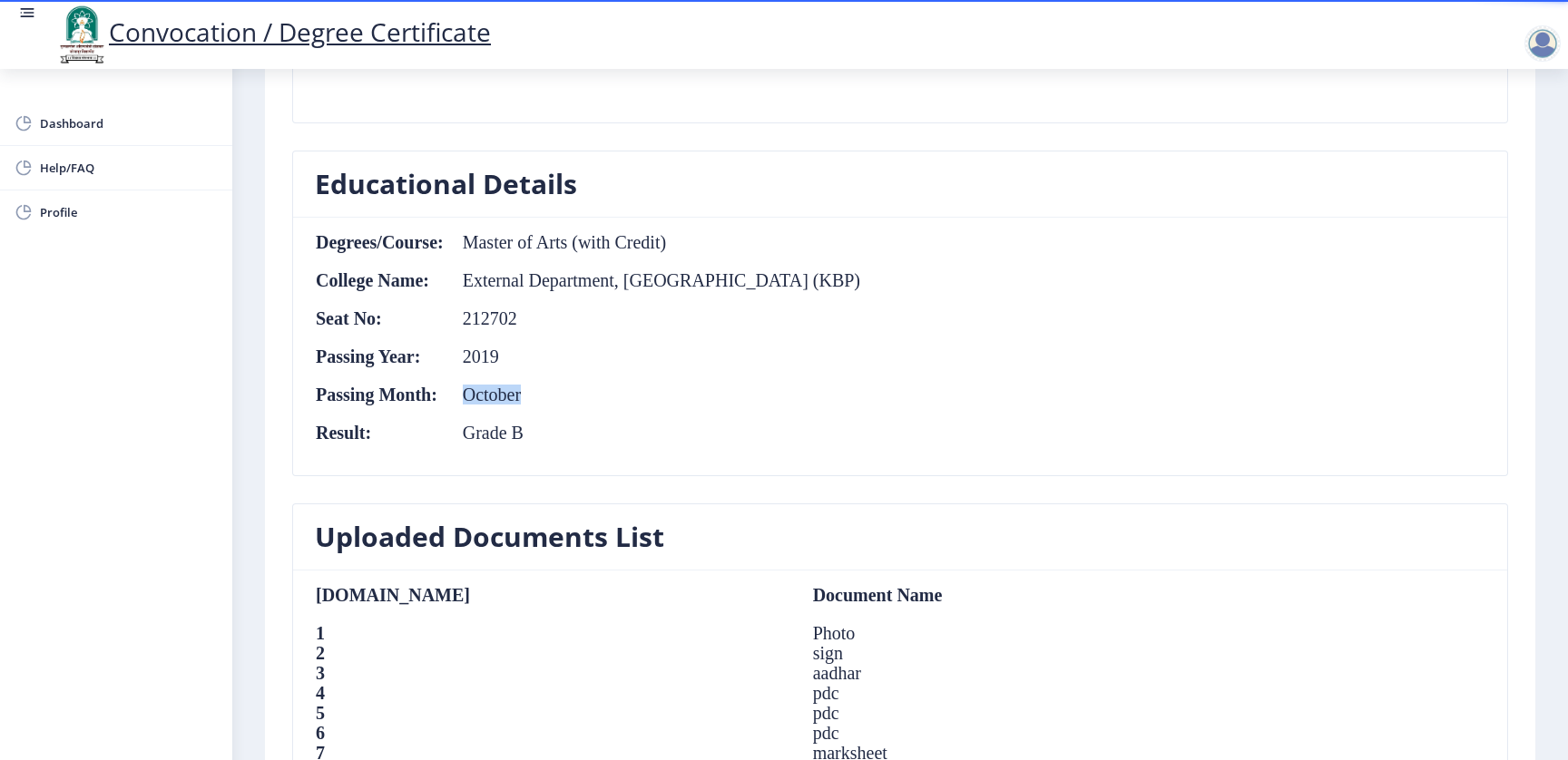 click on "October" 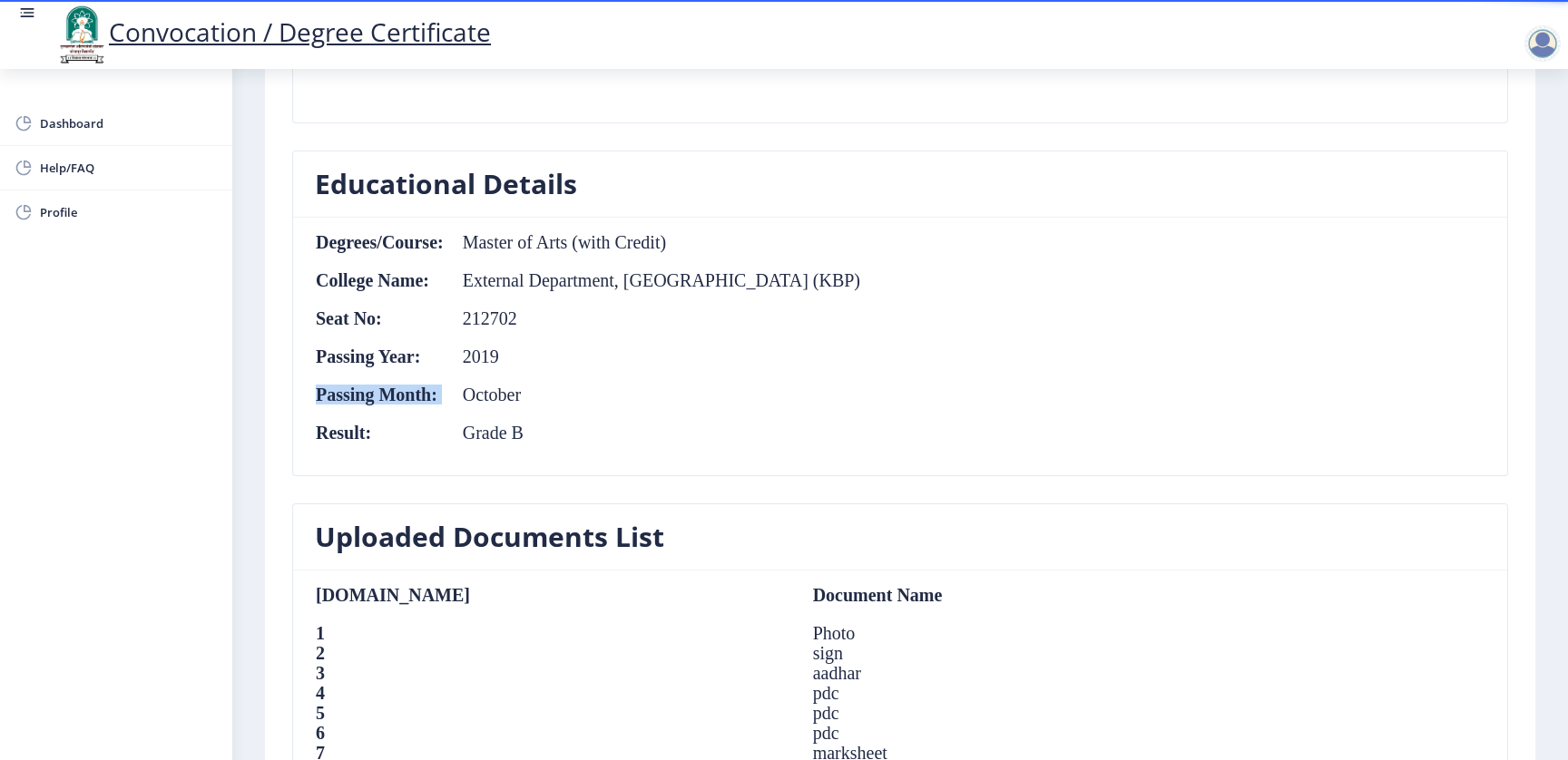 click on "October" 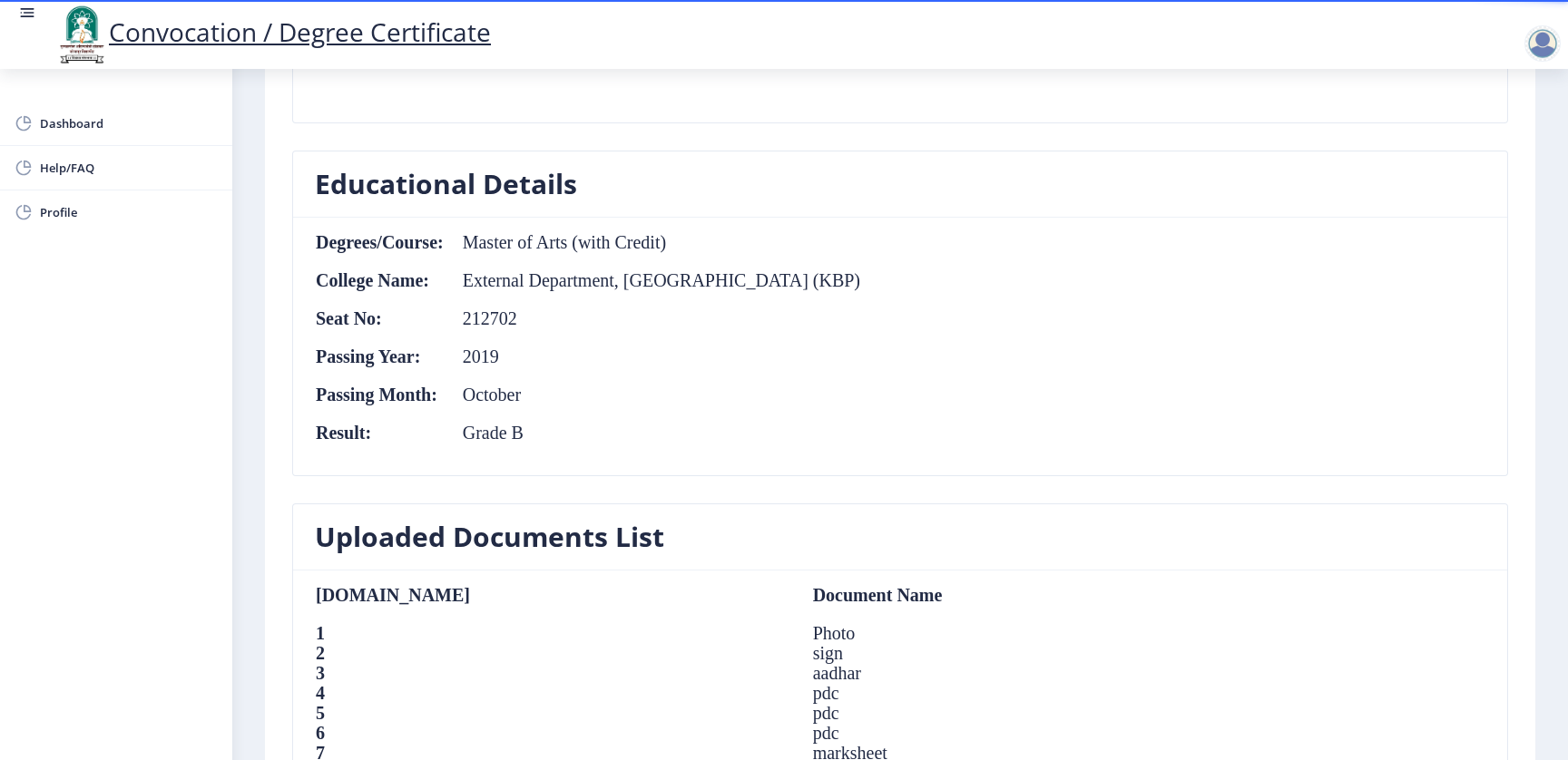 click on "October" 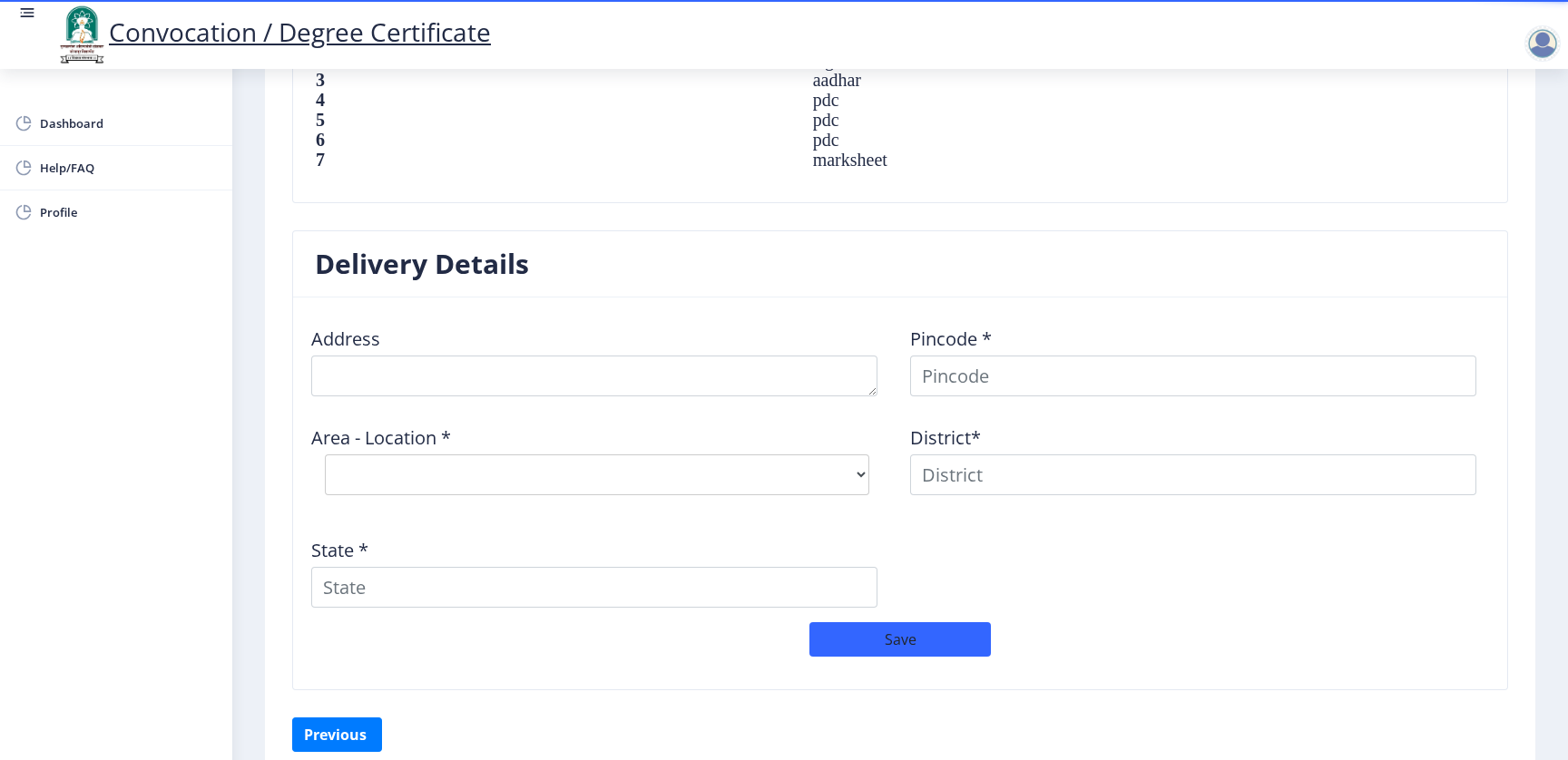 scroll, scrollTop: 1418, scrollLeft: 0, axis: vertical 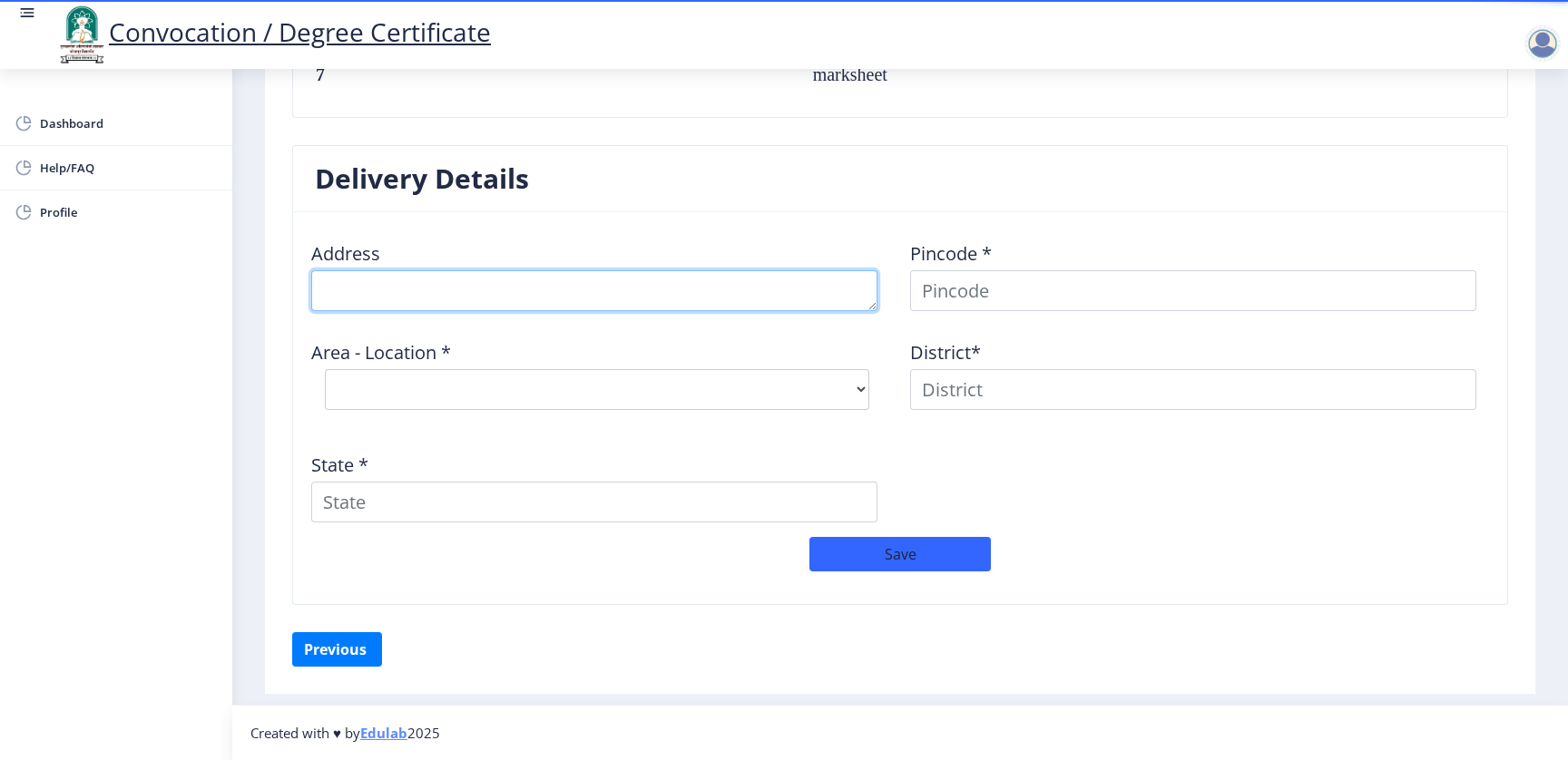 click at bounding box center (594, 290) 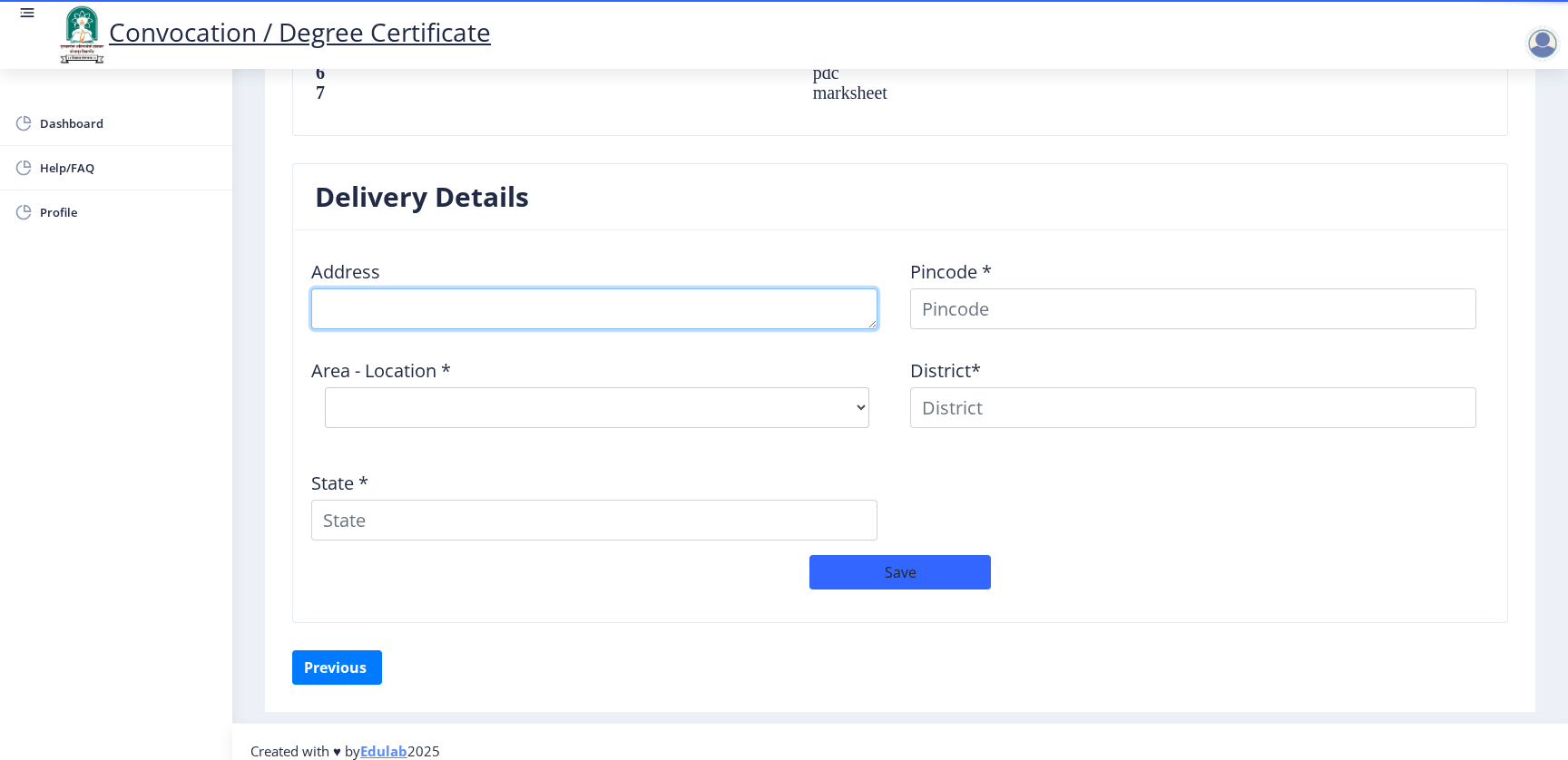 scroll, scrollTop: 1418, scrollLeft: 0, axis: vertical 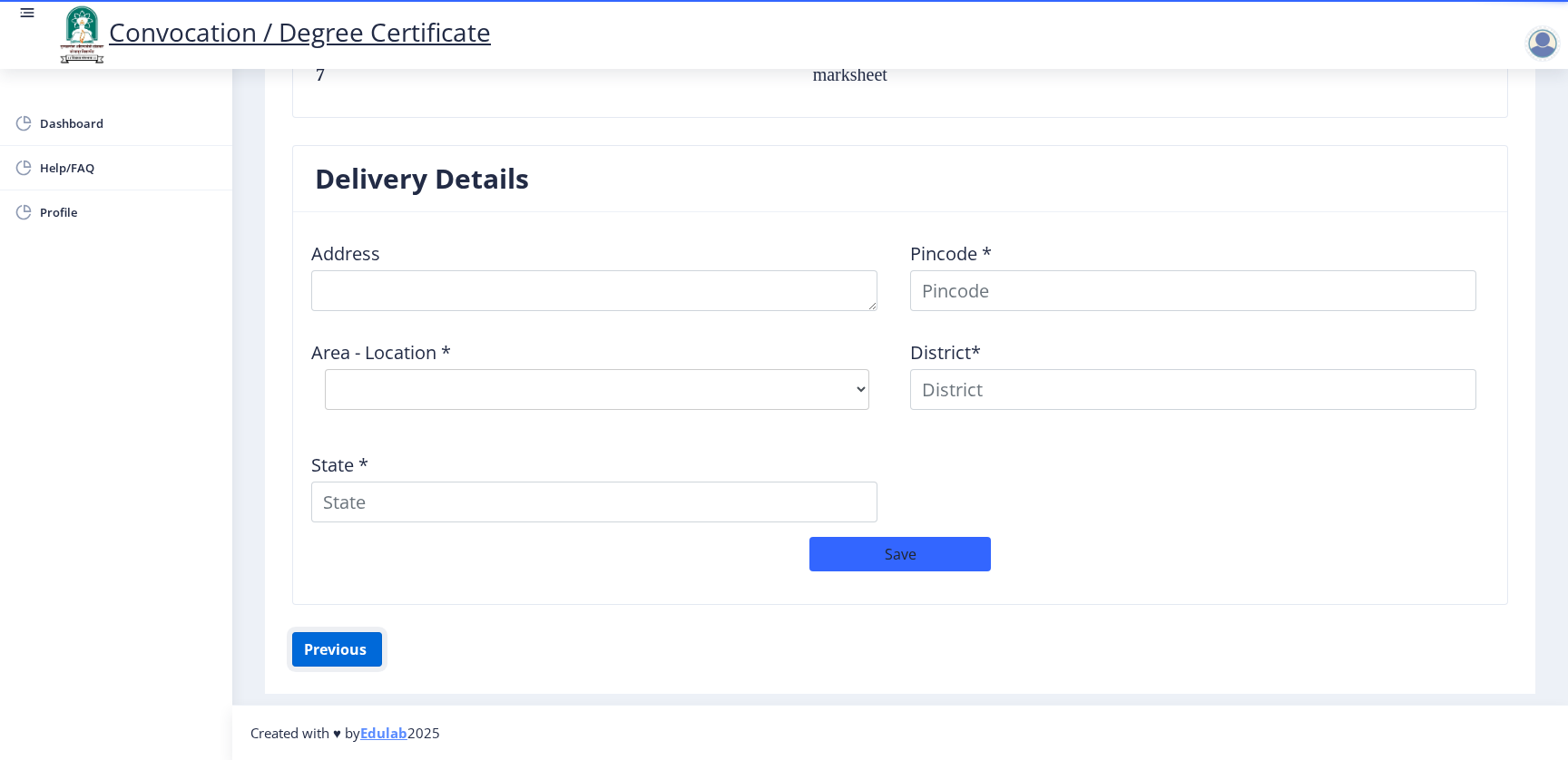 click on "Previous ‍" 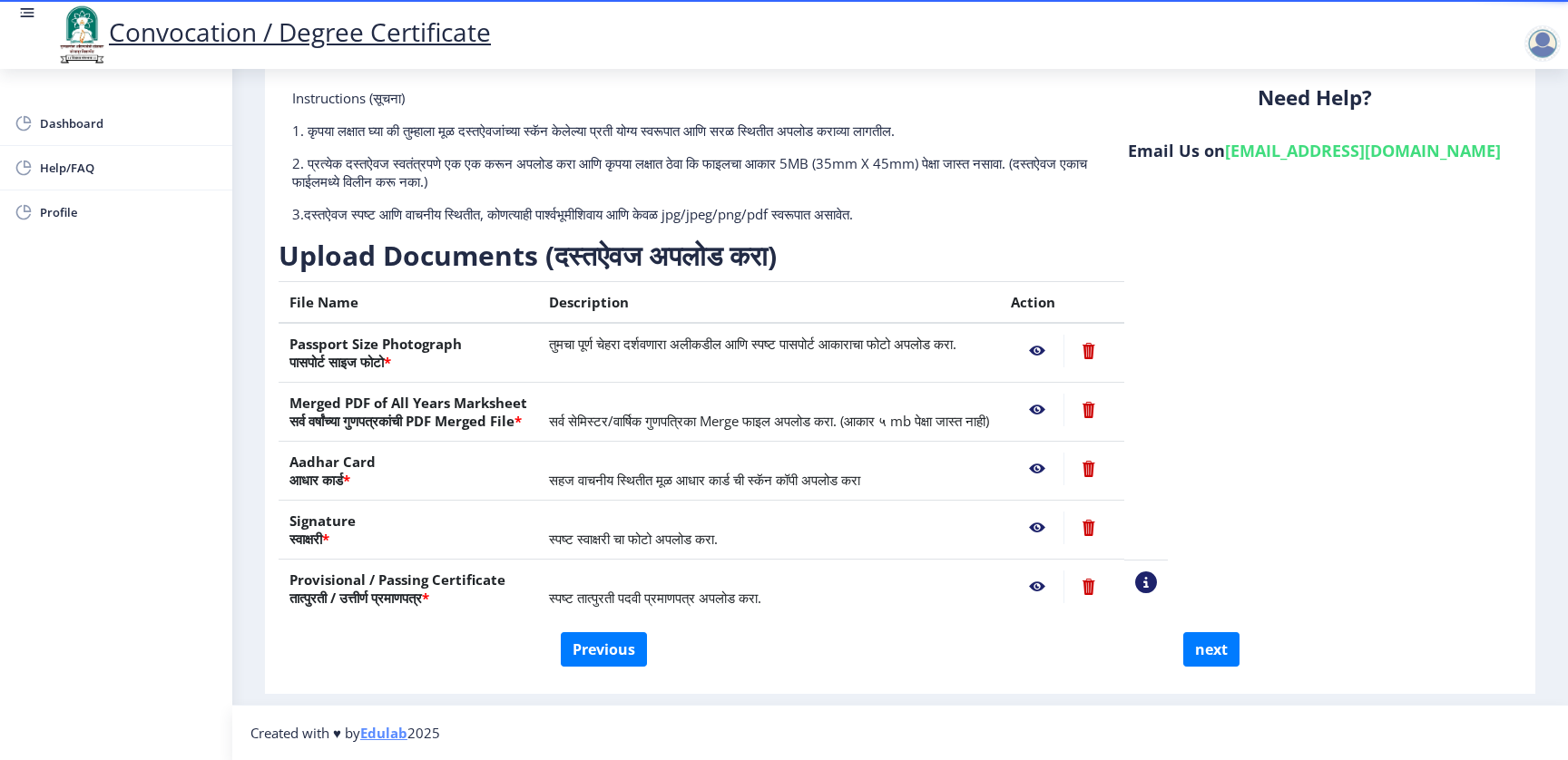 scroll, scrollTop: 101, scrollLeft: 0, axis: vertical 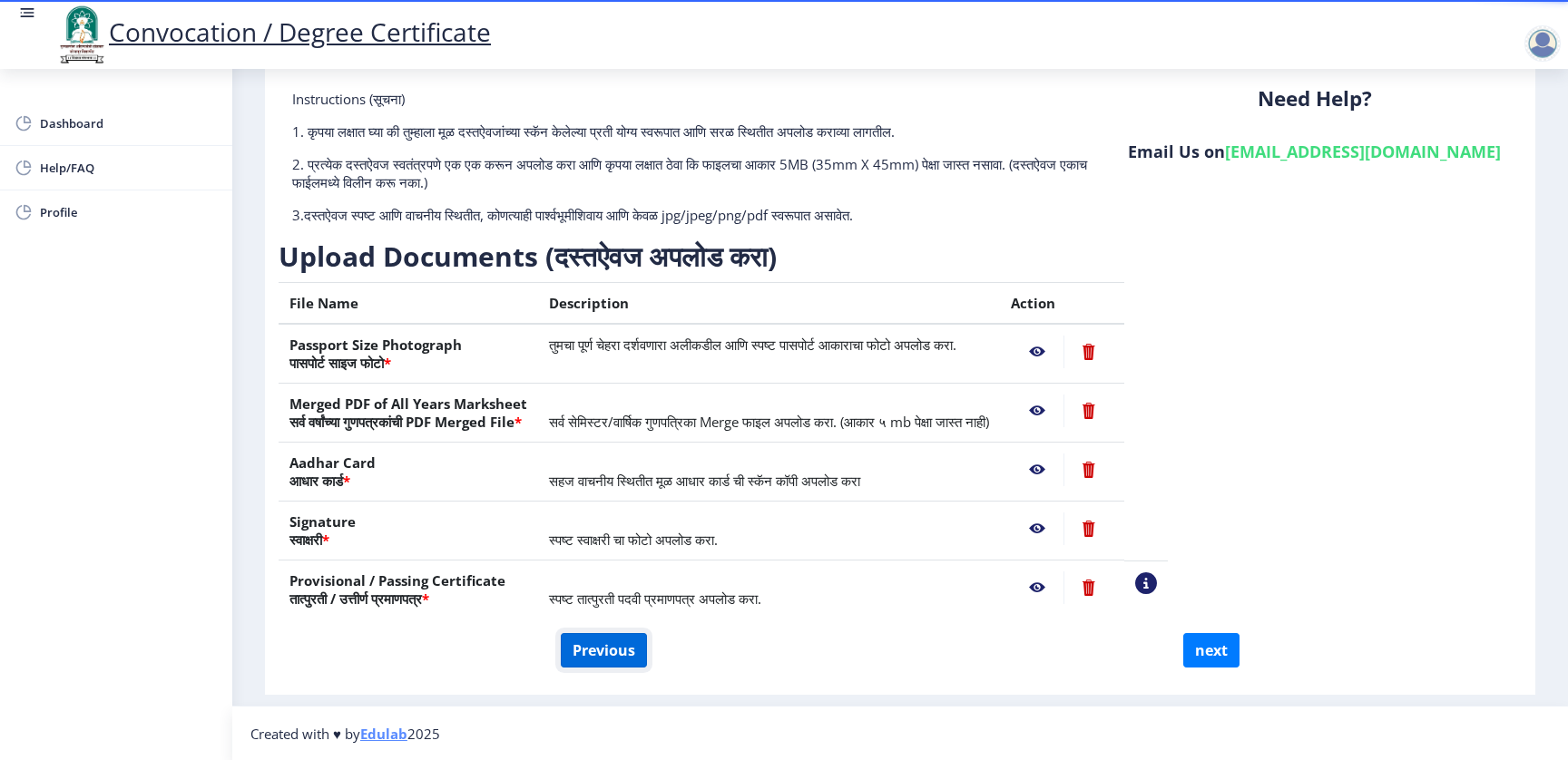 click on "Previous" 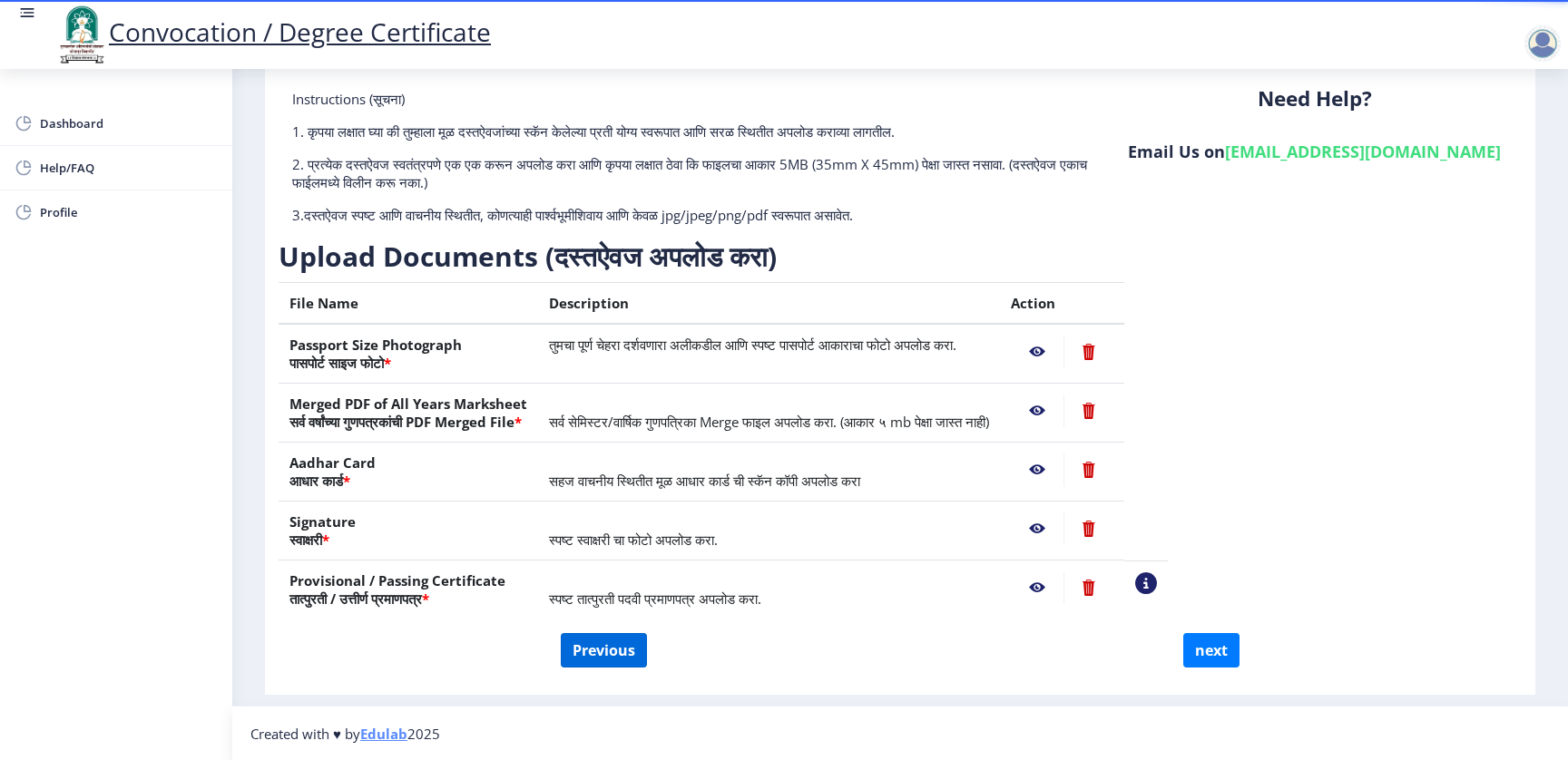 select on "External" 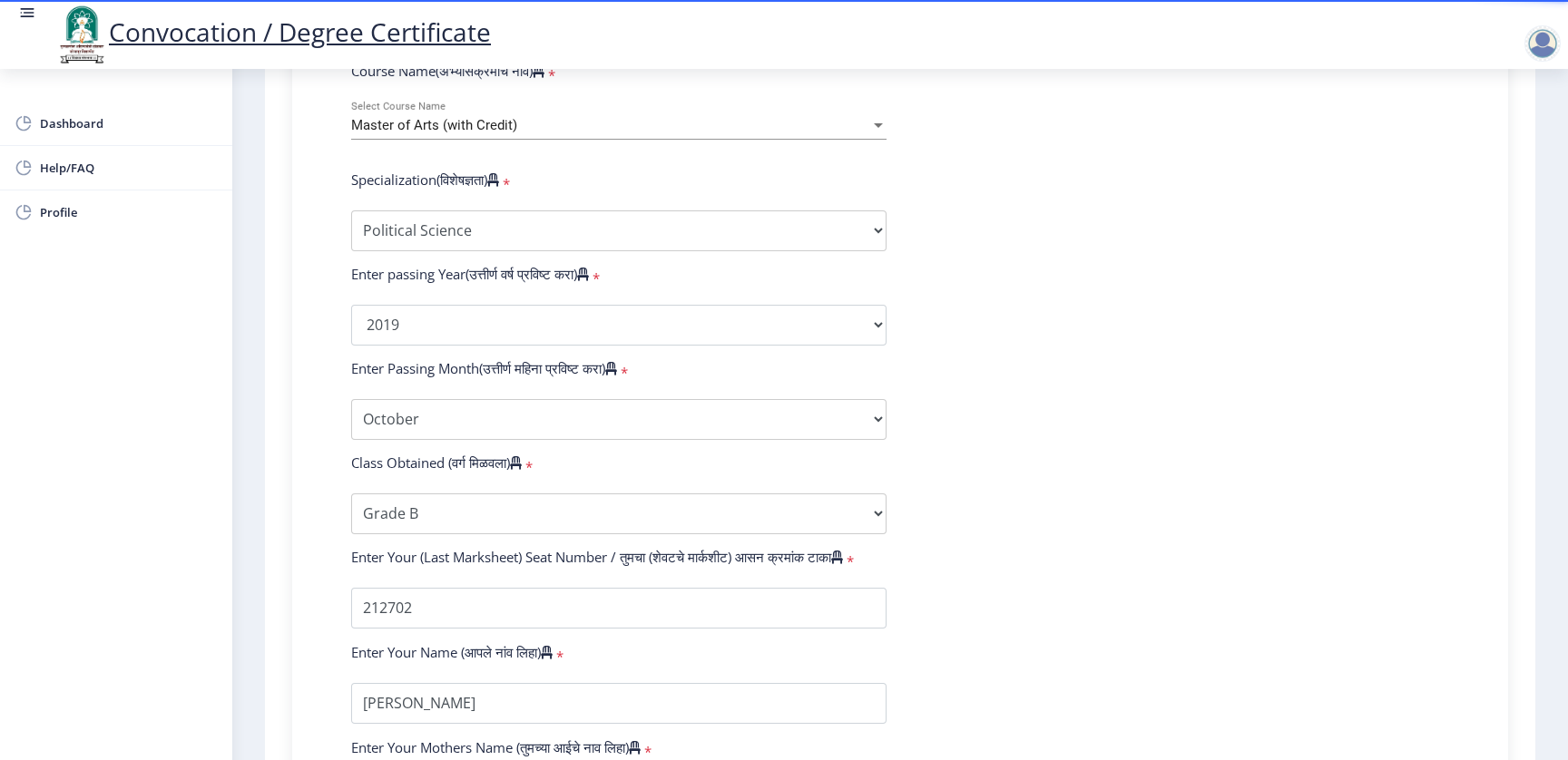 scroll, scrollTop: 781, scrollLeft: 0, axis: vertical 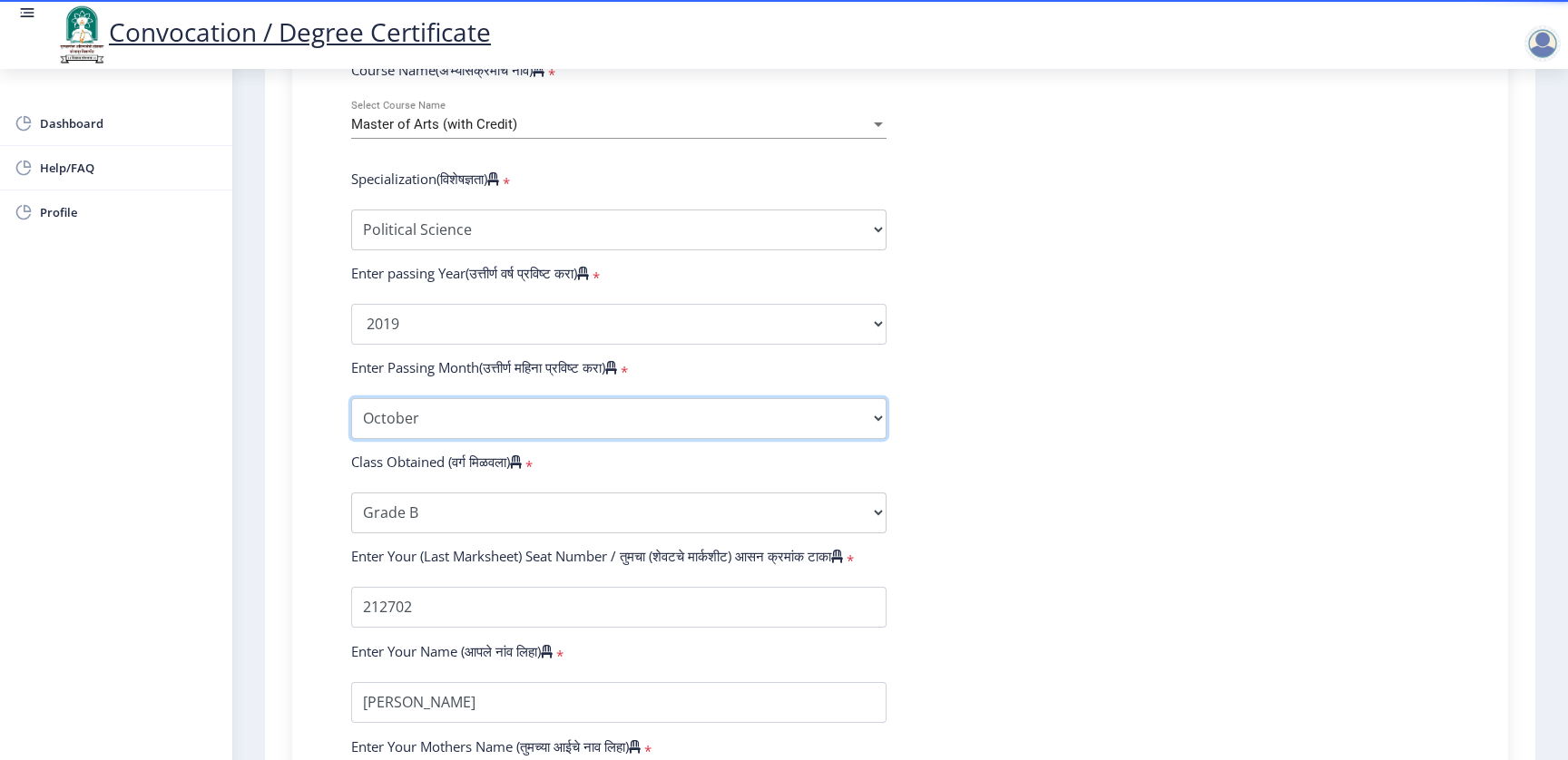 click on "Enter Passing Month March April May October November December" at bounding box center (619, 418) 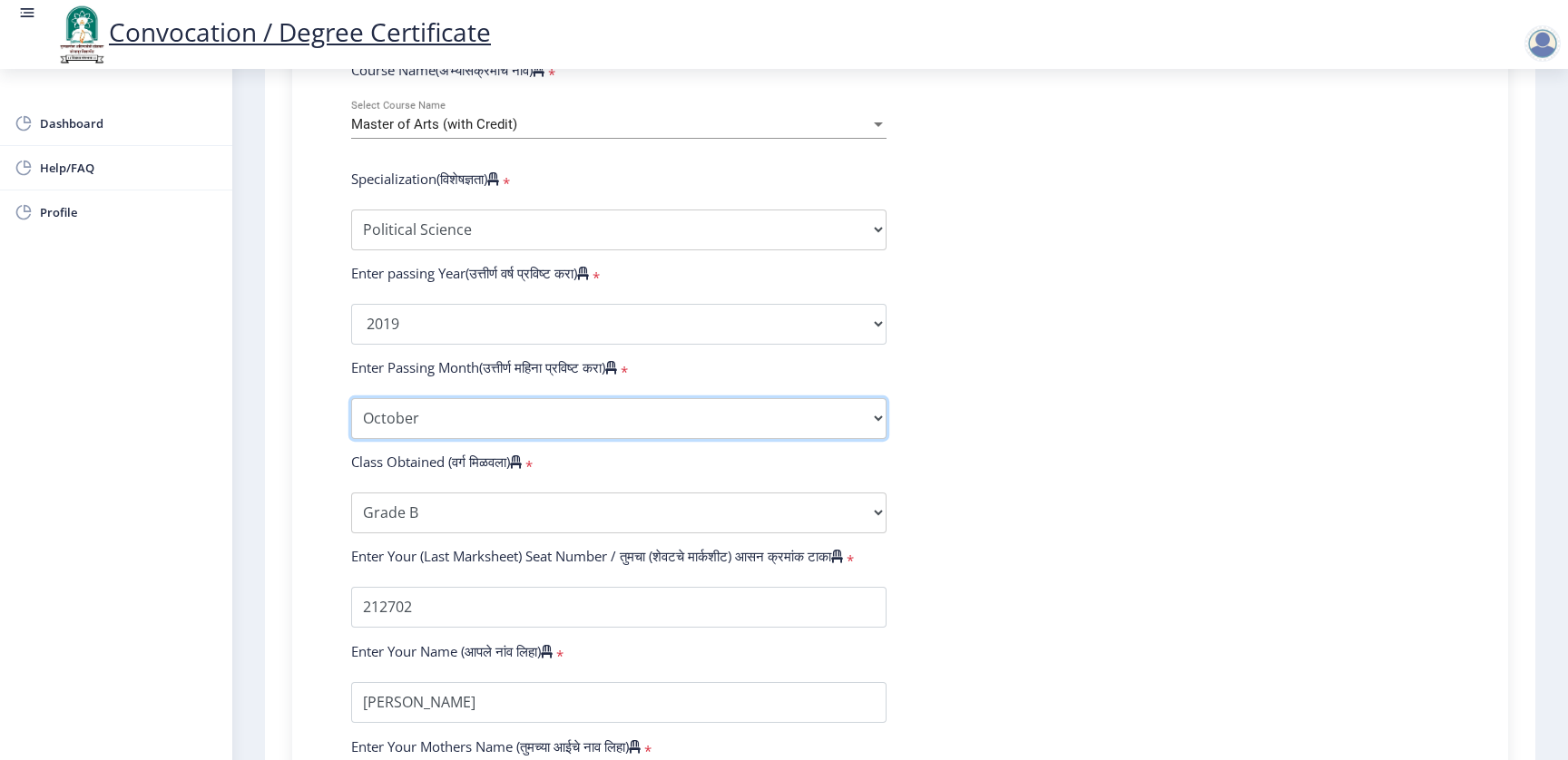 click on "Enter Passing Month March April May October November December" at bounding box center [619, 418] 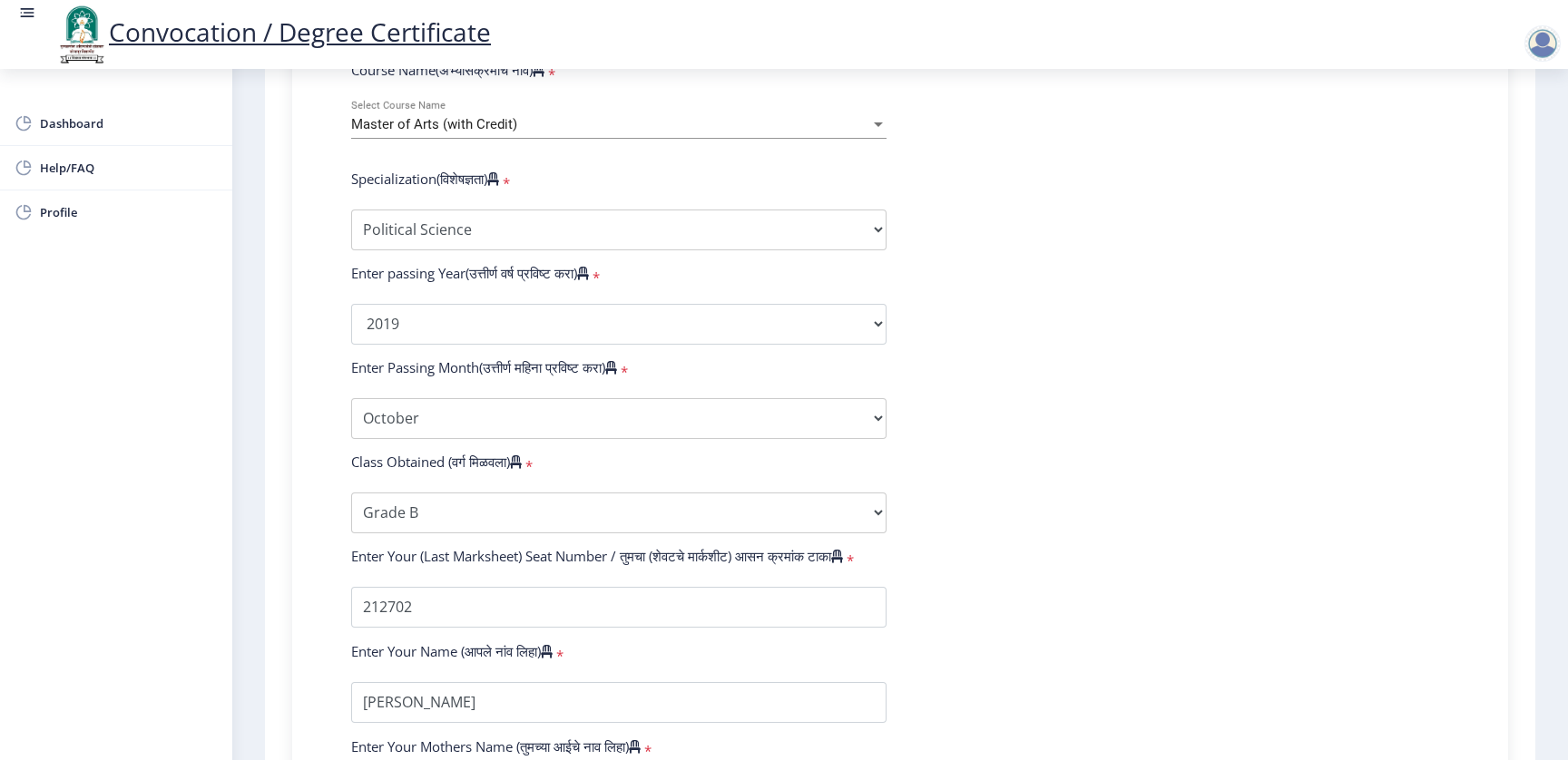 click on "Enter Your PRN Number (तुमचा पीआरएन (कायम नोंदणी क्रमांक) एंटर करा)   * Student Type (विद्यार्थी प्रकार)    * Select Student Type Regular External College Name(कॉलेजचे नाव)   * External Department, Solapur University (KBP) Select College Name Course Name(अभ्यासक्रमाचे नाव)   * Master of Arts (with Credit) Select Course Name  Specialization(विशेषज्ञता)   * Specialization English Hindi Marathi Urdu Ancient Indian History Culture & Archaeology Clinical Psychology Economics History Mass Communication Political Science Rural Development Sanskrit Sociology Applied Economics Kannada Geography Music (Tabla/Pakhavaj) Pali Prakrit Other Enter passing Year(उत्तीर्ण वर्ष प्रविष्ट करा)   *  2025   2024   2023   2022   2021   2020   2019   2018   2017   2016   2015   2014   2013   2012   2011" 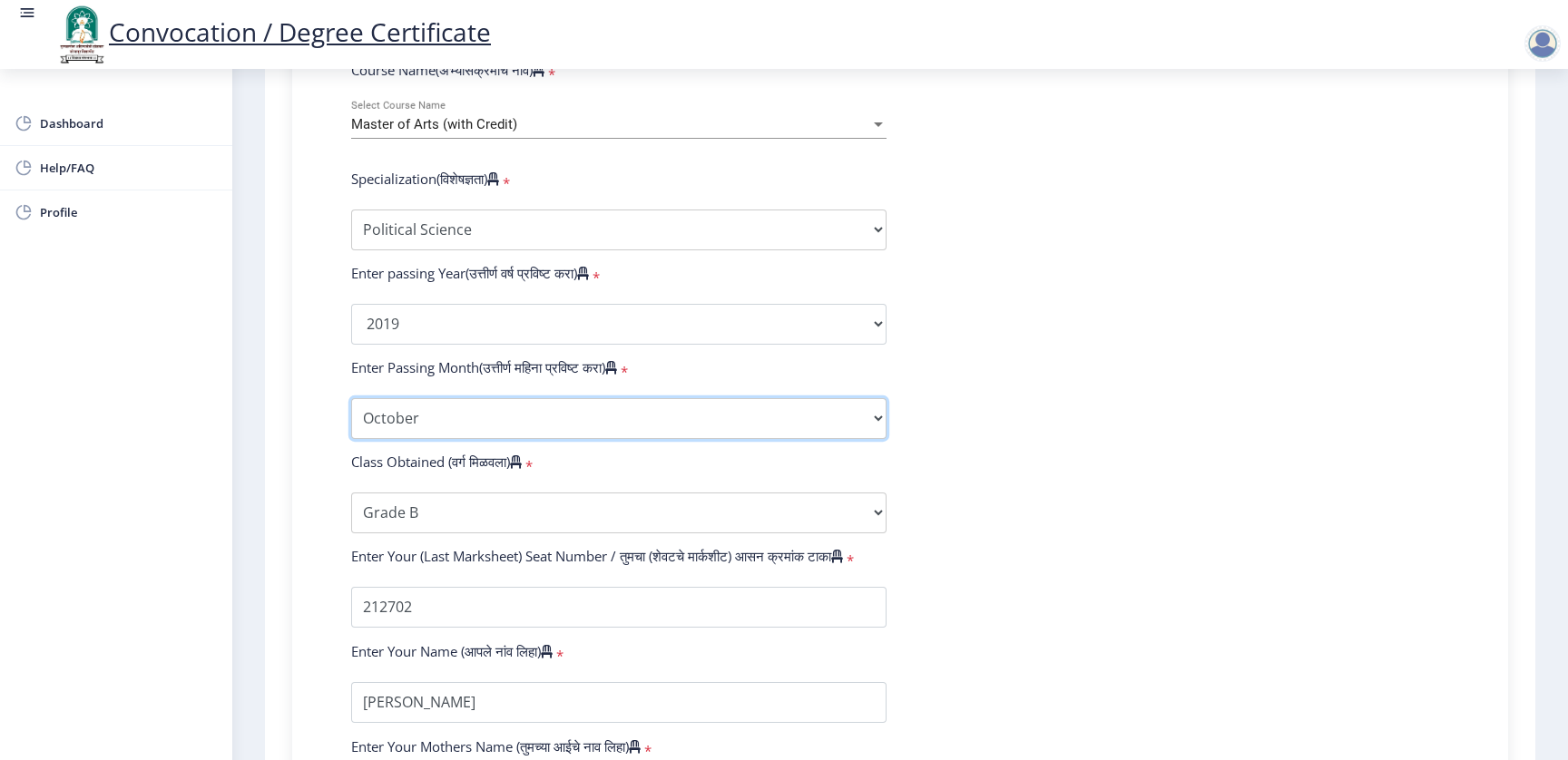click on "Enter Passing Month March April May October November December" at bounding box center (619, 418) 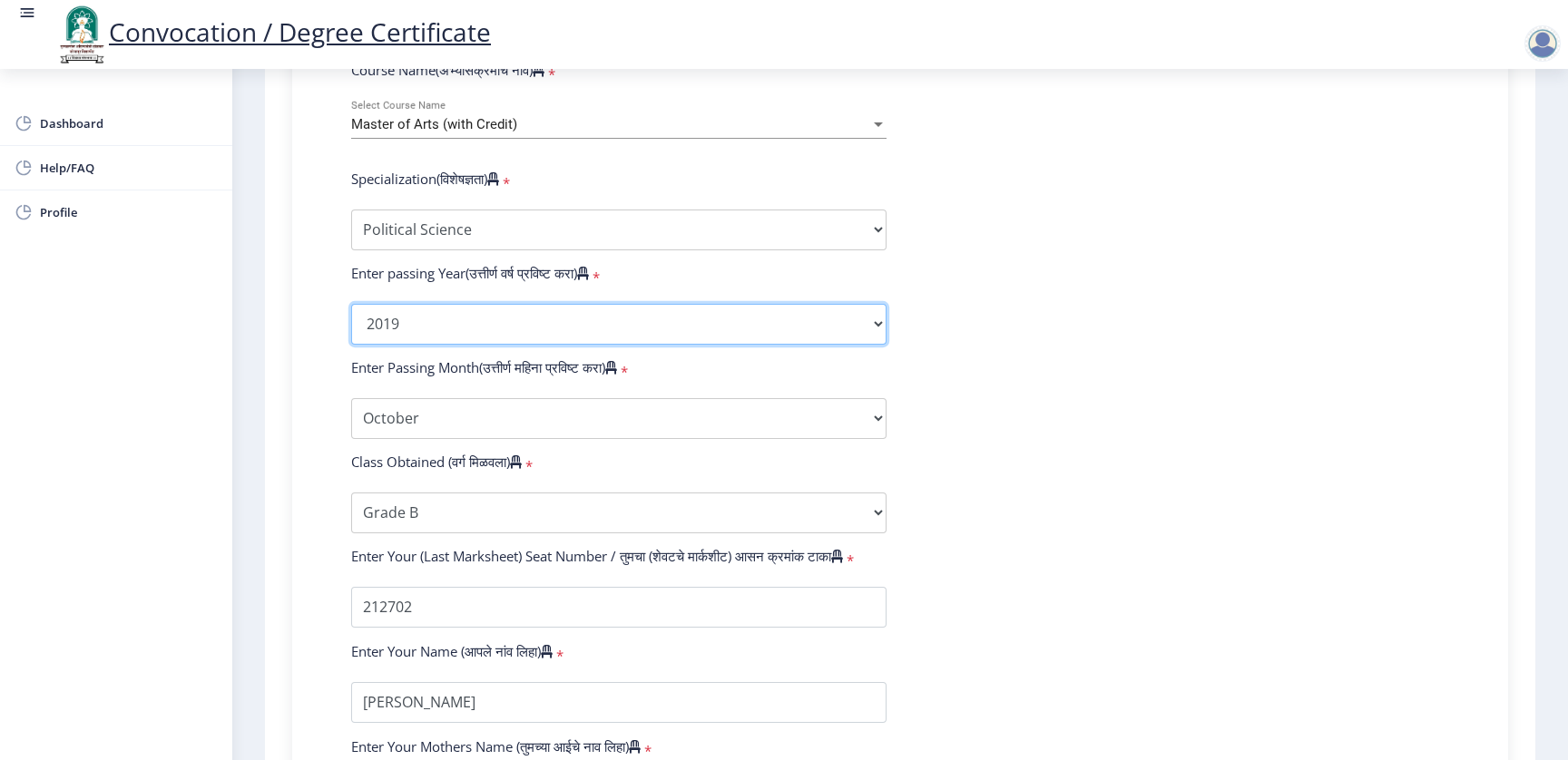 click on "2025   2024   2023   2022   2021   2020   2019   2018   2017   2016   2015   2014   2013   2012   2011   2010   2009   2008   2007   2006   2005   2004   2003   2002   2001   2000   1999   1998   1997   1996   1995   1994   1993   1992   1991   1990   1989   1988   1987   1986   1985   1984   1983   1982   1981   1980   1979   1978   1977   1976" 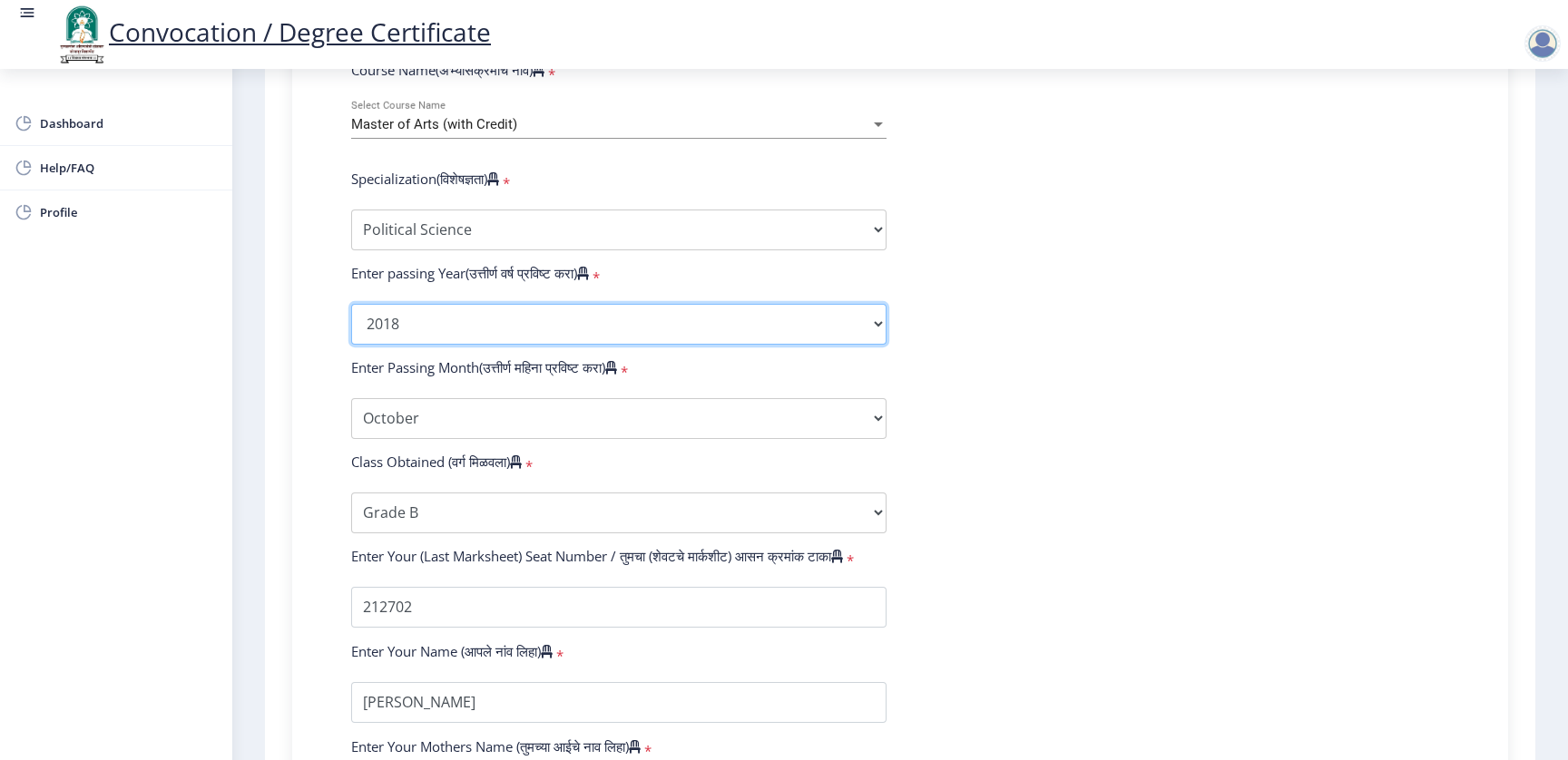 click on "2025   2024   2023   2022   2021   2020   2019   2018   2017   2016   2015   2014   2013   2012   2011   2010   2009   2008   2007   2006   2005   2004   2003   2002   2001   2000   1999   1998   1997   1996   1995   1994   1993   1992   1991   1990   1989   1988   1987   1986   1985   1984   1983   1982   1981   1980   1979   1978   1977   1976" 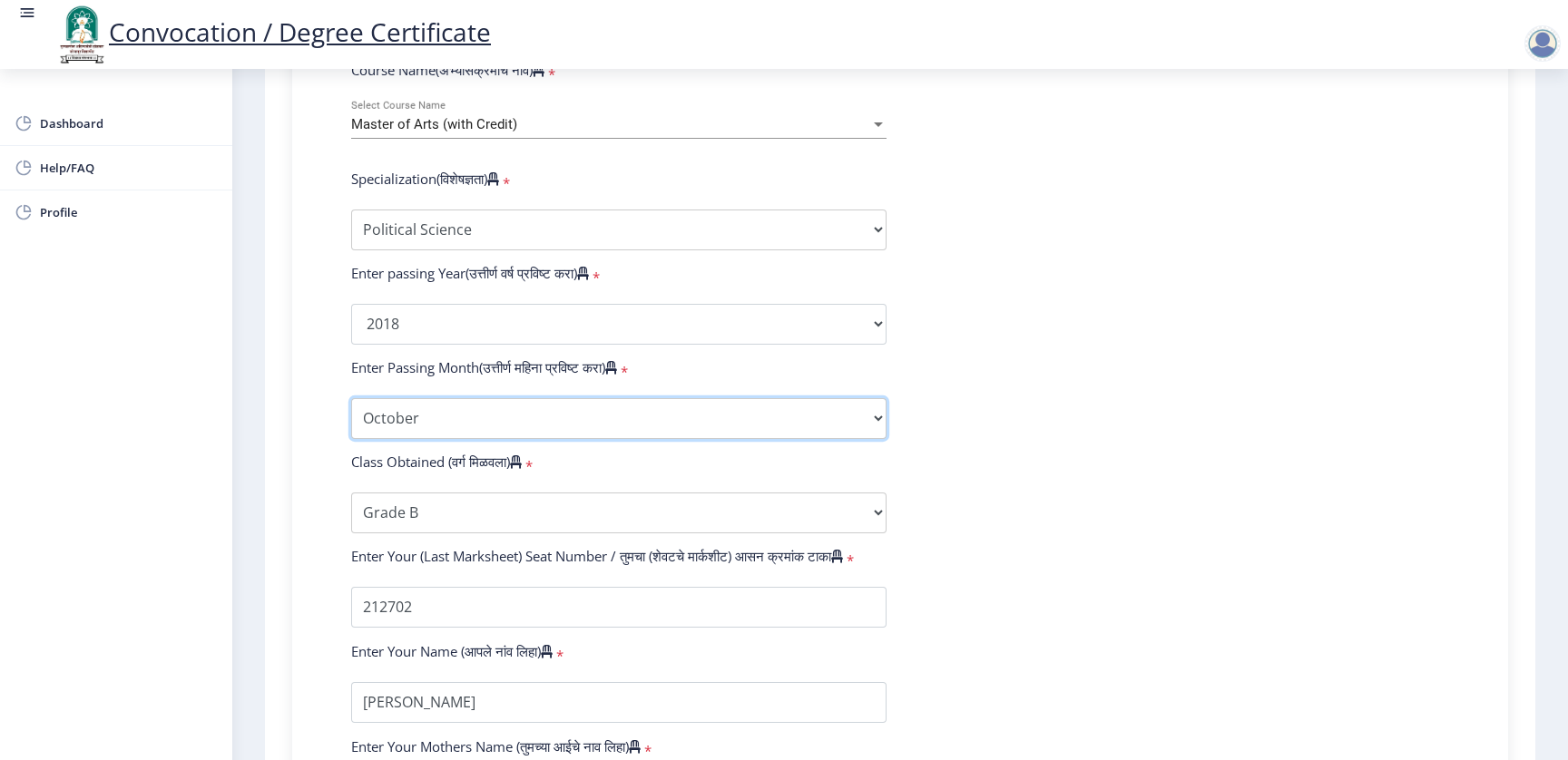click on "Enter Passing Month March April May October November December" at bounding box center [619, 418] 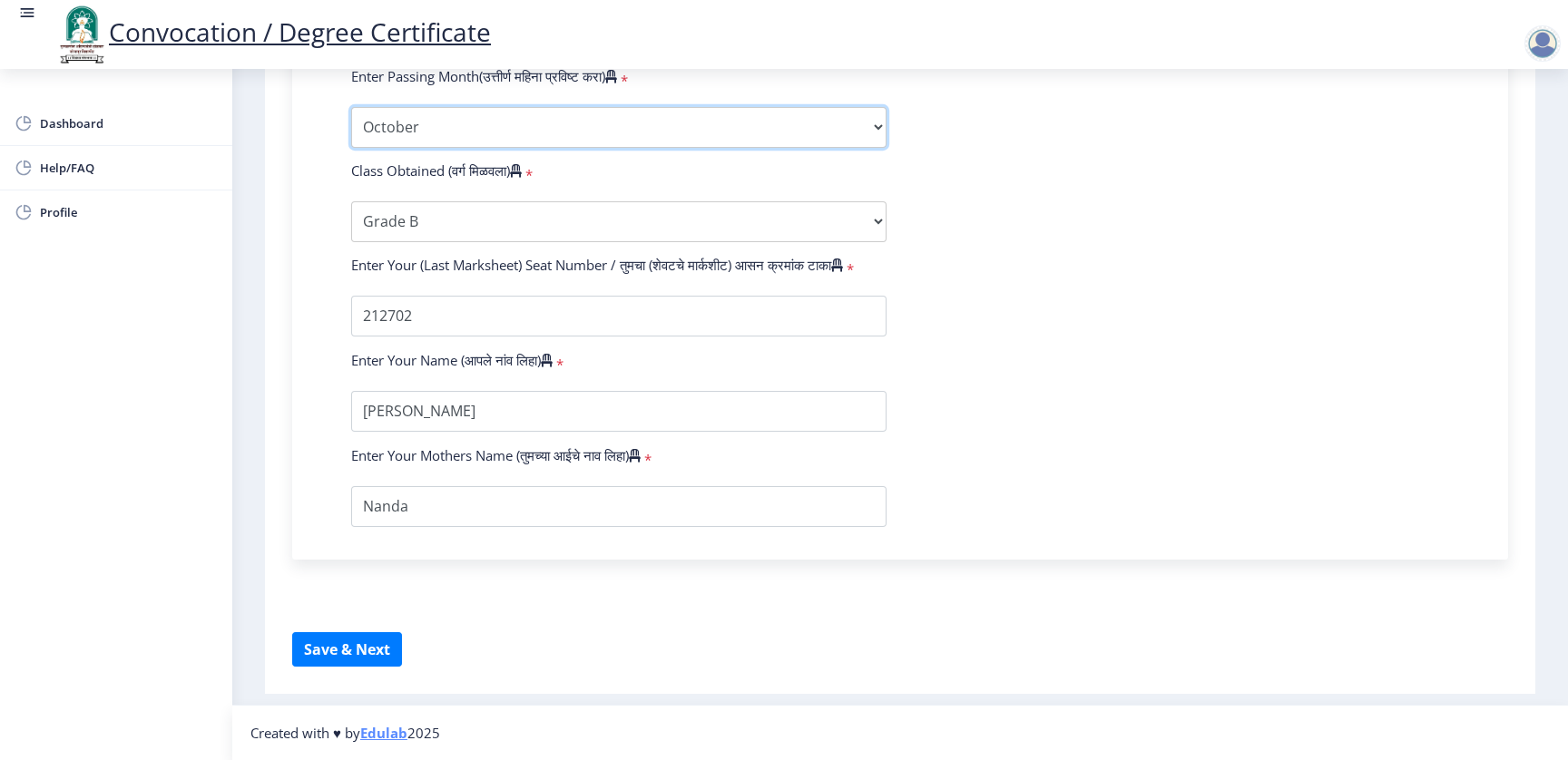 scroll, scrollTop: 1089, scrollLeft: 0, axis: vertical 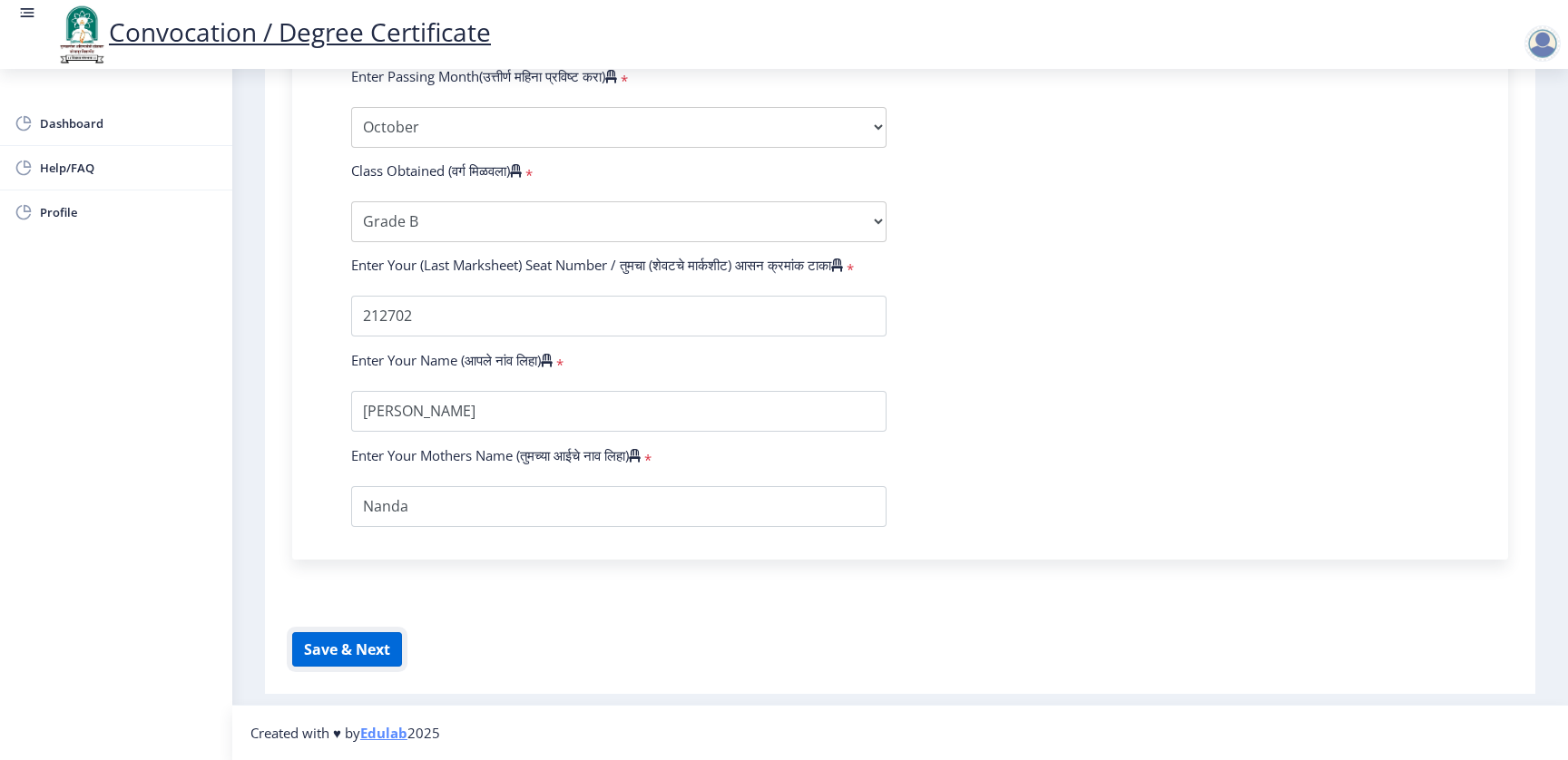 click on "Save & Next" 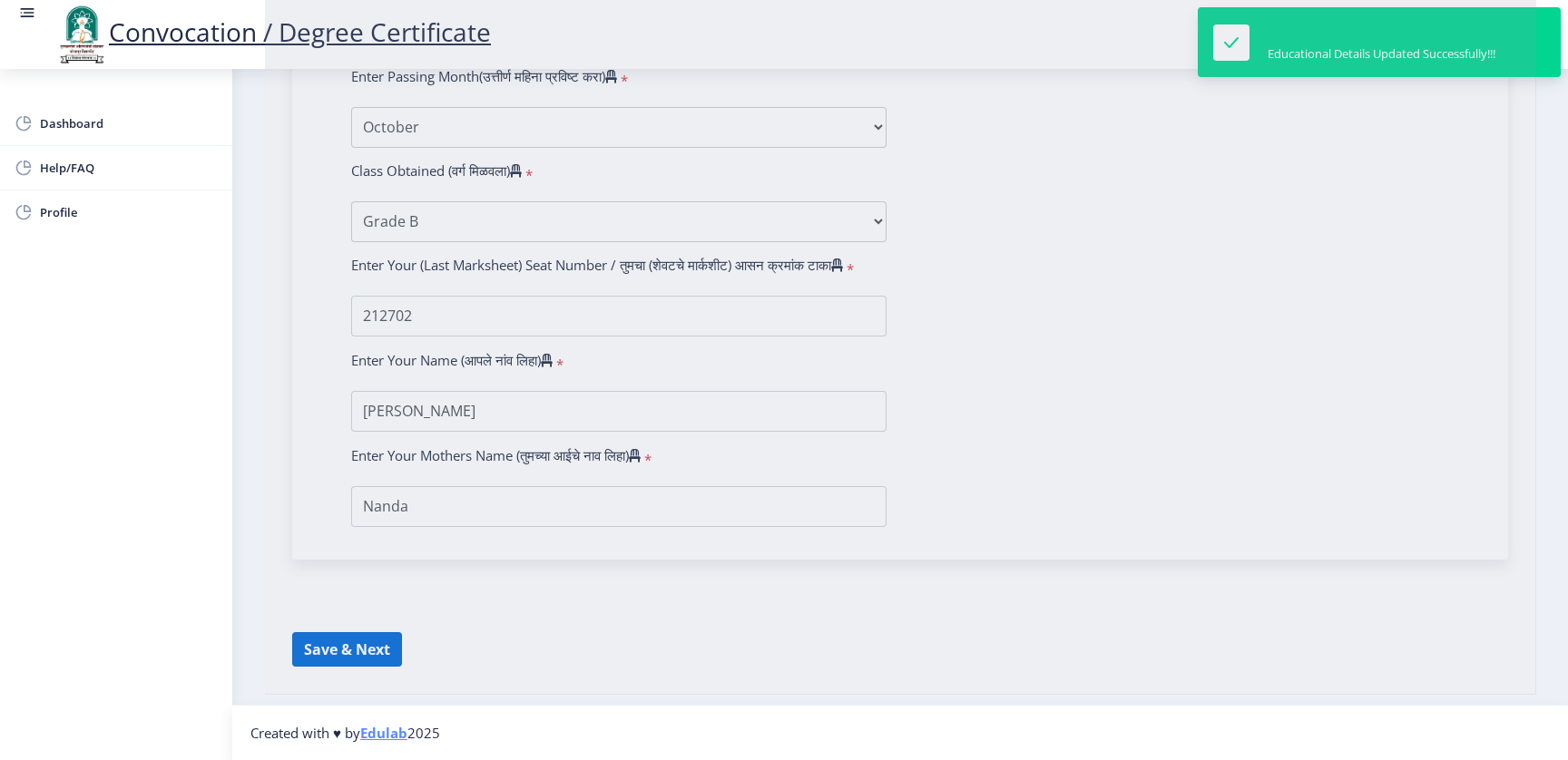 select 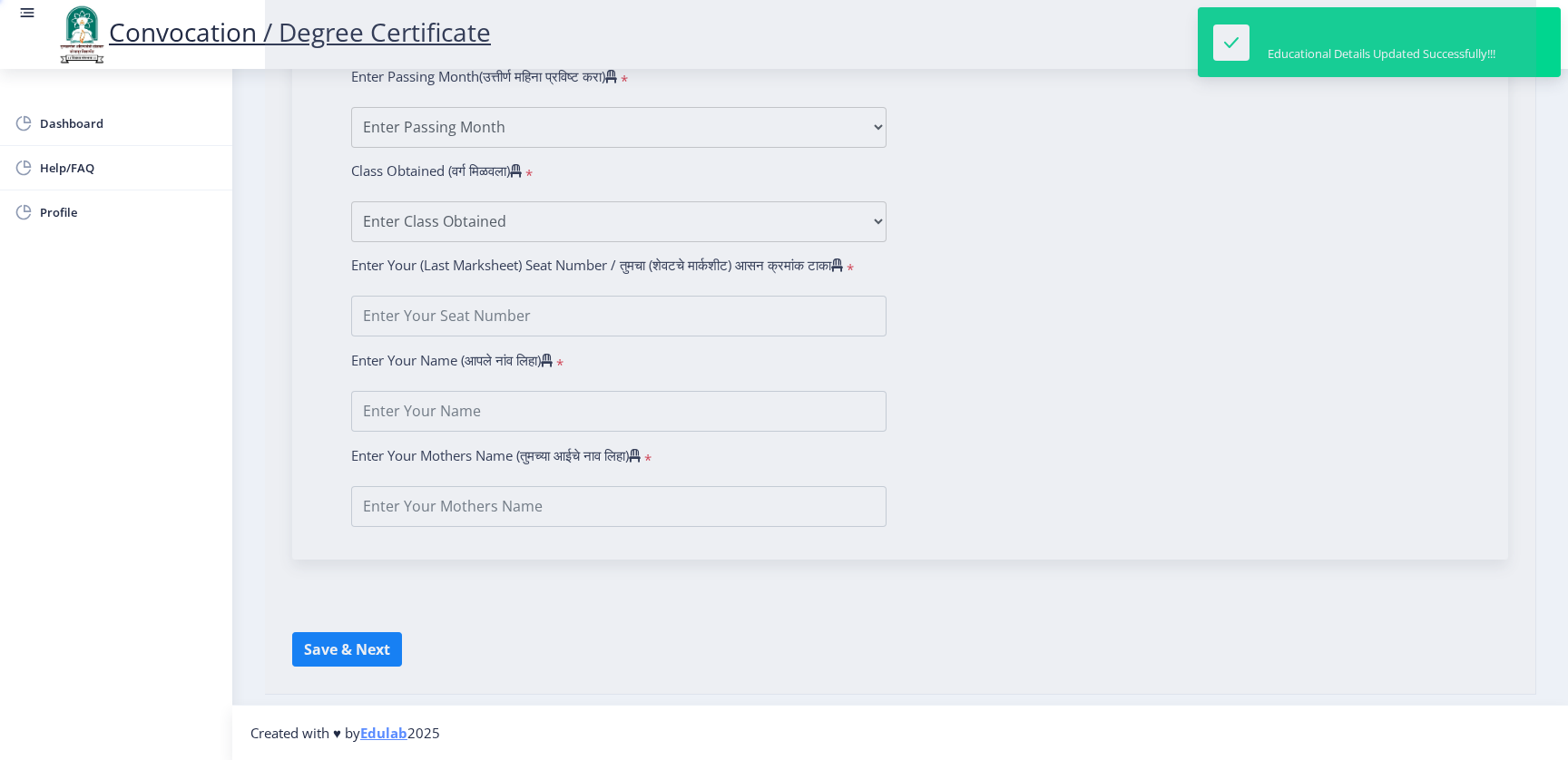 scroll, scrollTop: 0, scrollLeft: 0, axis: both 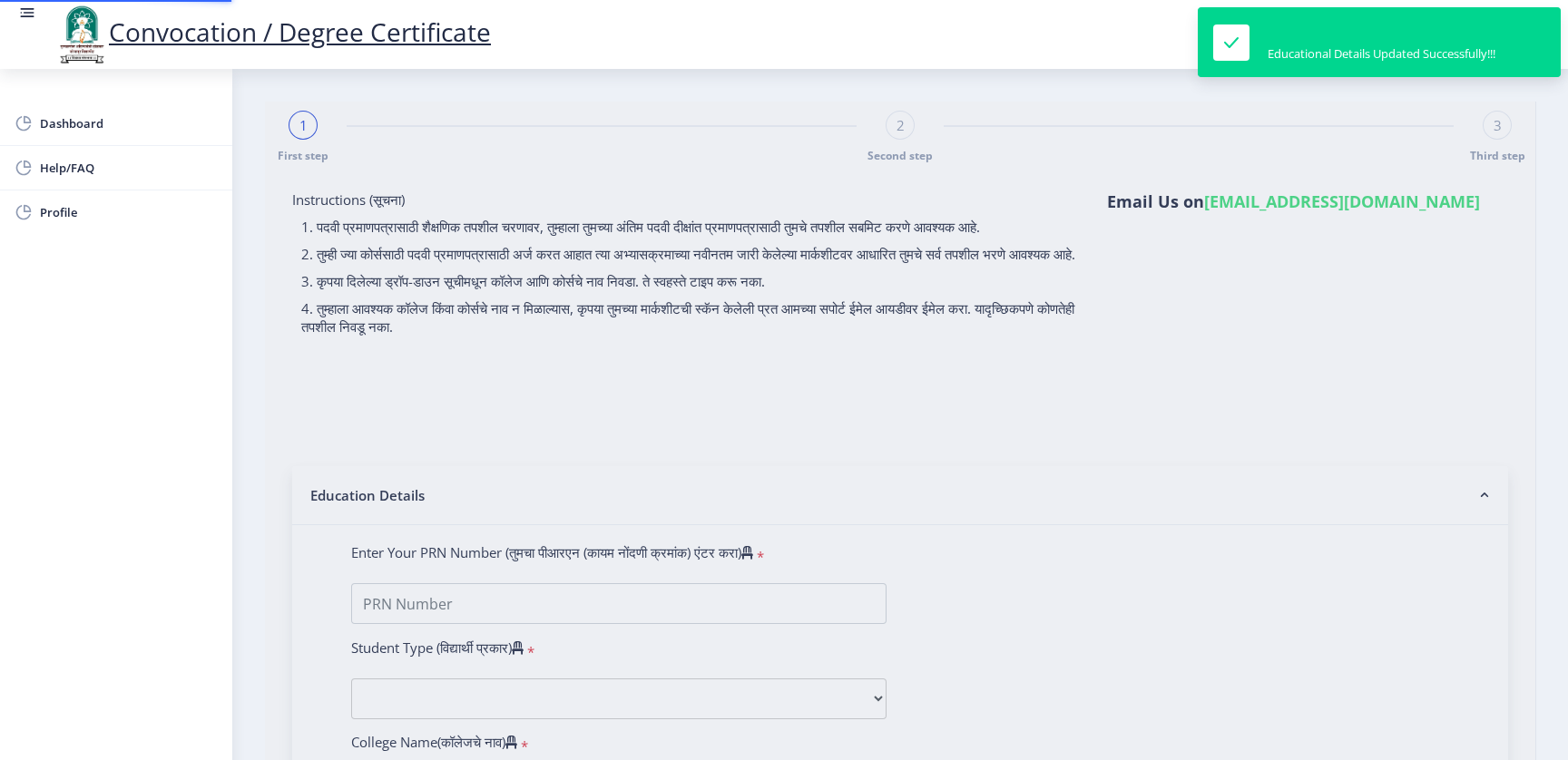 type on "[PERSON_NAME]" 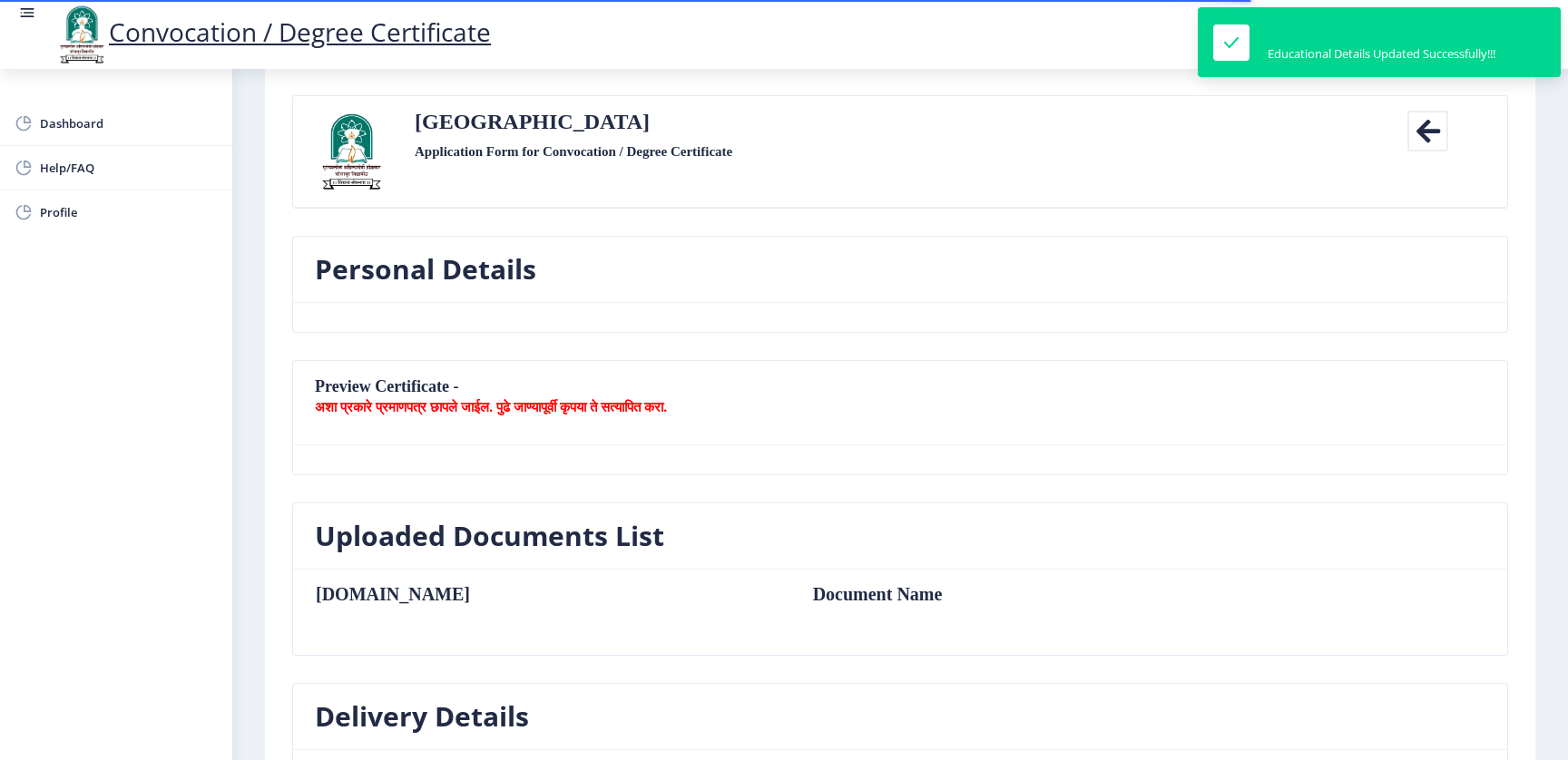 scroll, scrollTop: 136, scrollLeft: 0, axis: vertical 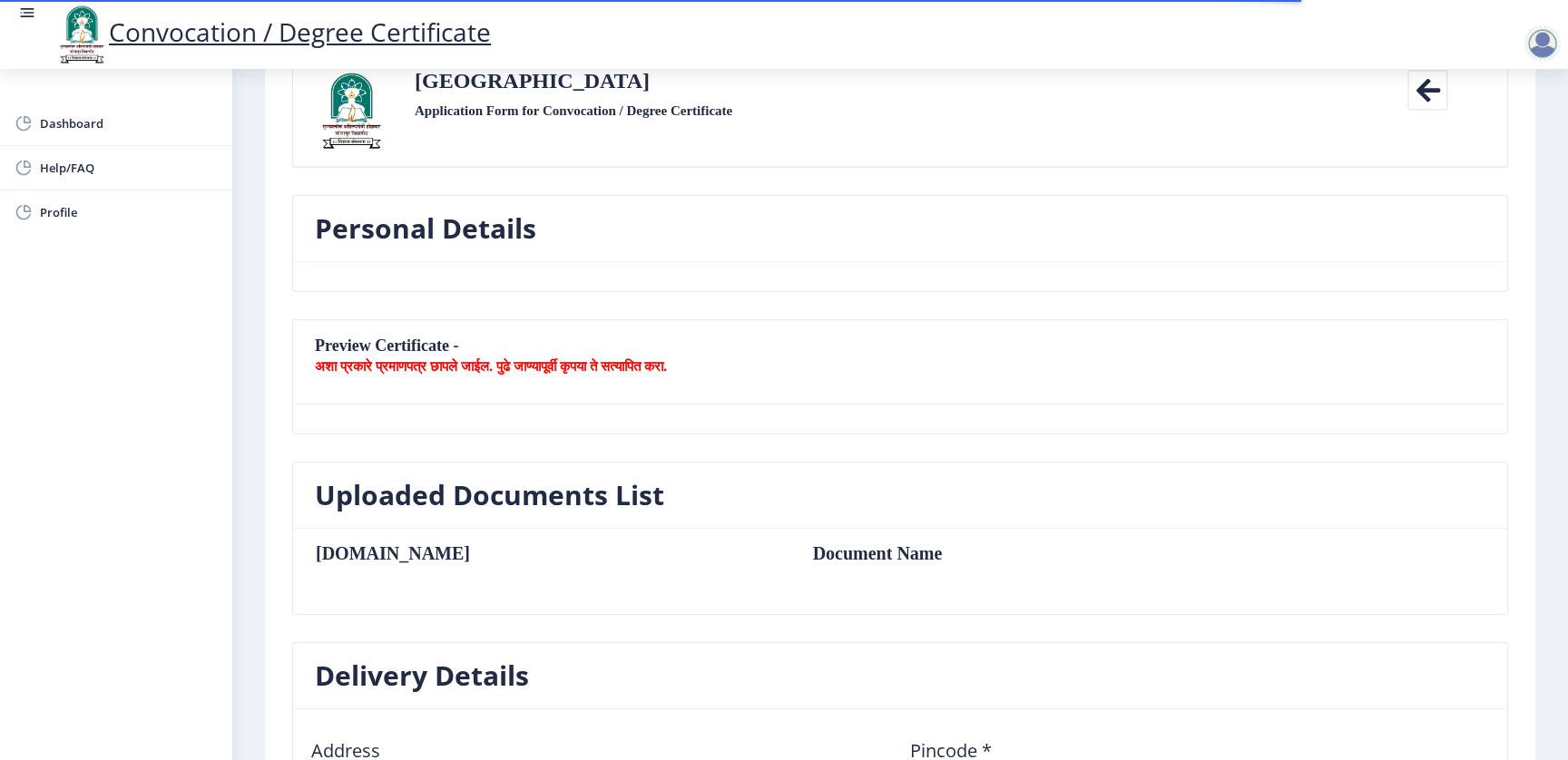 select 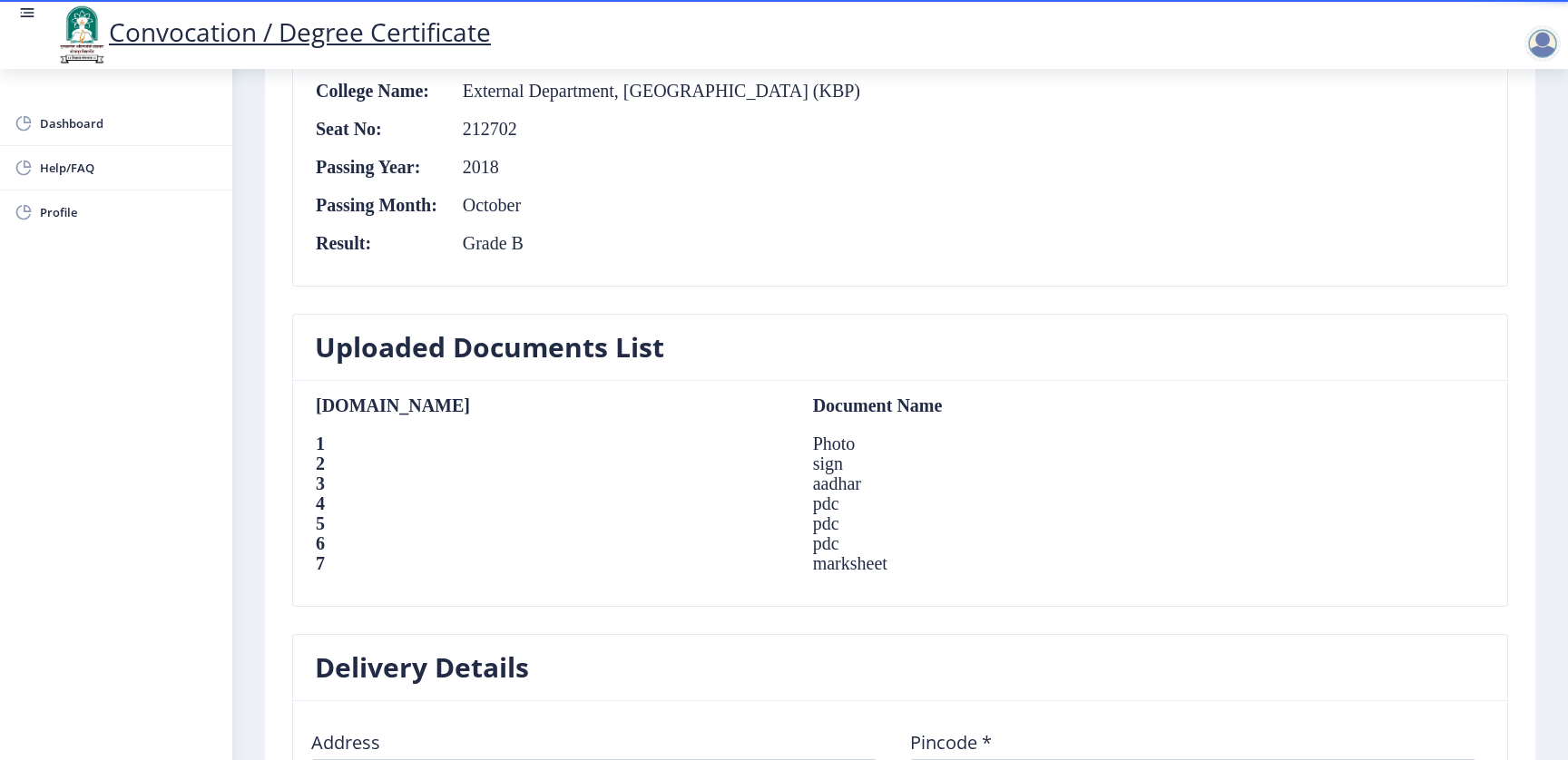 scroll, scrollTop: 1088, scrollLeft: 0, axis: vertical 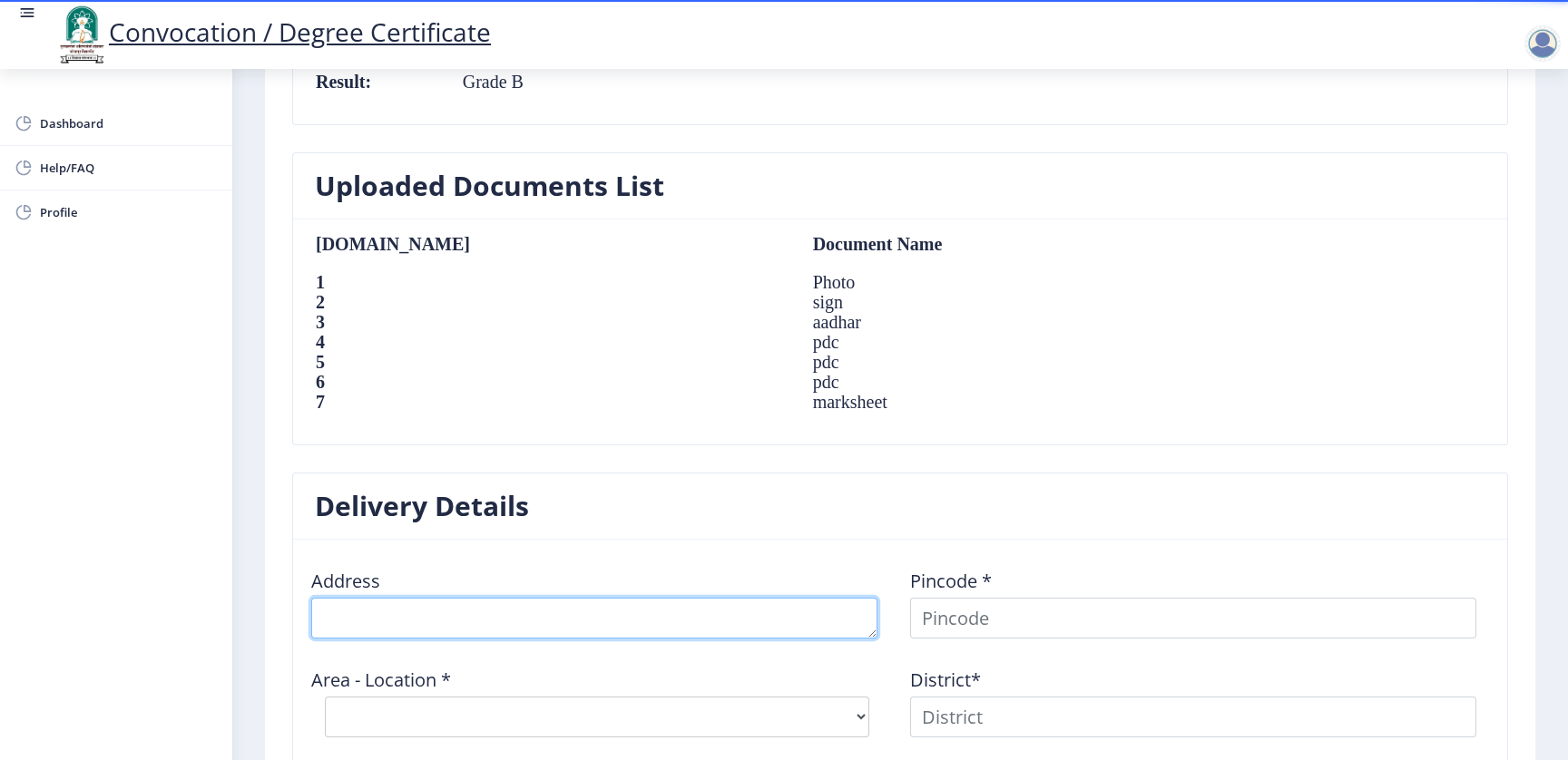 click at bounding box center (594, 618) 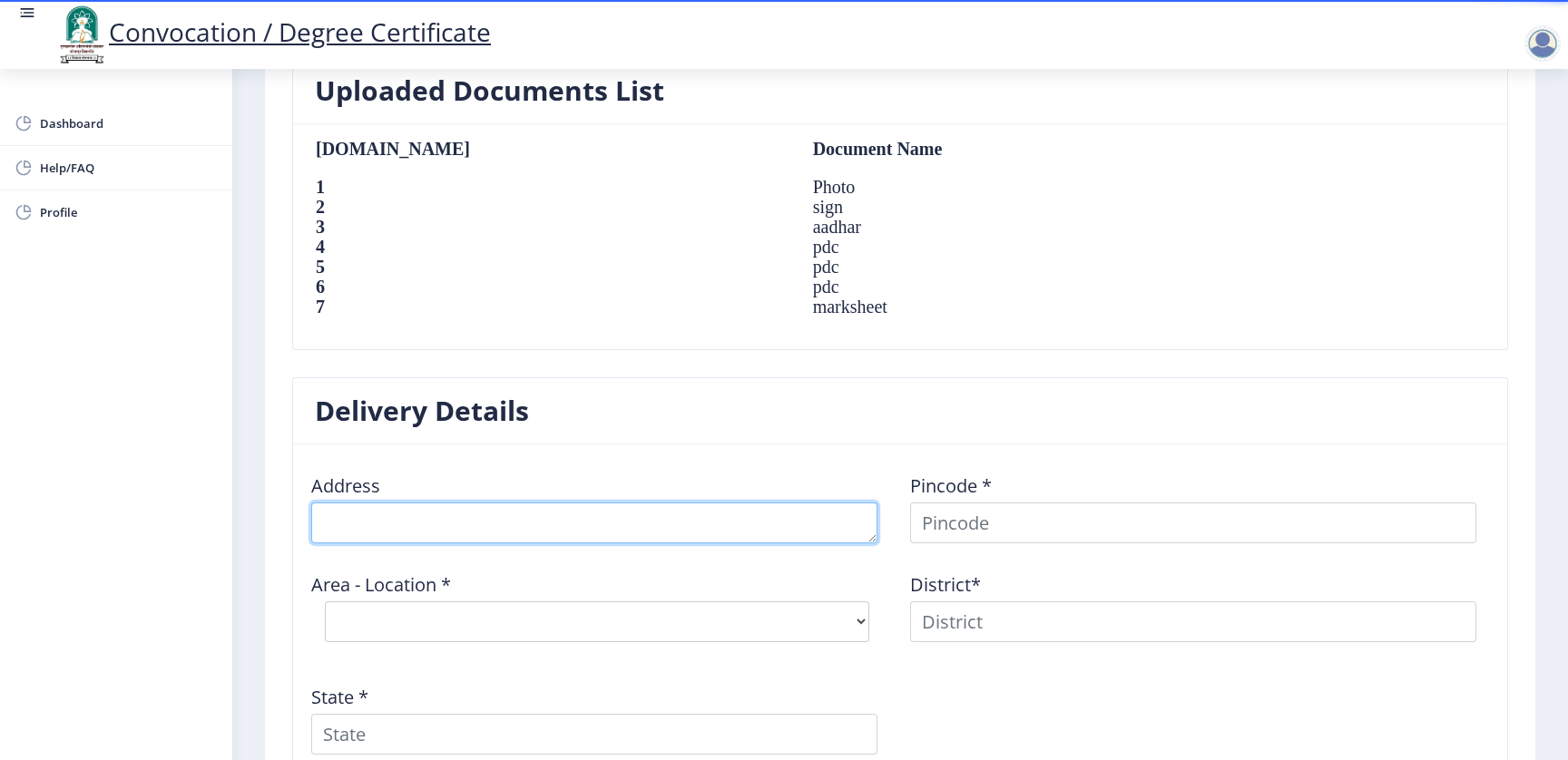 scroll, scrollTop: 1223, scrollLeft: 0, axis: vertical 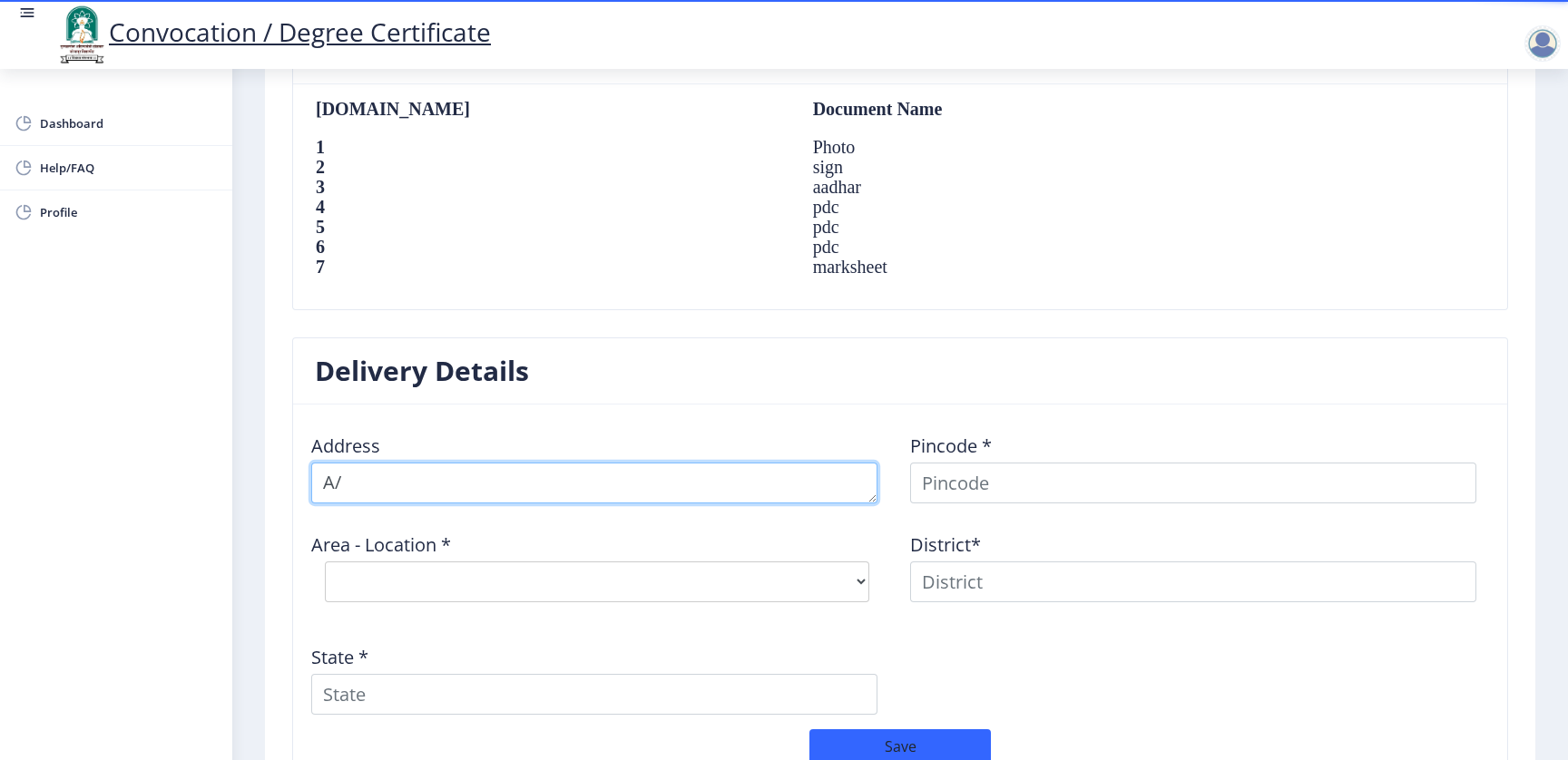 type on "A" 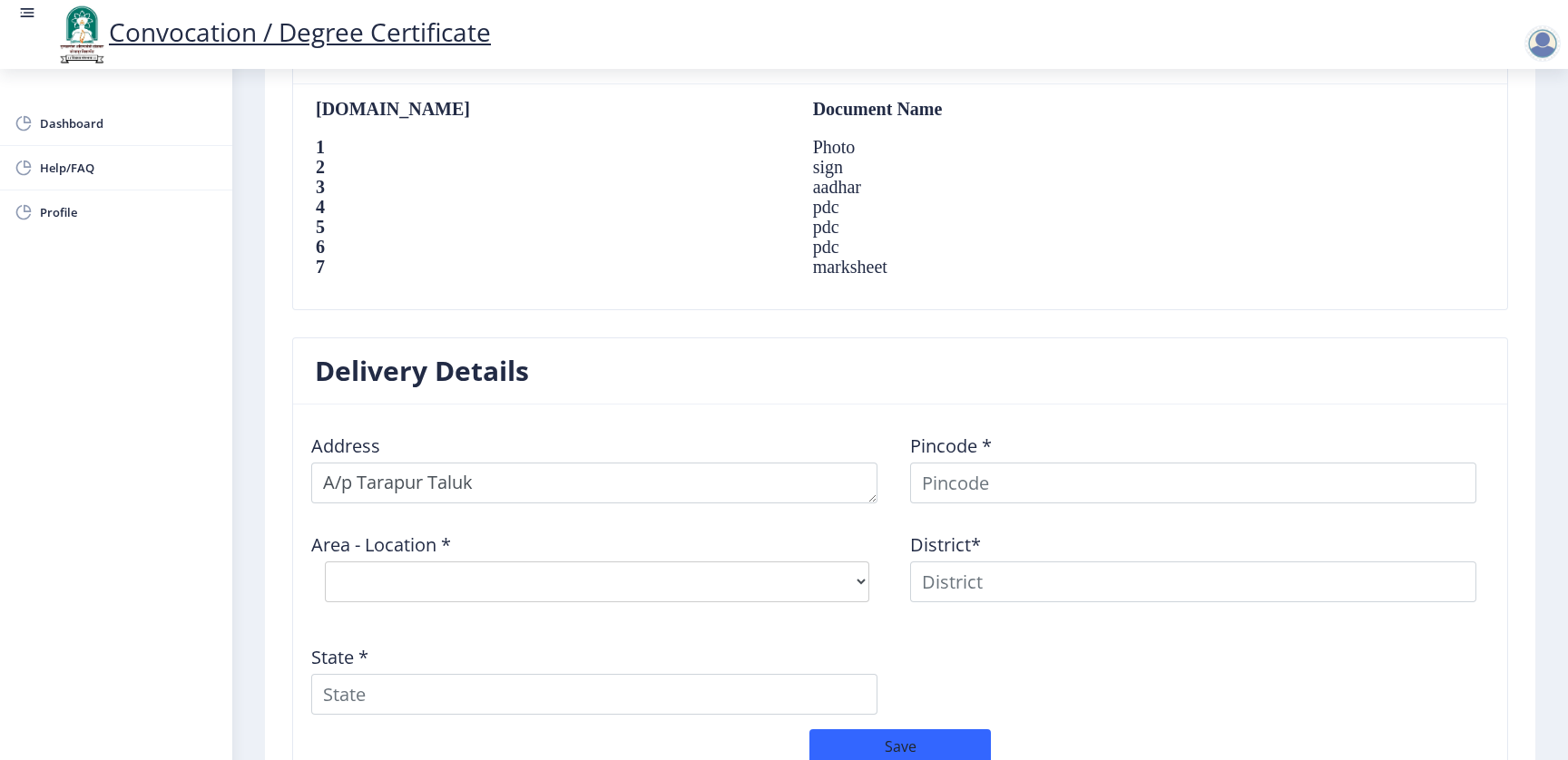 drag, startPoint x: 957, startPoint y: 364, endPoint x: 857, endPoint y: 386, distance: 102.39141 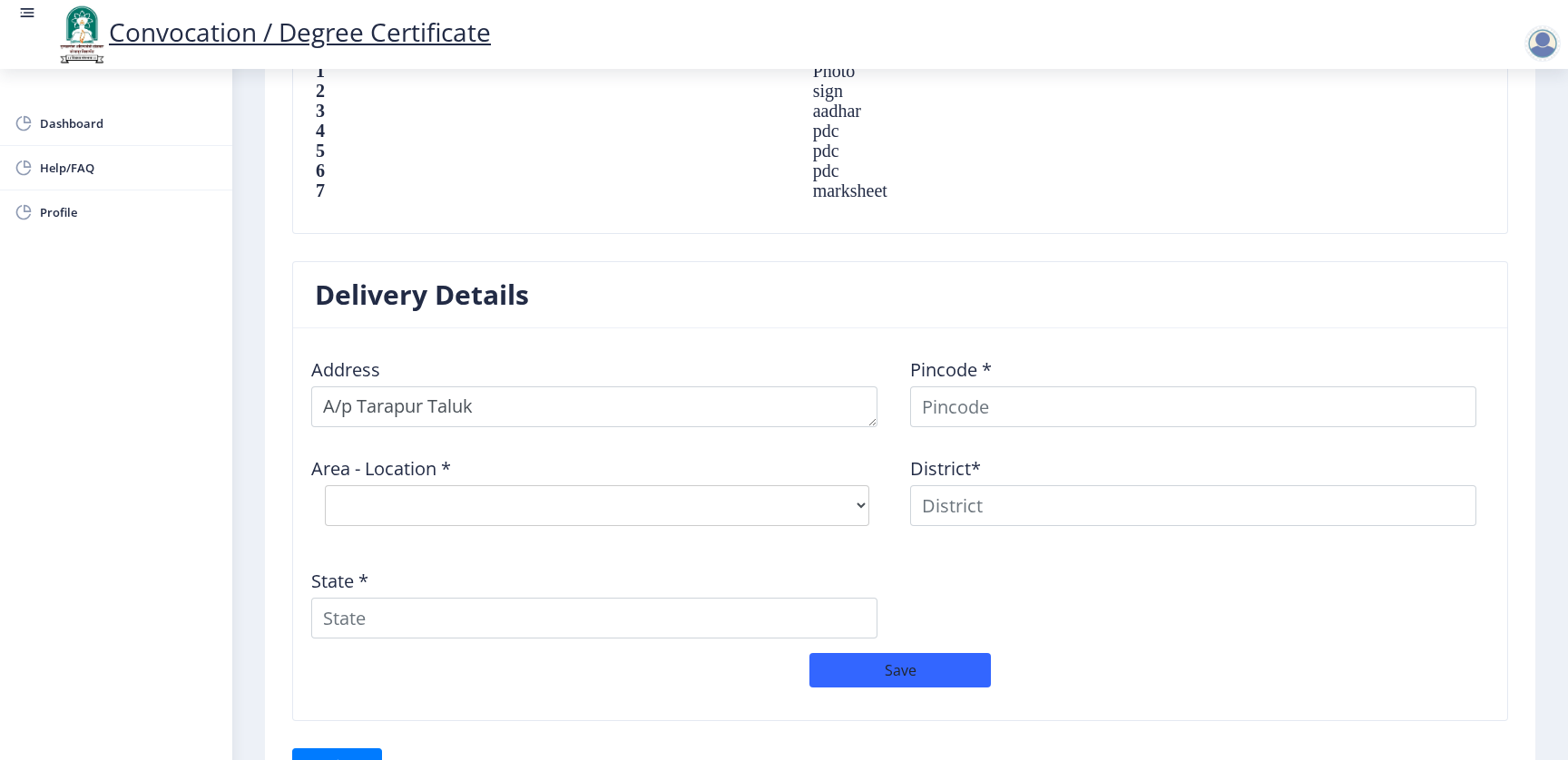 scroll, scrollTop: 1418, scrollLeft: 0, axis: vertical 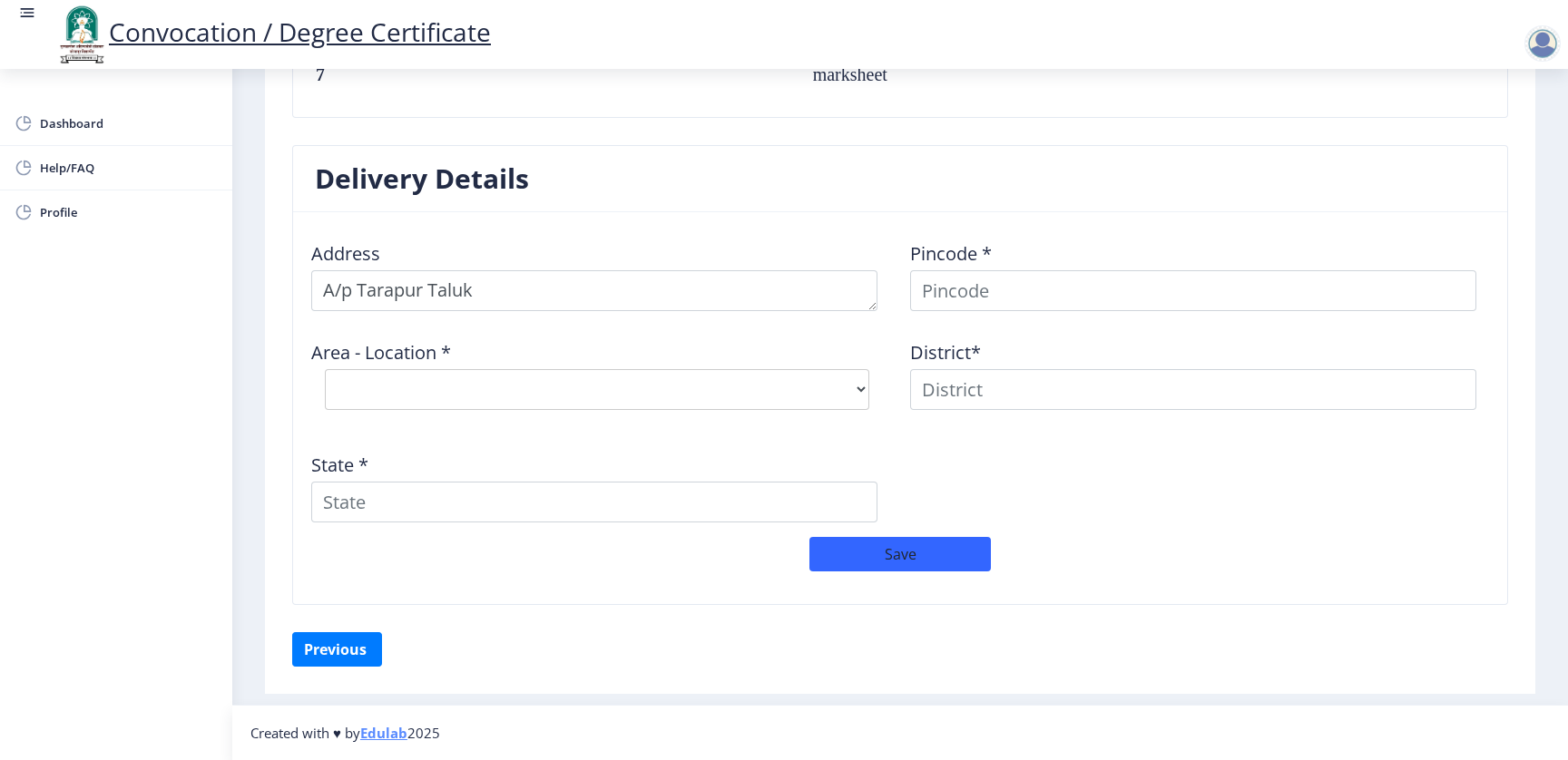 drag, startPoint x: 619, startPoint y: 326, endPoint x: 607, endPoint y: 312, distance: 18.439089 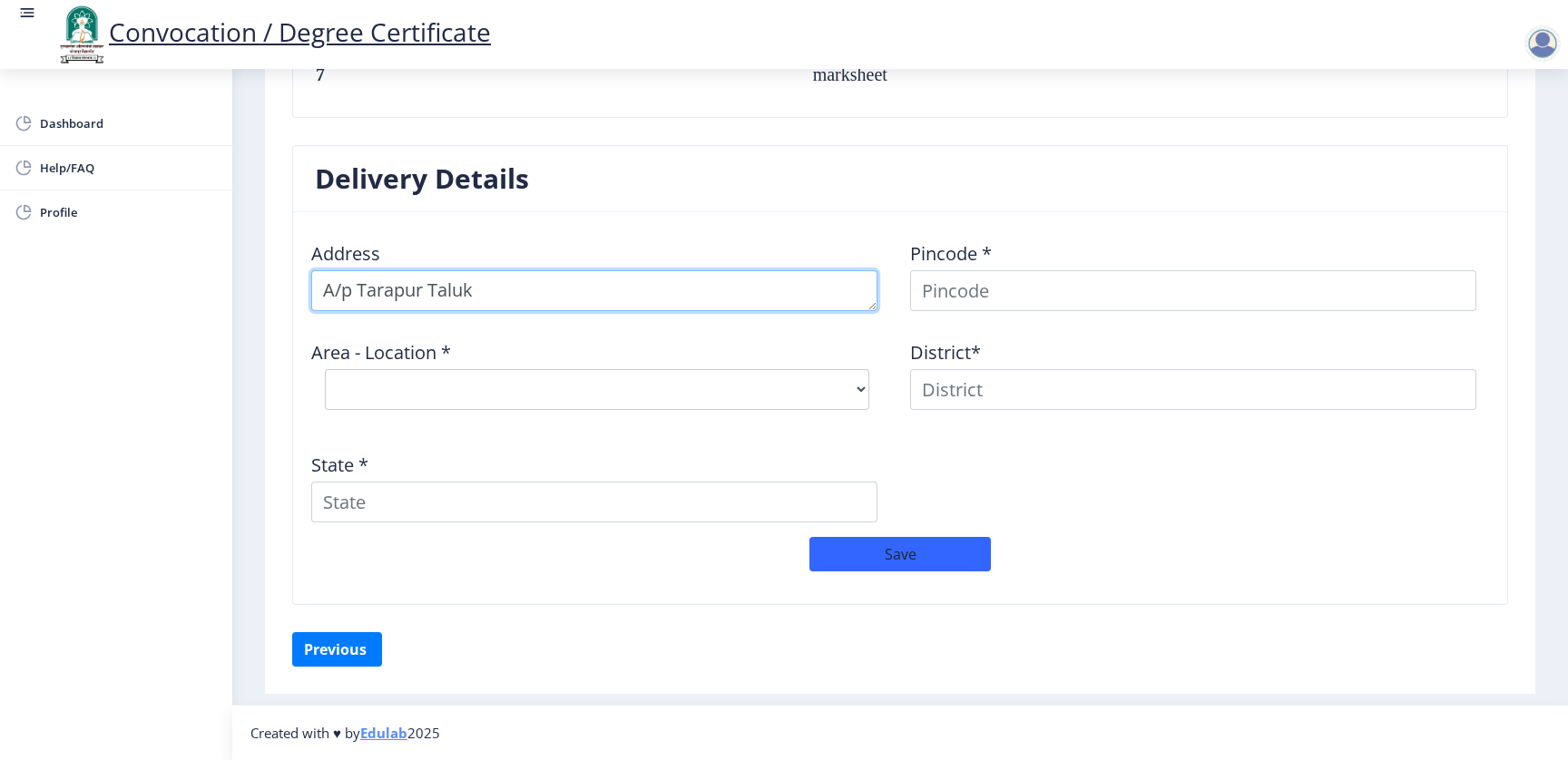 click at bounding box center [594, 290] 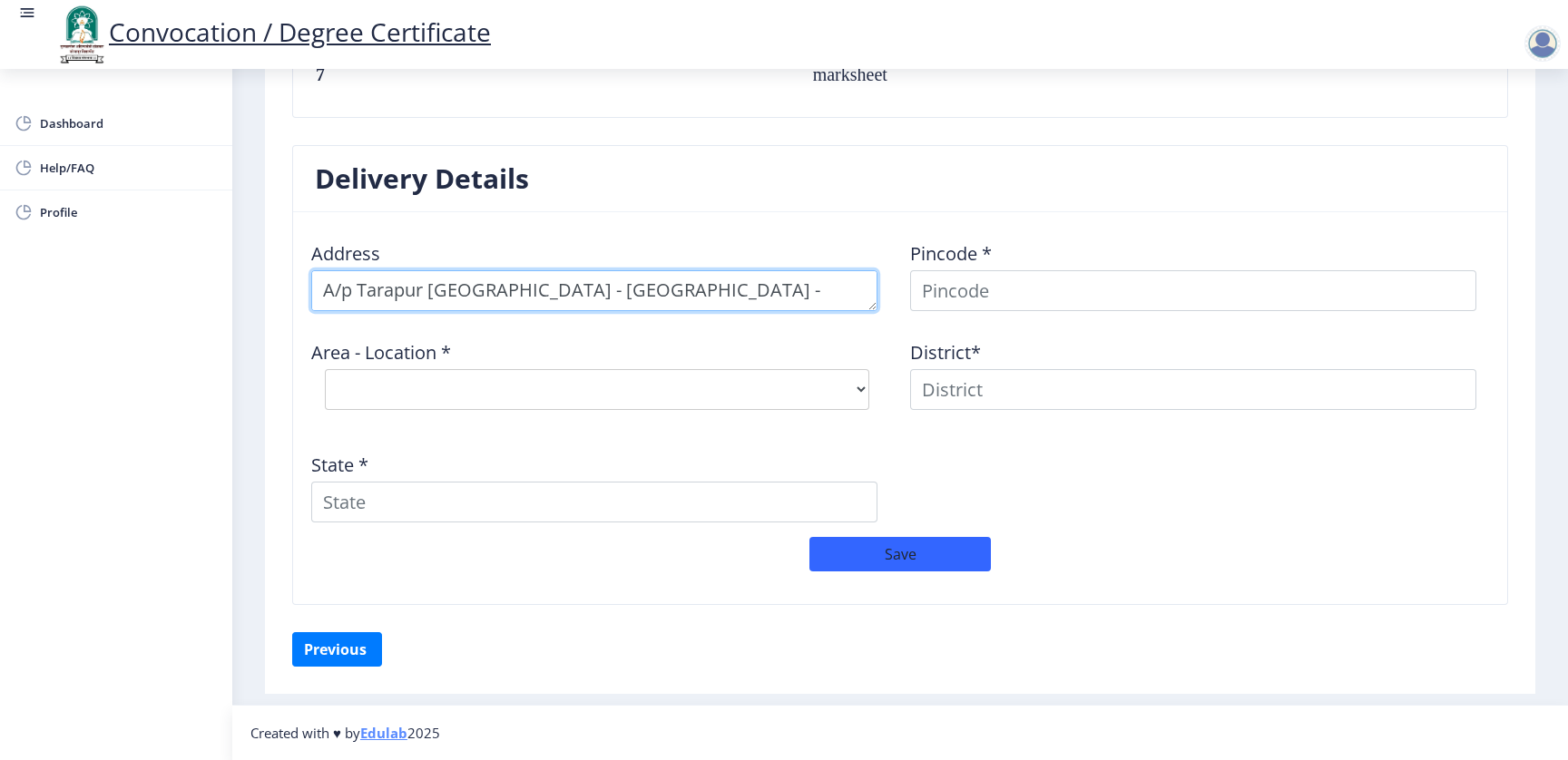 type on "A/p Tarapur Taluka - Pandharpur District - Solapur" 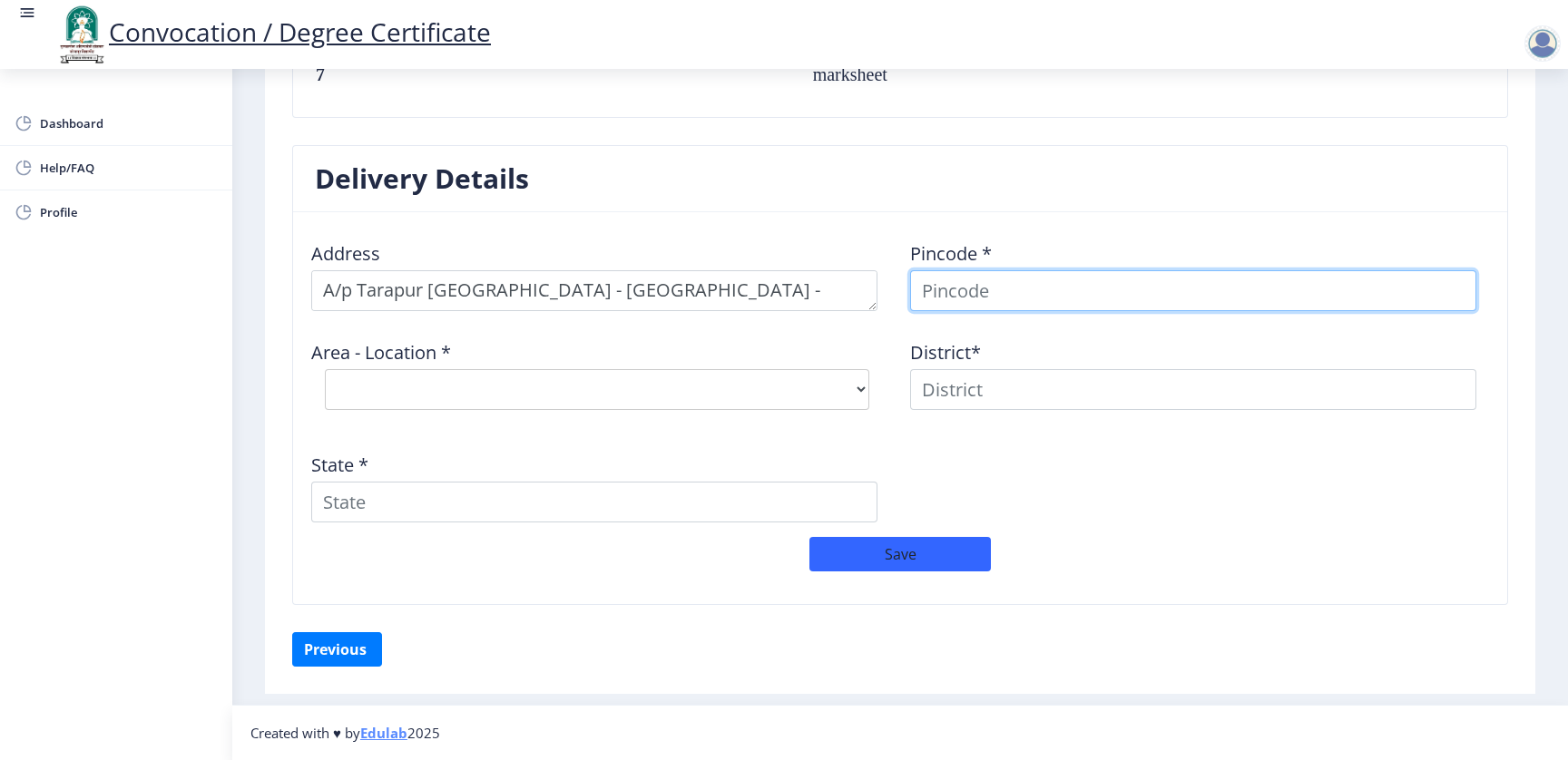 click at bounding box center [1193, 290] 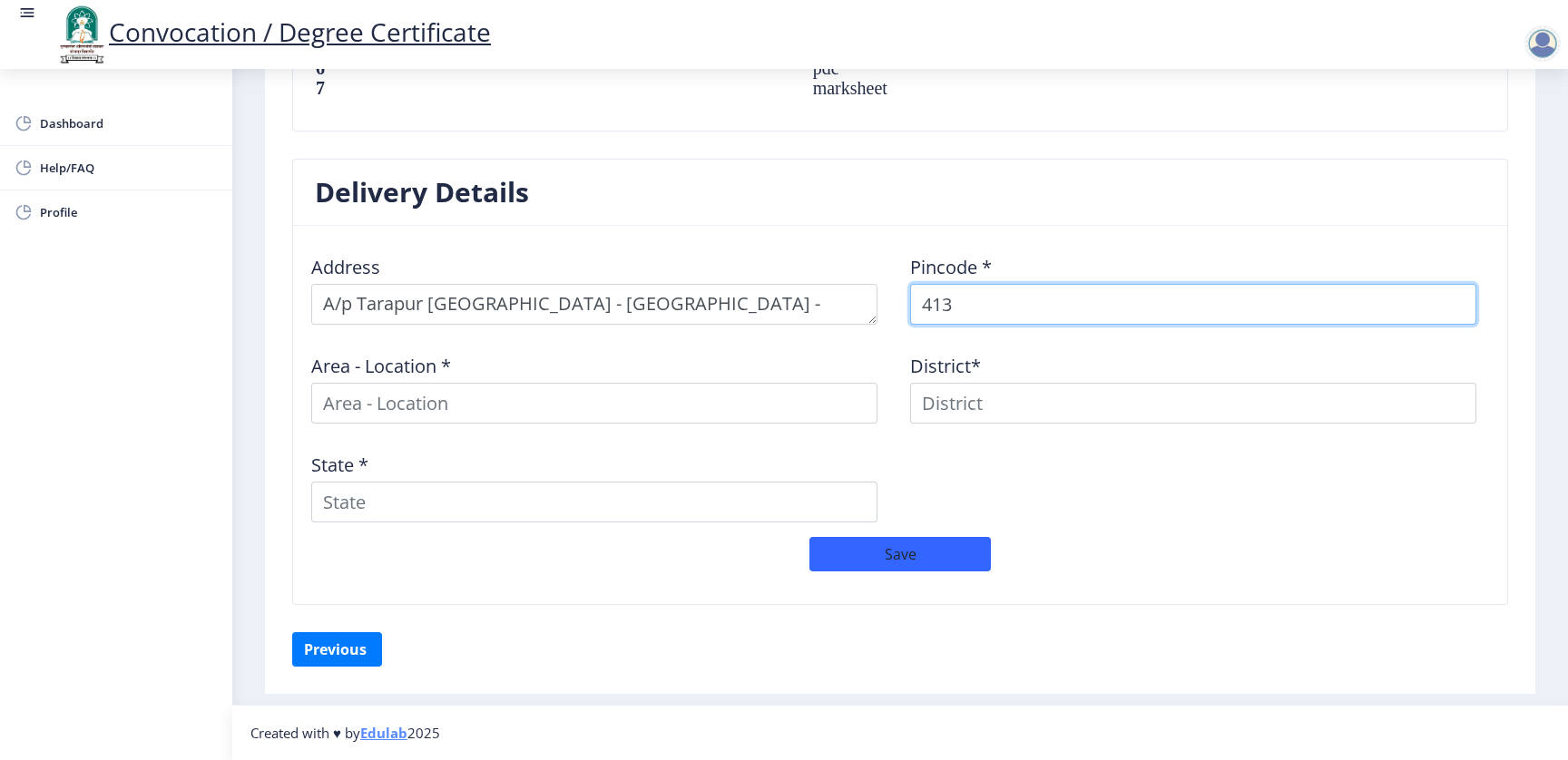 scroll, scrollTop: 1405, scrollLeft: 0, axis: vertical 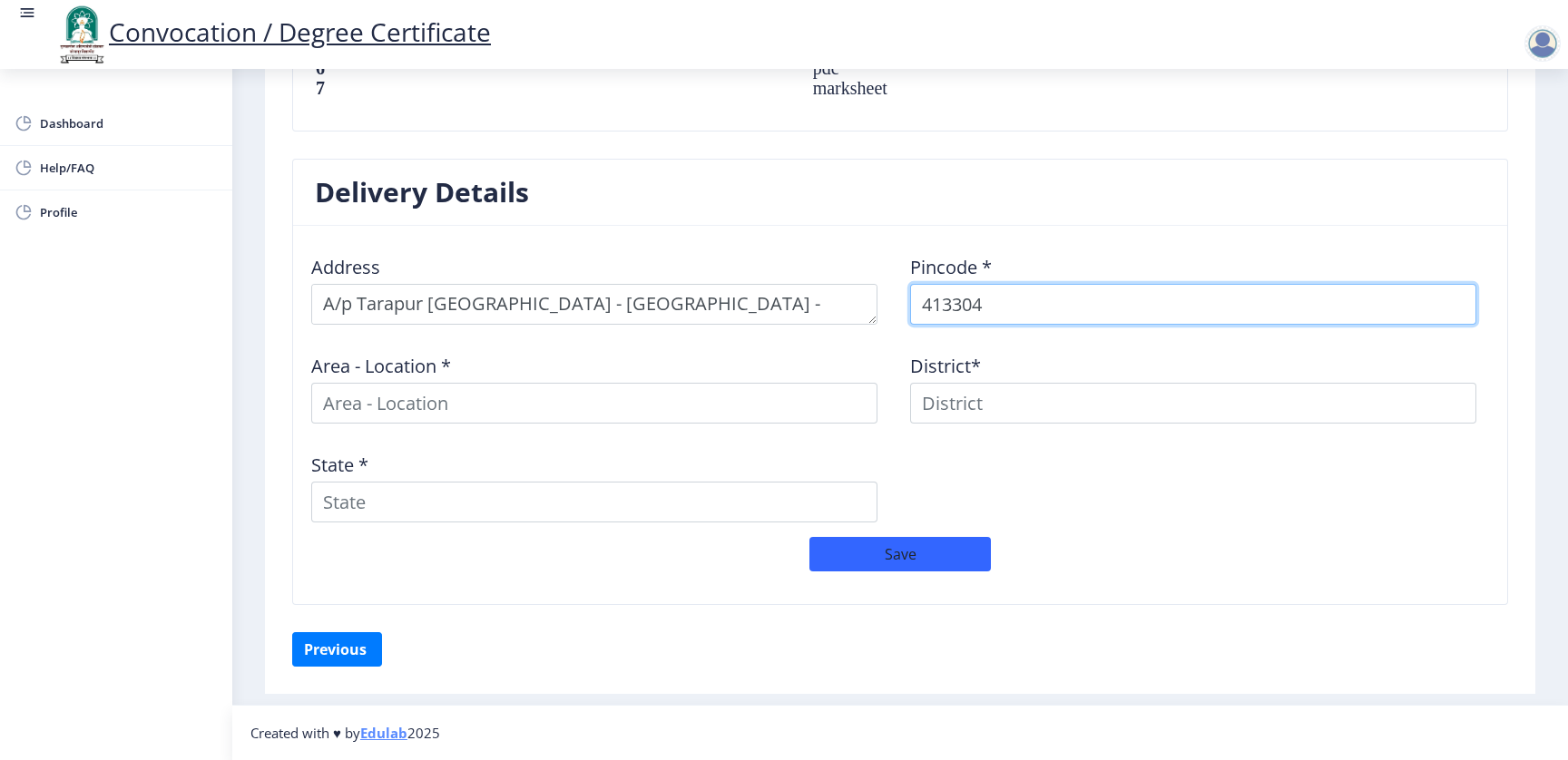 type on "413304" 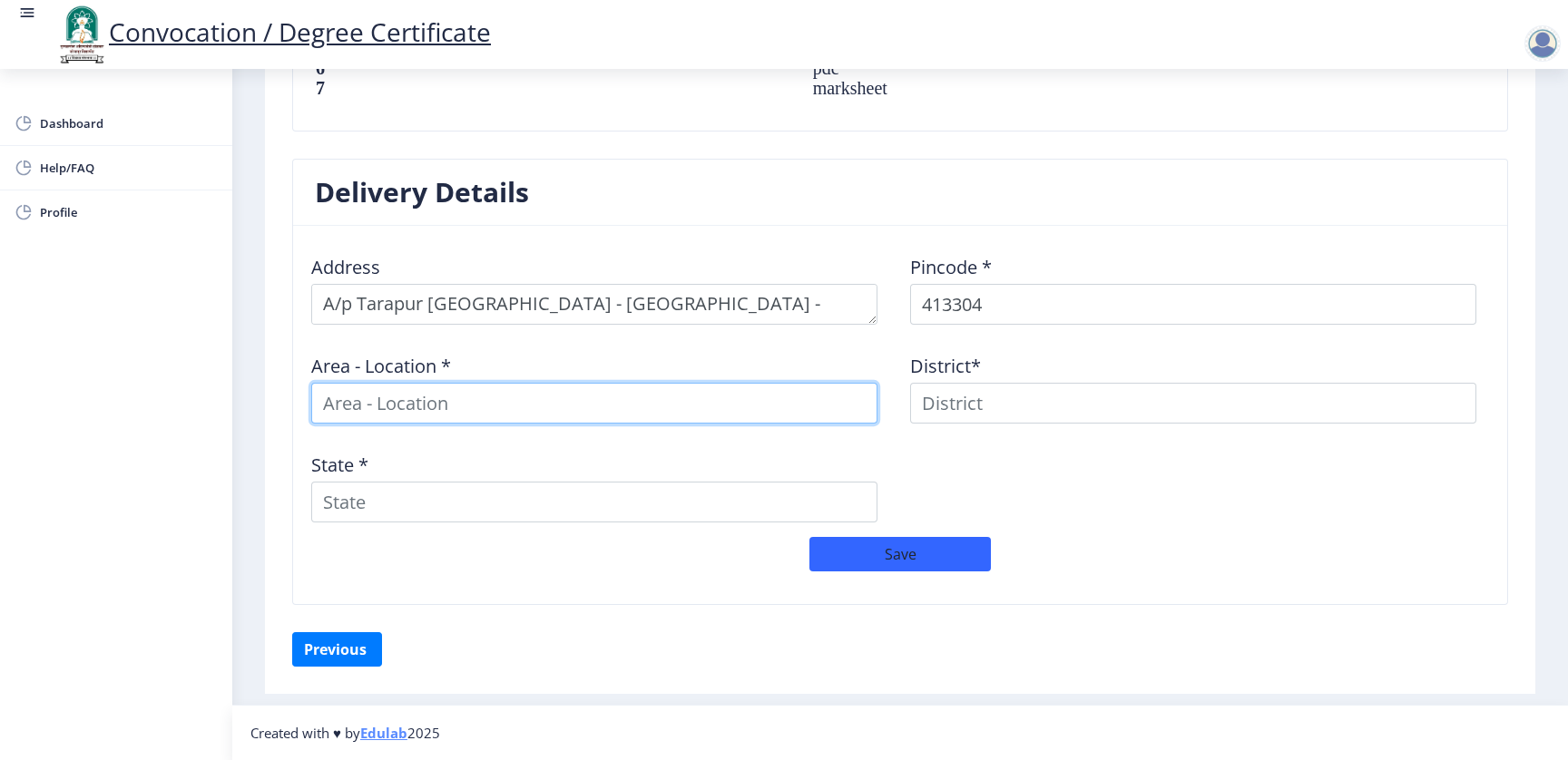 click at bounding box center [594, 403] 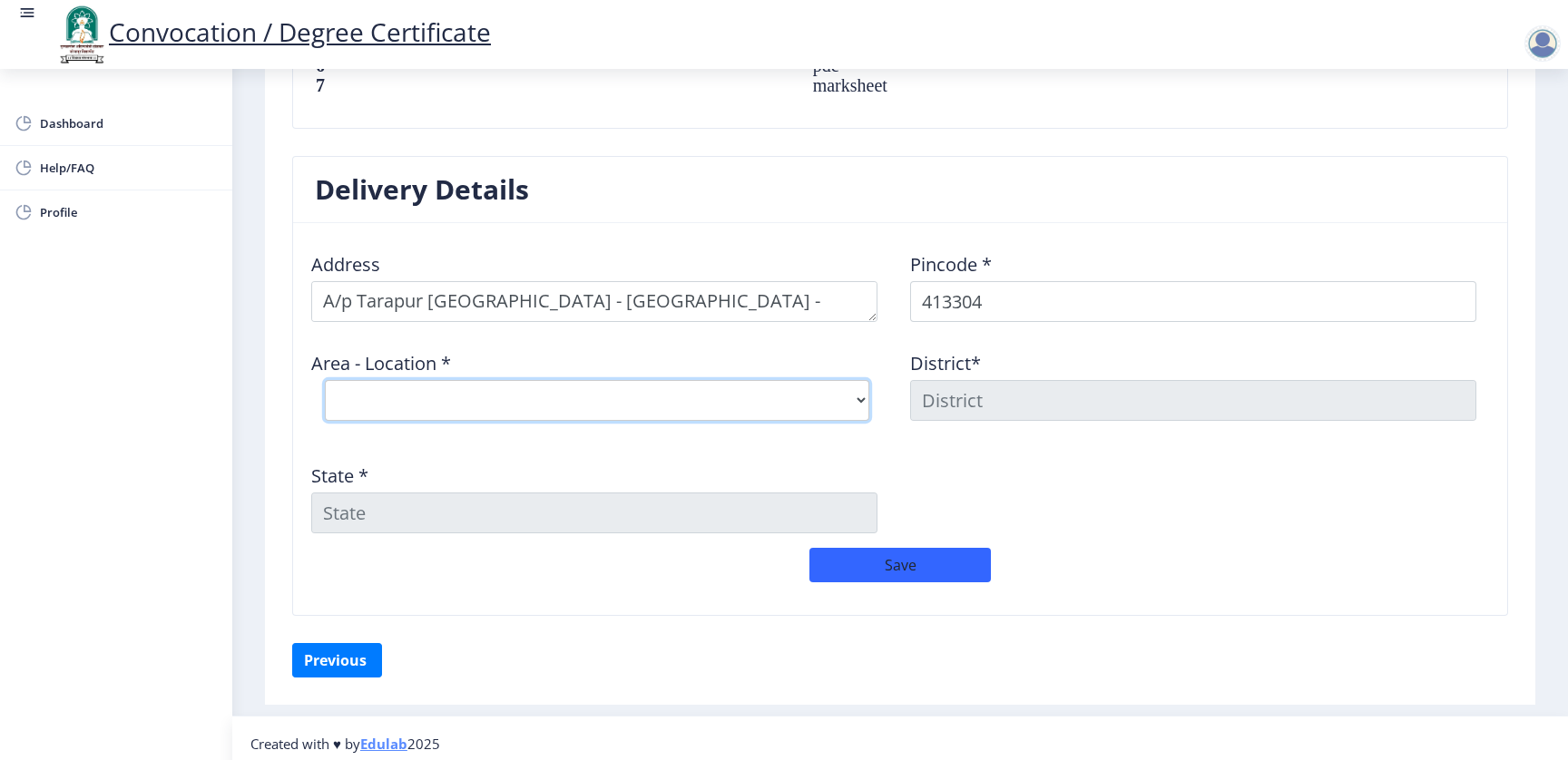 click on "Select Area Location Adhiv BO Ambe B.O Anawali B.O Babhulgaon B.O Bhandishegaon B.O Chale B.O Degaon (PPR) B.O Gadegaon B.O Gopalpur B.O Gursale B.O Kasegaon B.O Korti B.O Mahadawar( Pandharpur) S.O Manishanagar(Pandharpur) S.O Mendhapur B.O Mundhewadi B.O Navi Peth (Pandharpur) S.O Ozewadi B.O Pandharechiwadi B.O Pandharpur H.O Phulchincholi B.O Puluj B.O Ranjani B.O Rople BK B.O Sarkoli B.O Shelve B.O Siddhewadi B.O Sonka B.O Suste B.O Tarapur B.O Tawashi B.O Tungat B.O Wakhari B.O" at bounding box center [597, 400] 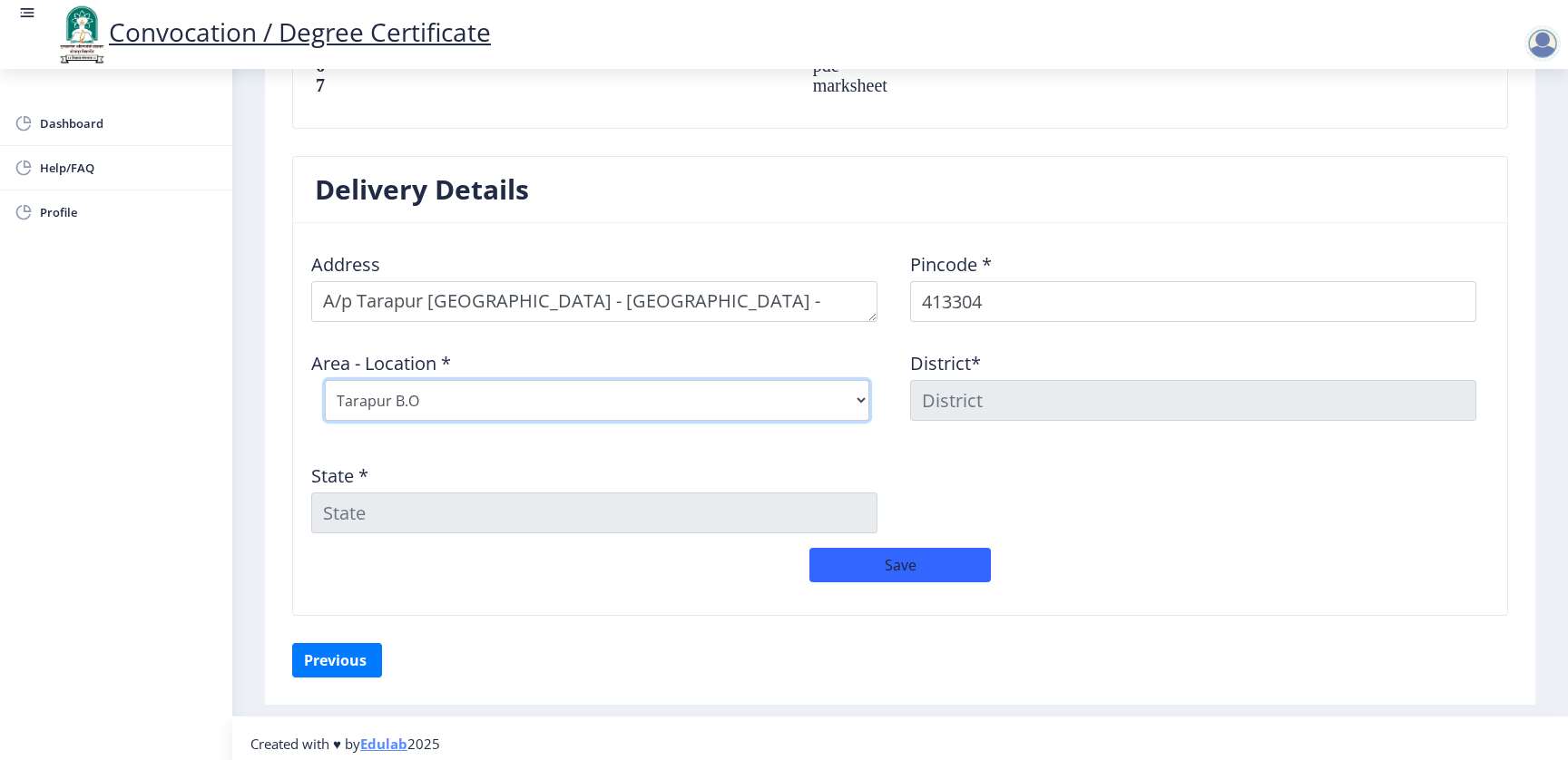 click on "Select Area Location Adhiv BO Ambe B.O Anawali B.O Babhulgaon B.O Bhandishegaon B.O Chale B.O Degaon (PPR) B.O Gadegaon B.O Gopalpur B.O Gursale B.O Kasegaon B.O Korti B.O Mahadawar( Pandharpur) S.O Manishanagar(Pandharpur) S.O Mendhapur B.O Mundhewadi B.O Navi Peth (Pandharpur) S.O Ozewadi B.O Pandharechiwadi B.O Pandharpur H.O Phulchincholi B.O Puluj B.O Ranjani B.O Rople BK B.O Sarkoli B.O Shelve B.O Siddhewadi B.O Sonka B.O Suste B.O Tarapur B.O Tawashi B.O Tungat B.O Wakhari B.O" at bounding box center (597, 400) 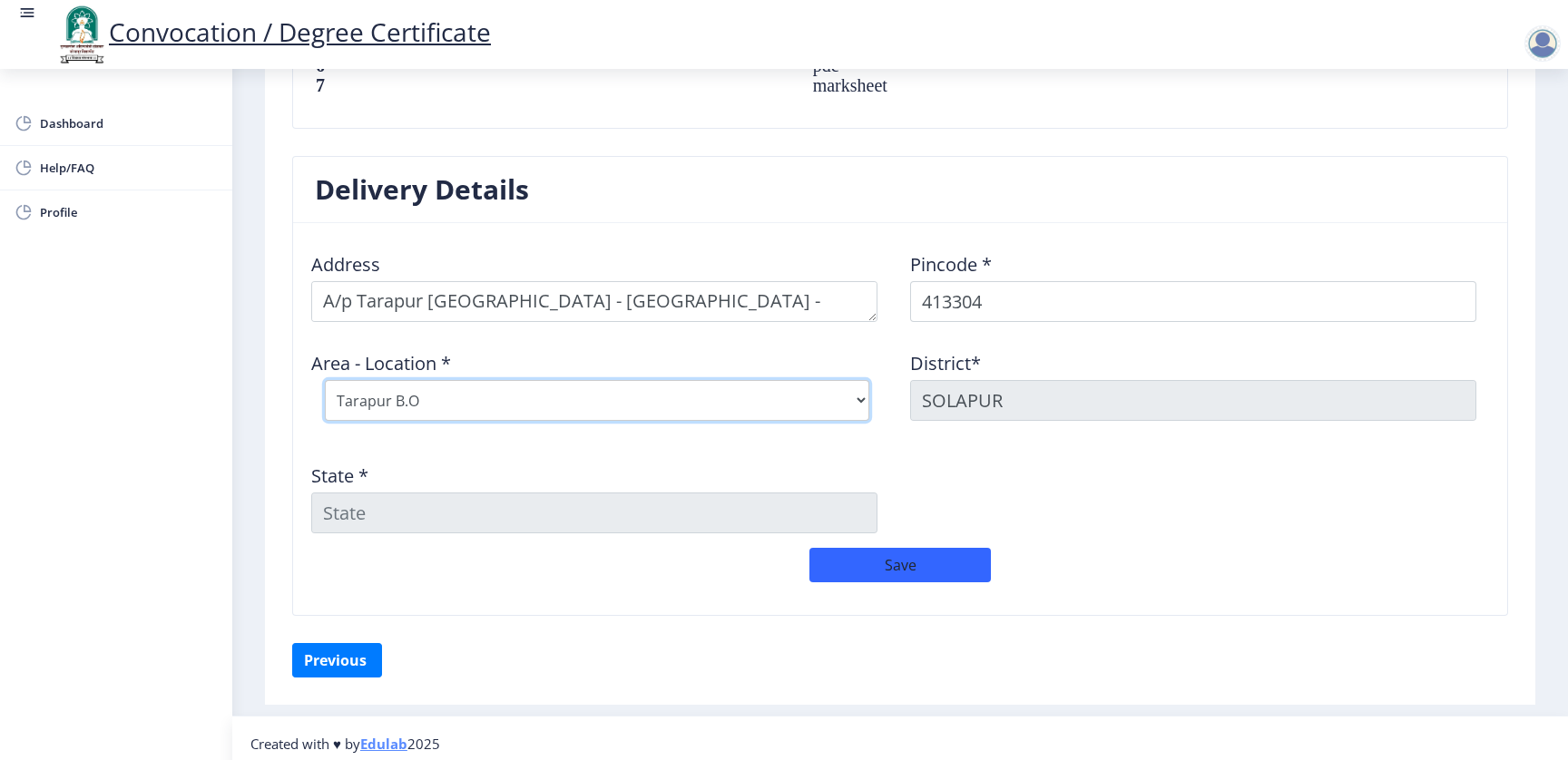 type on "Maharashtra" 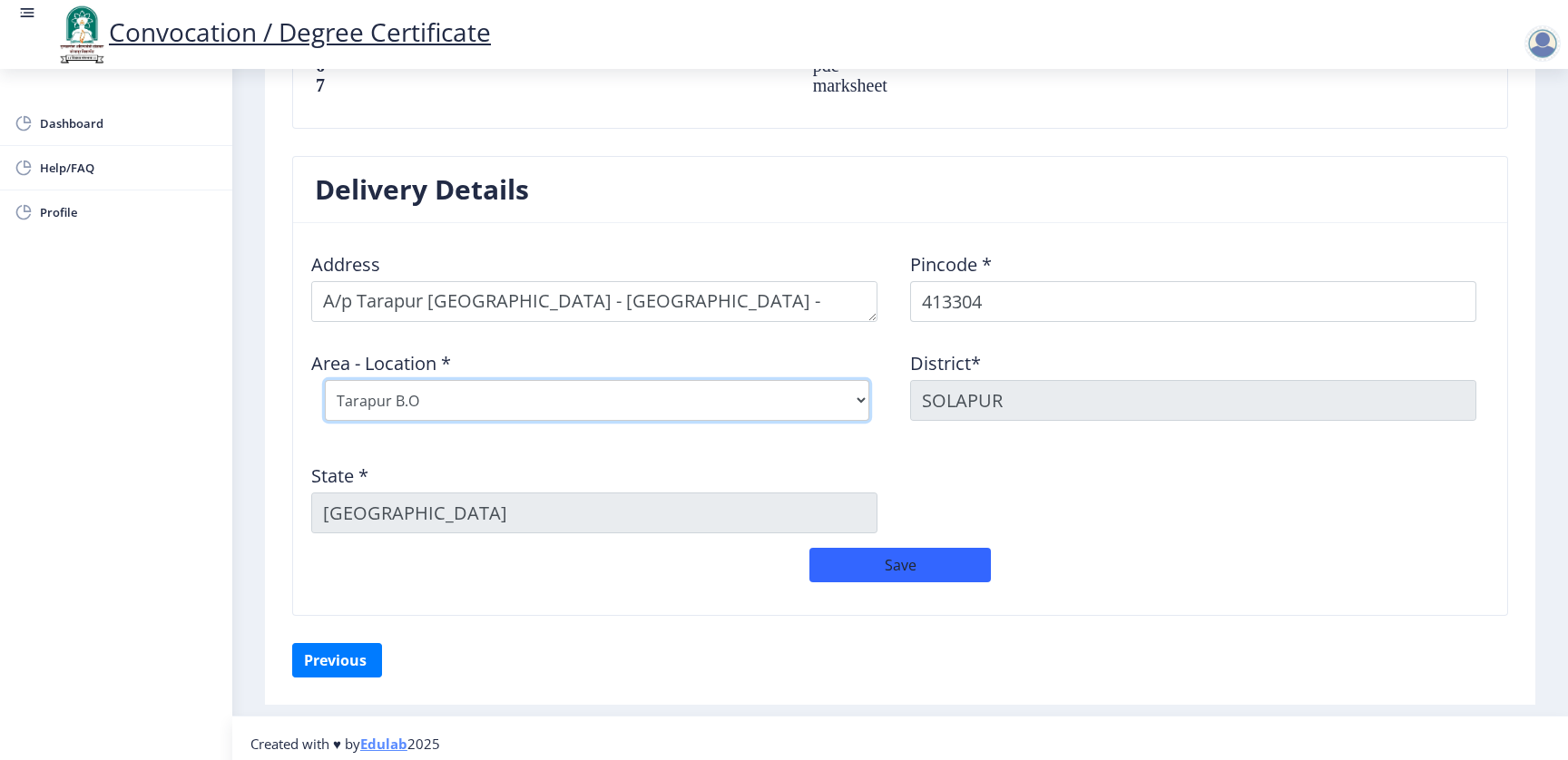 scroll, scrollTop: 1418, scrollLeft: 0, axis: vertical 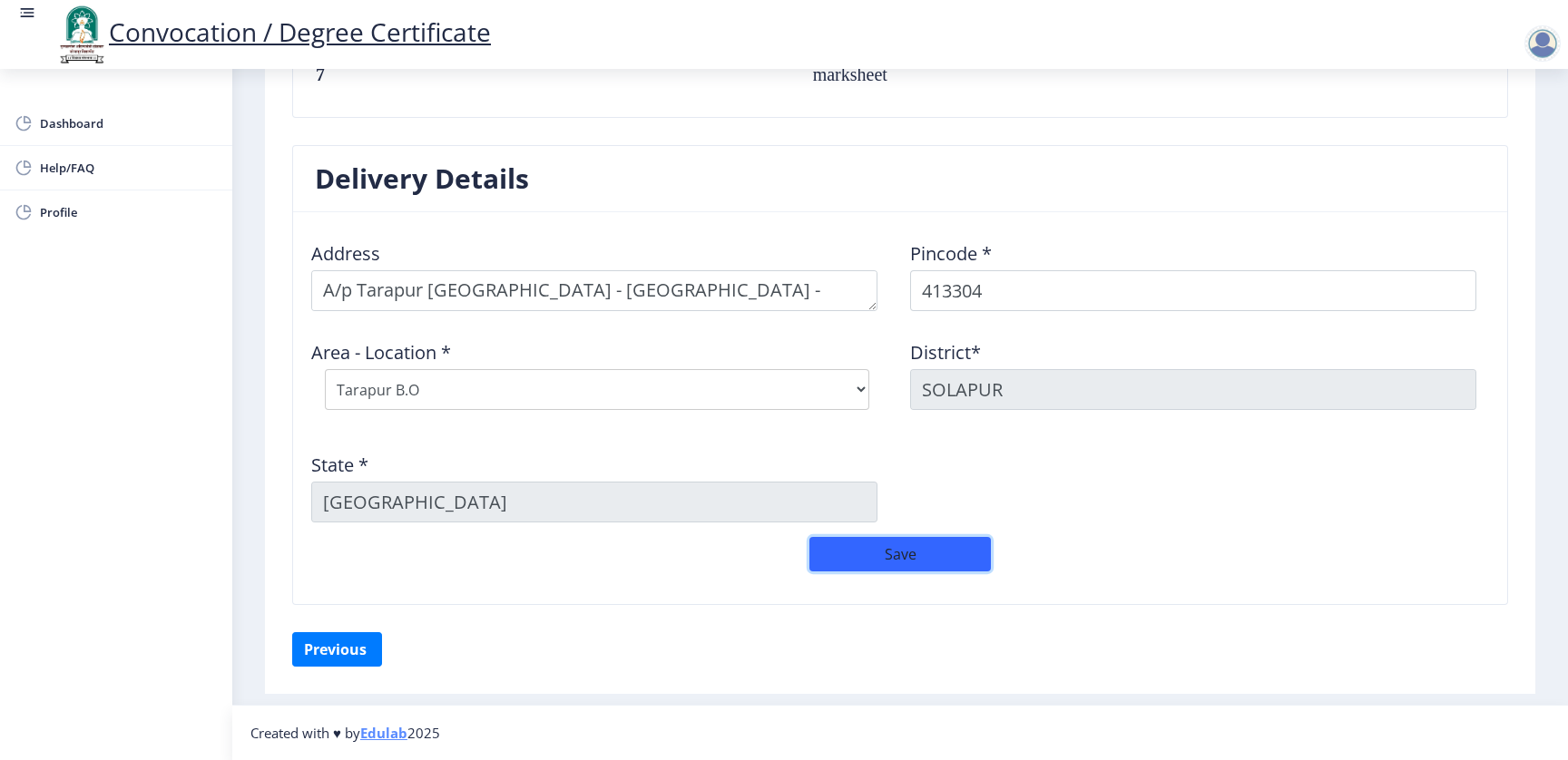 click on "Save" 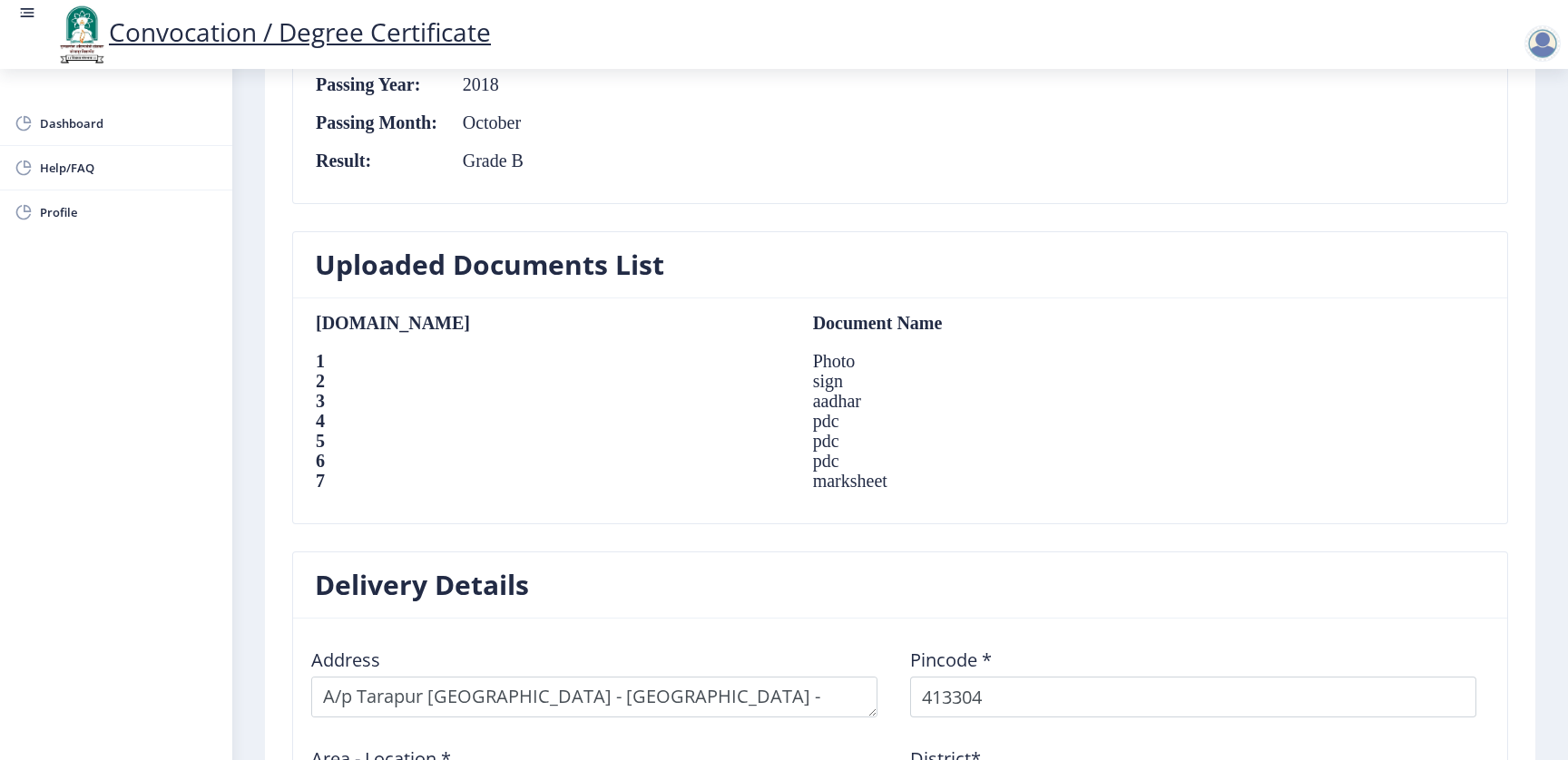 scroll, scrollTop: 873, scrollLeft: 0, axis: vertical 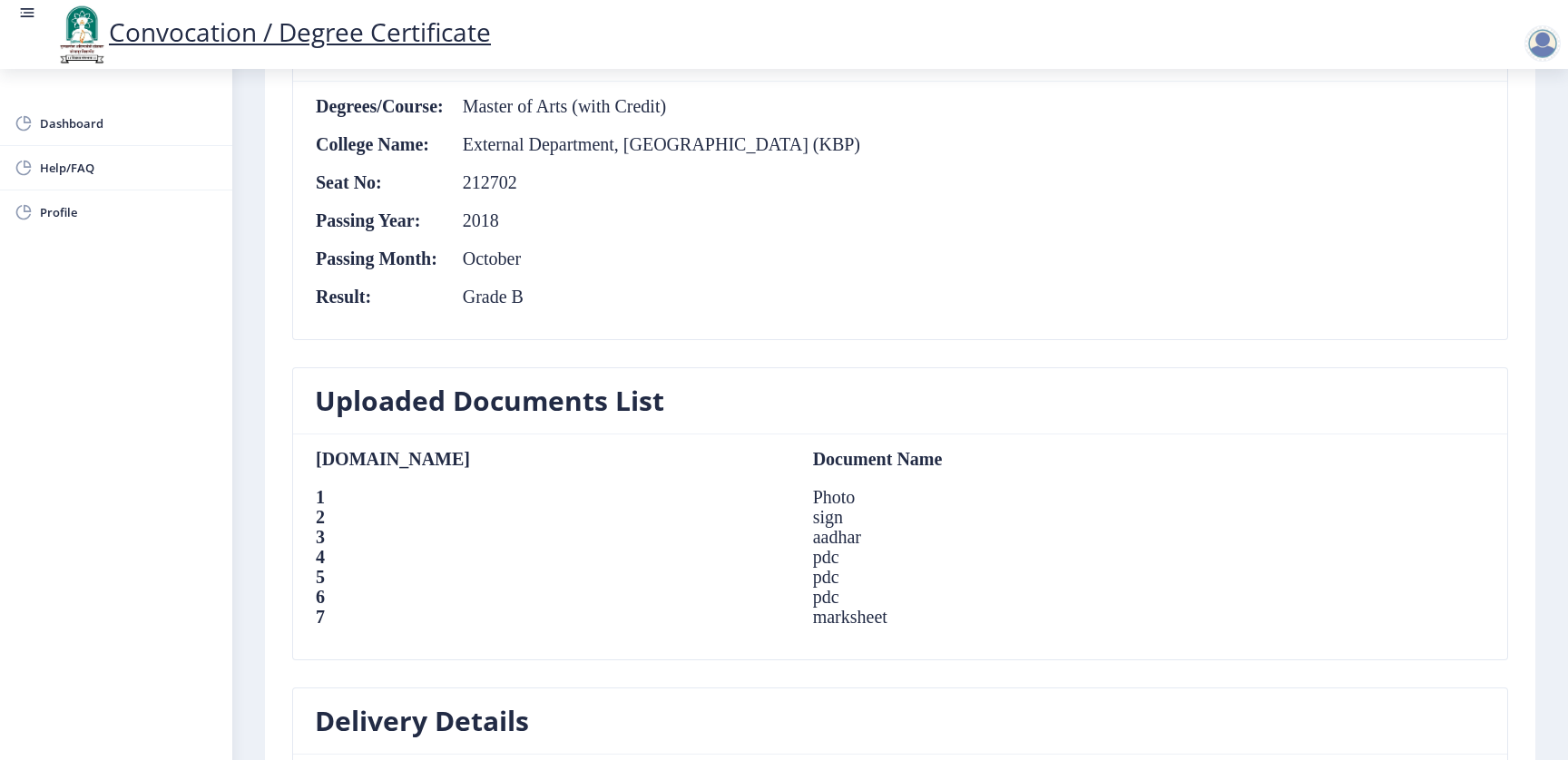 click on "Photo" 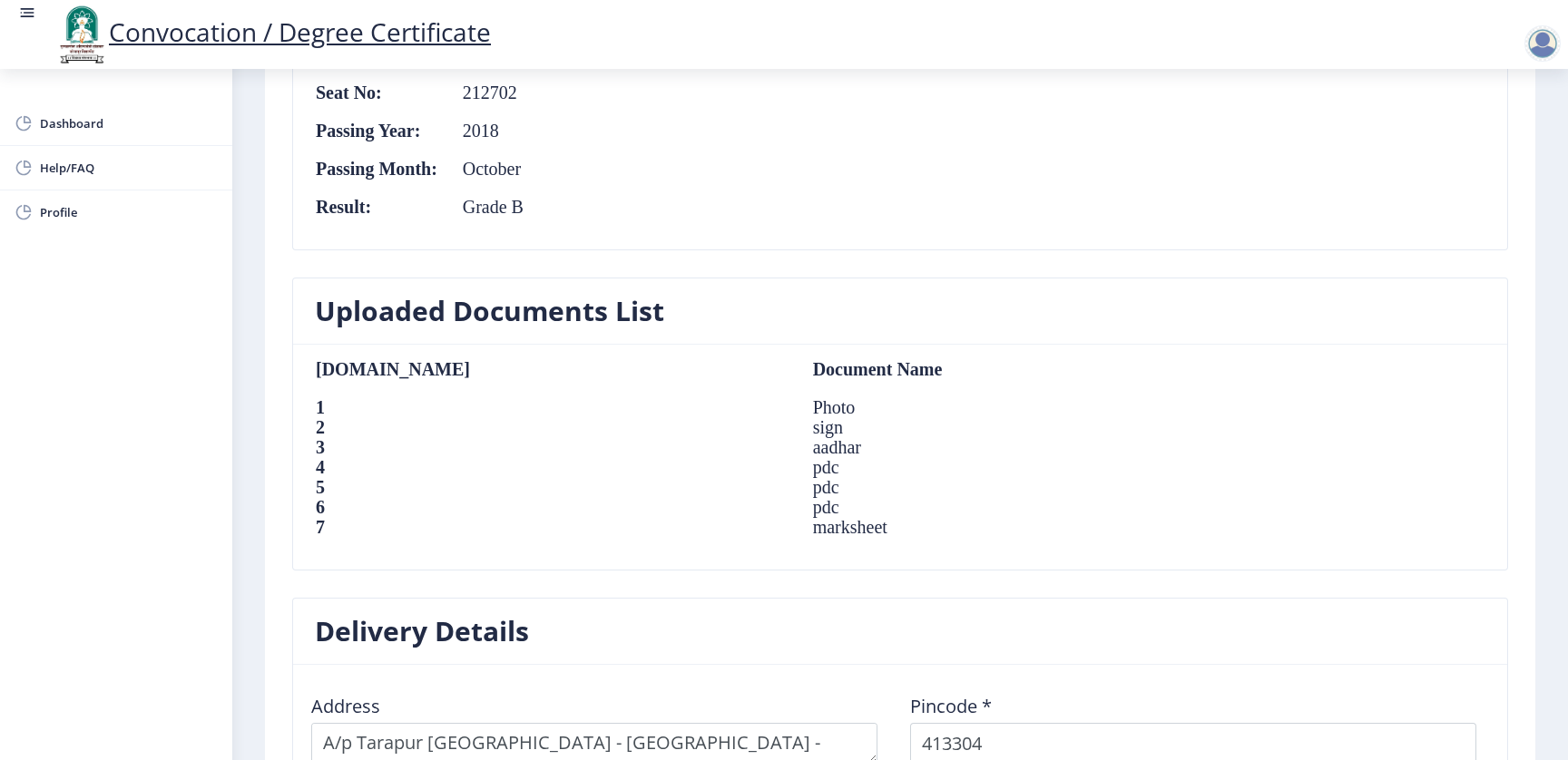 scroll, scrollTop: 1009, scrollLeft: 0, axis: vertical 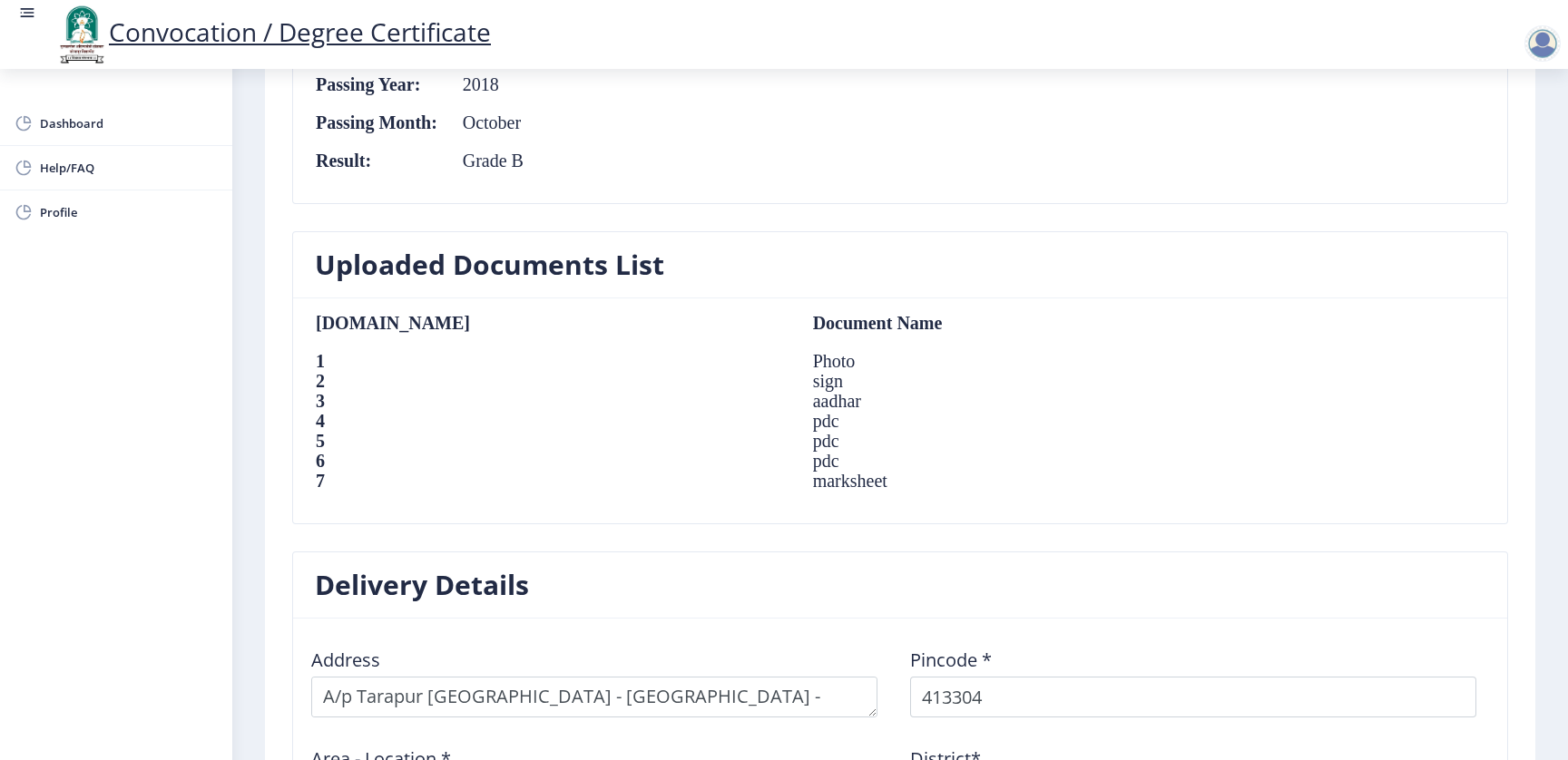 click on "marksheet" 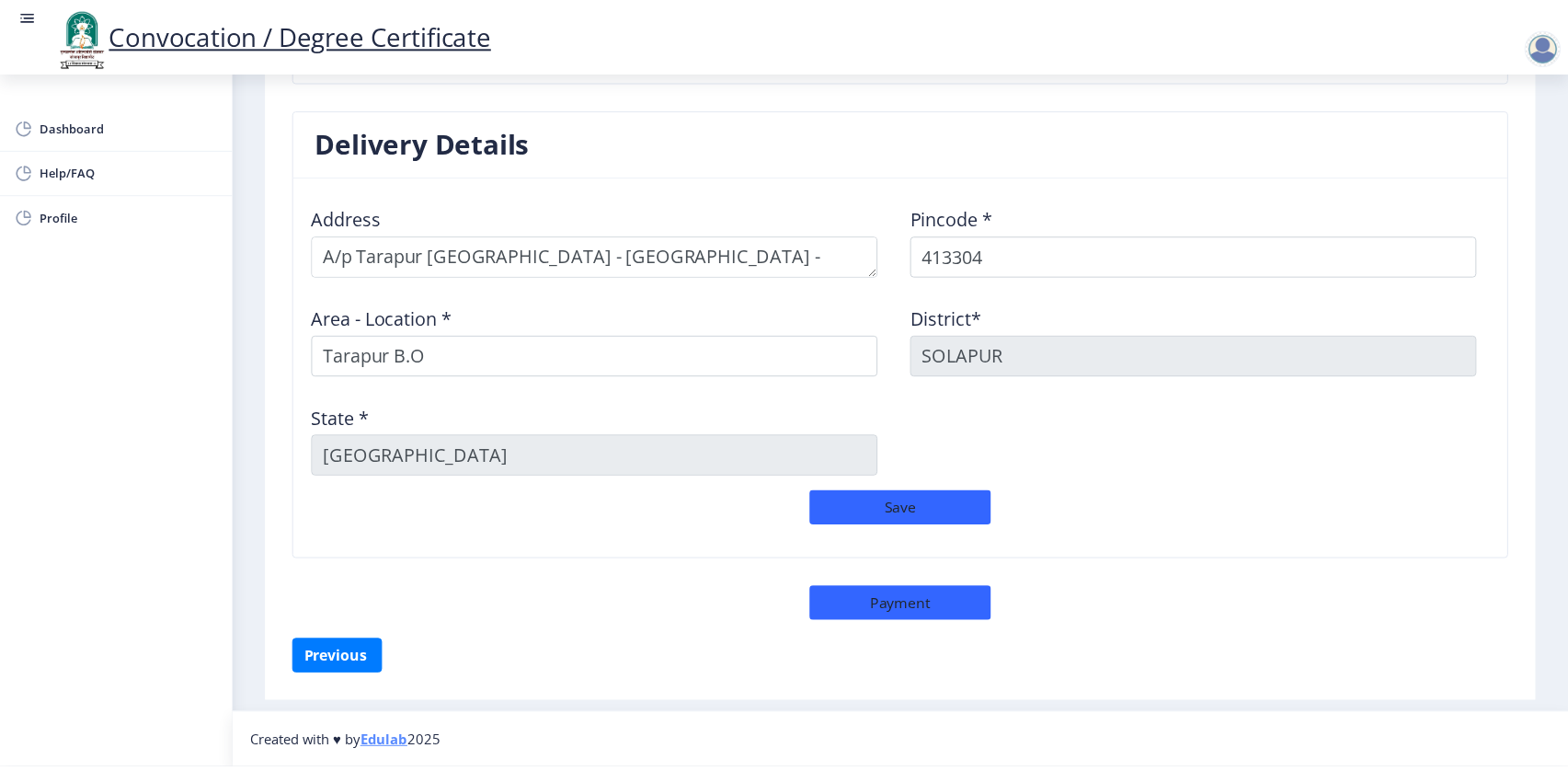 scroll, scrollTop: 1479, scrollLeft: 0, axis: vertical 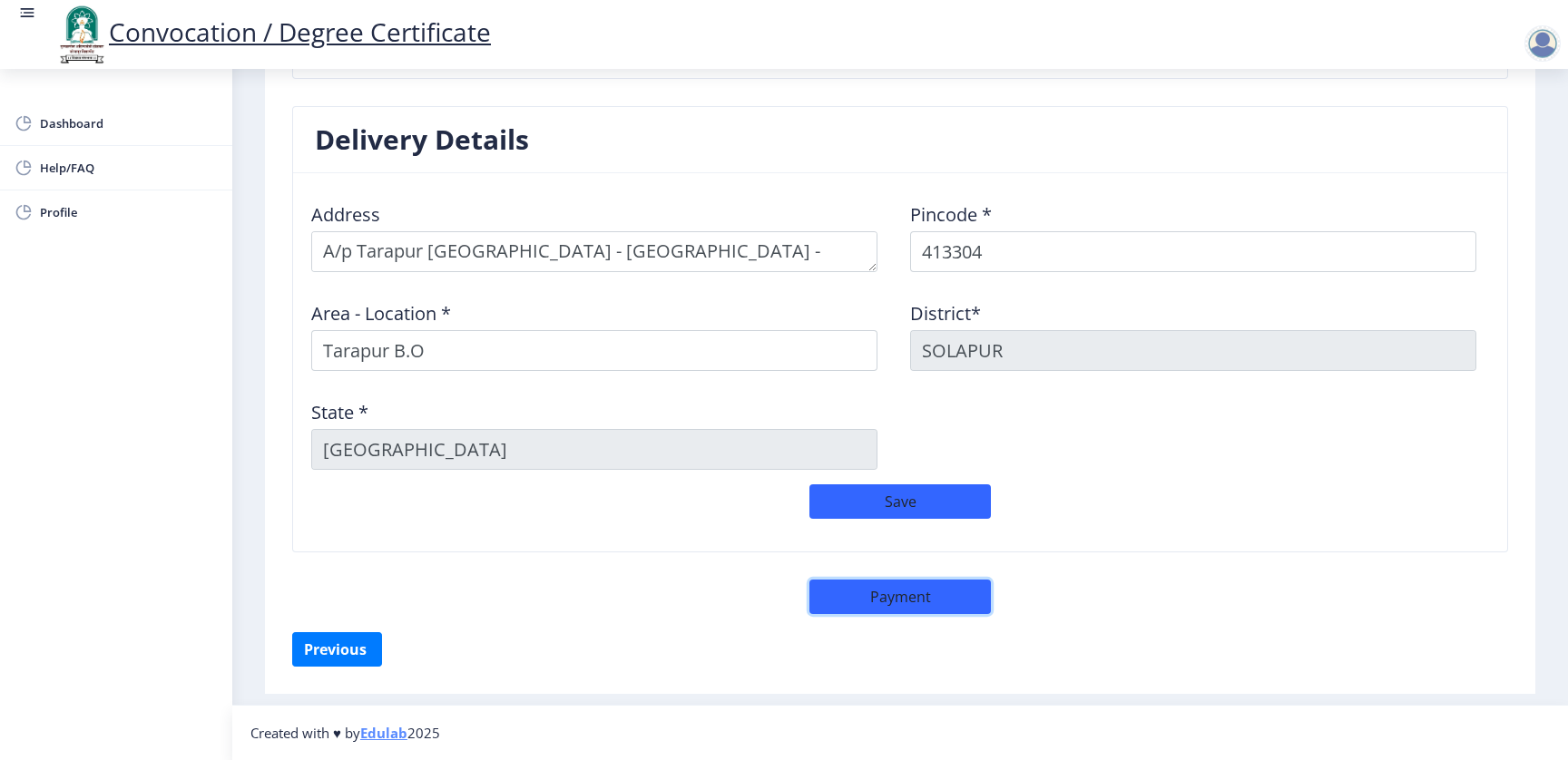 click on "Payment" 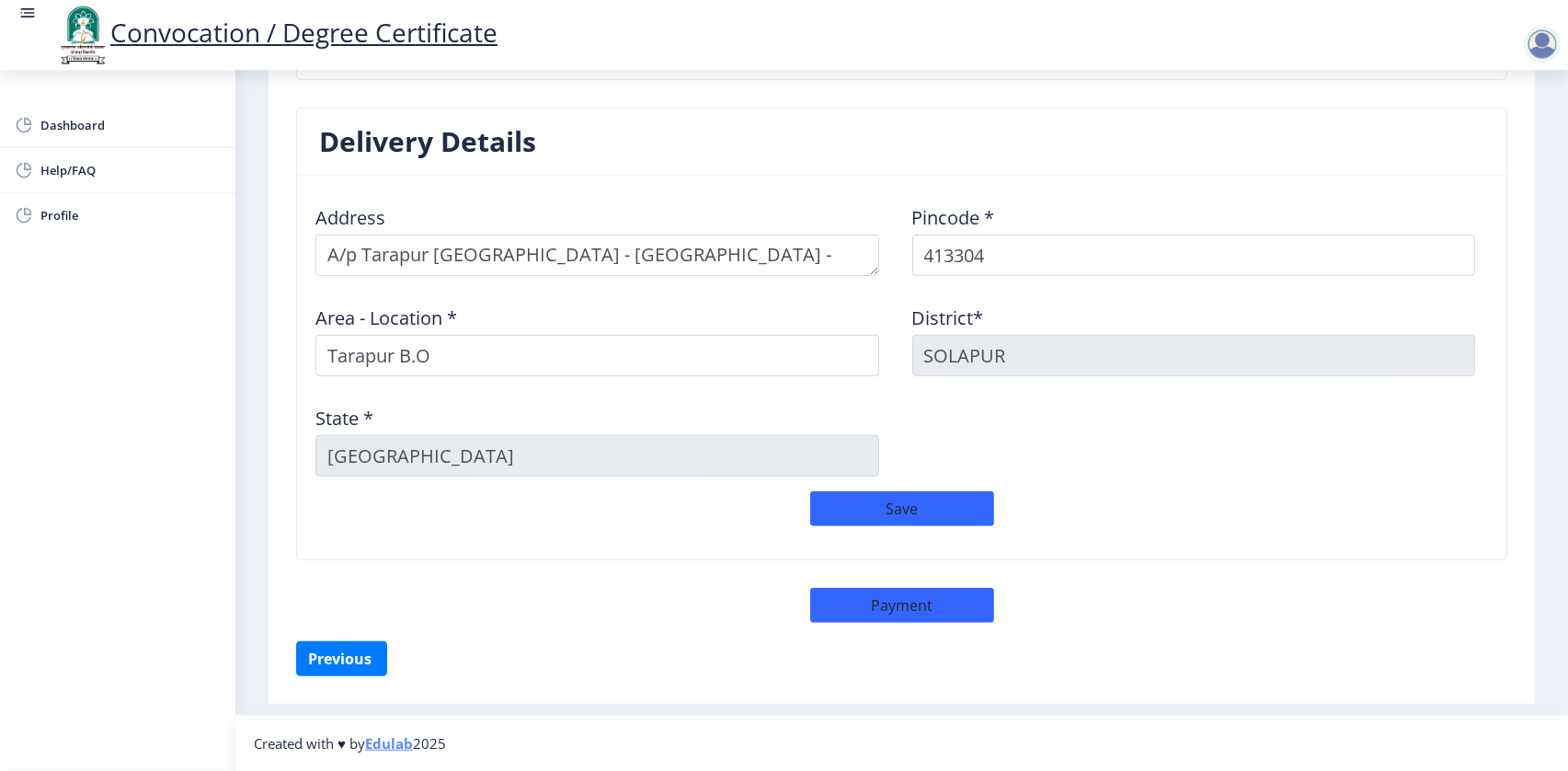 scroll, scrollTop: 1477, scrollLeft: 0, axis: vertical 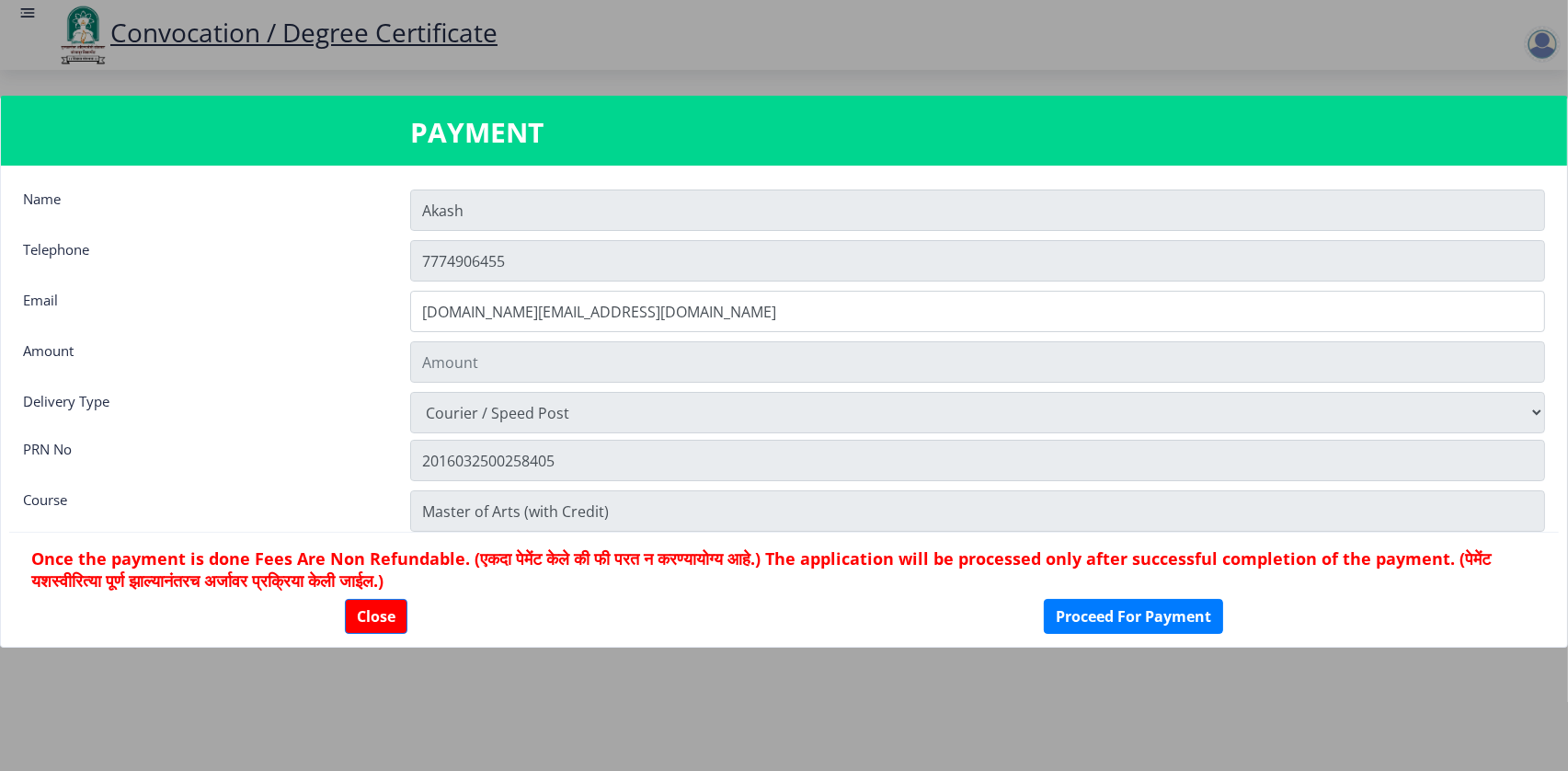 type on "900" 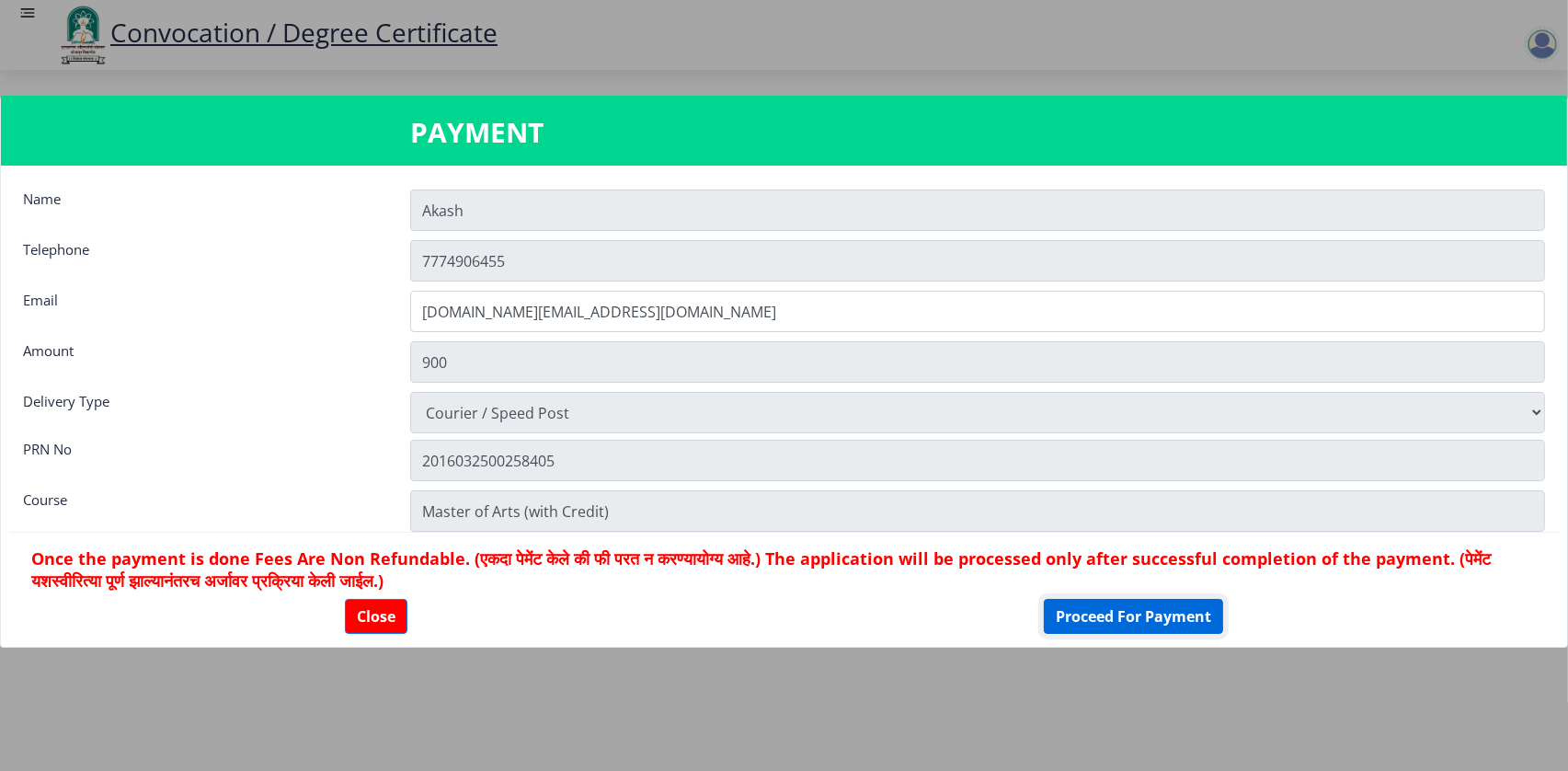 click on "Proceed For Payment" 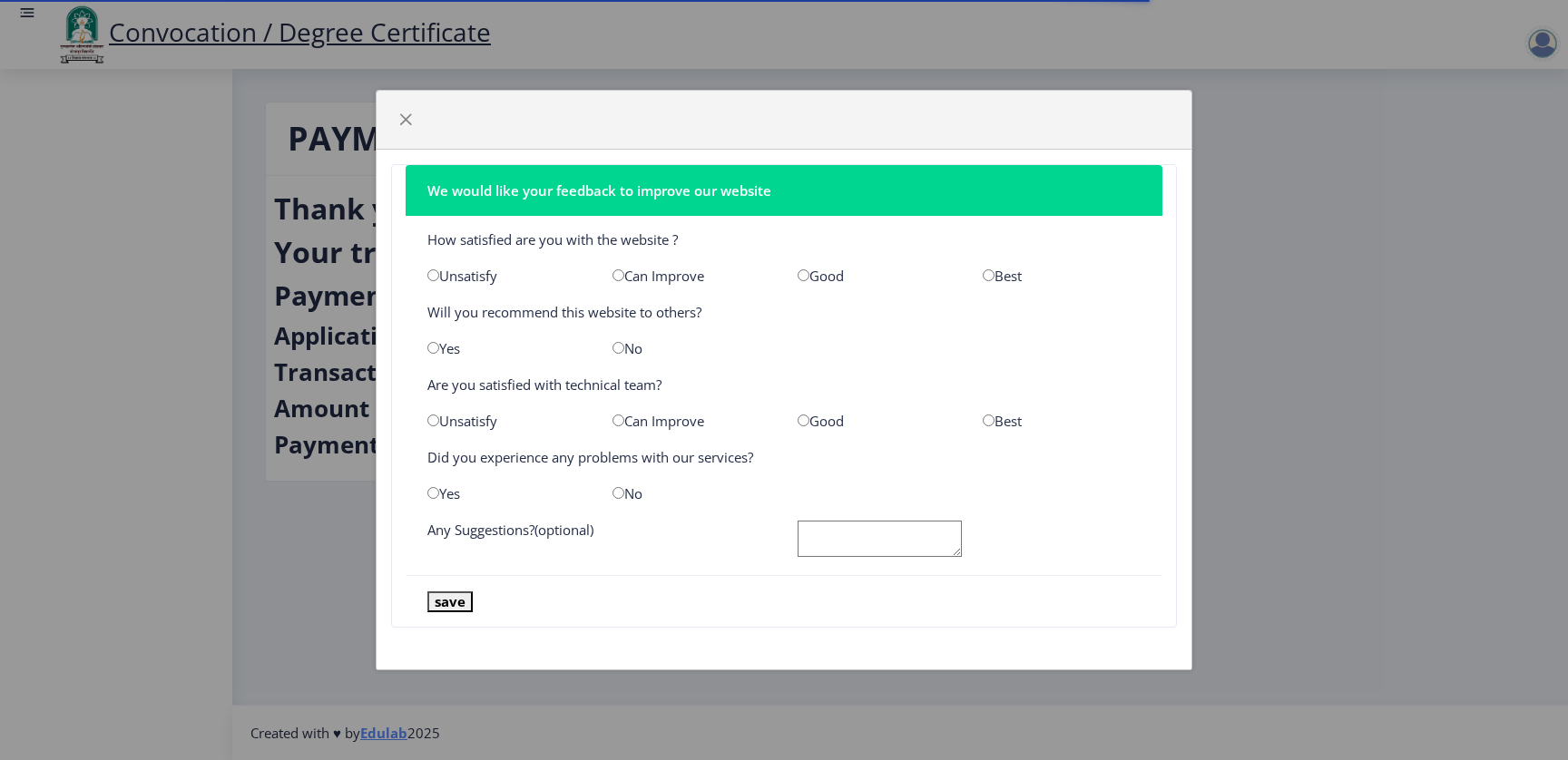 scroll, scrollTop: 0, scrollLeft: 0, axis: both 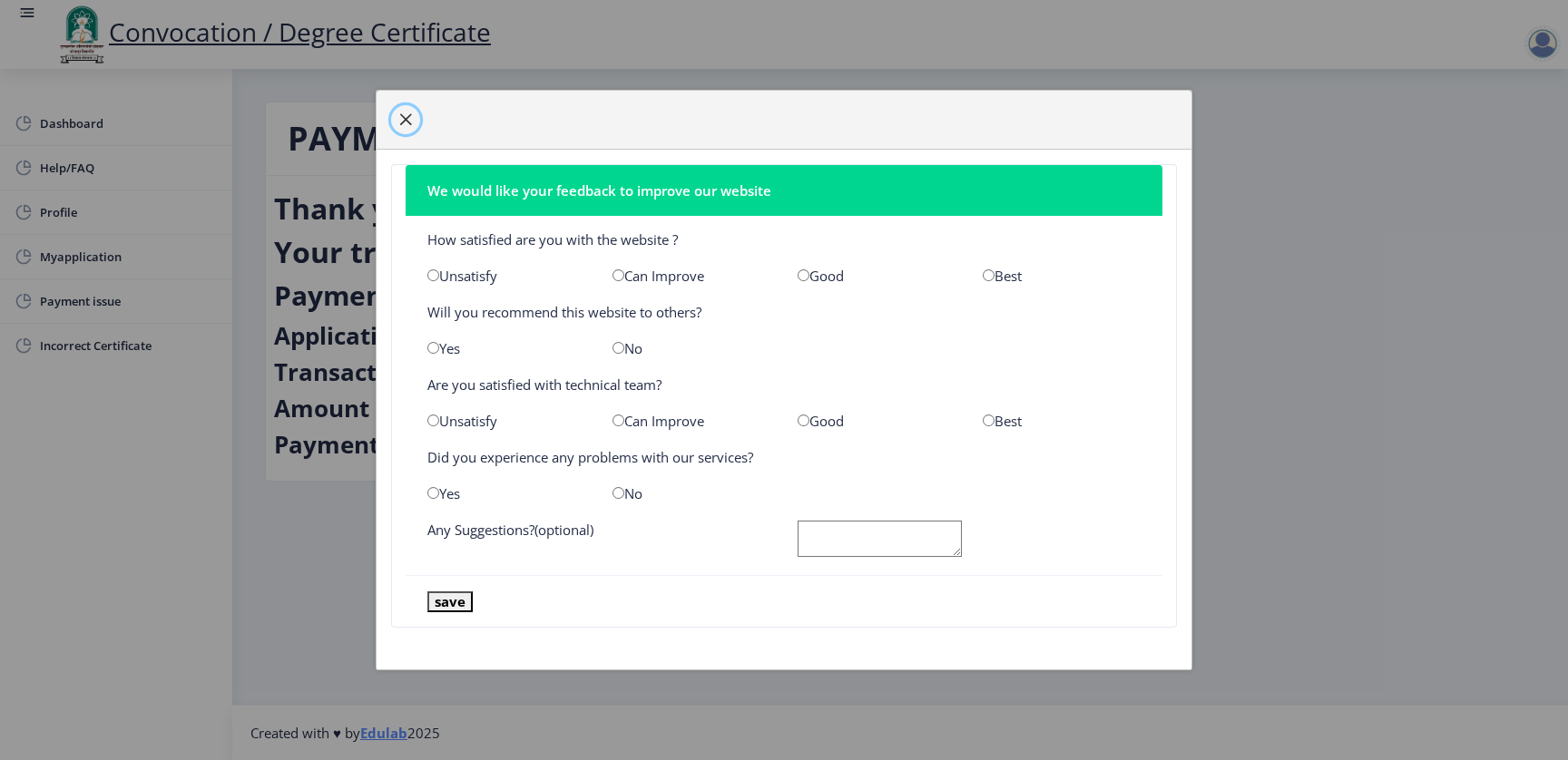 click 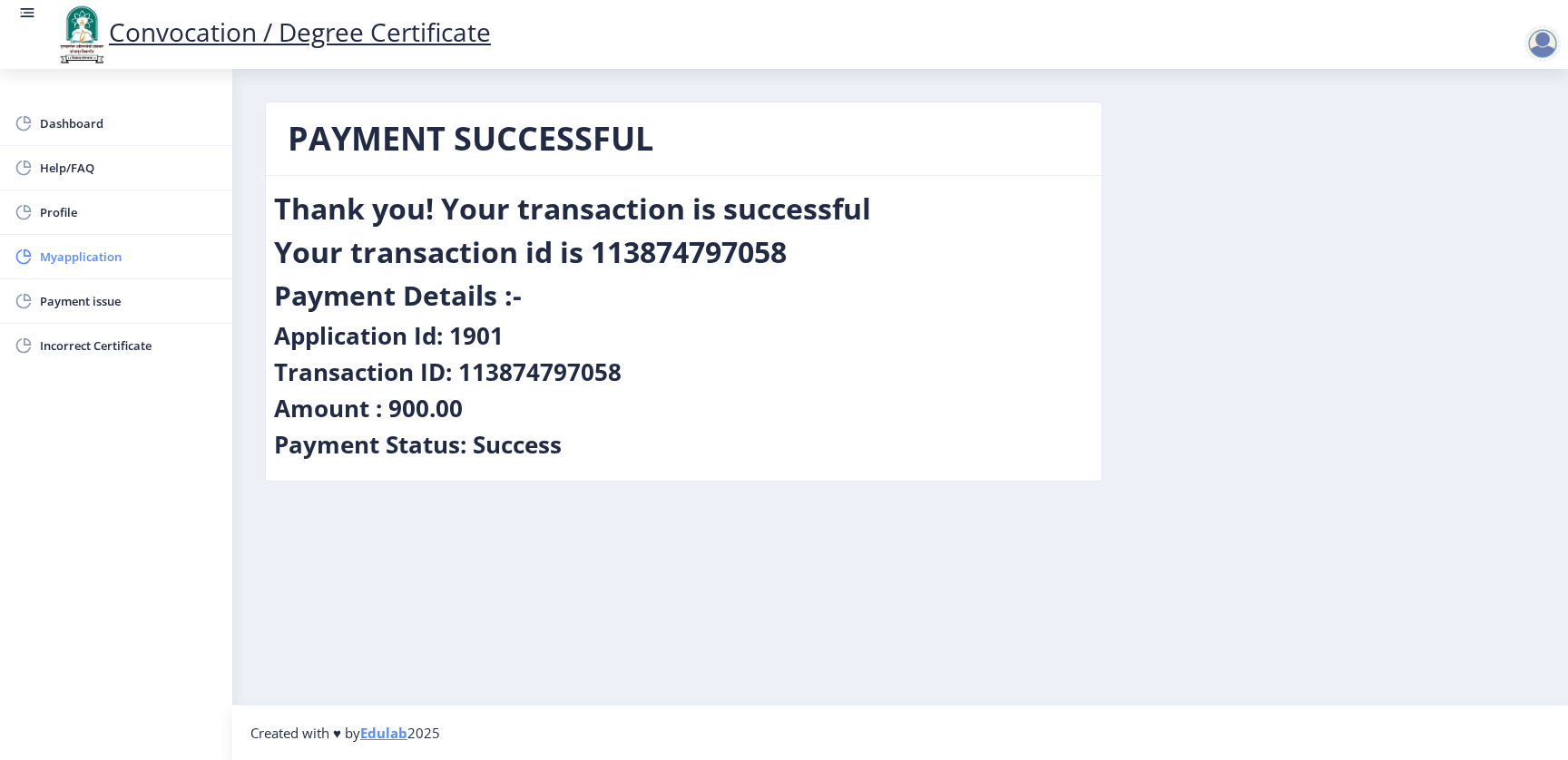 click on "Myapplication" 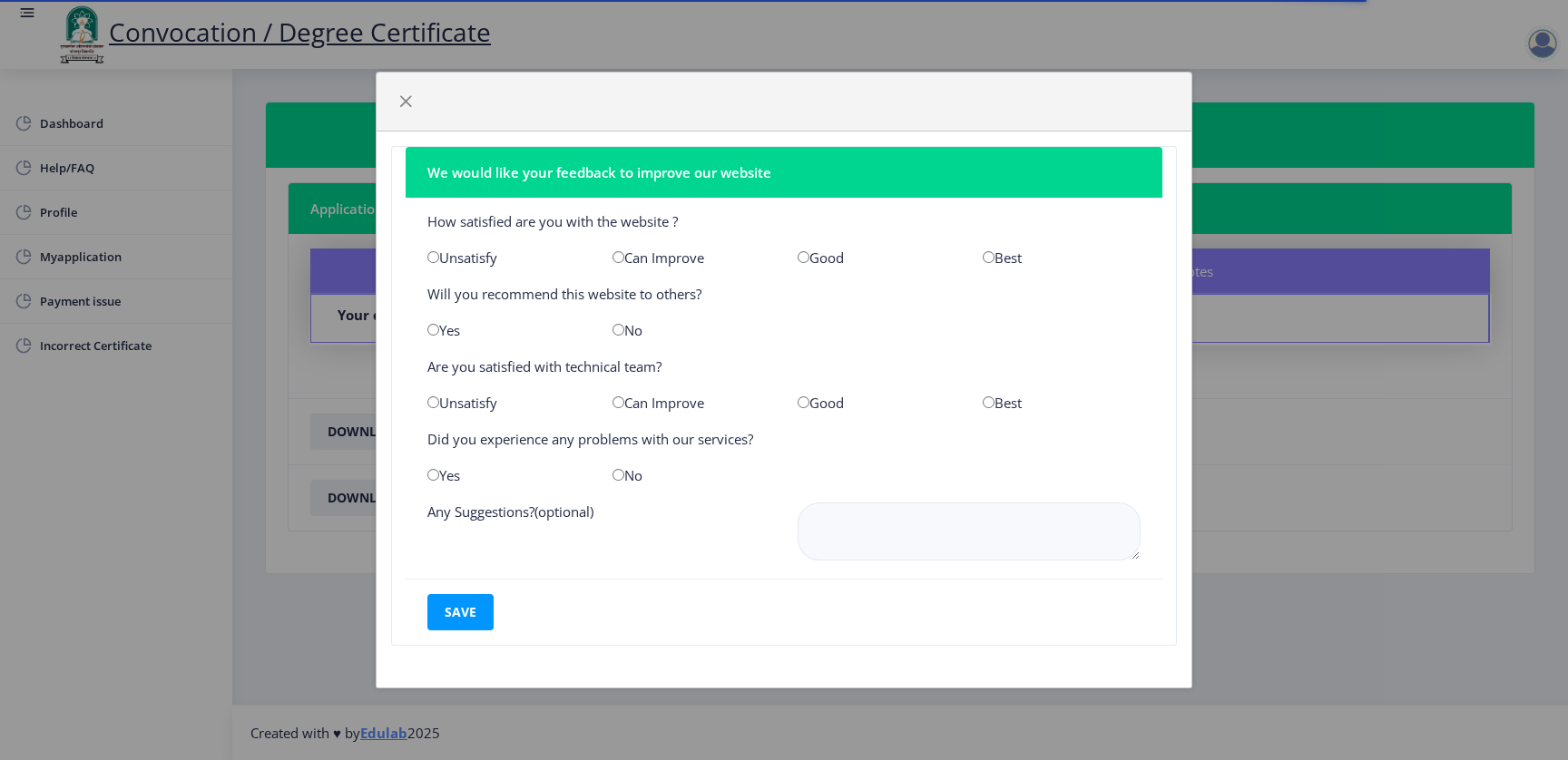 click on "Best" 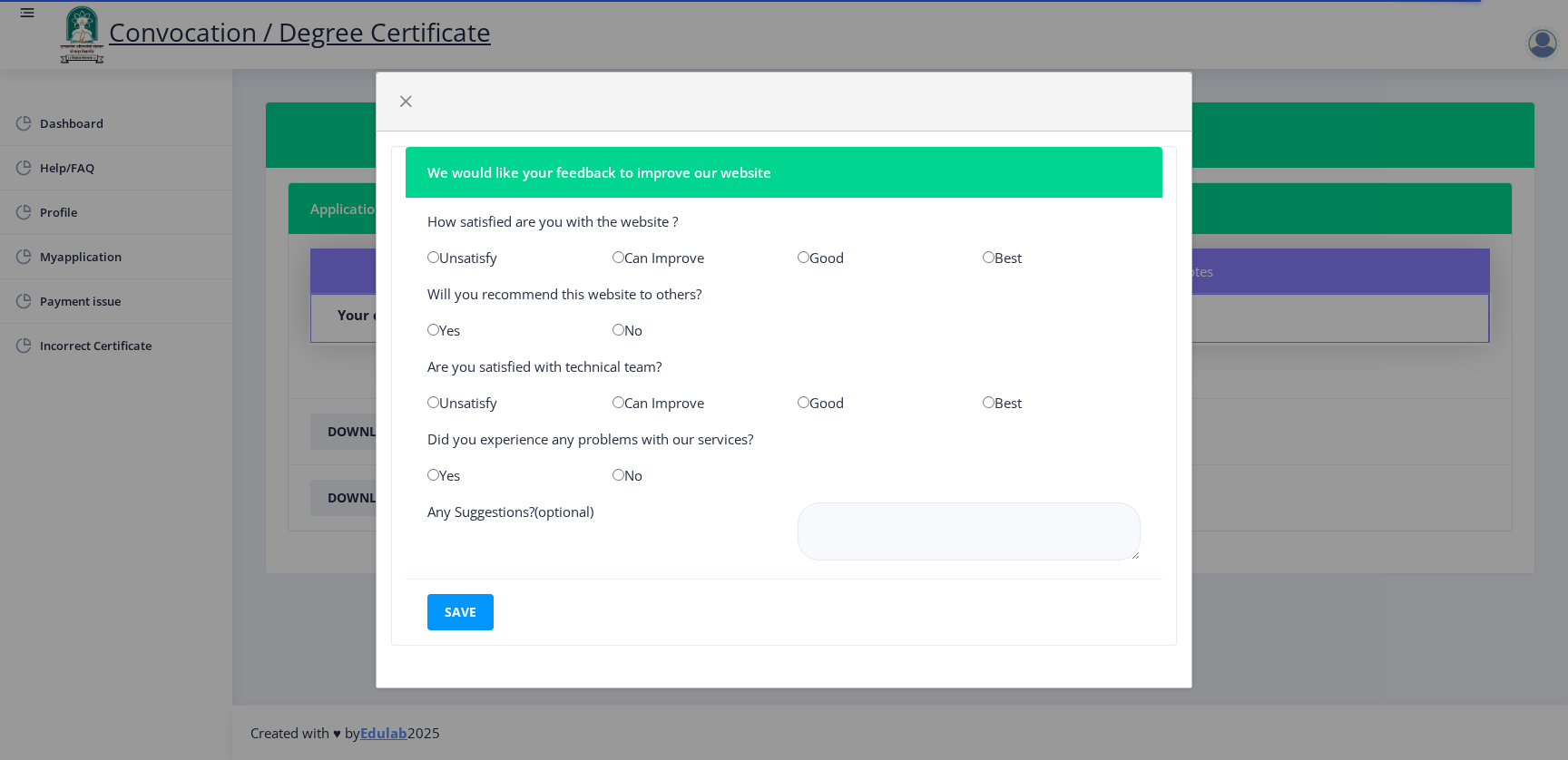 click on "Yes" 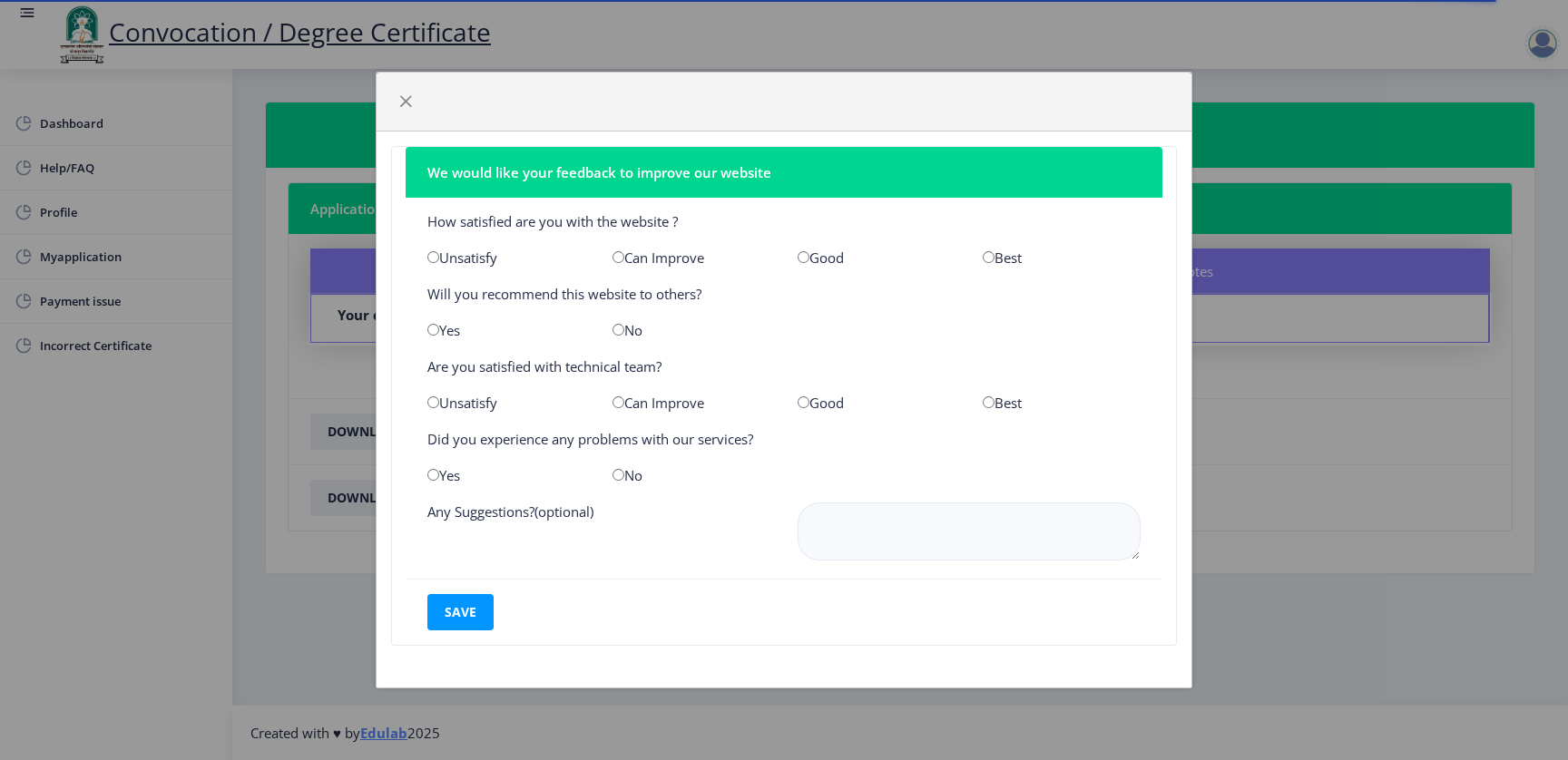 click at bounding box center [433, 329] 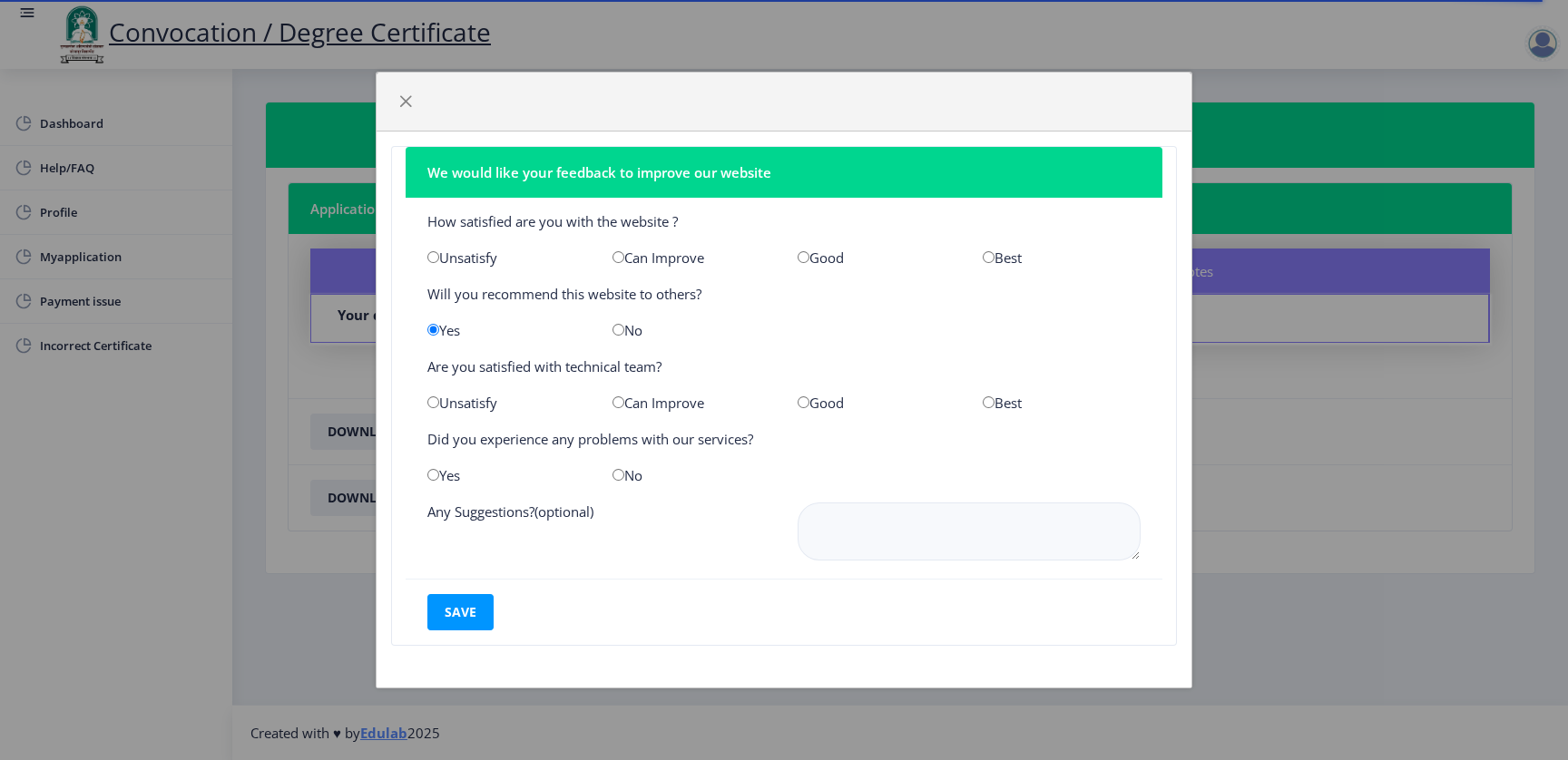 click at bounding box center (988, 402) 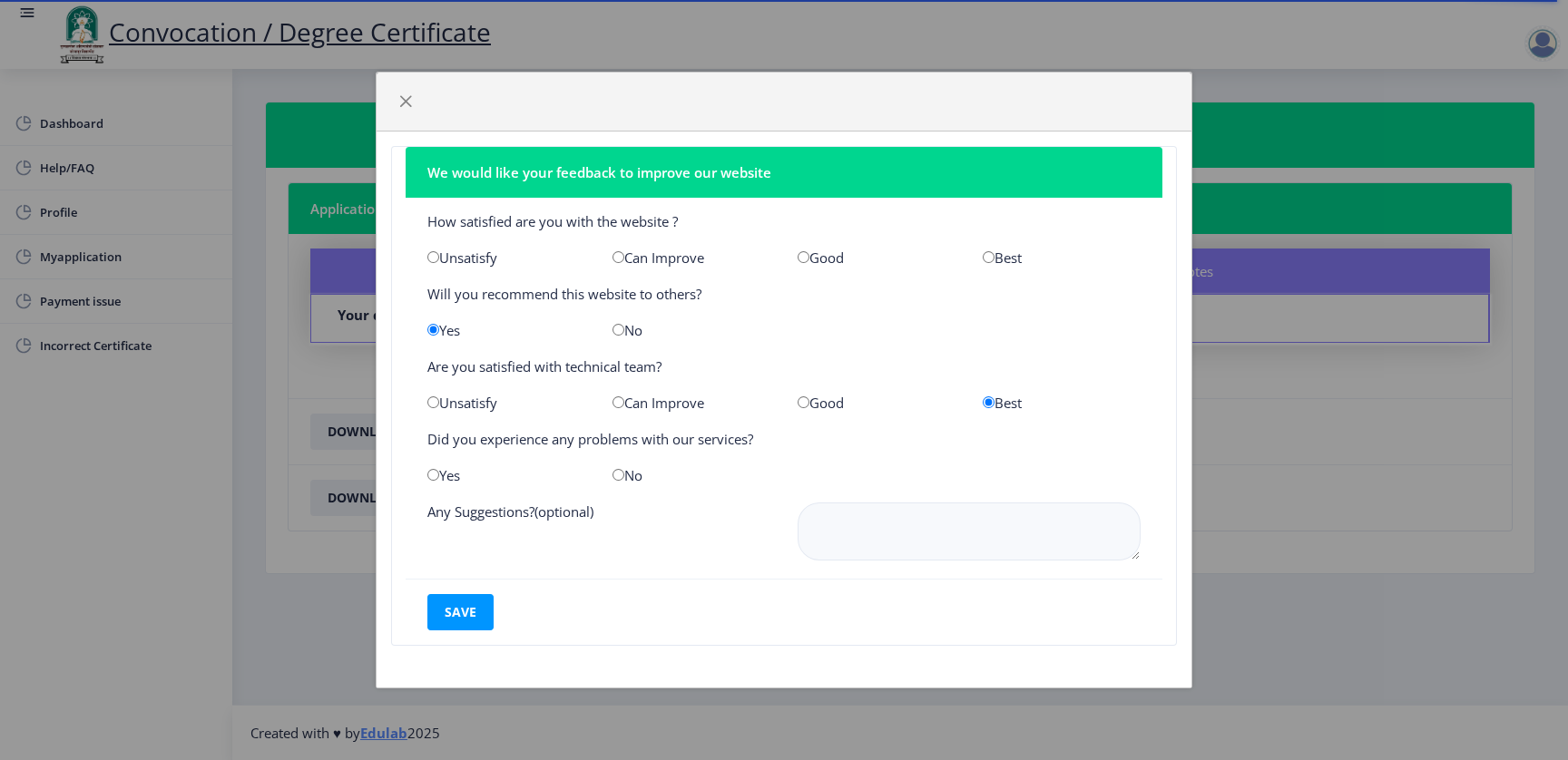 click on "No" 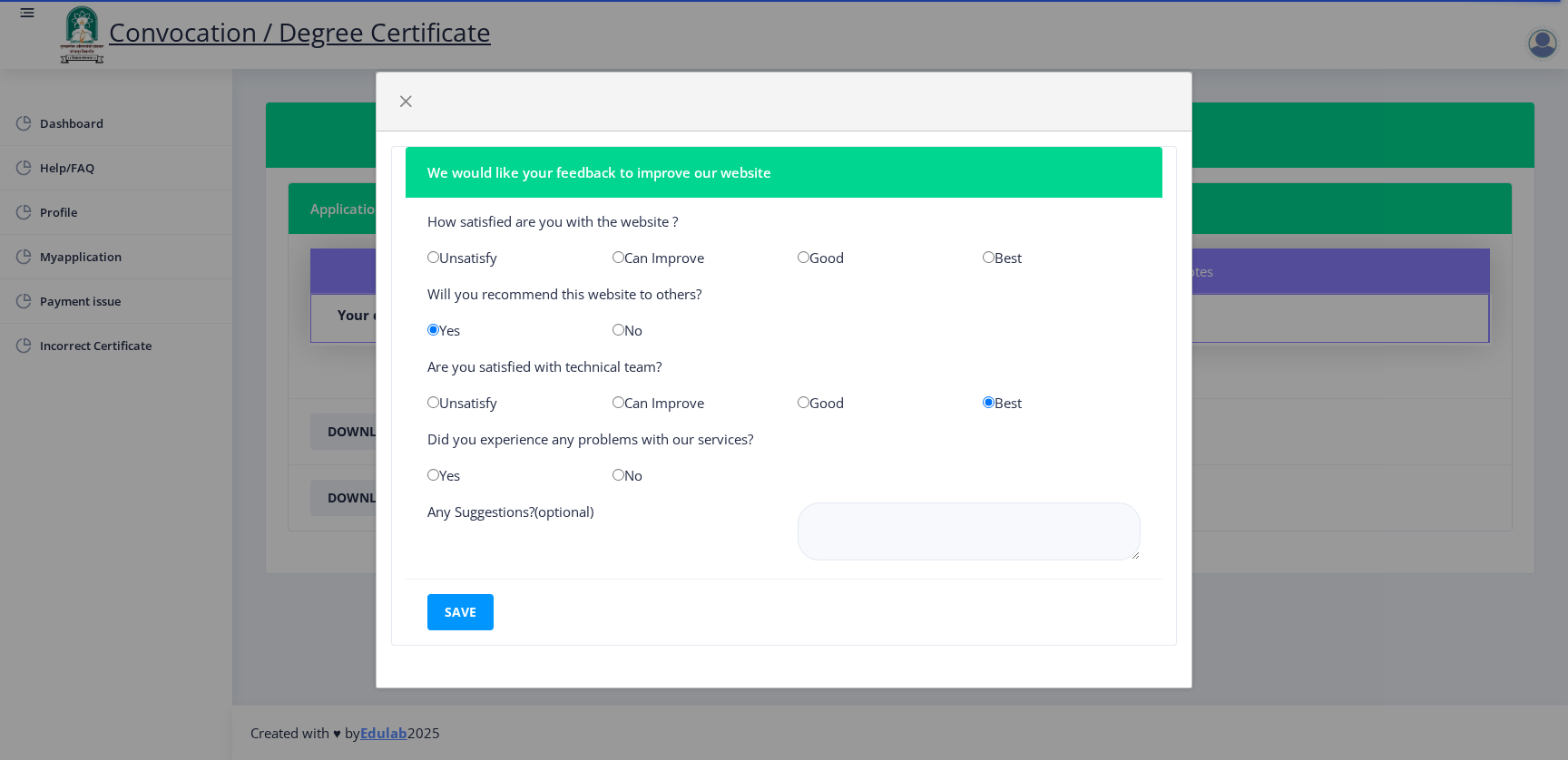 click at bounding box center [618, 474] 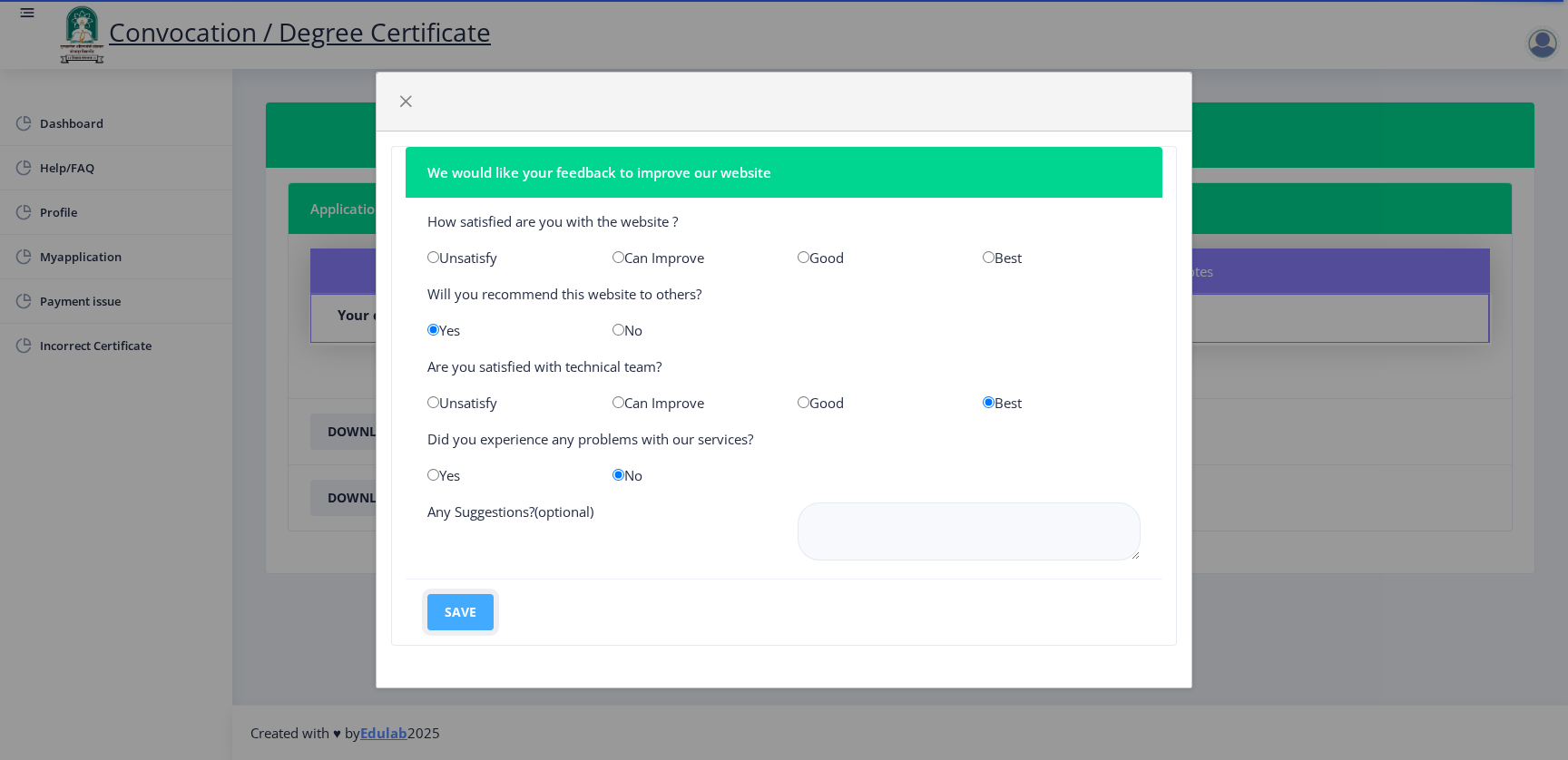 click on "save" 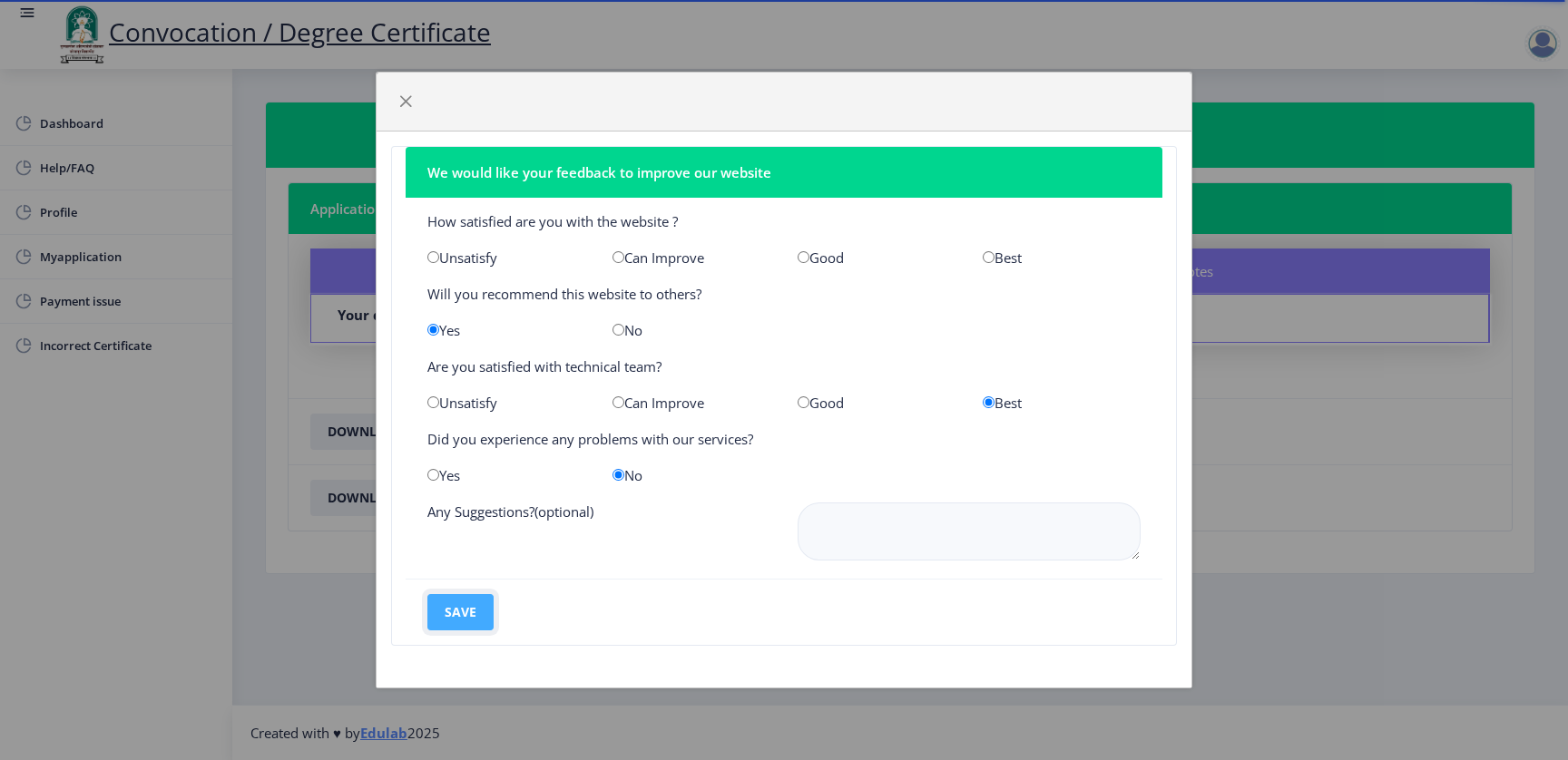 click on "save" 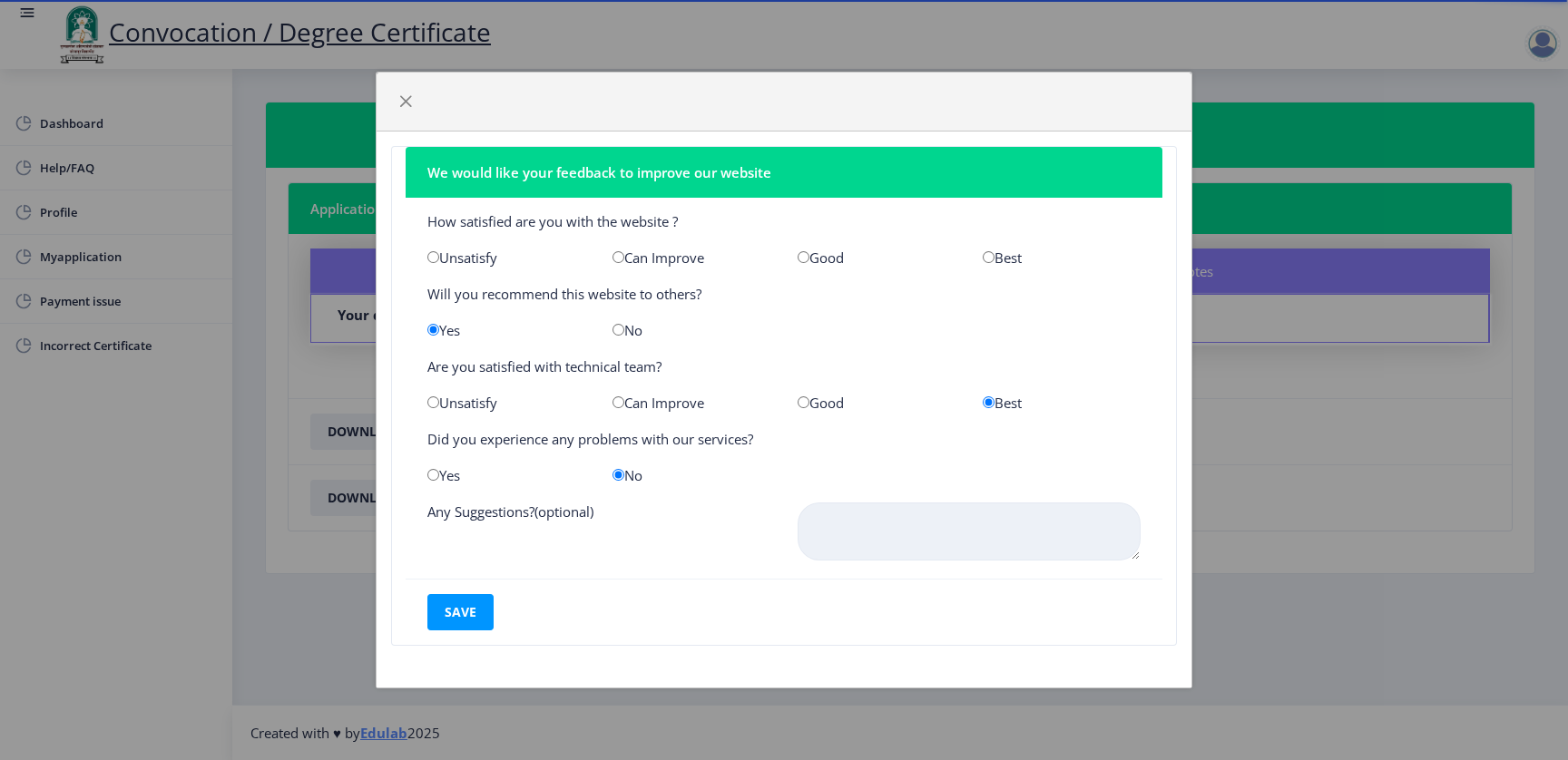 click 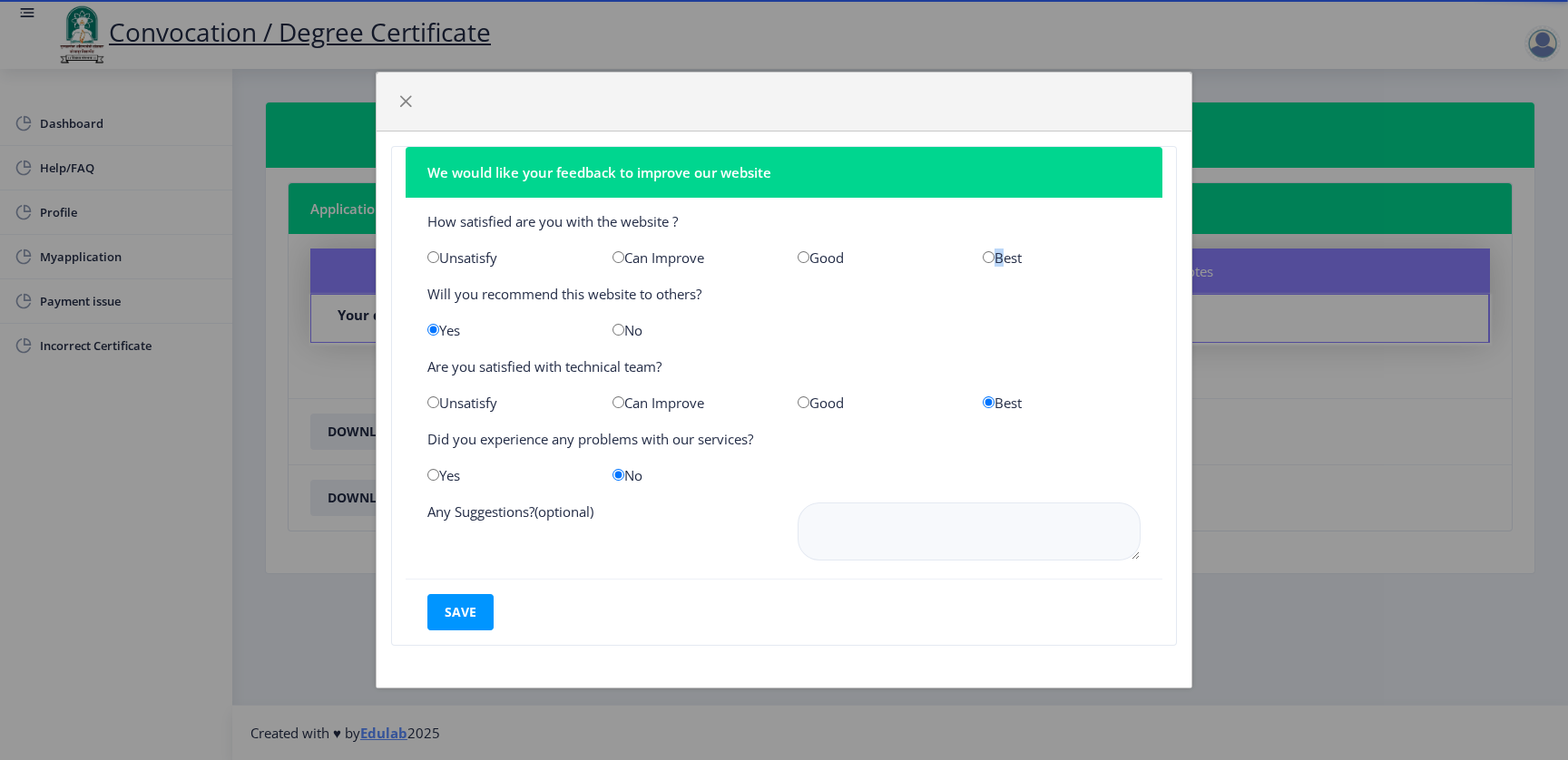 click on "Best" 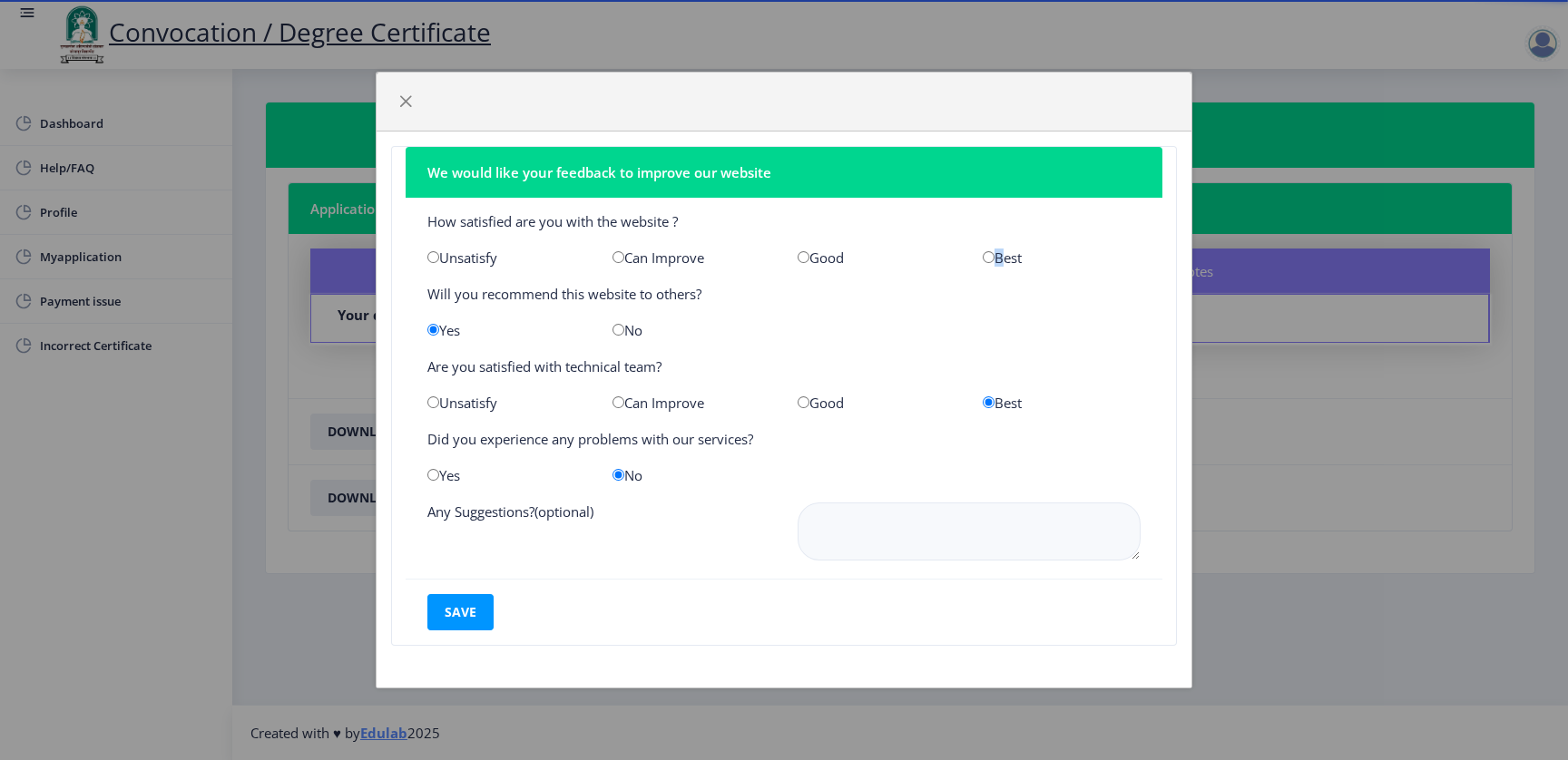 click at bounding box center (988, 257) 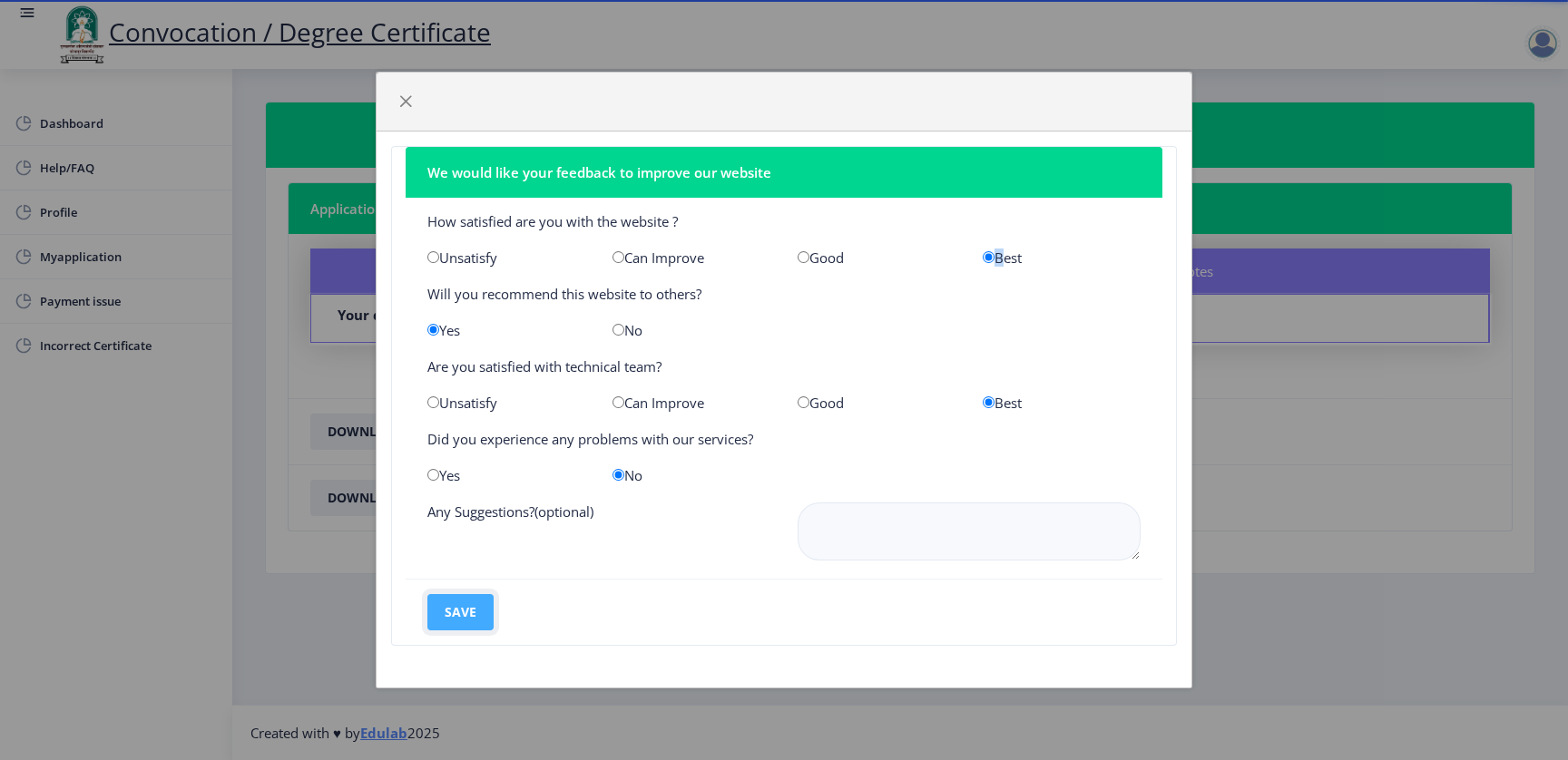 click on "save" 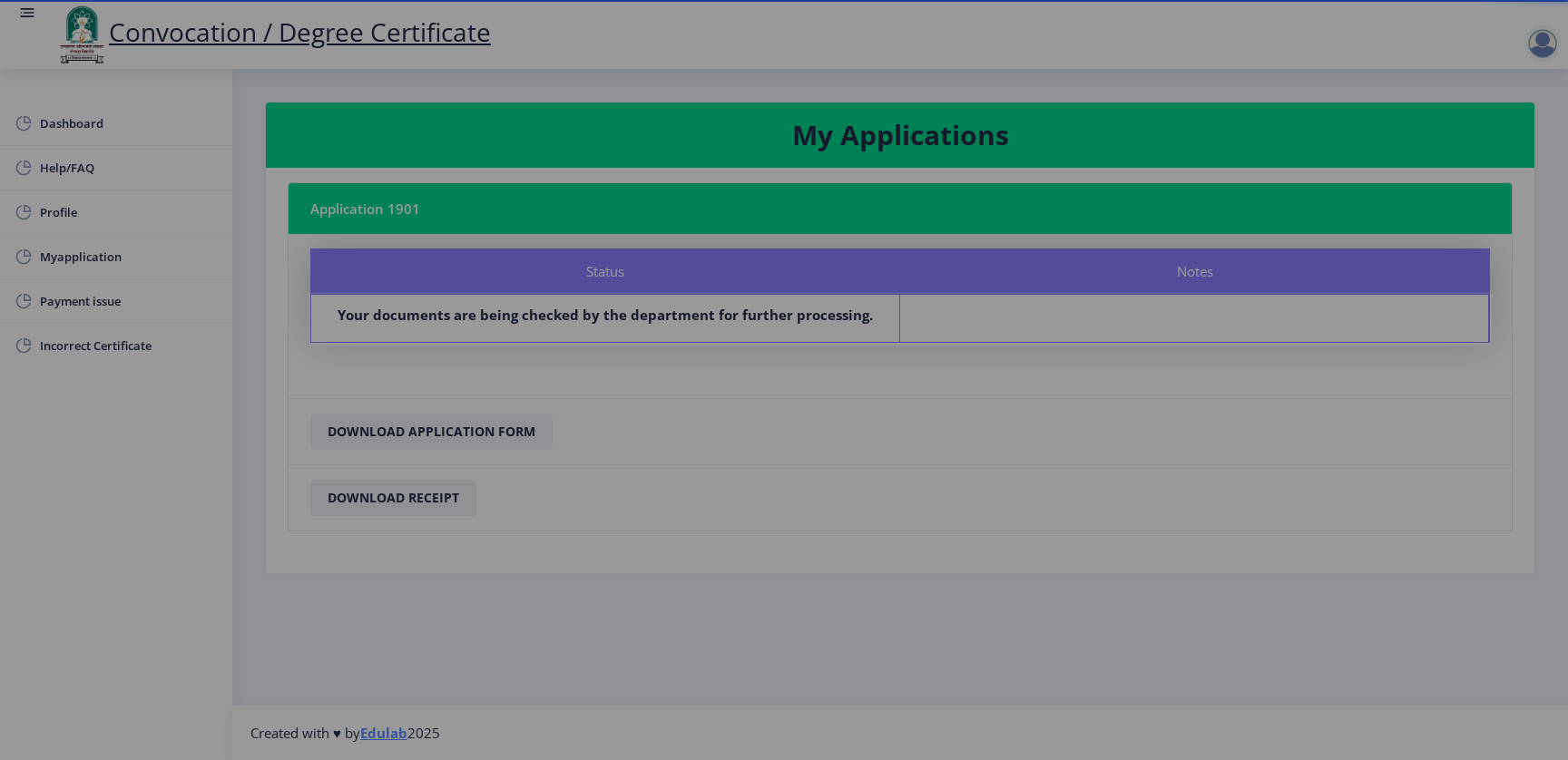 click on "We would like your feedback to improve our website  How satisfied are you with the website ?   Unsatisfy   Can Improve   Good   Best   Will you recommend this website to others?   Yes   No   Are you satisfied with technical team?   Unsatisfy   Can Improve   Good   Best   Did you experience any problems with our services?   Yes   No   Any Suggestions?(optional)  save" 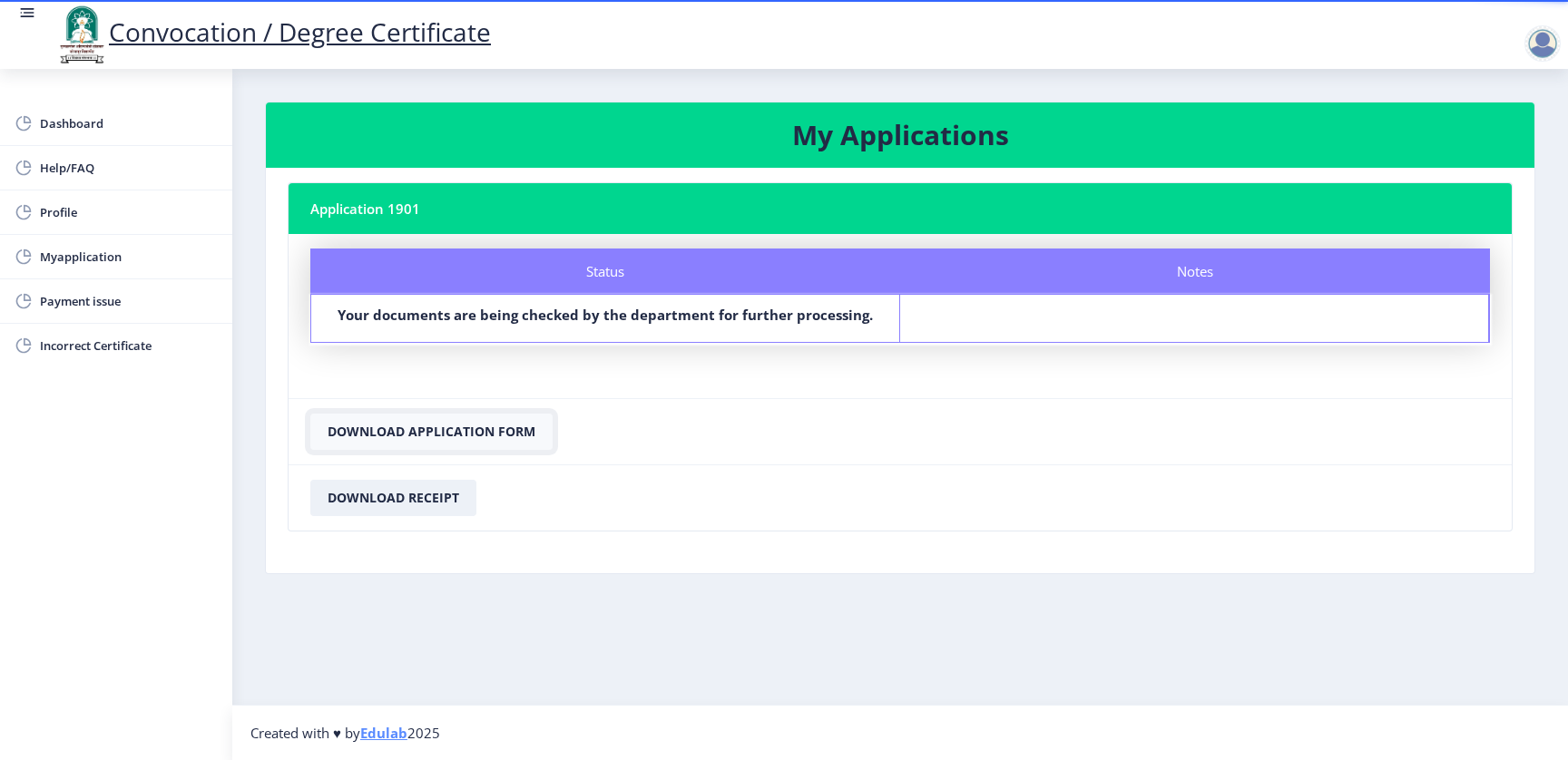 click on "Download Application Form" 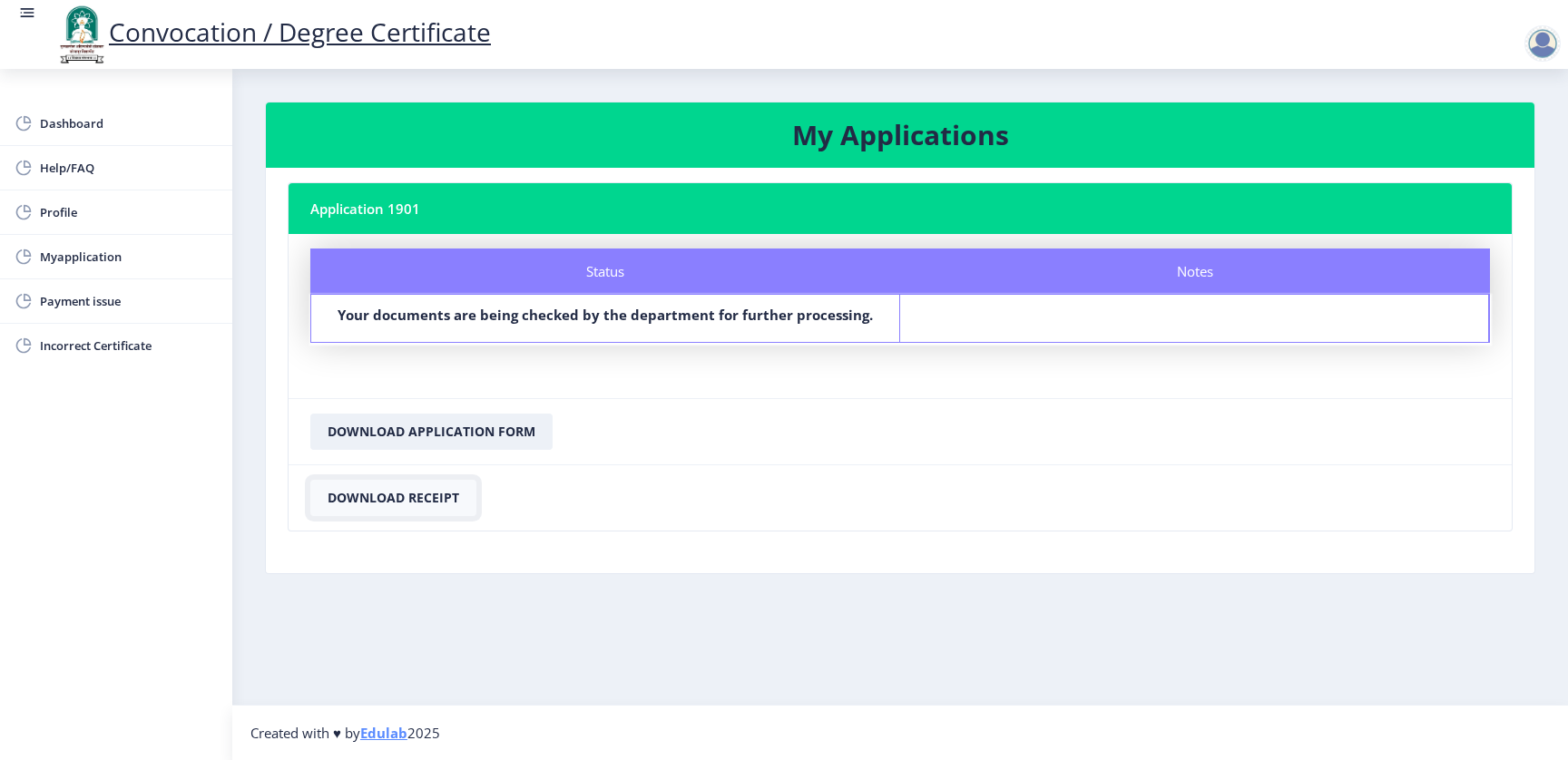 click on "Download Receipt" 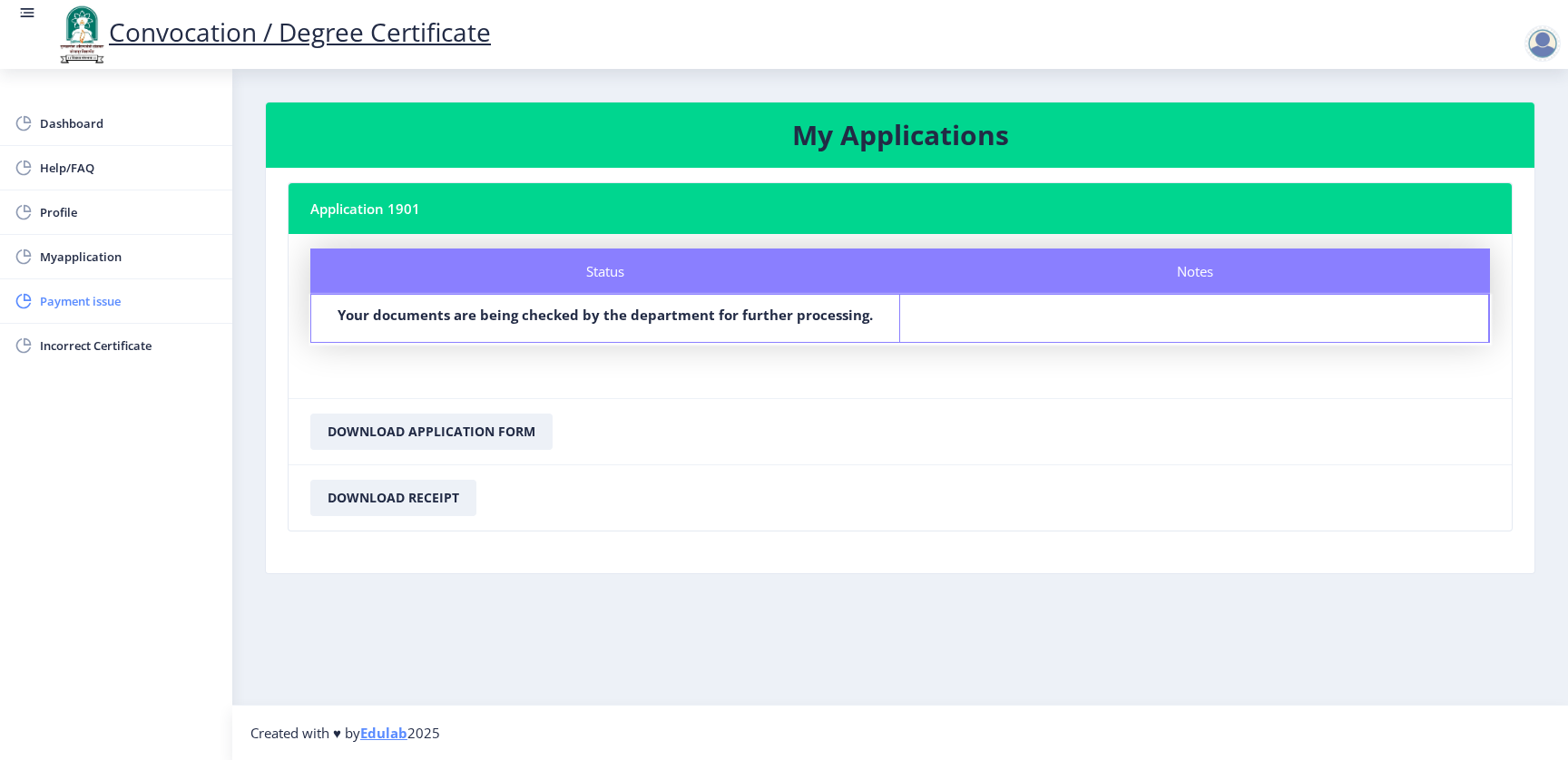 click on "Payment issue" 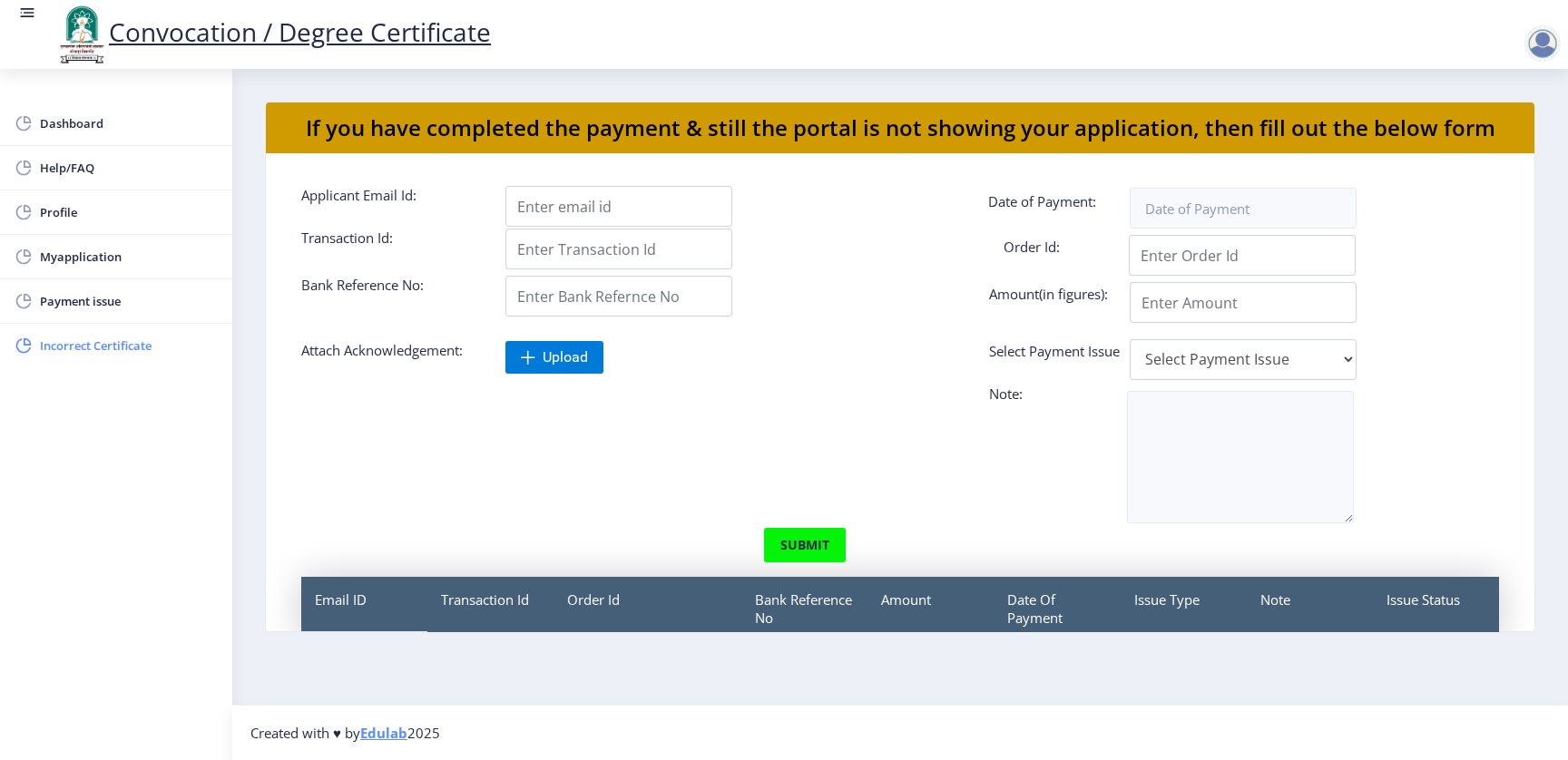 click on "Incorrect Certificate" 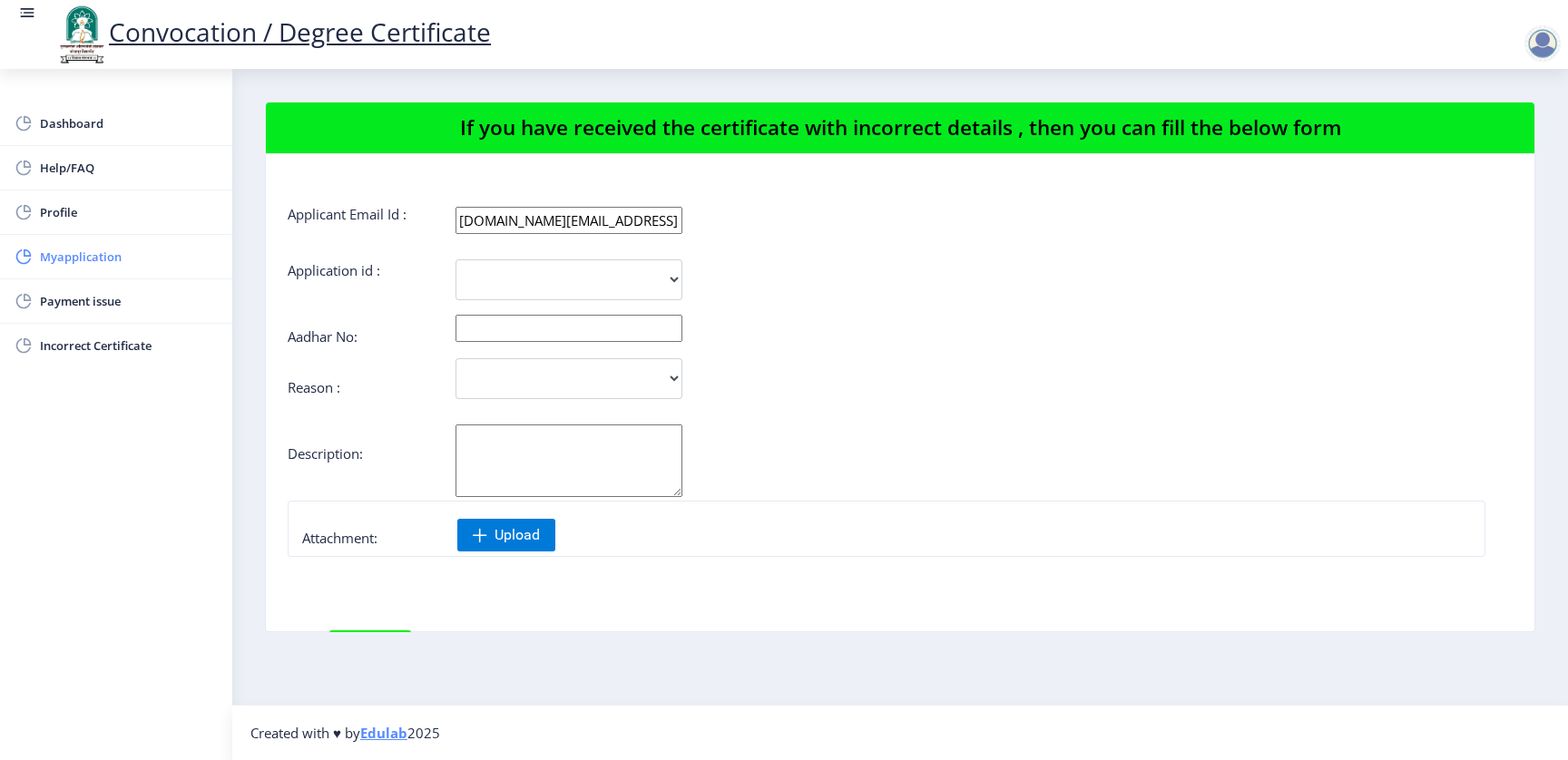 click on "Myapplication" 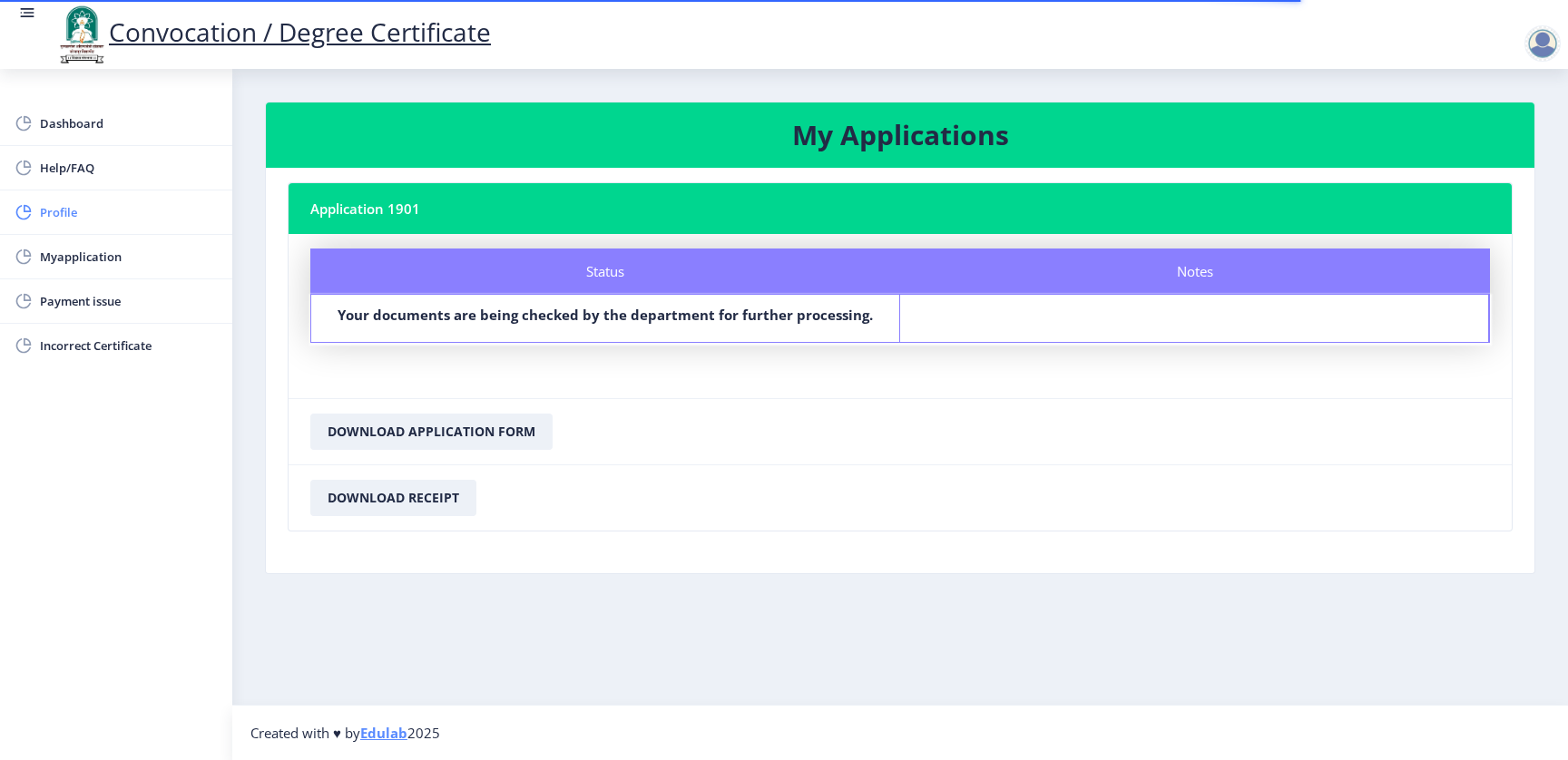 click on "Profile" 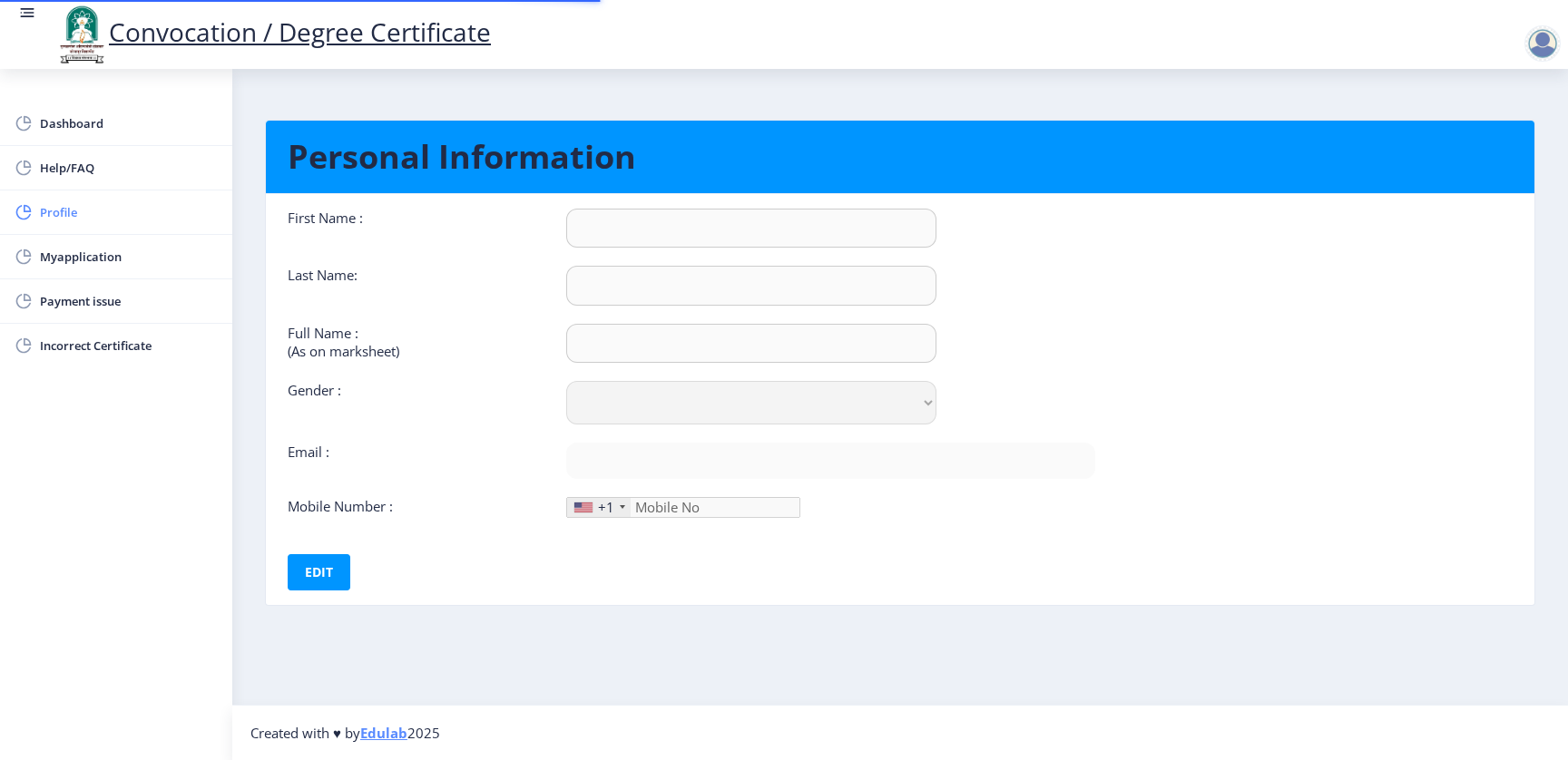 type on "Akash" 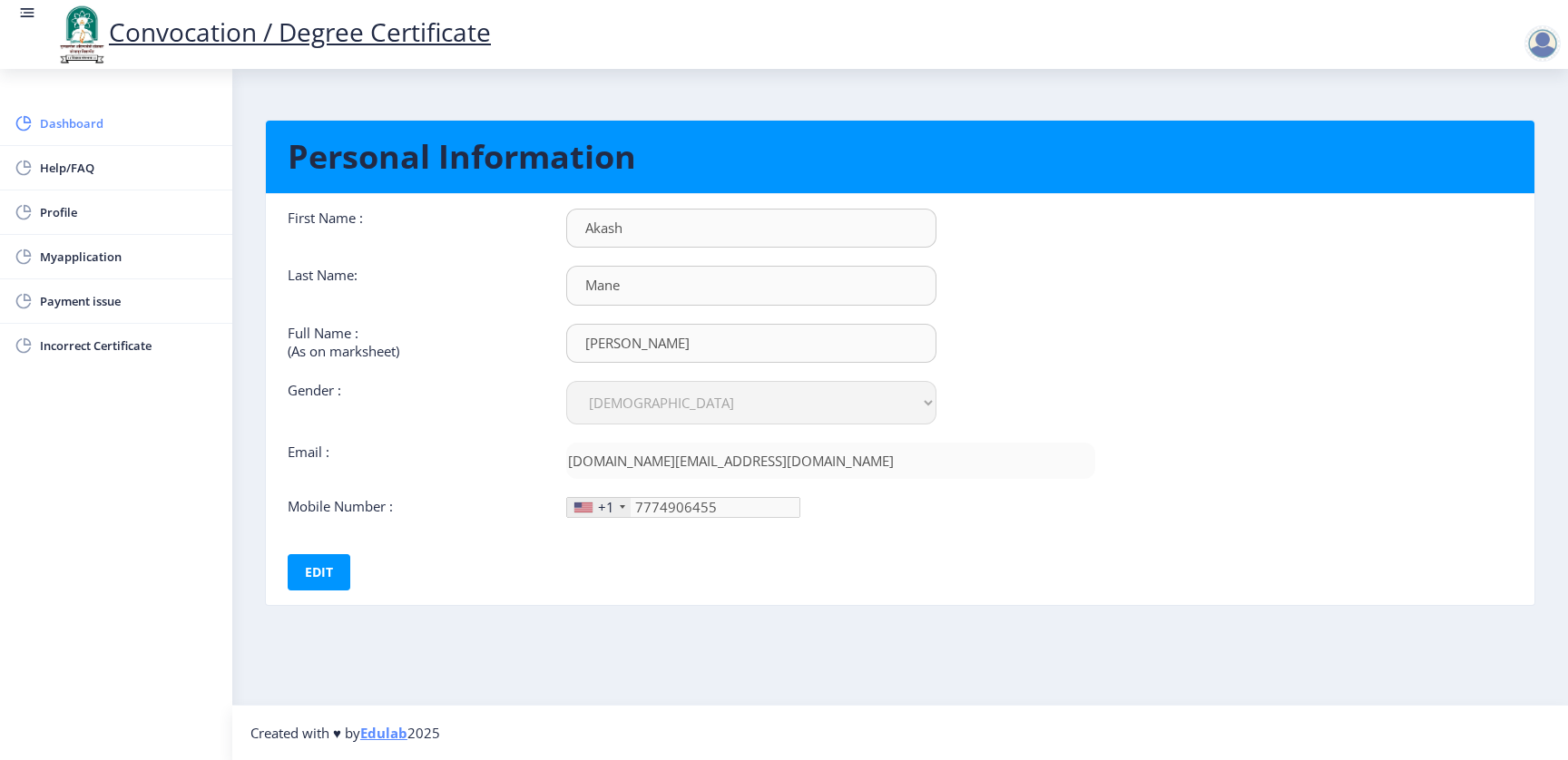 click on "Dashboard" 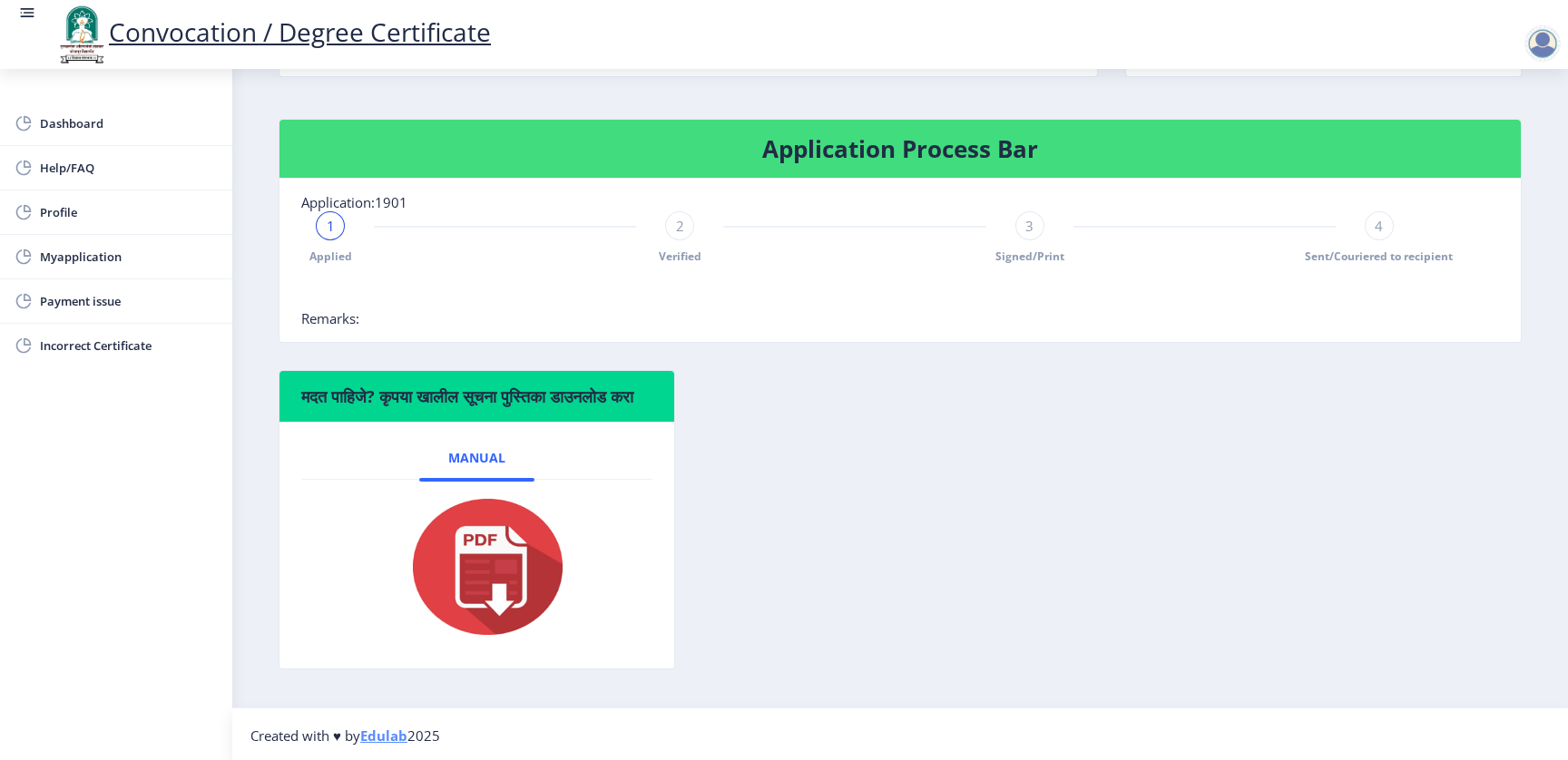 scroll, scrollTop: 341, scrollLeft: 0, axis: vertical 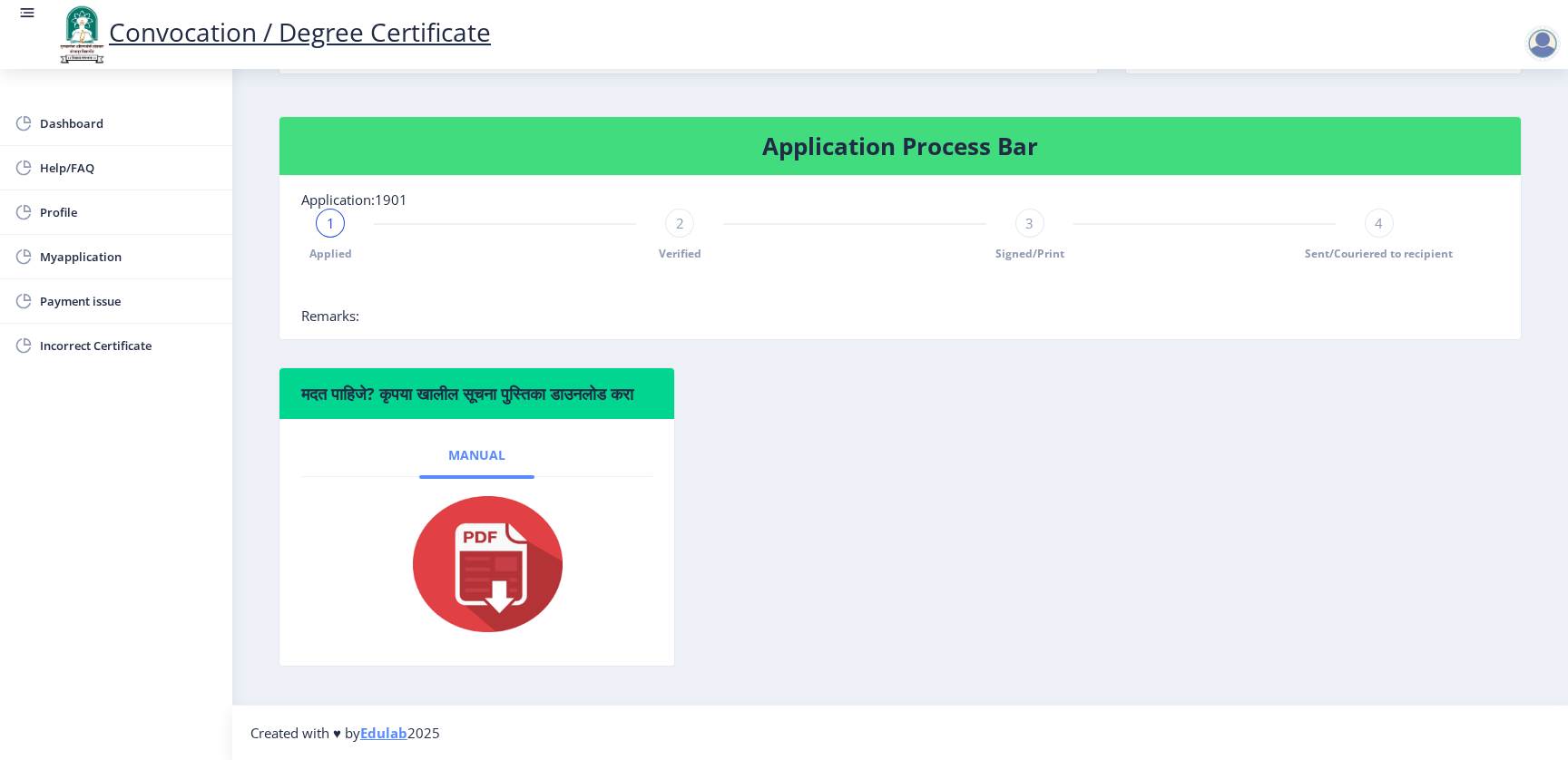 click on "Manual" 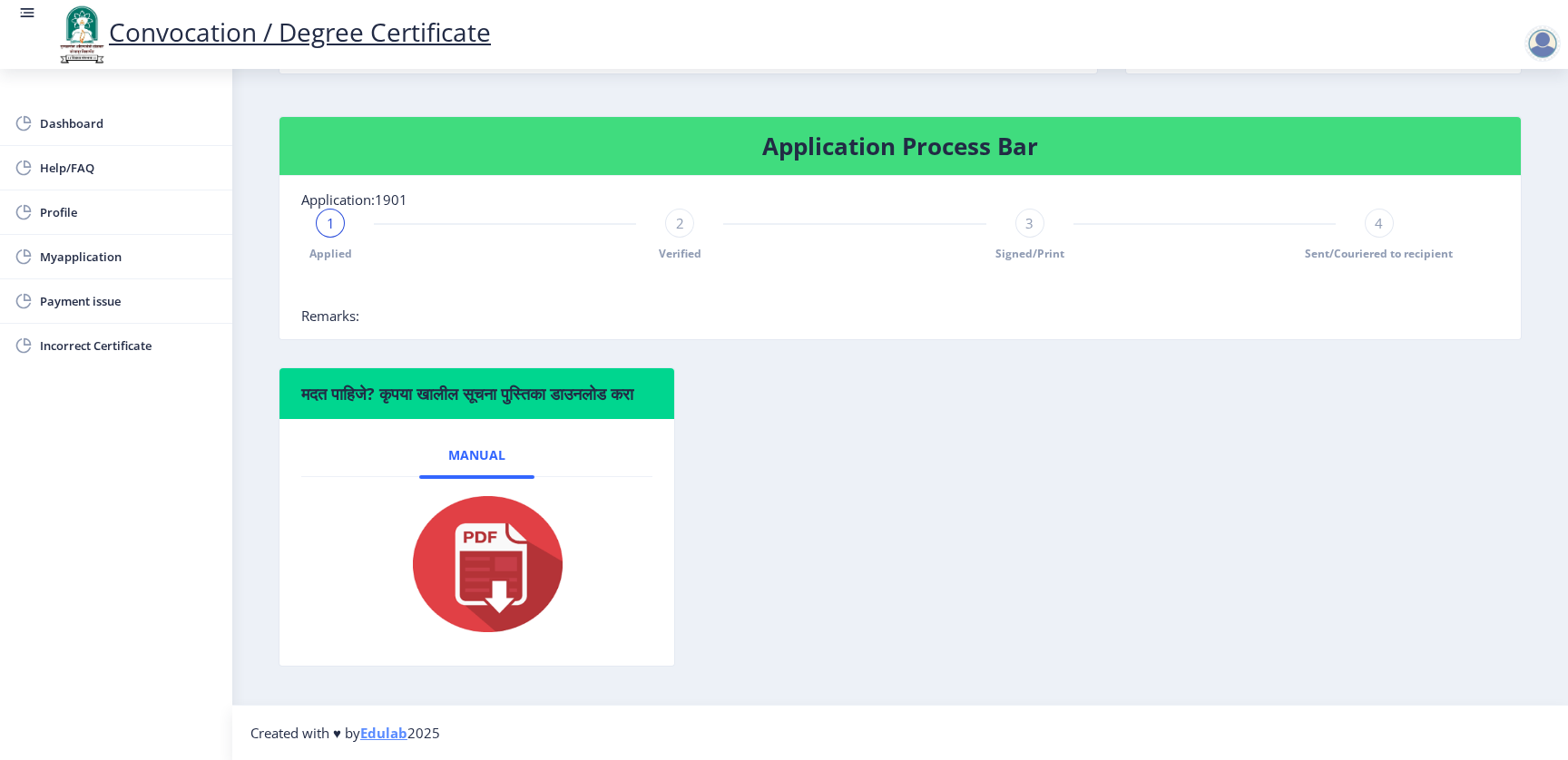 click 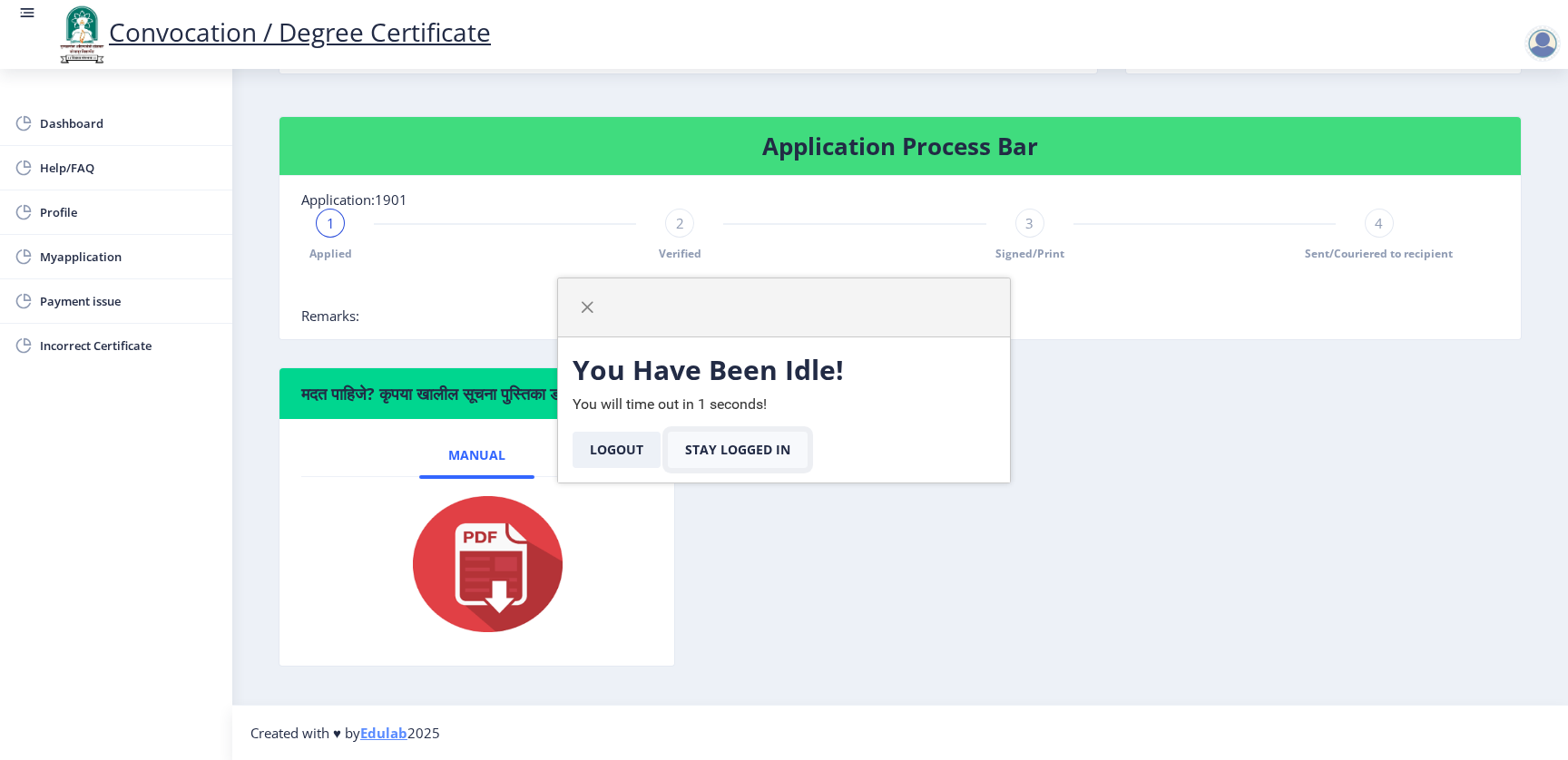 click on "Stay Logged In" 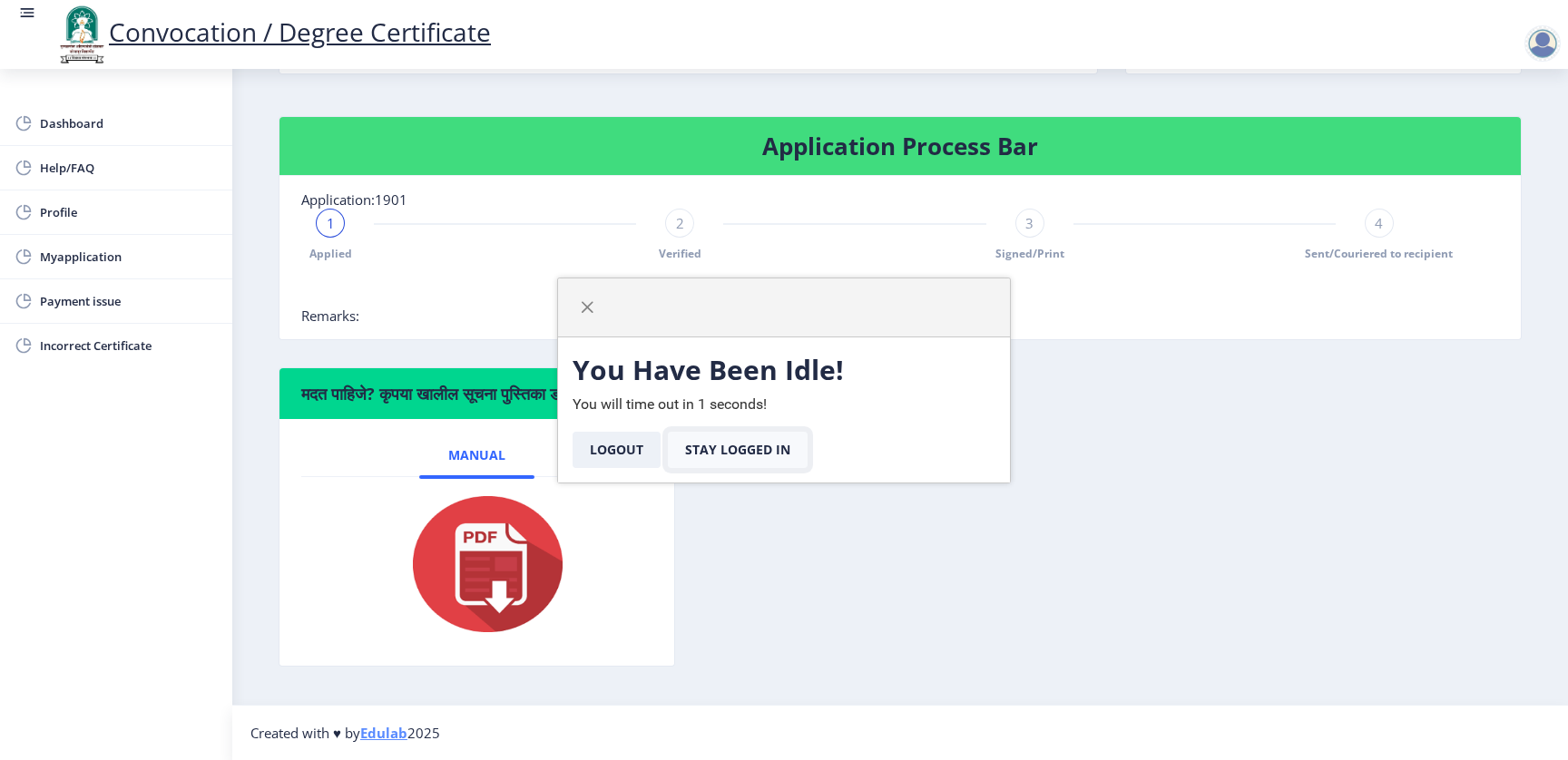 click on "Stay Logged In" 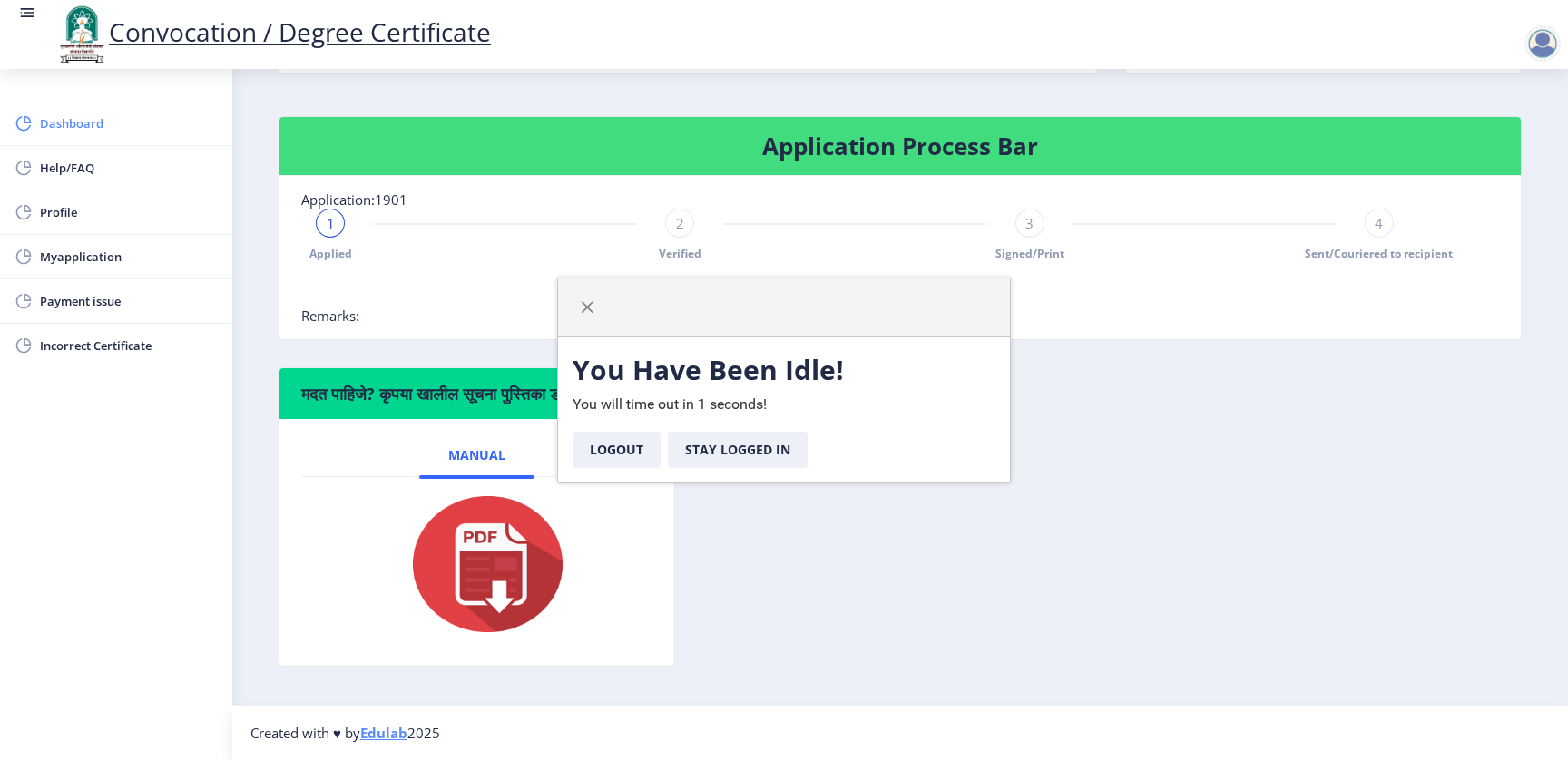 click on "Dashboard" 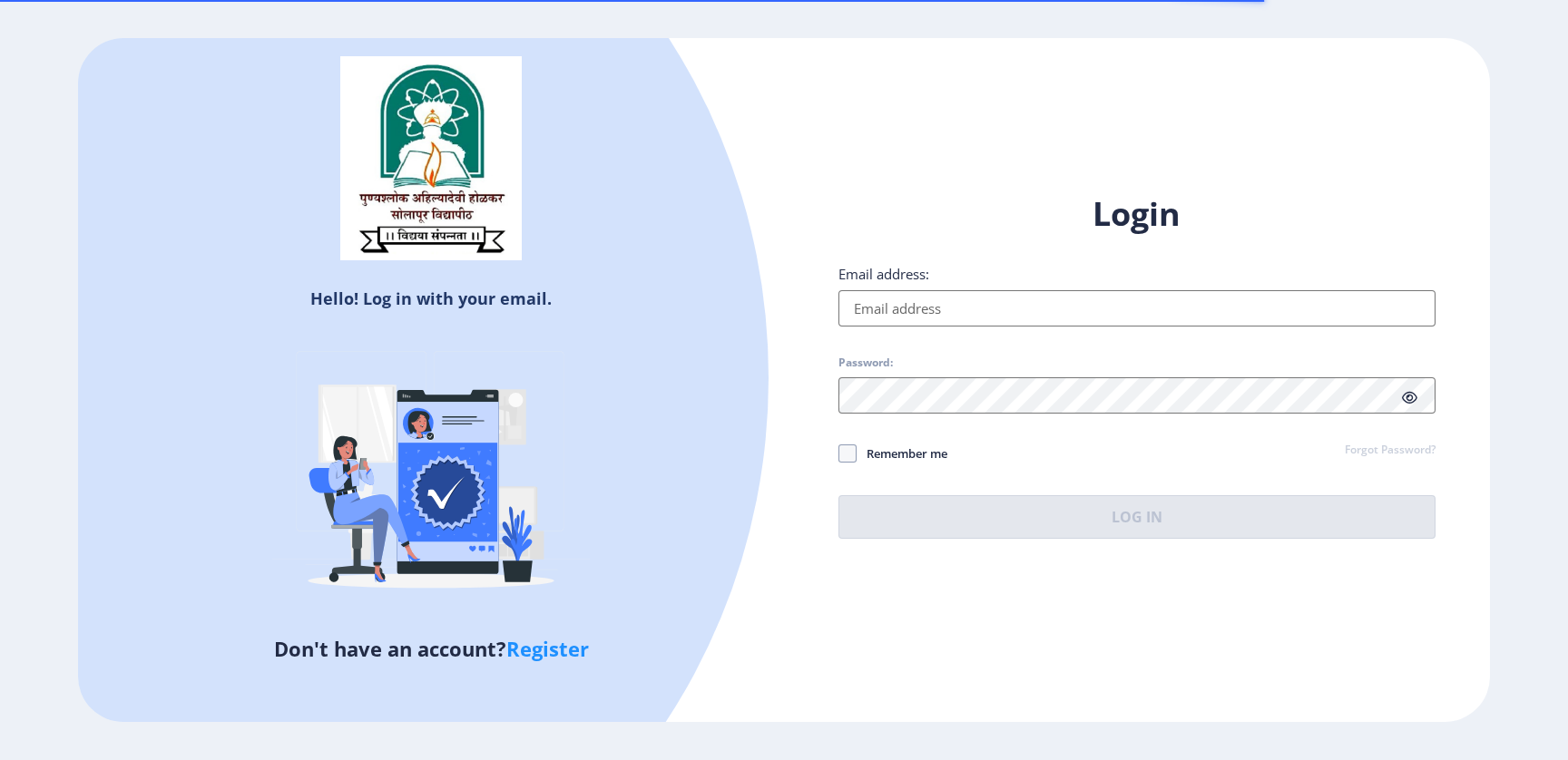 click on "Email address:" at bounding box center (1137, 308) 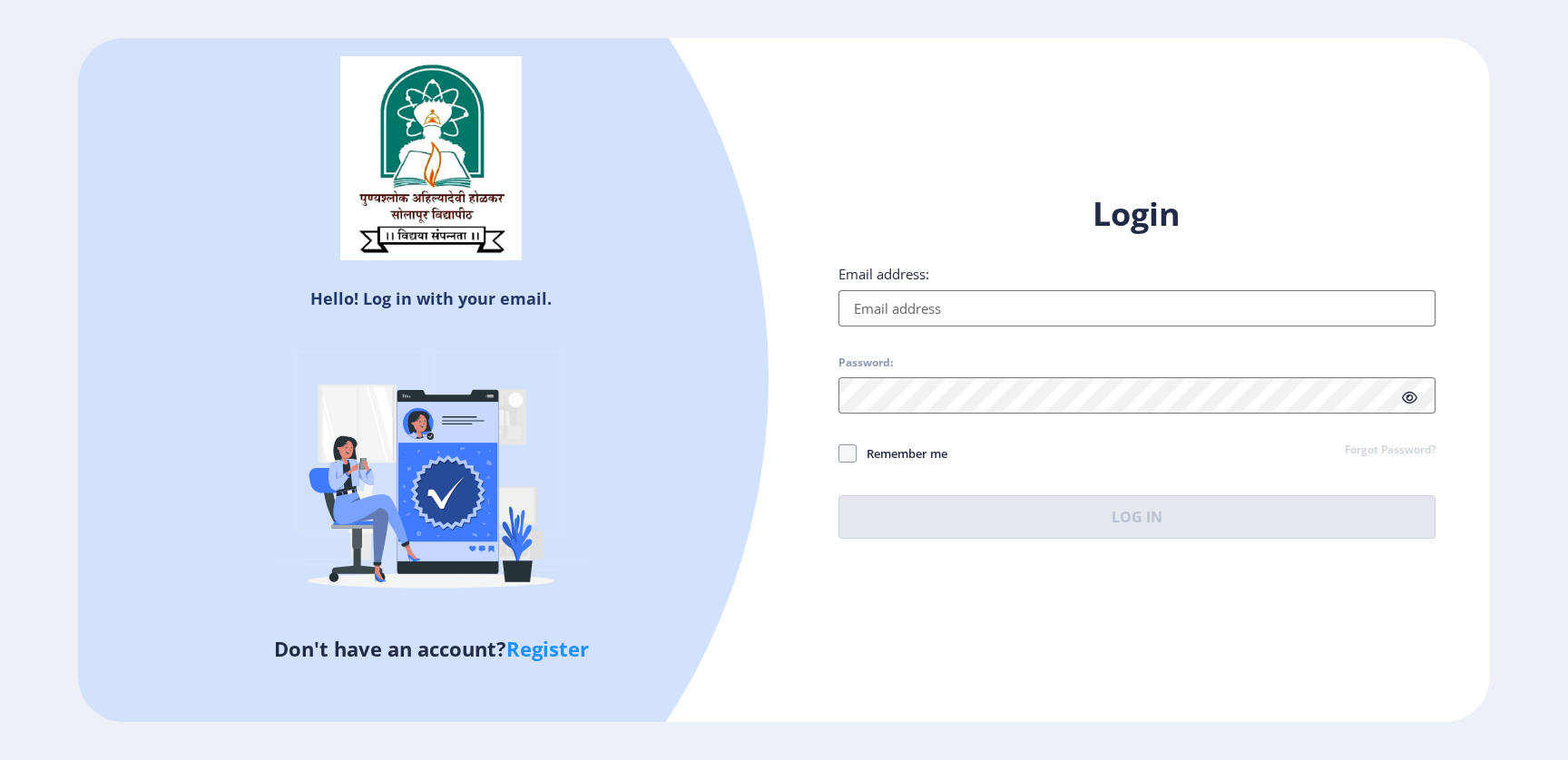 click on "Email address:" at bounding box center (1137, 308) 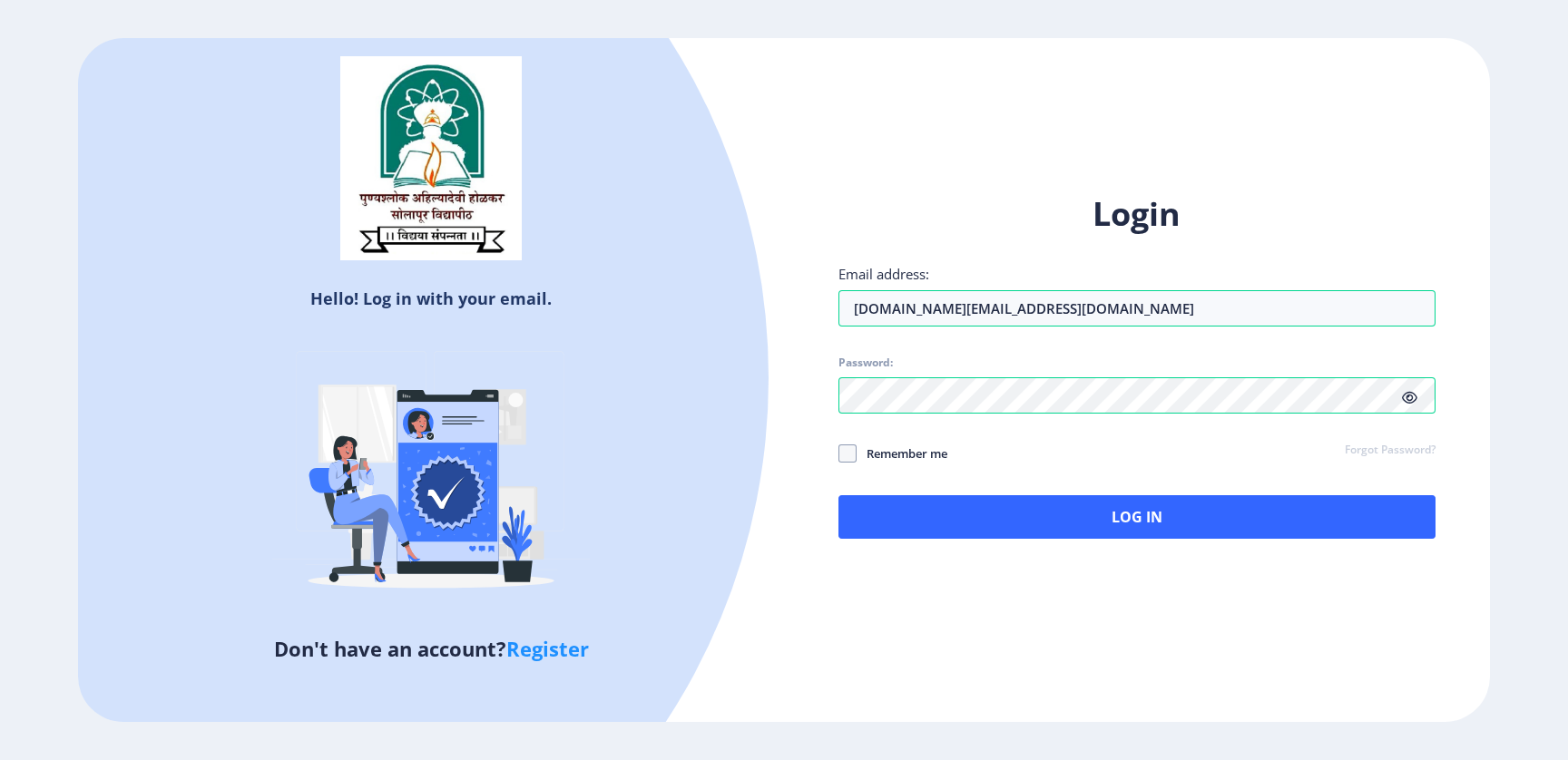 click 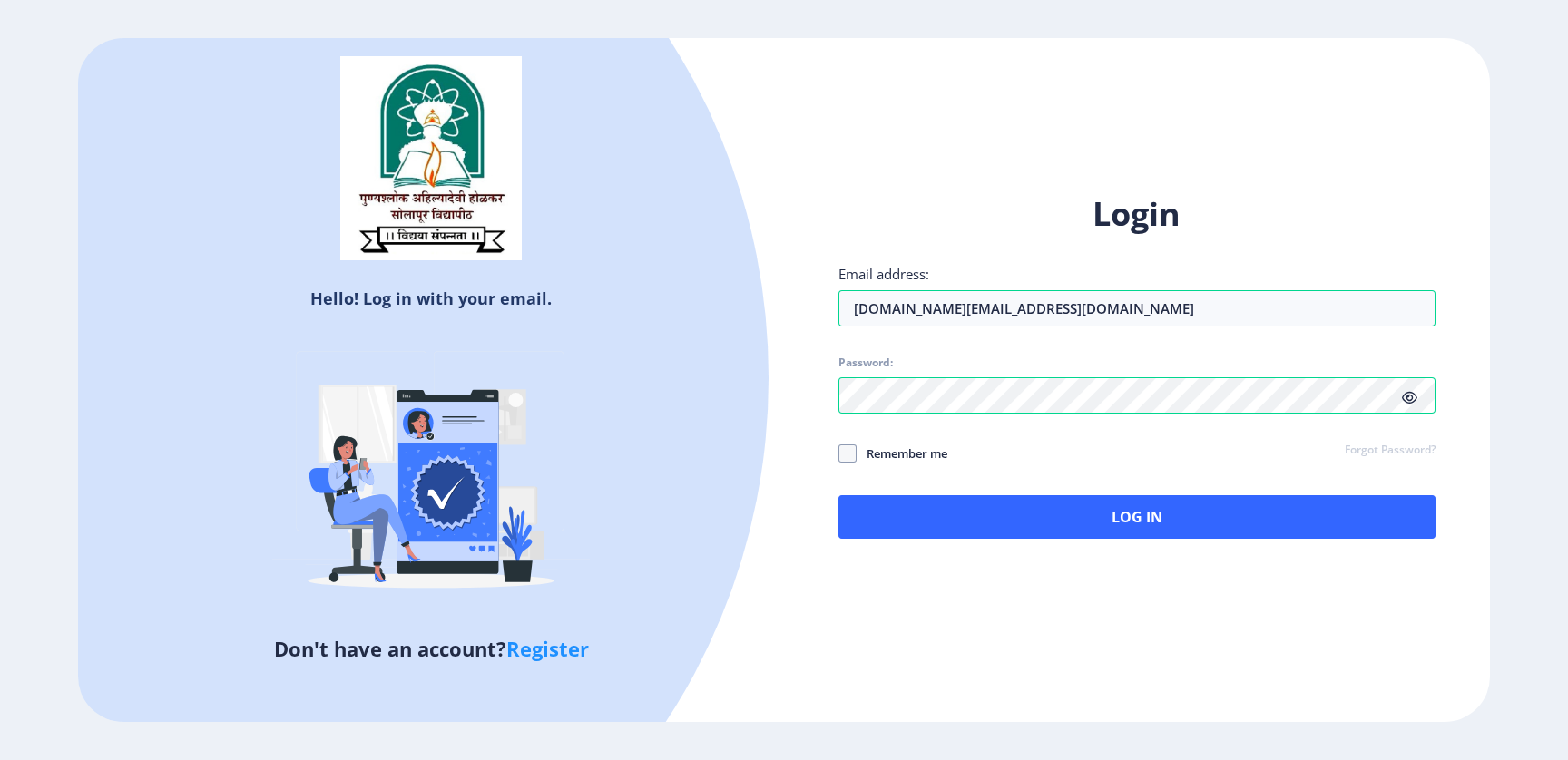click on "Remember me" 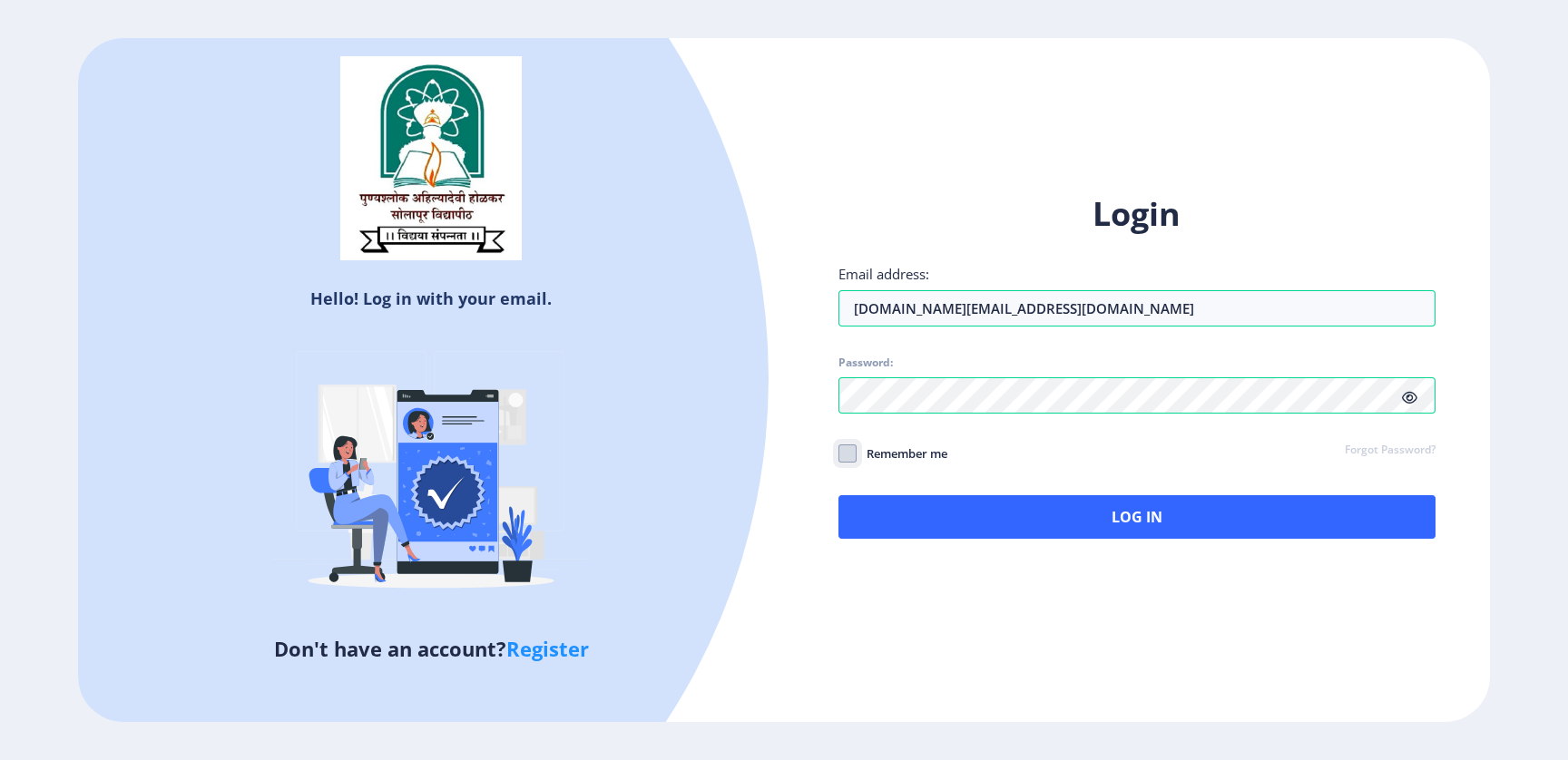 click on "Remember me" 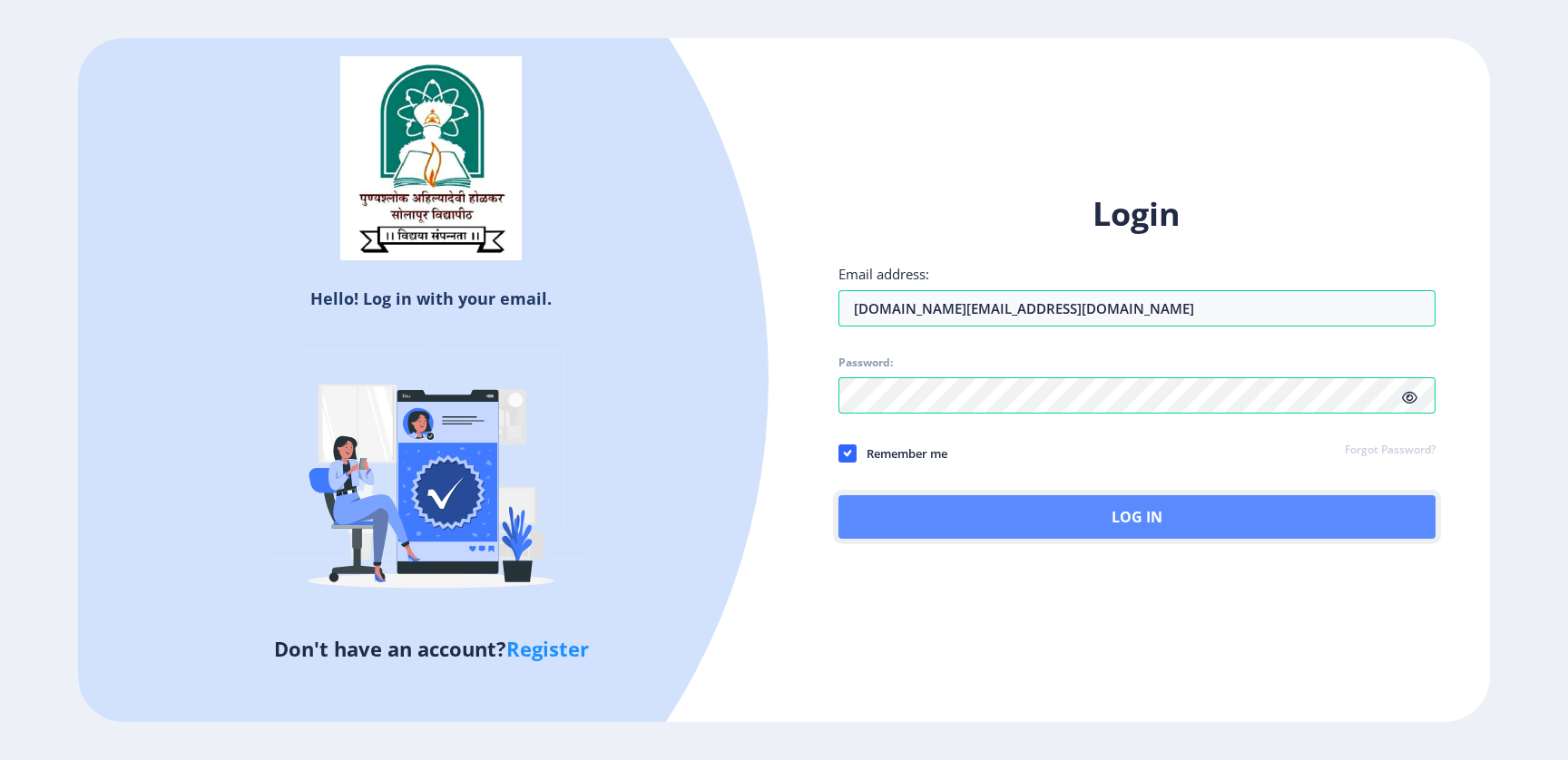 click on "Log In" 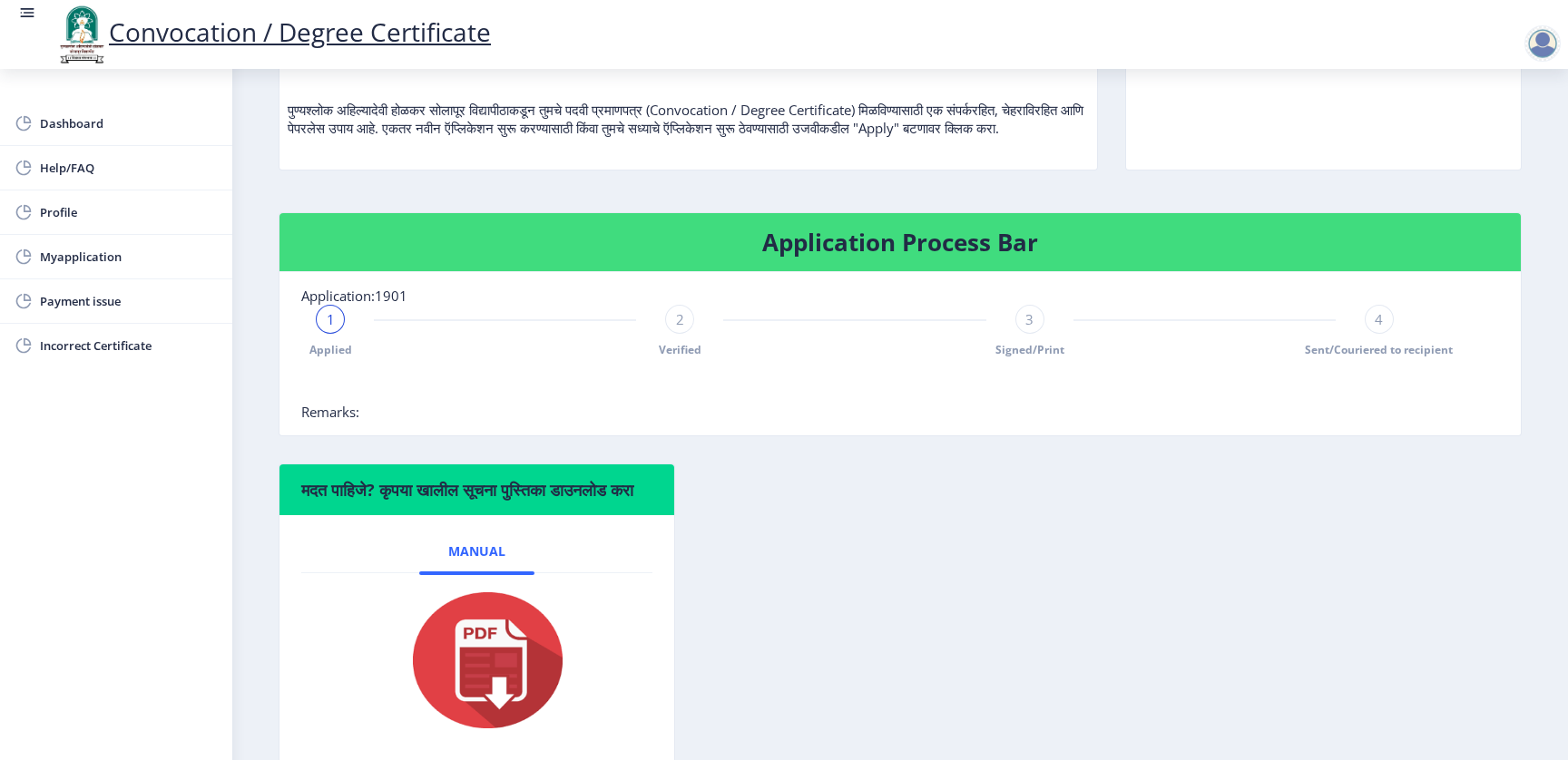 scroll, scrollTop: 341, scrollLeft: 0, axis: vertical 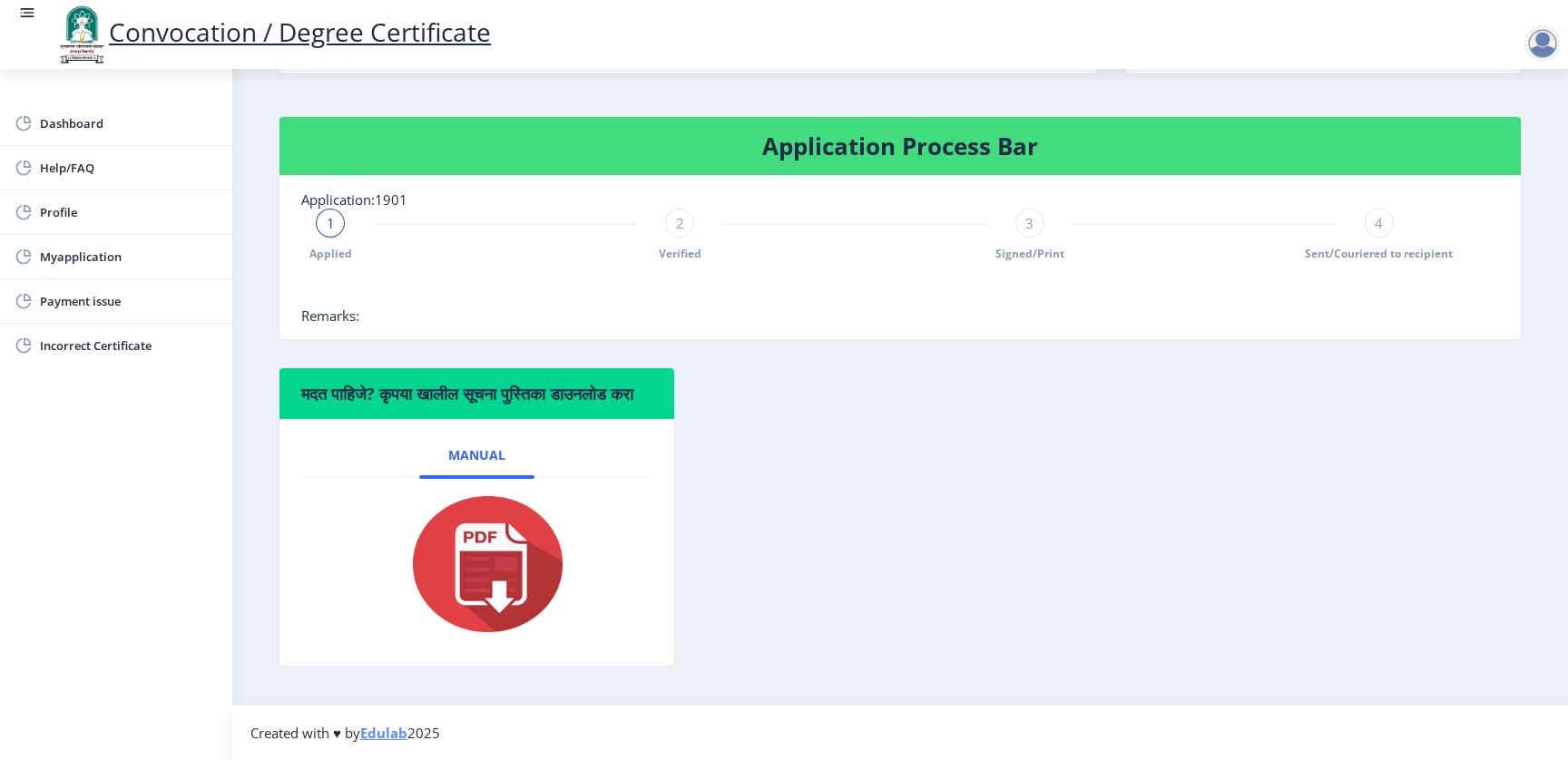 drag, startPoint x: 668, startPoint y: 203, endPoint x: 805, endPoint y: 249, distance: 144.51644 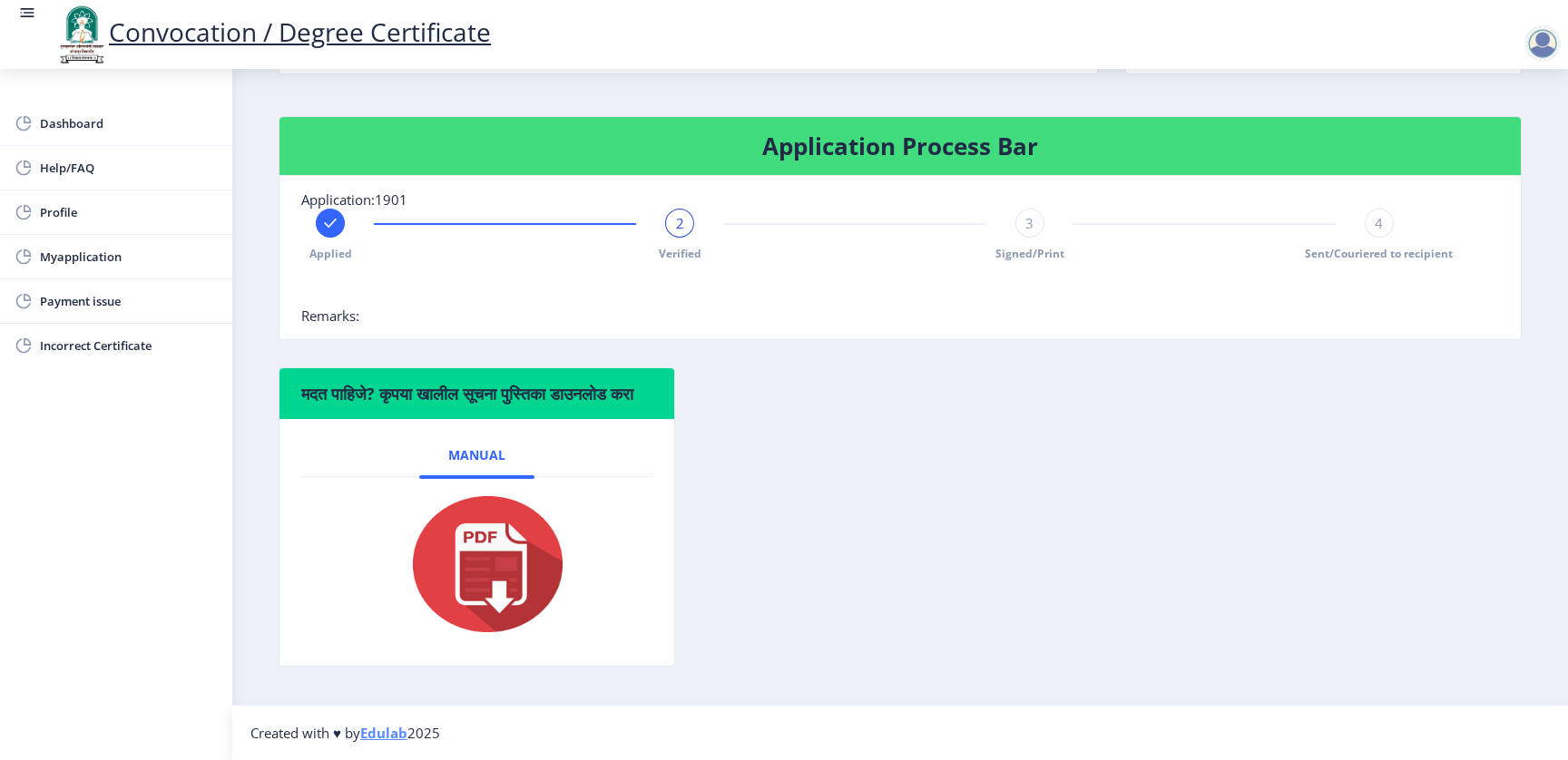 click on "3" 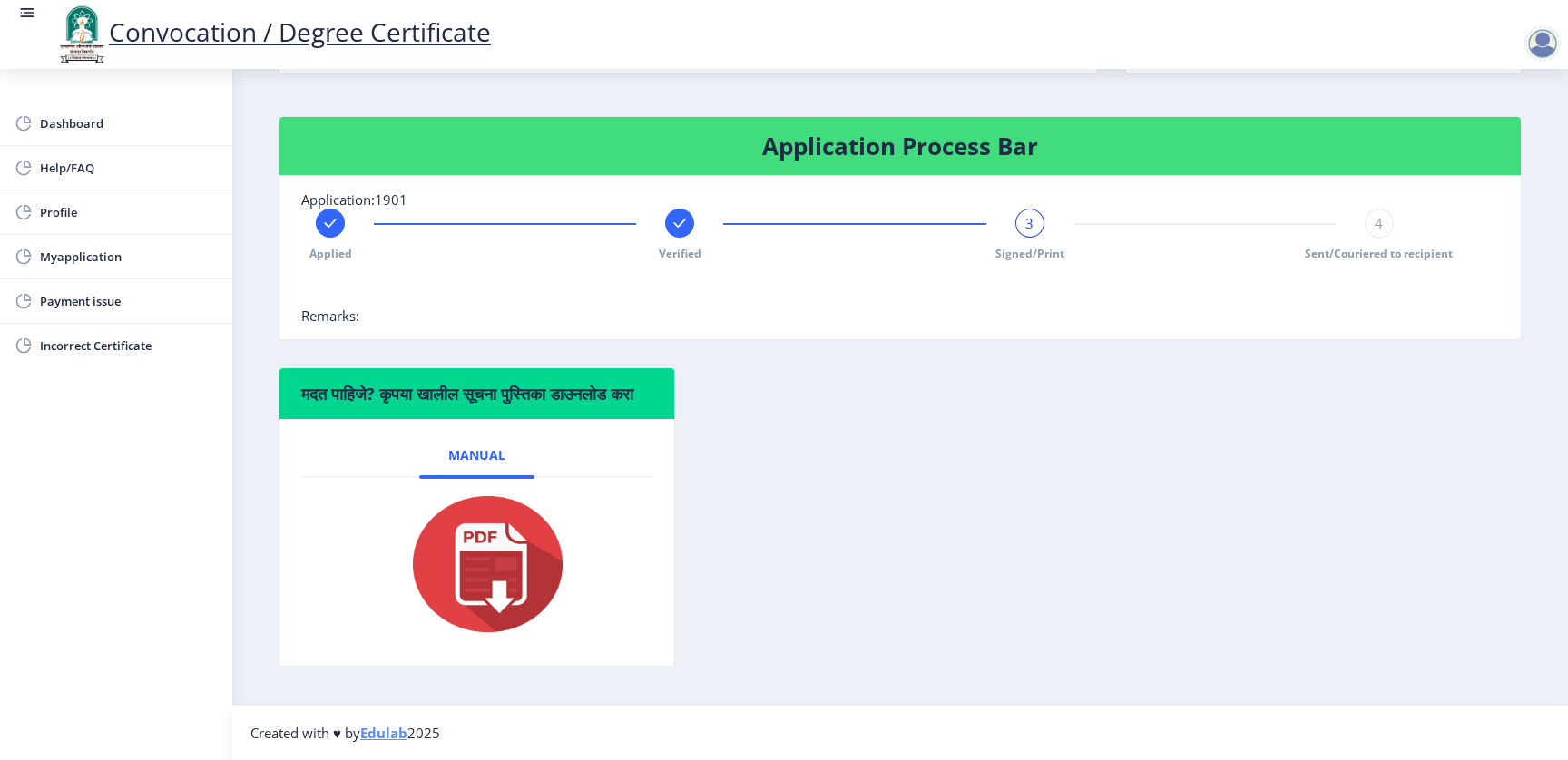 click on "3" 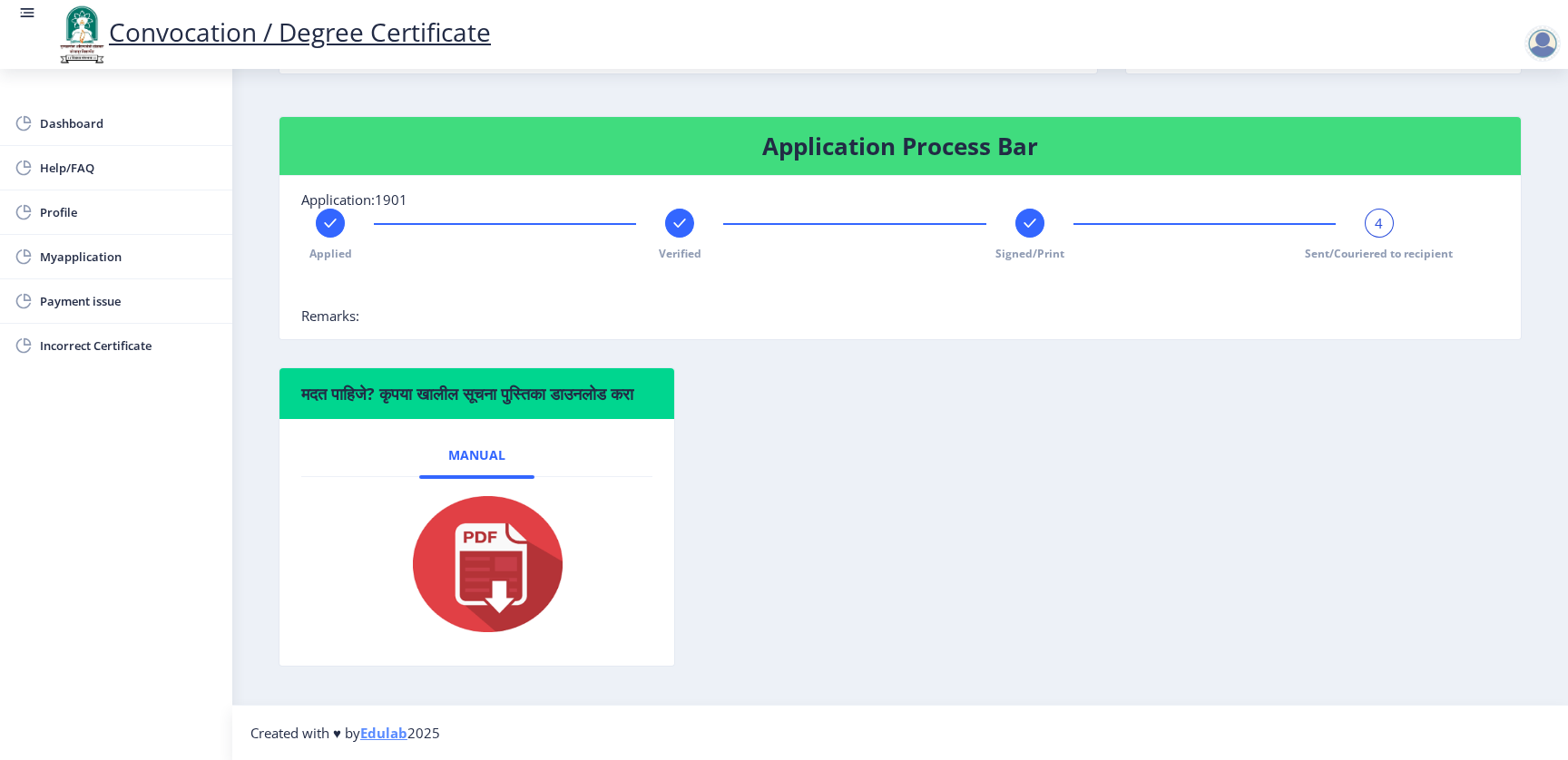 click on "4" 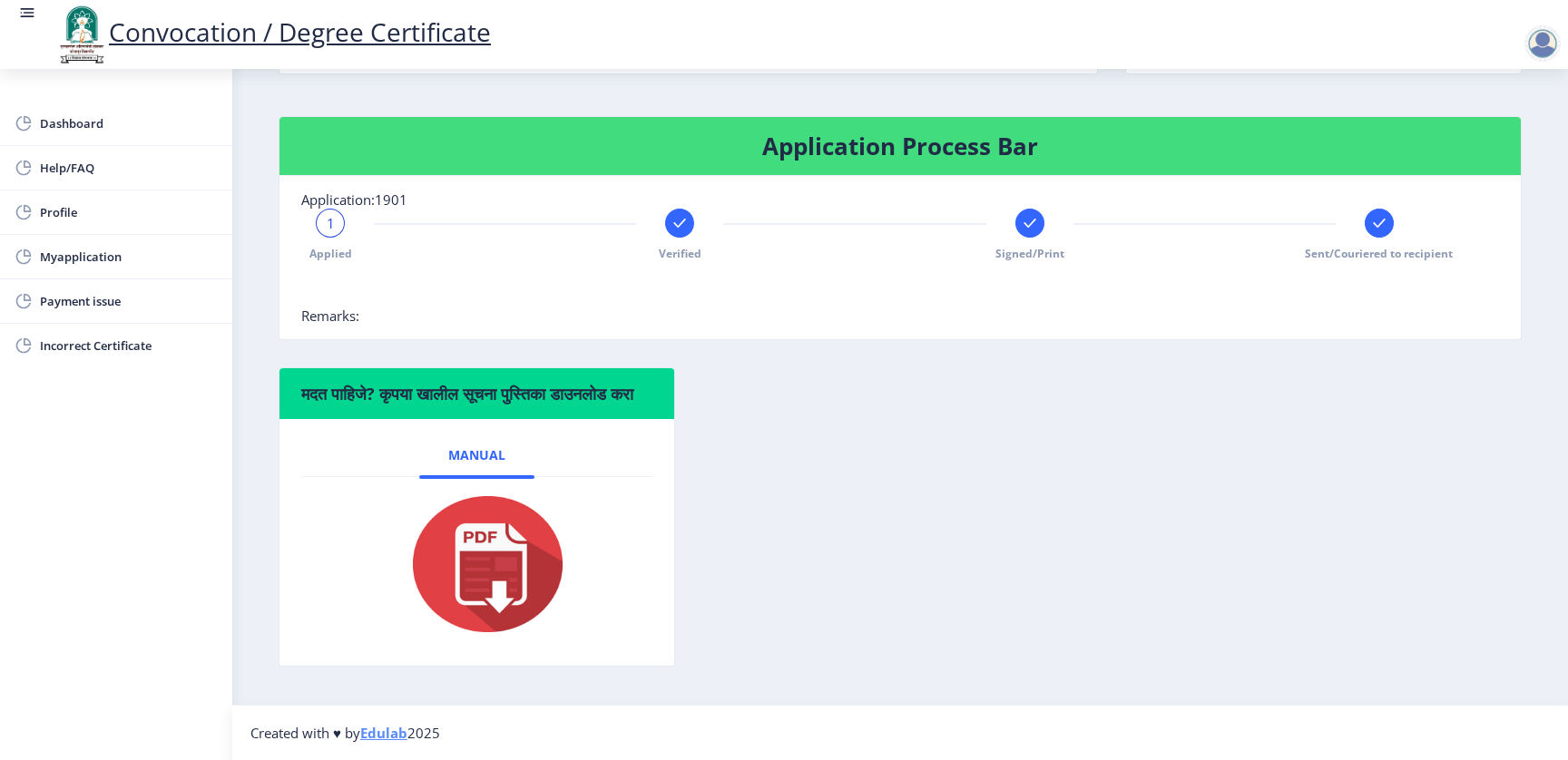 click 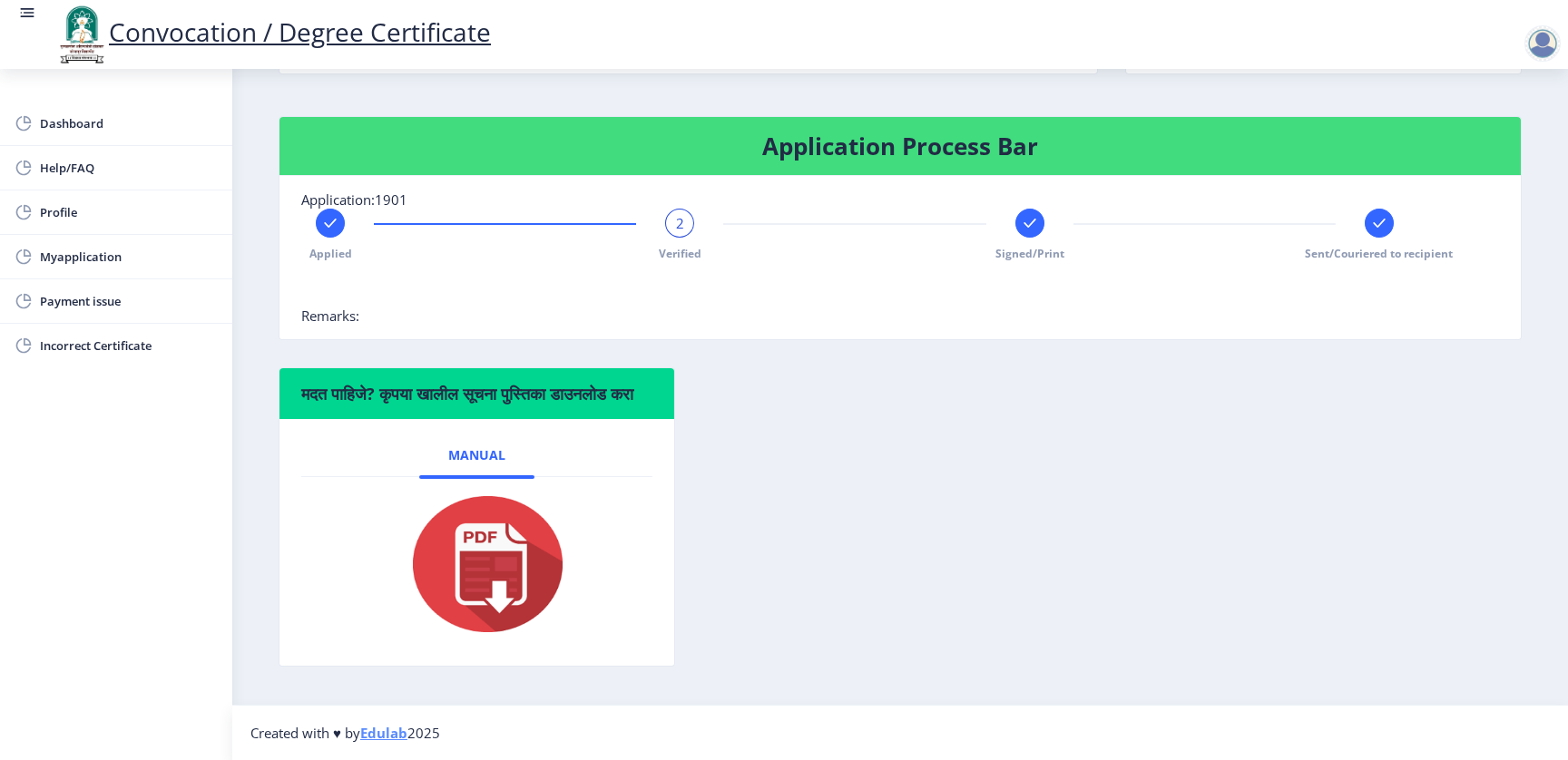 click on "2" 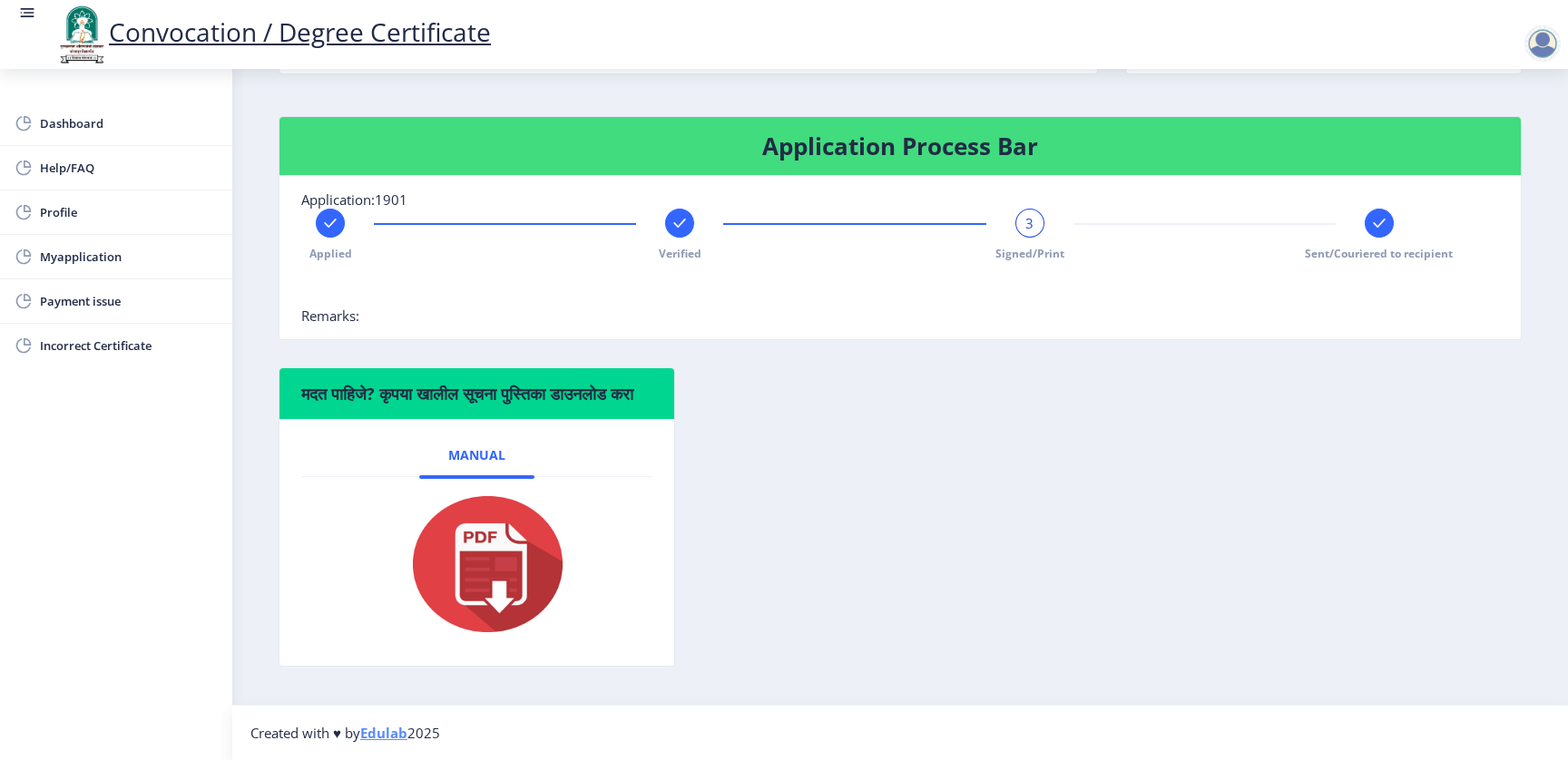 click 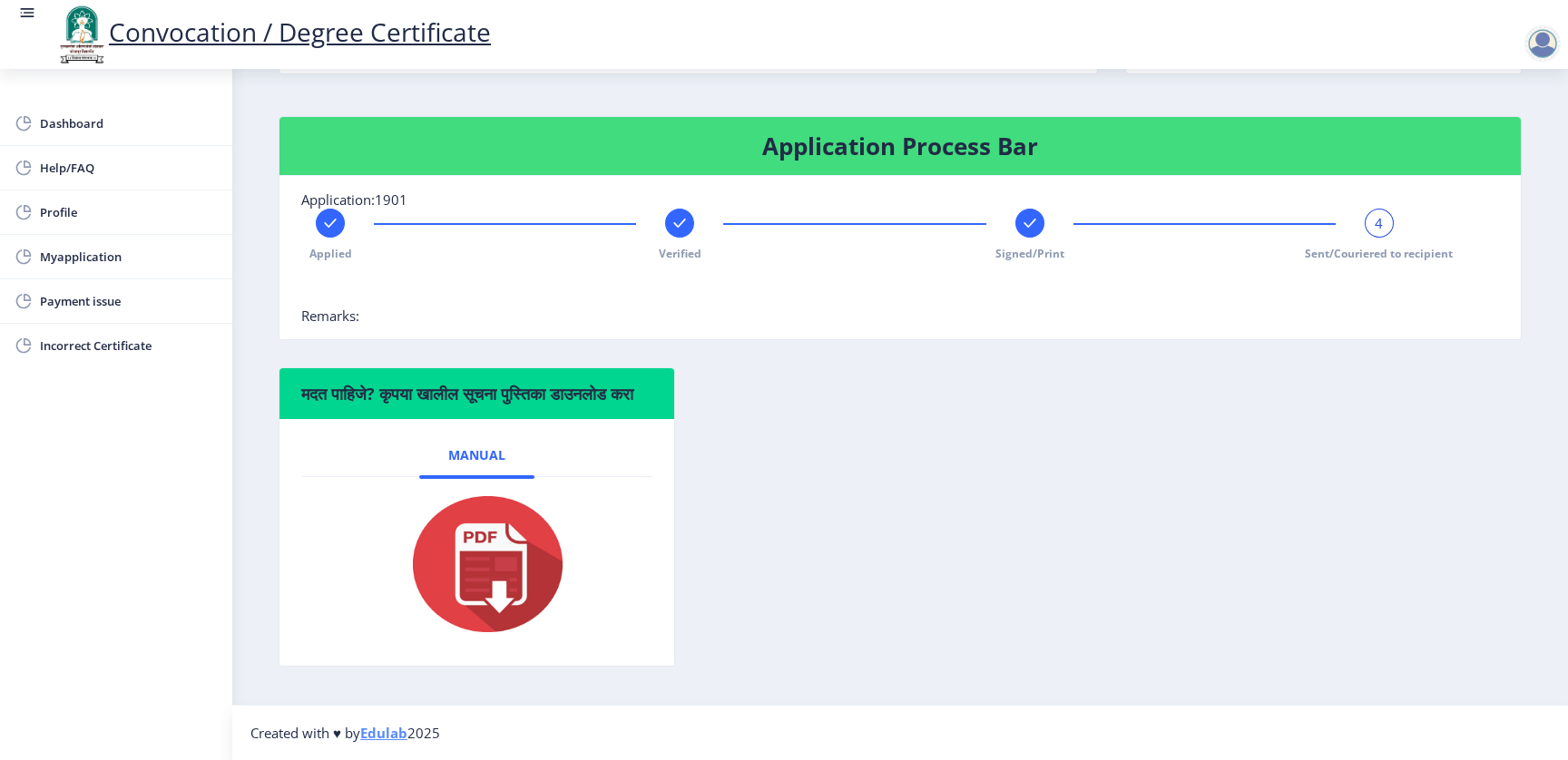 click on "4" 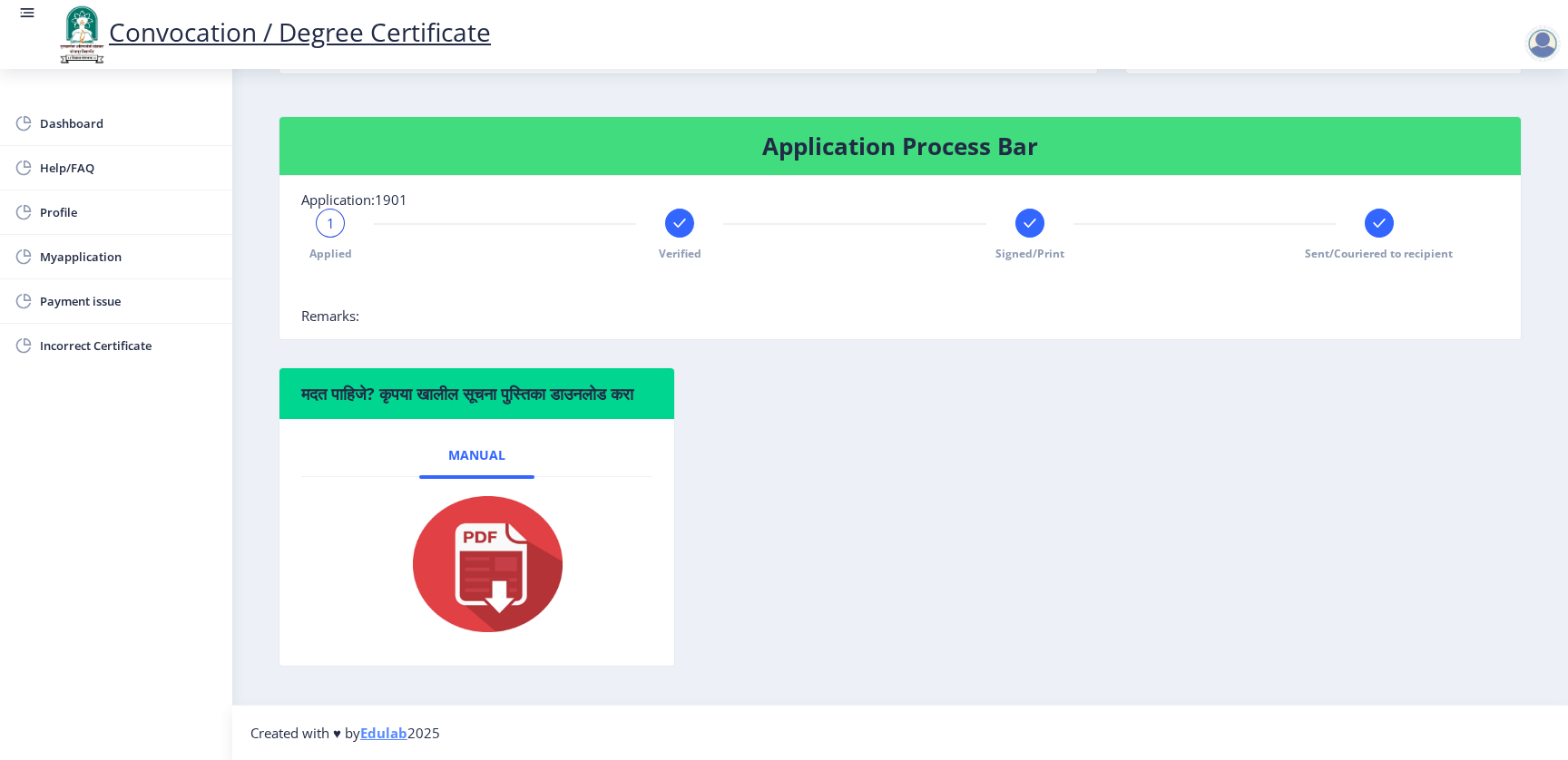 click 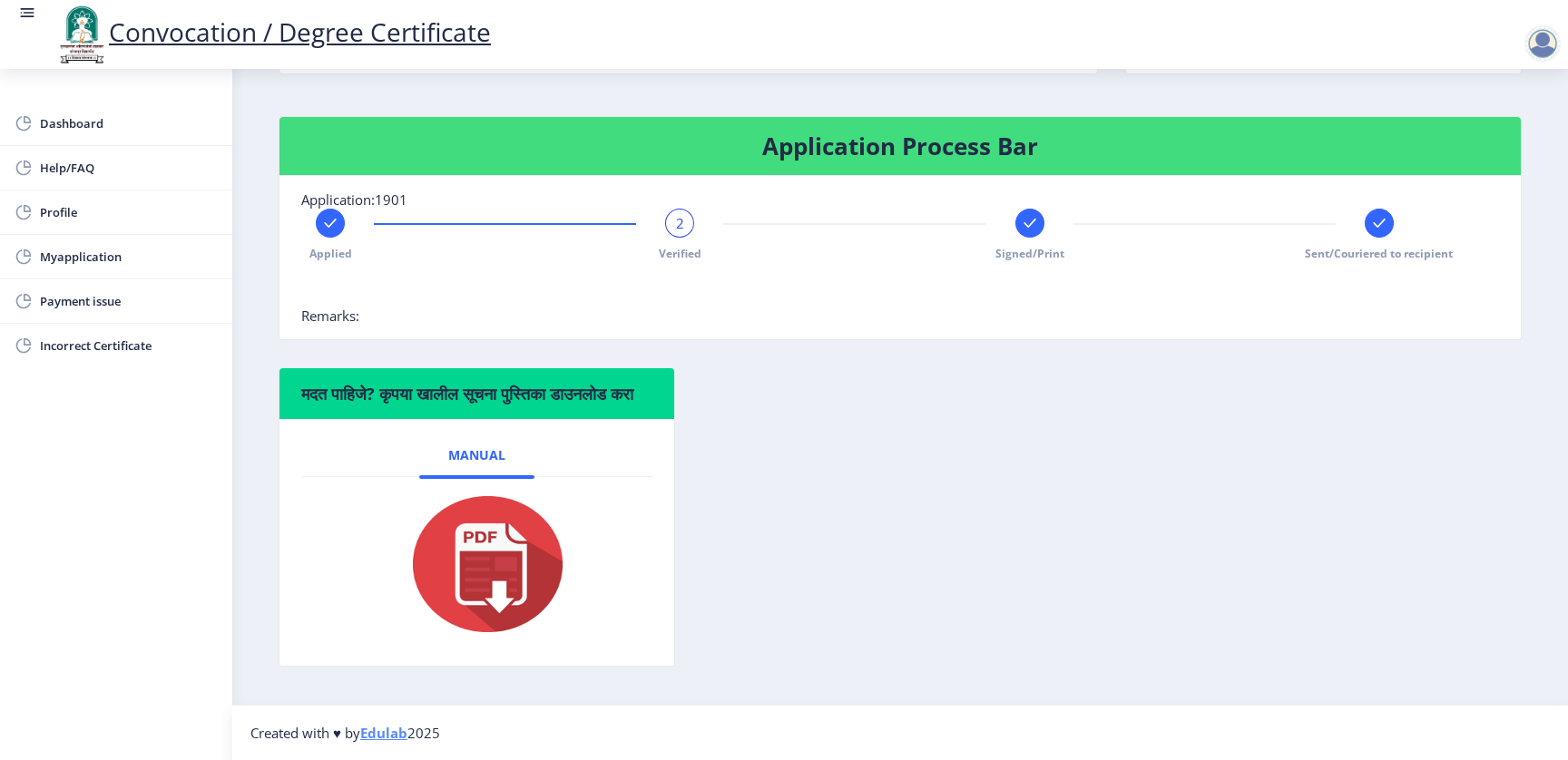 click 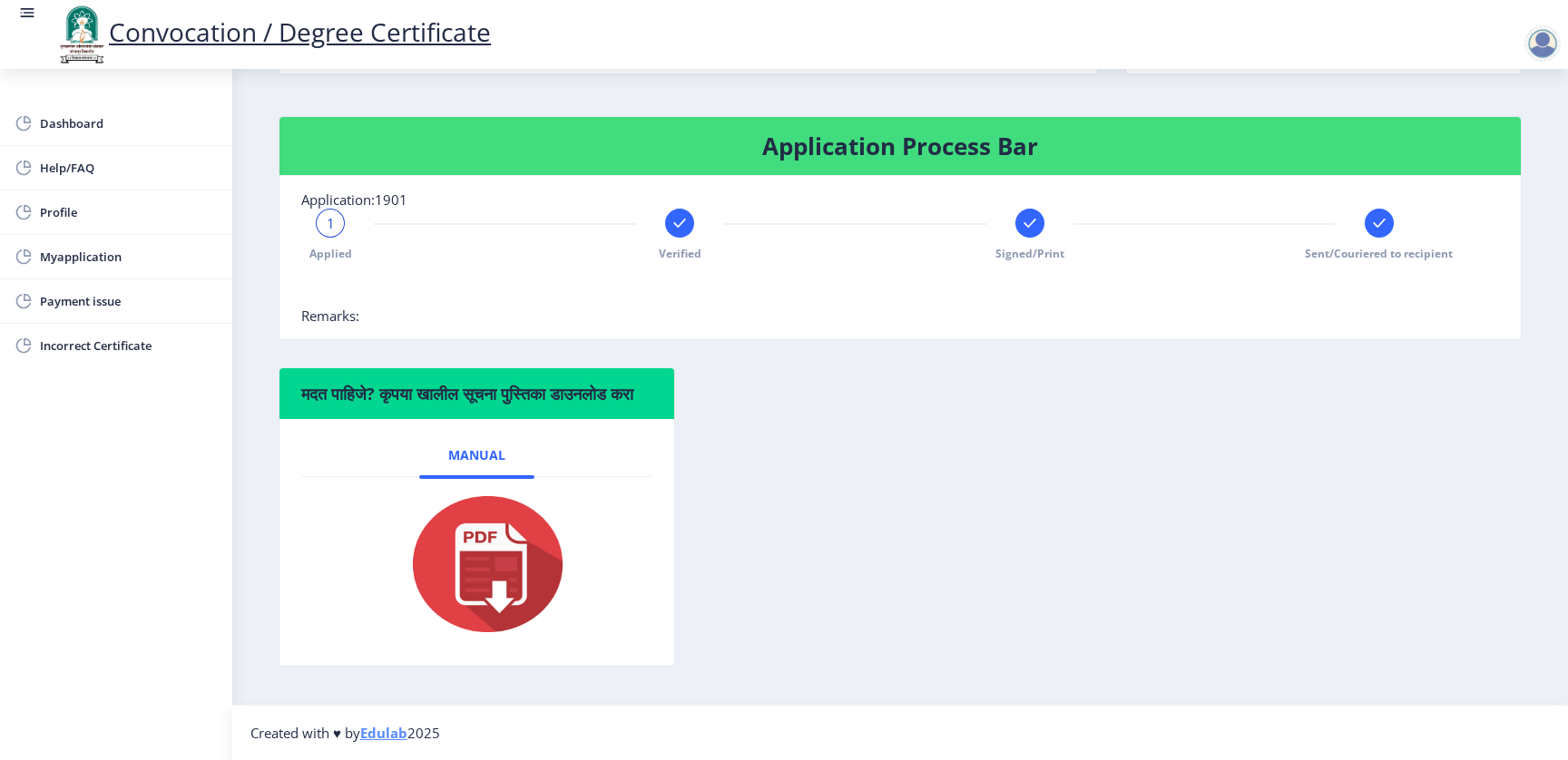 click 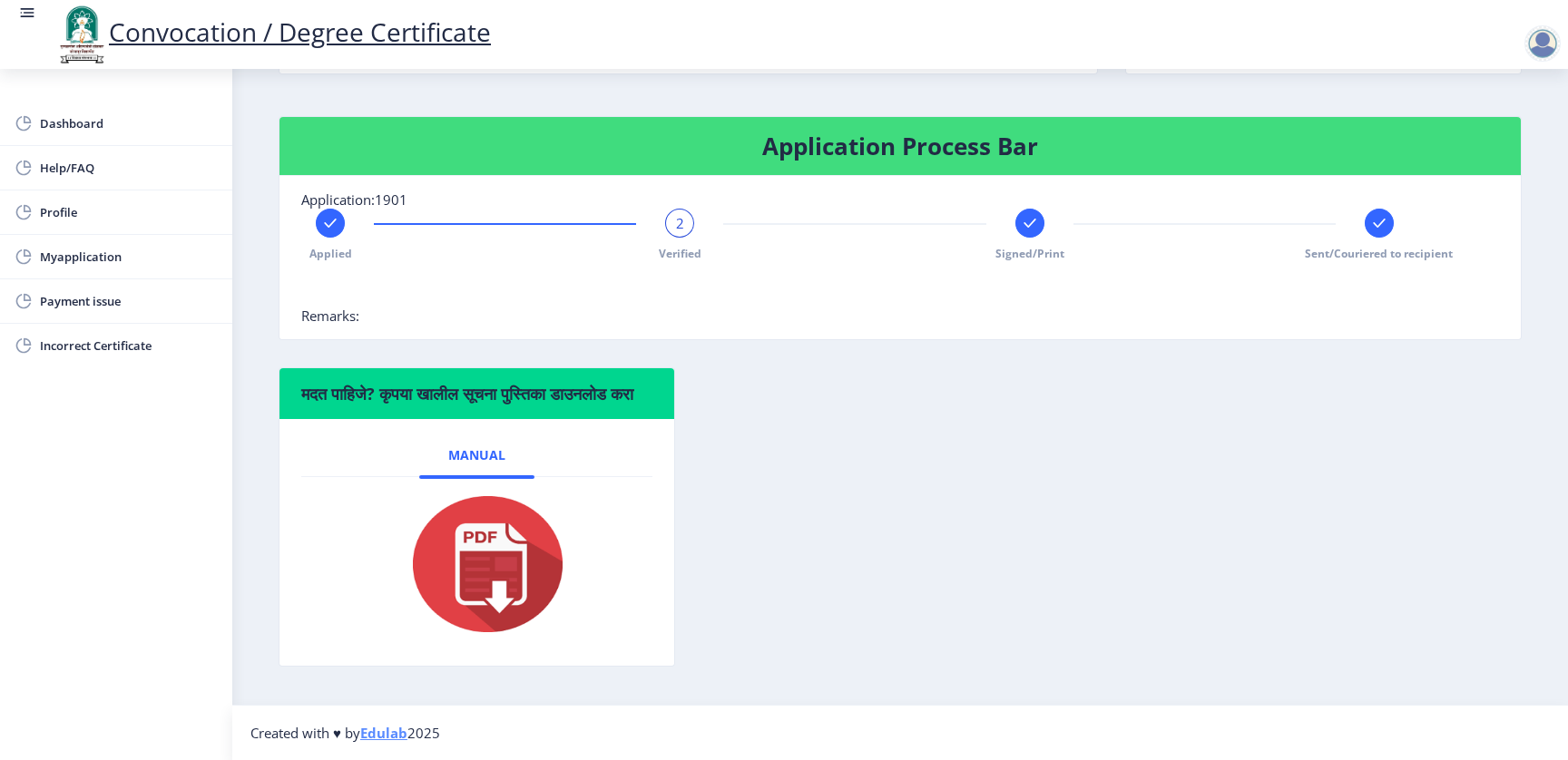 click 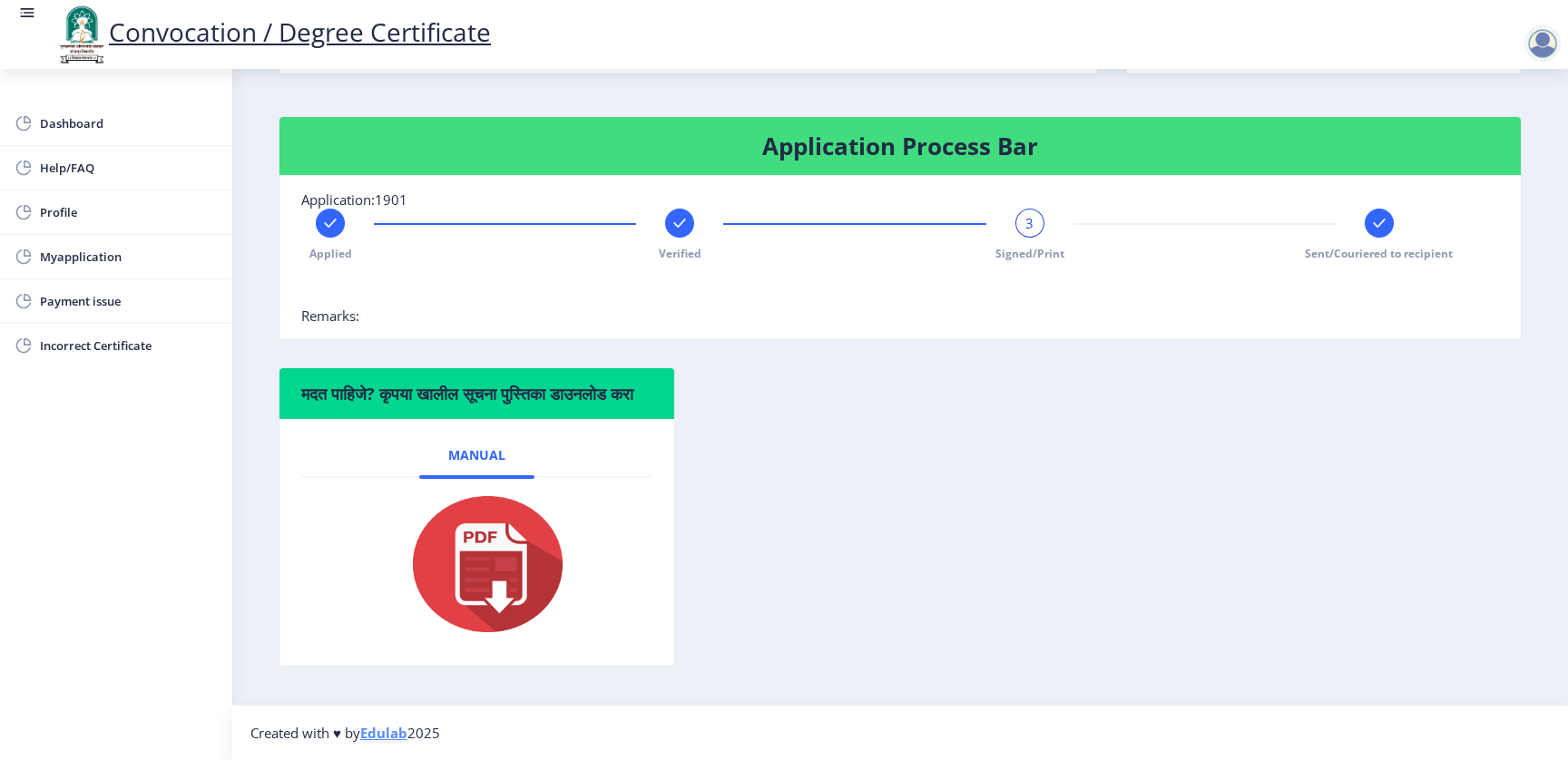 click 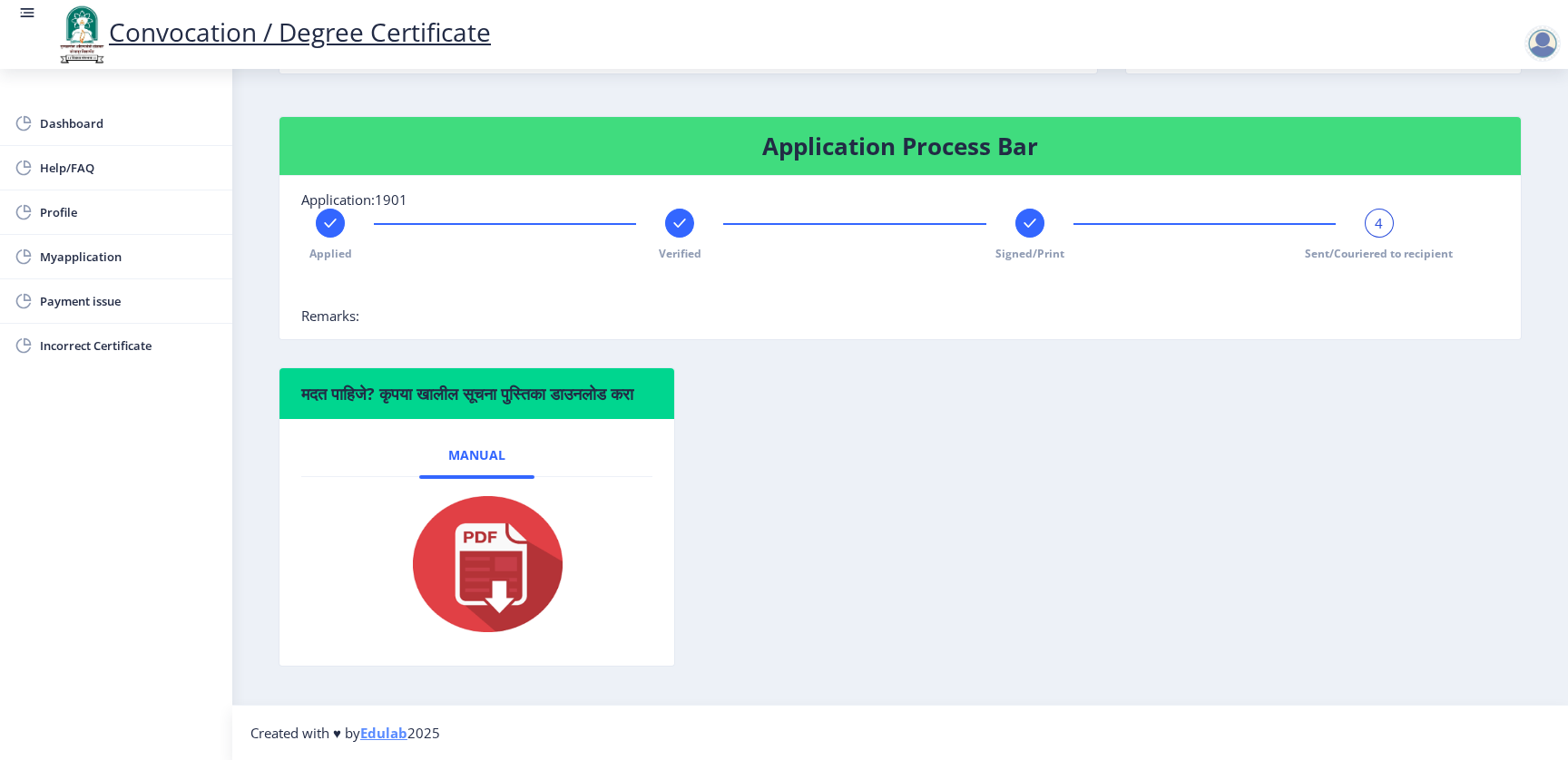 click 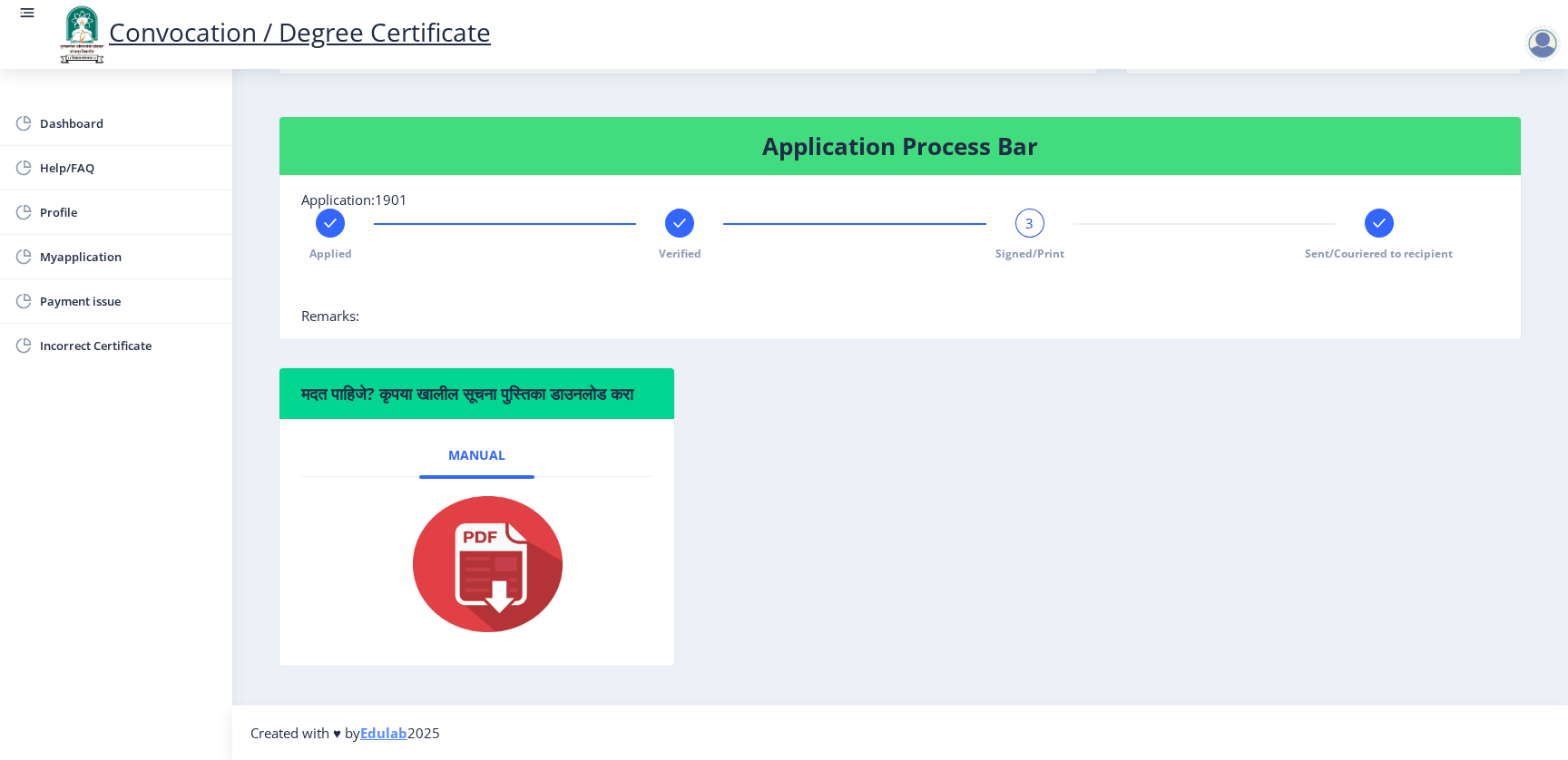 click 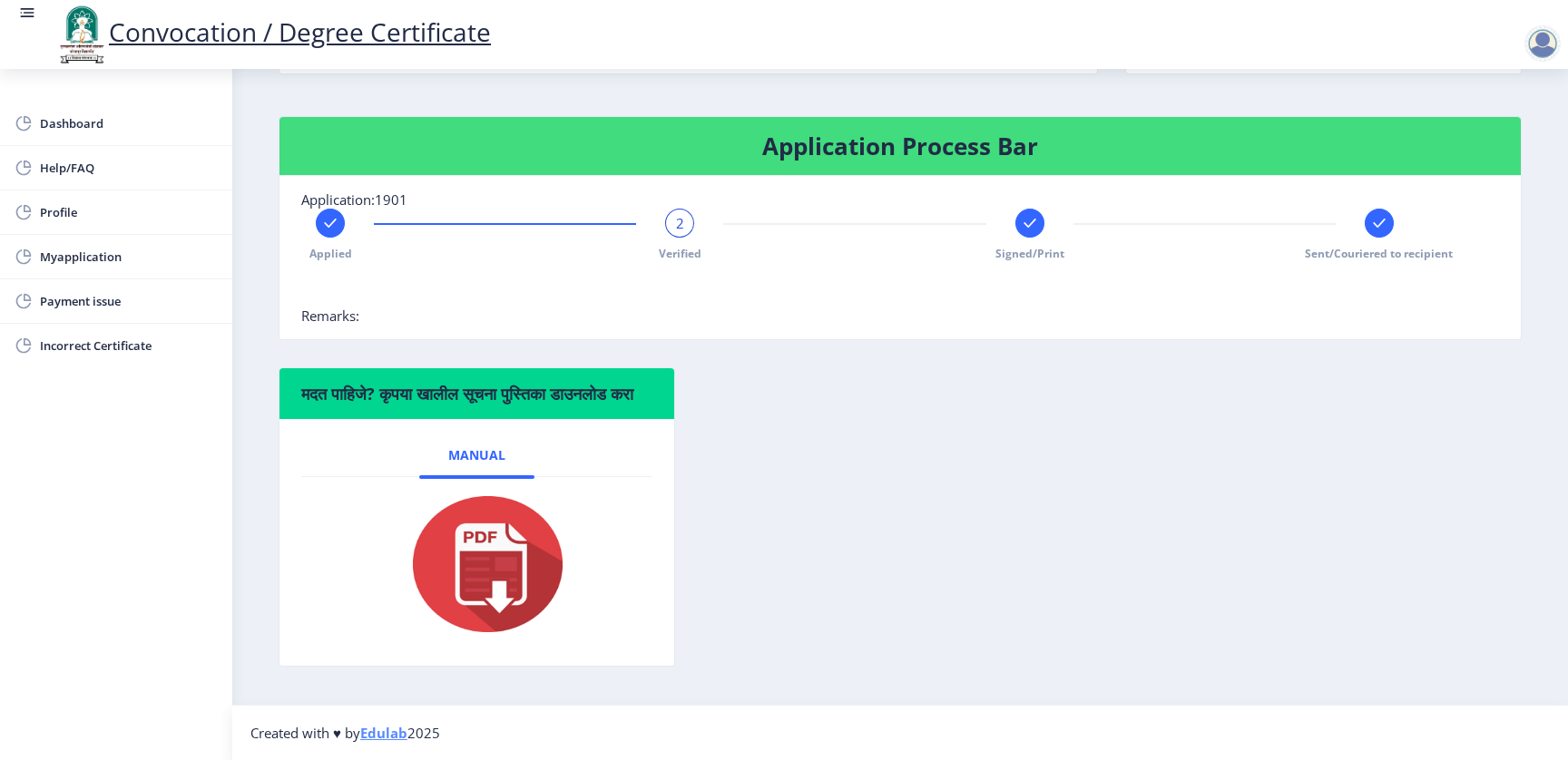 click 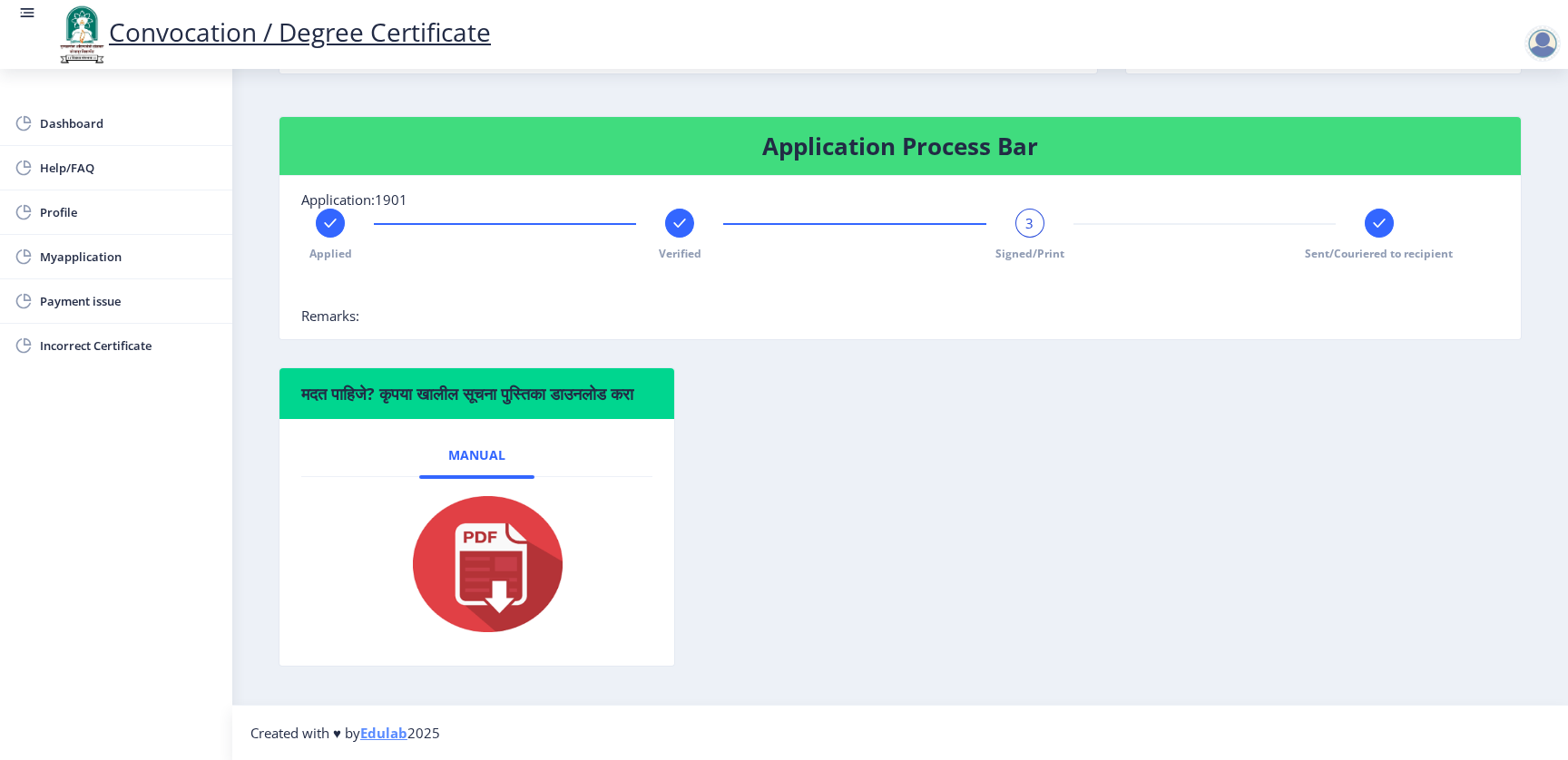 click 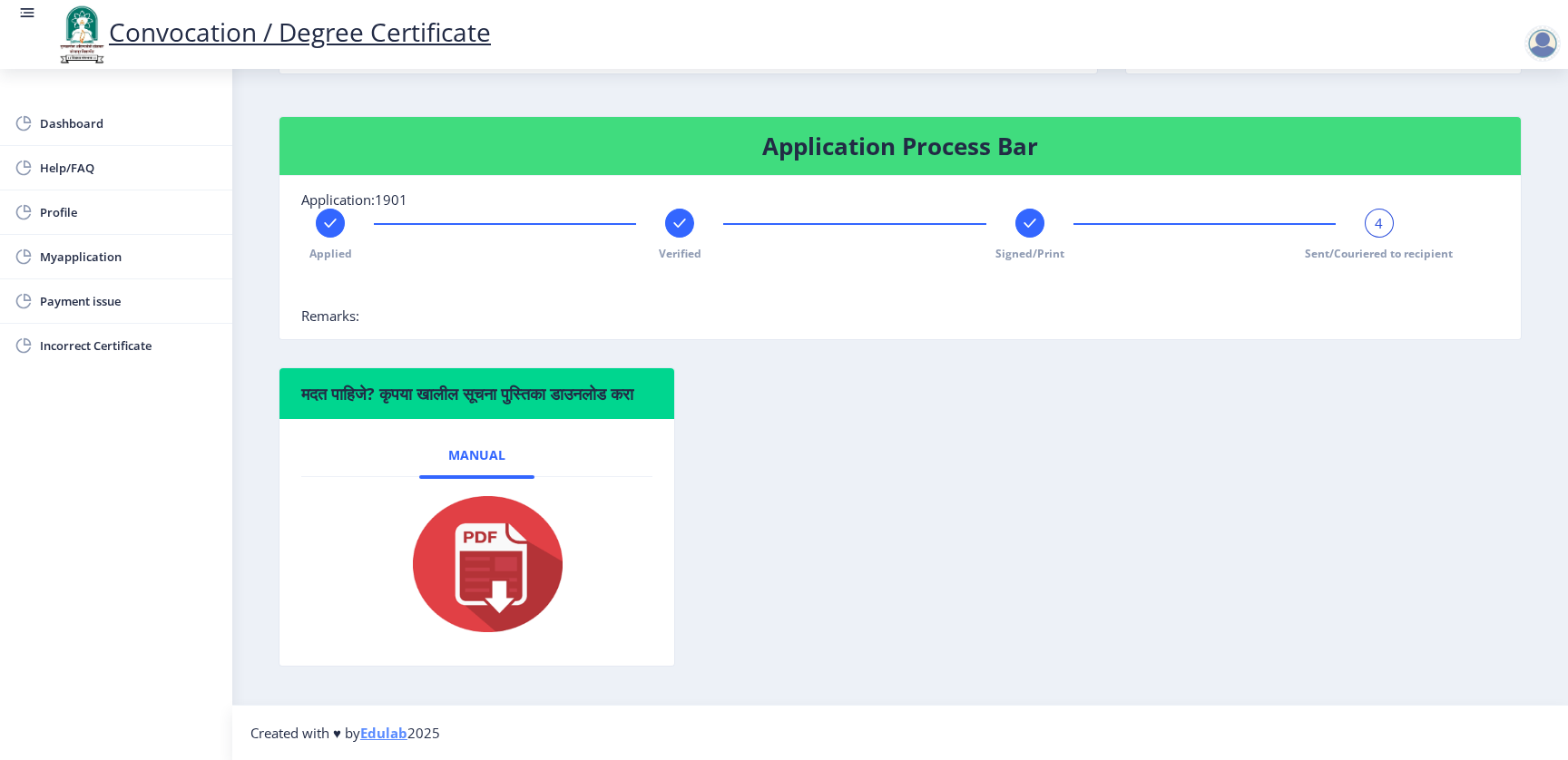 click 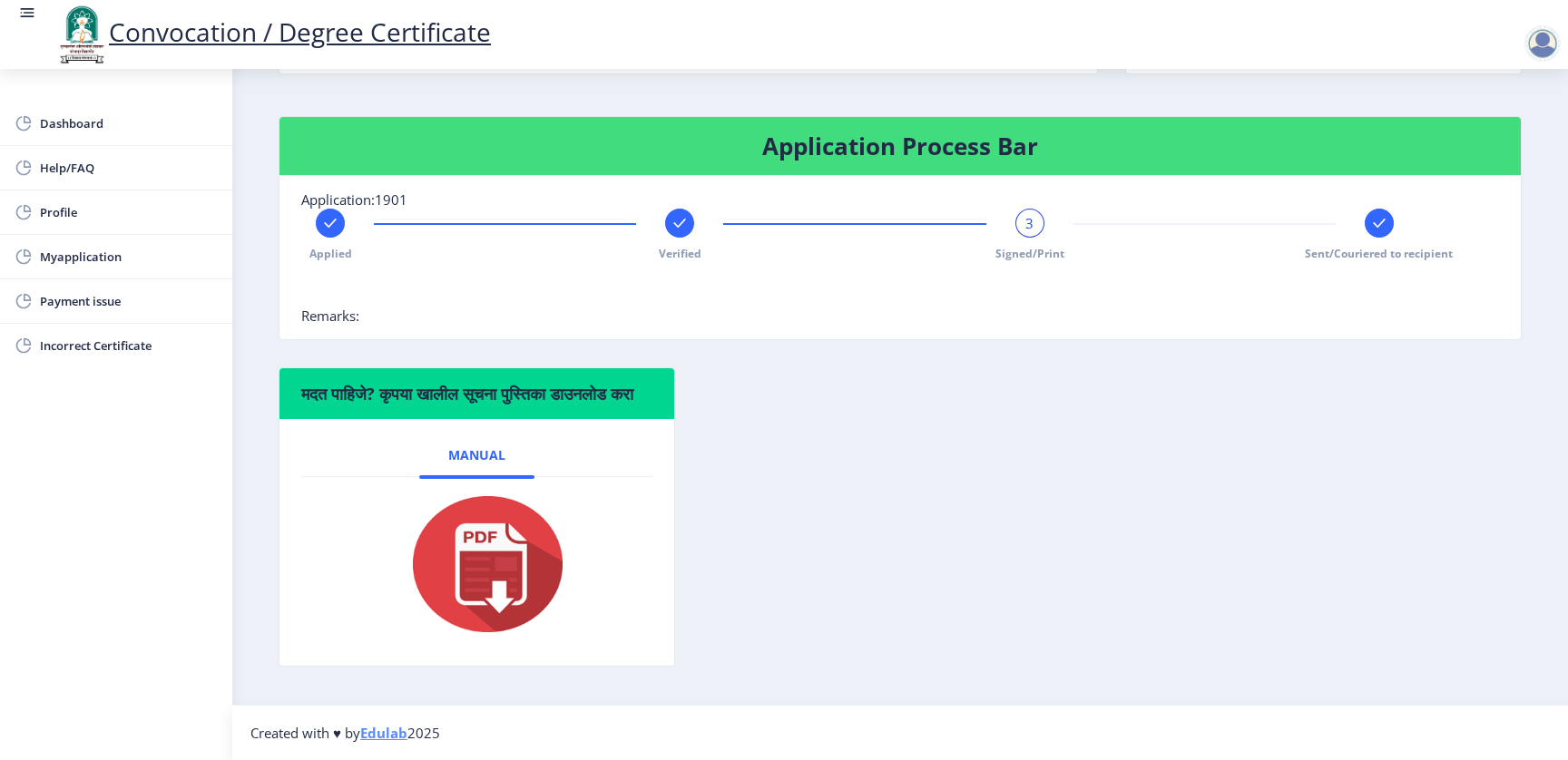 click 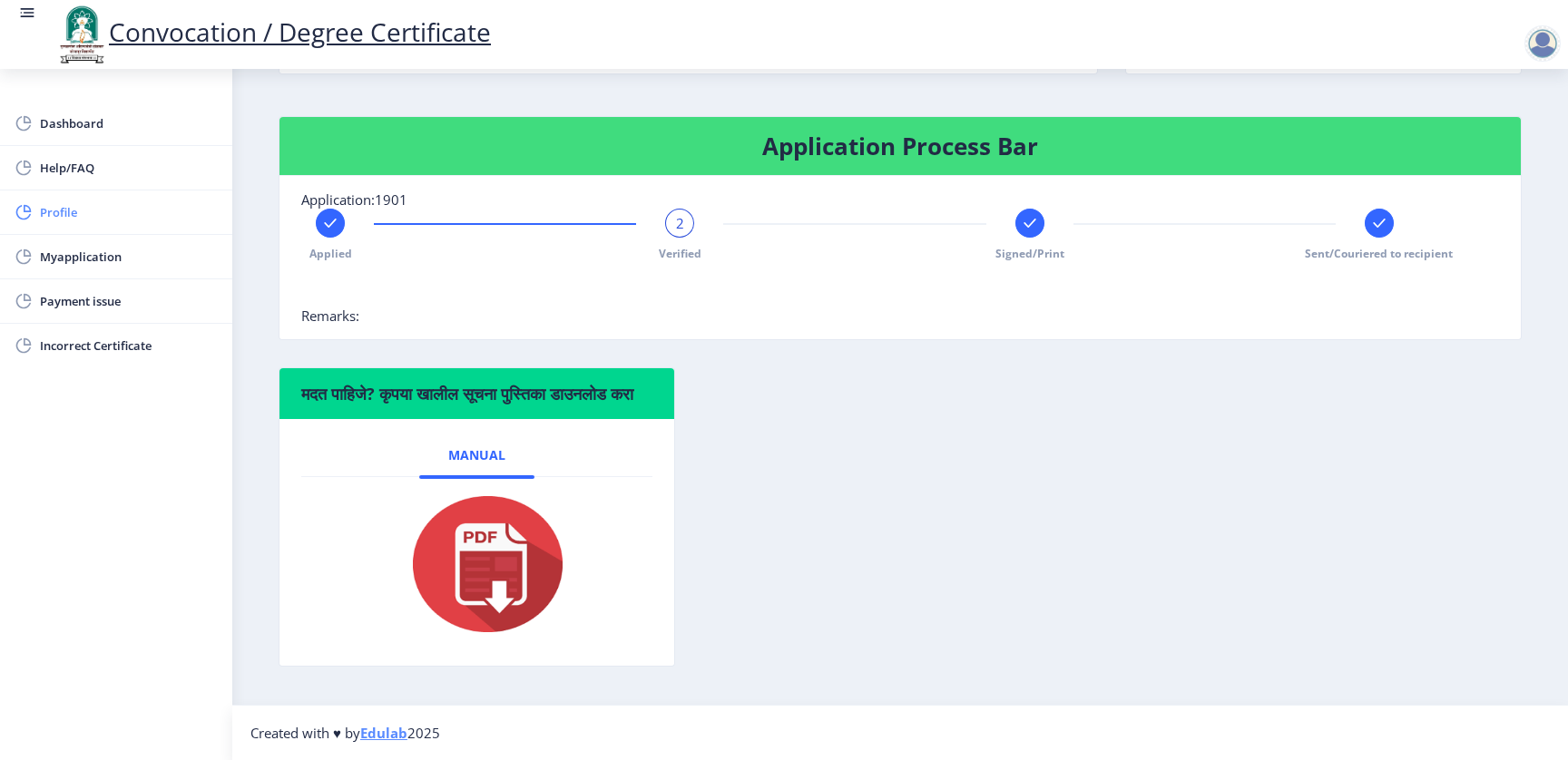 click on "Profile" 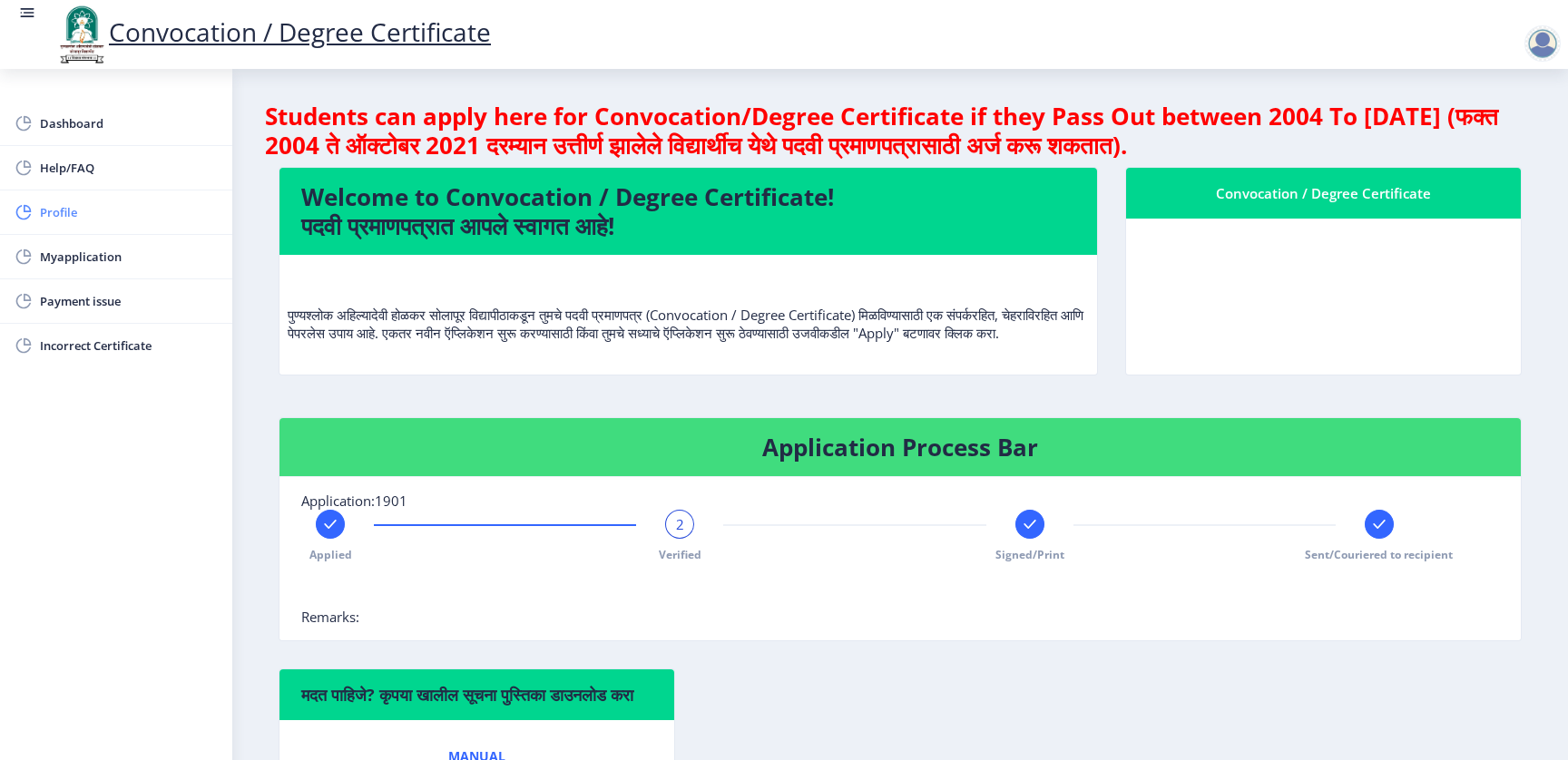 select 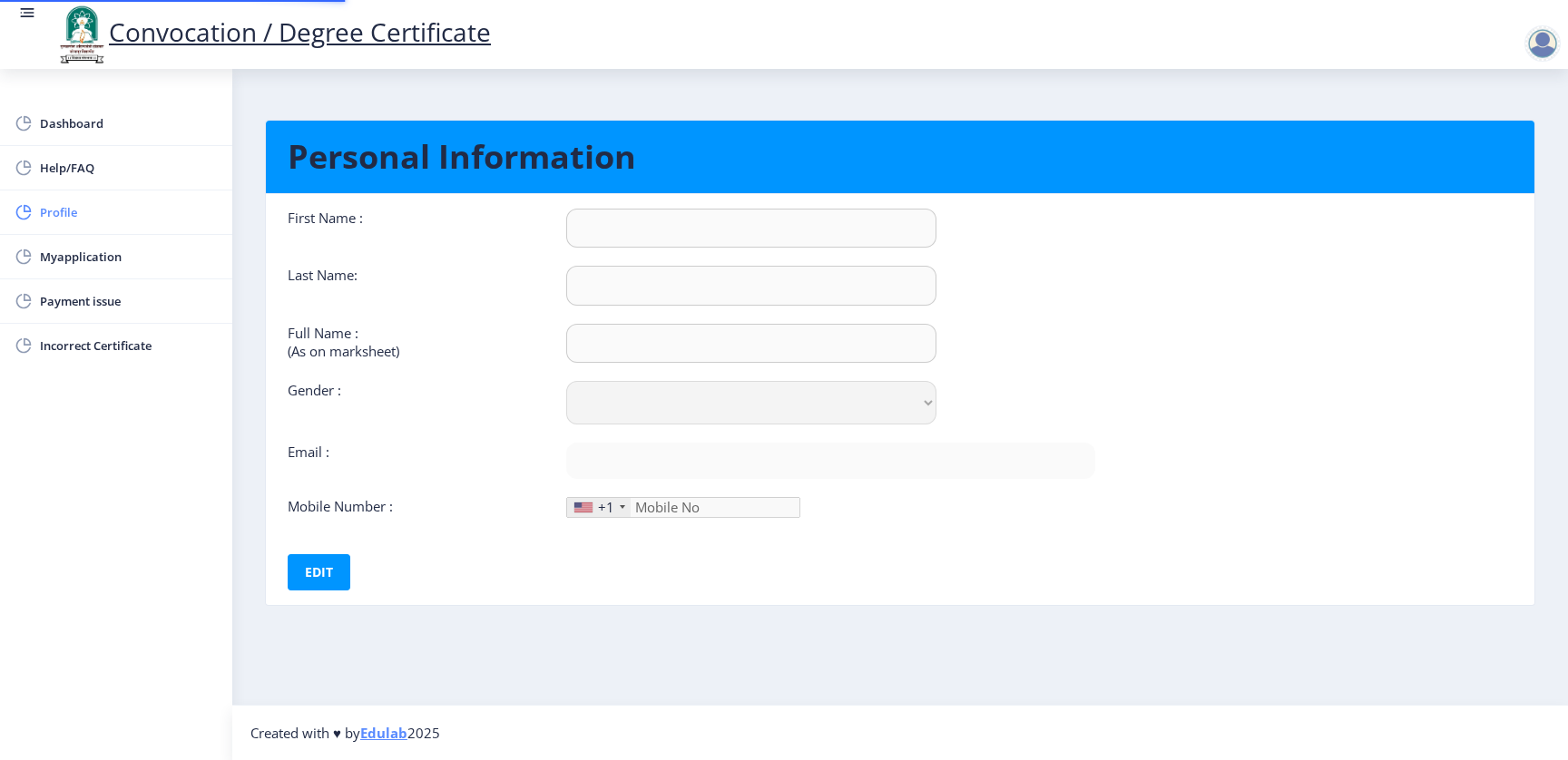 type on "Akash" 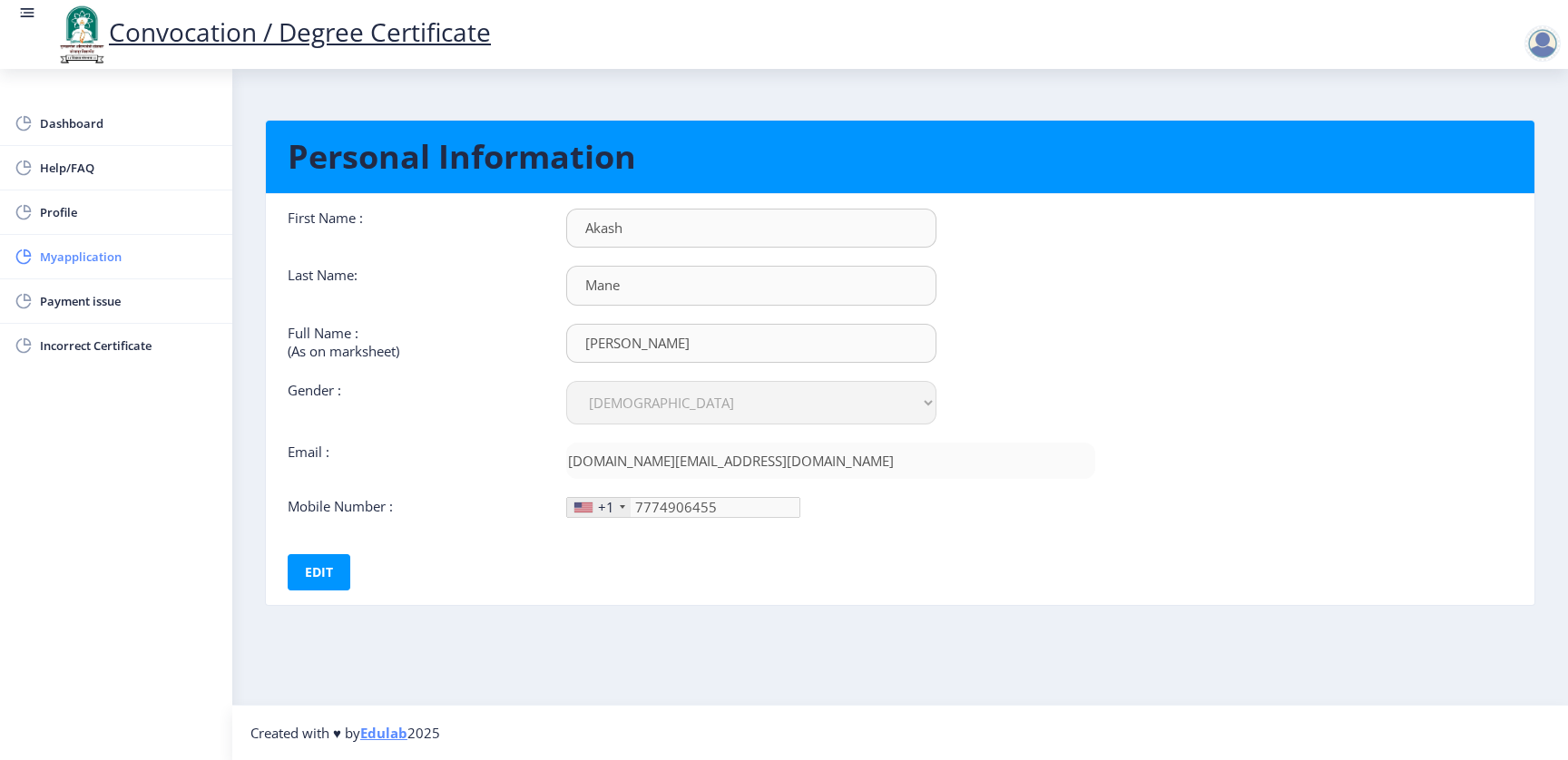 click on "Myapplication" 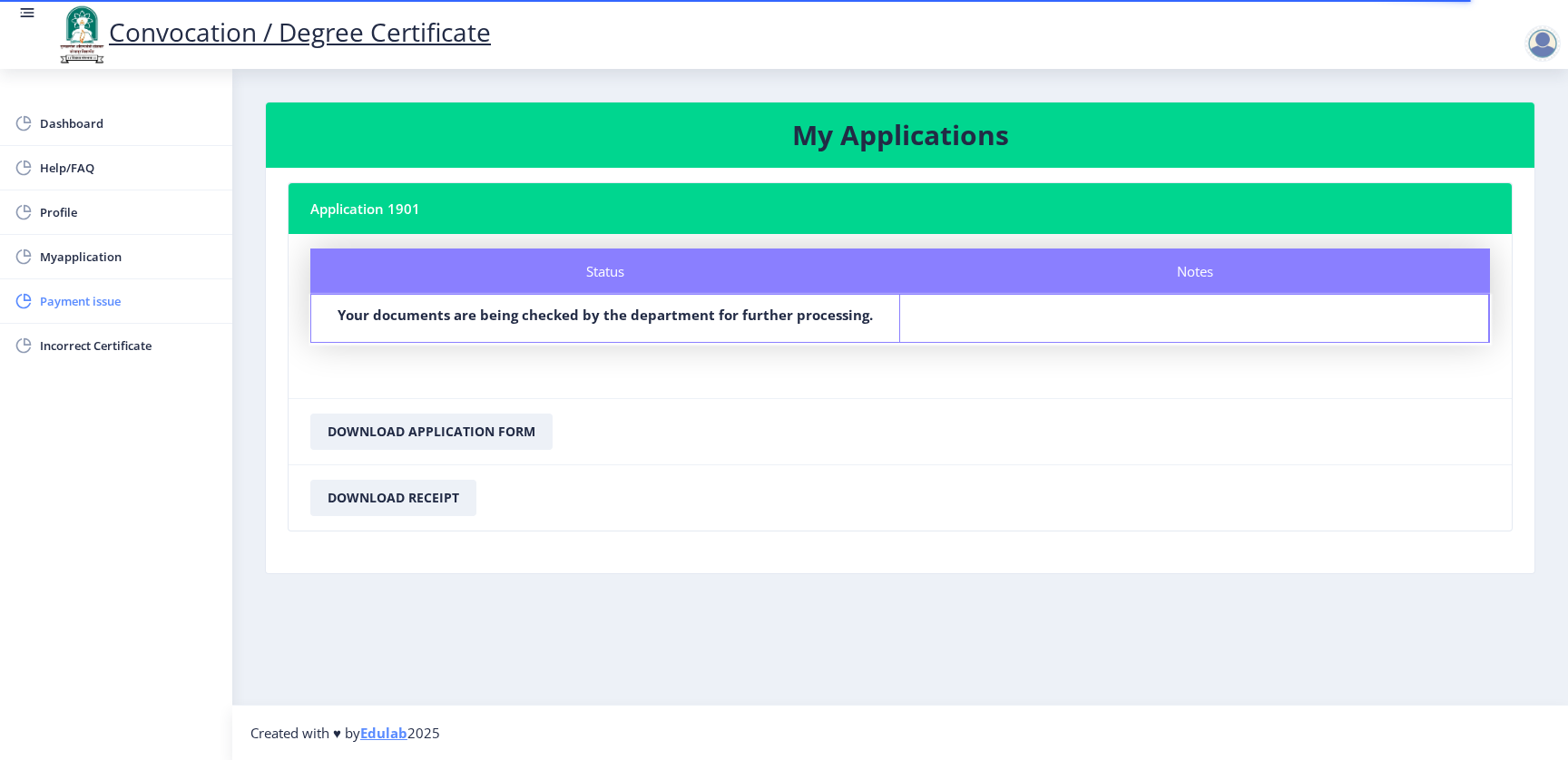 click on "Payment issue" 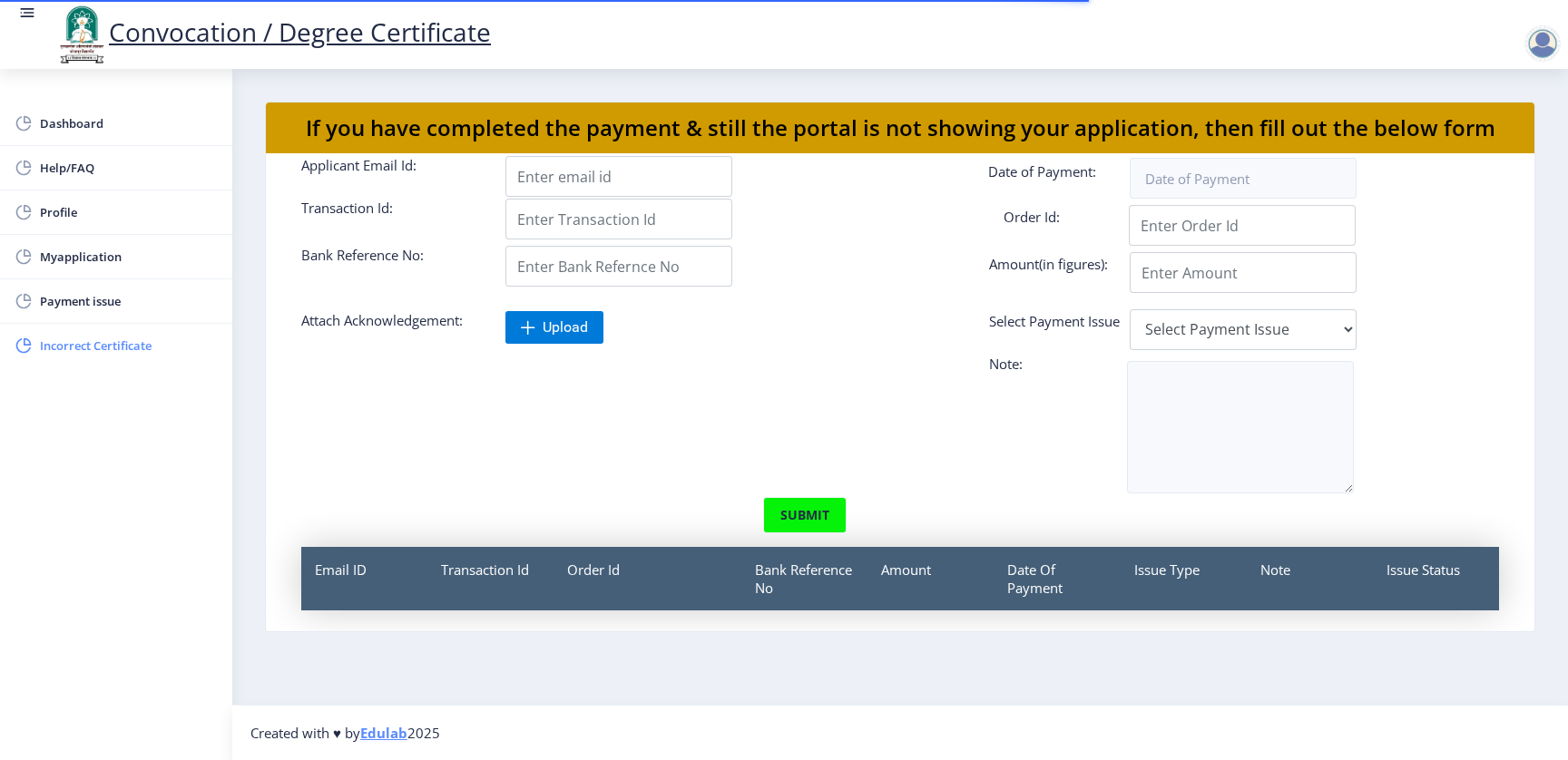 scroll, scrollTop: 84, scrollLeft: 0, axis: vertical 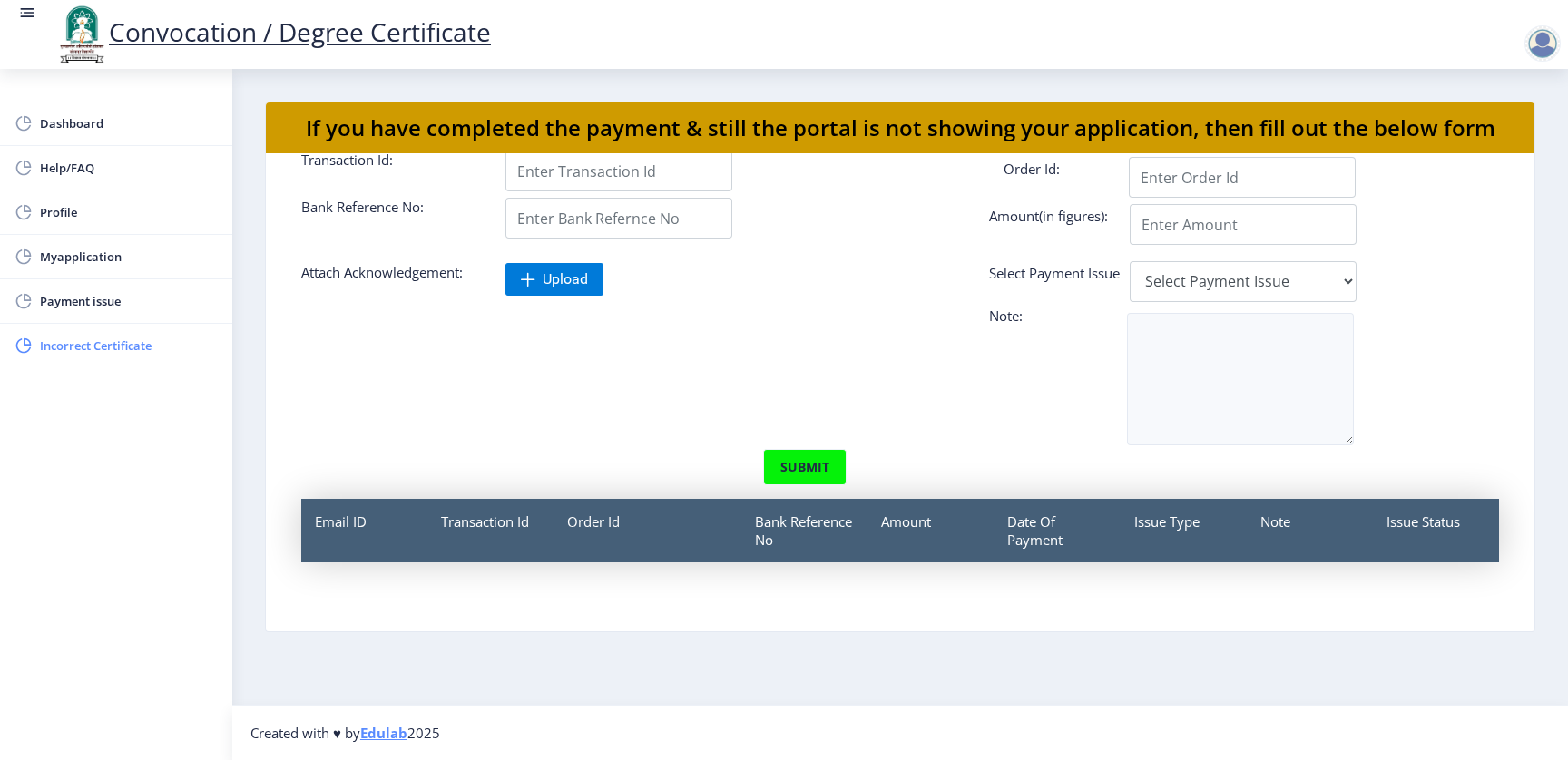 click on "Incorrect Certificate" 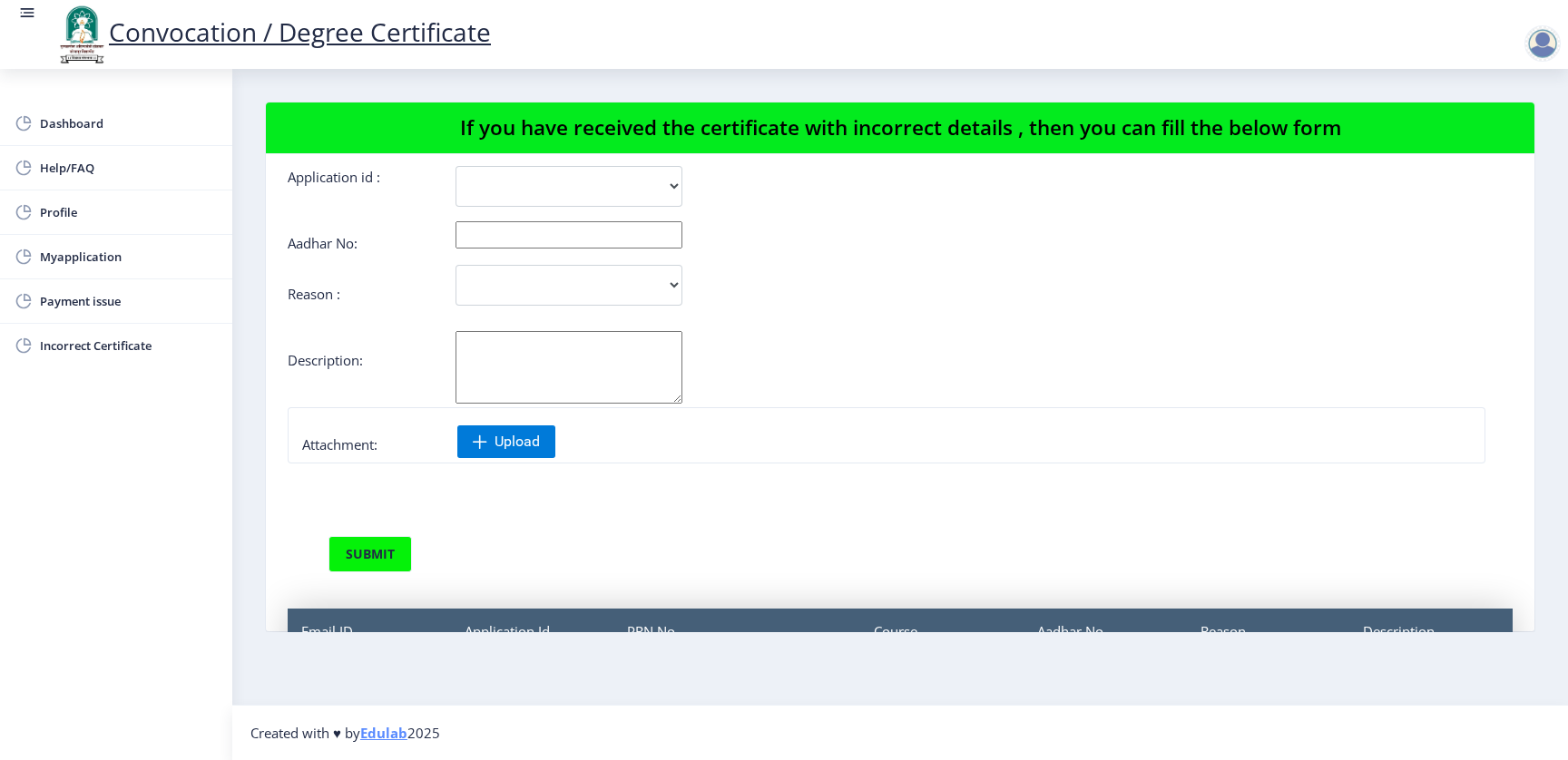 scroll, scrollTop: 0, scrollLeft: 0, axis: both 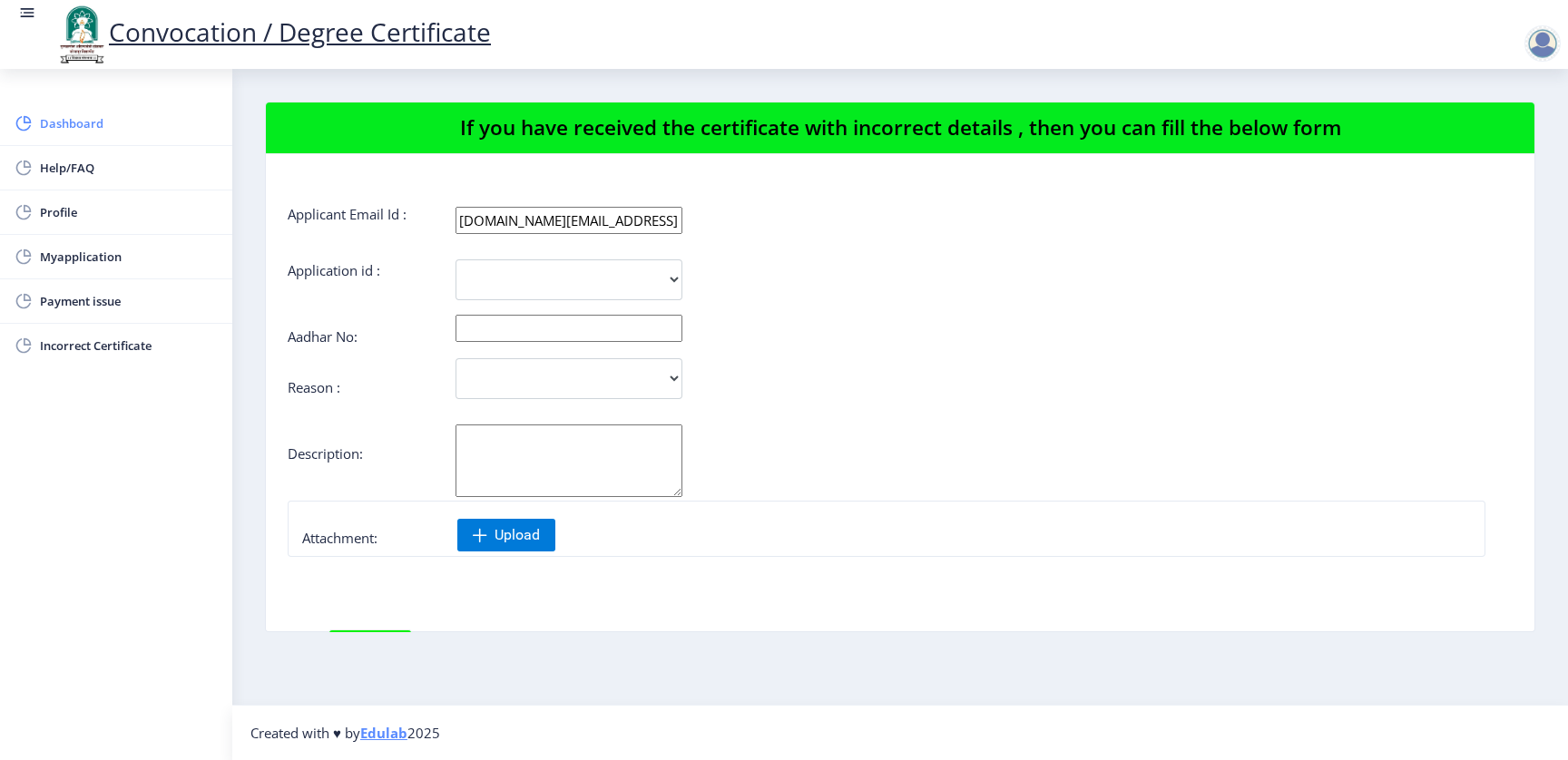 click on "Dashboard" 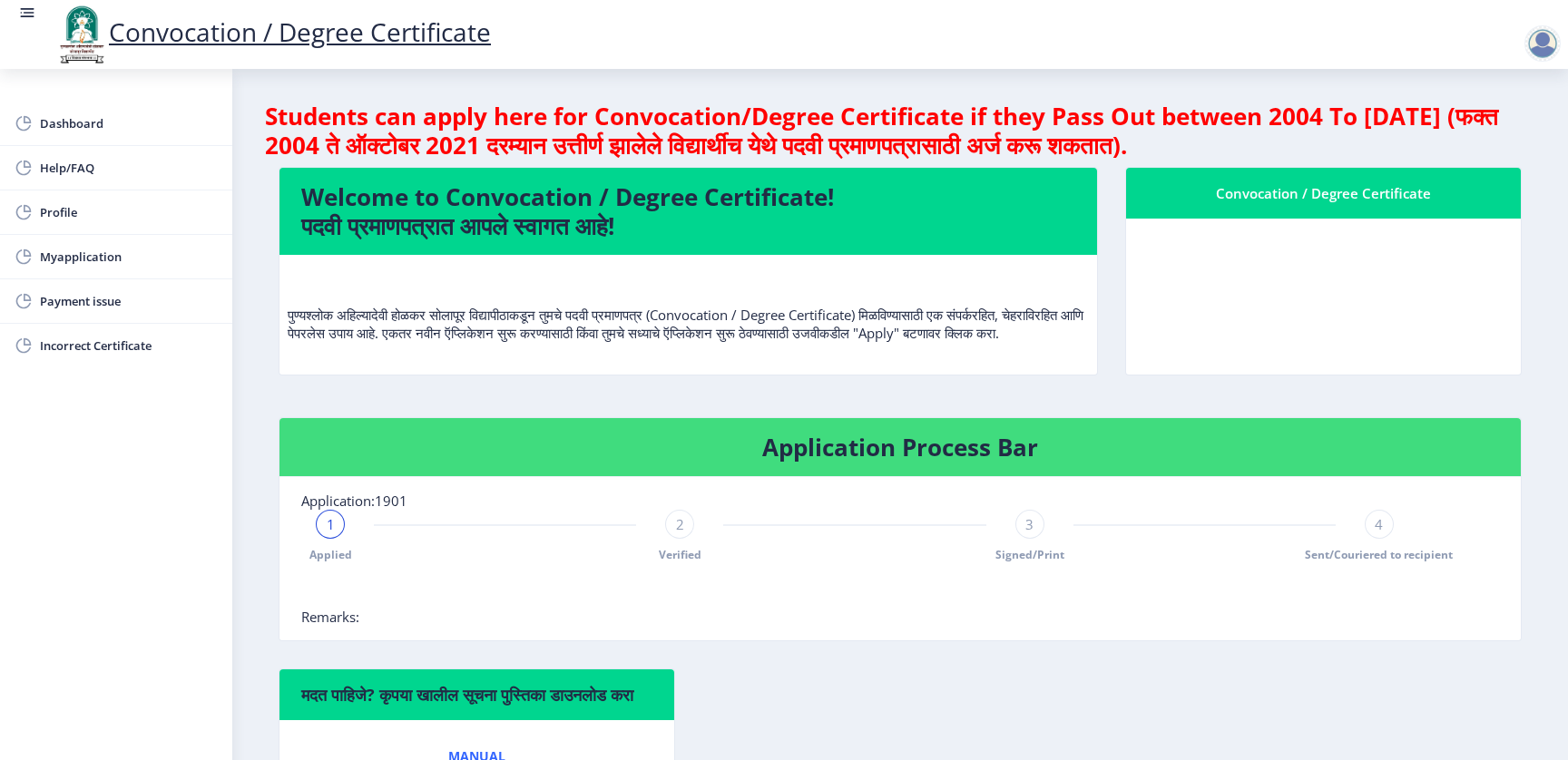 click 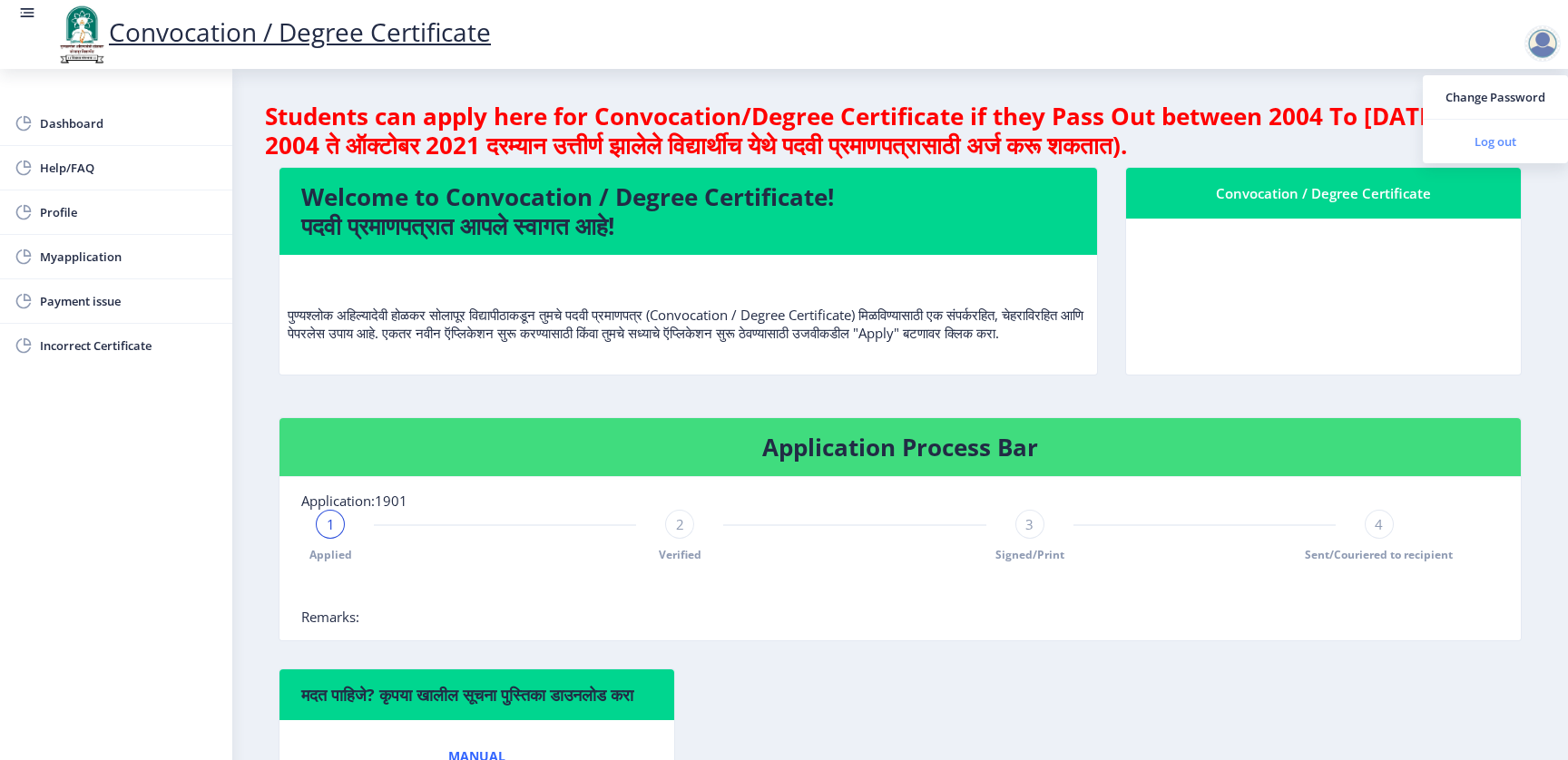 click on "Log out" at bounding box center [1495, 141] 